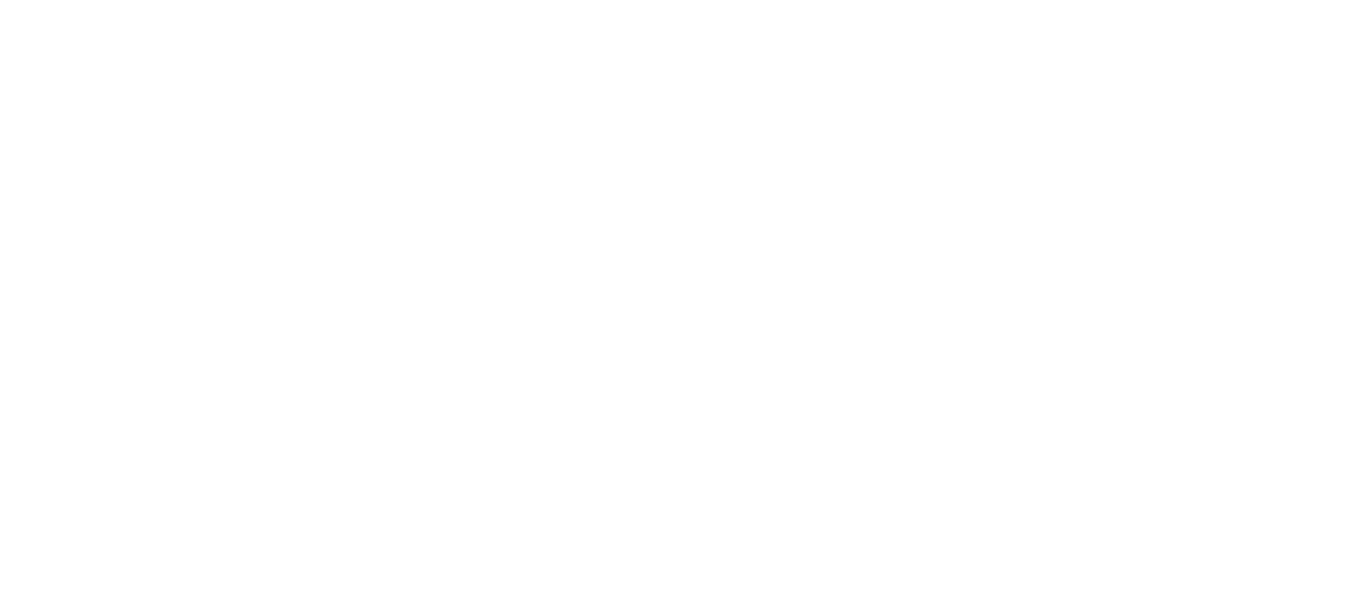 scroll, scrollTop: 0, scrollLeft: 0, axis: both 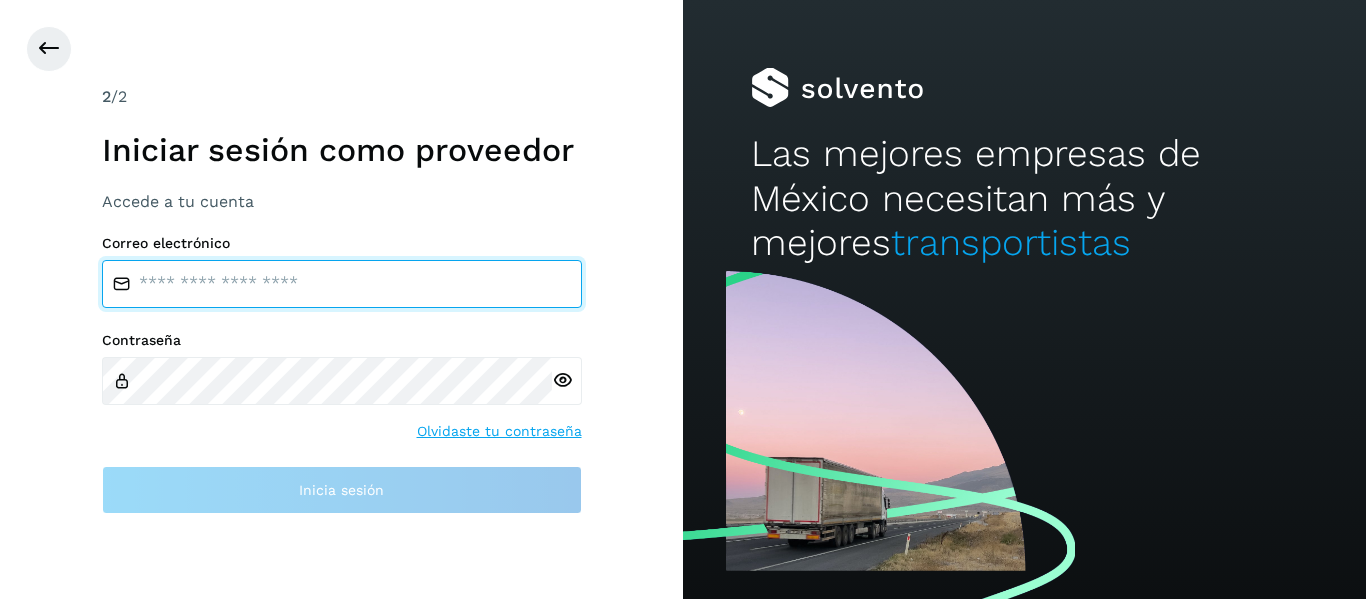 type on "**********" 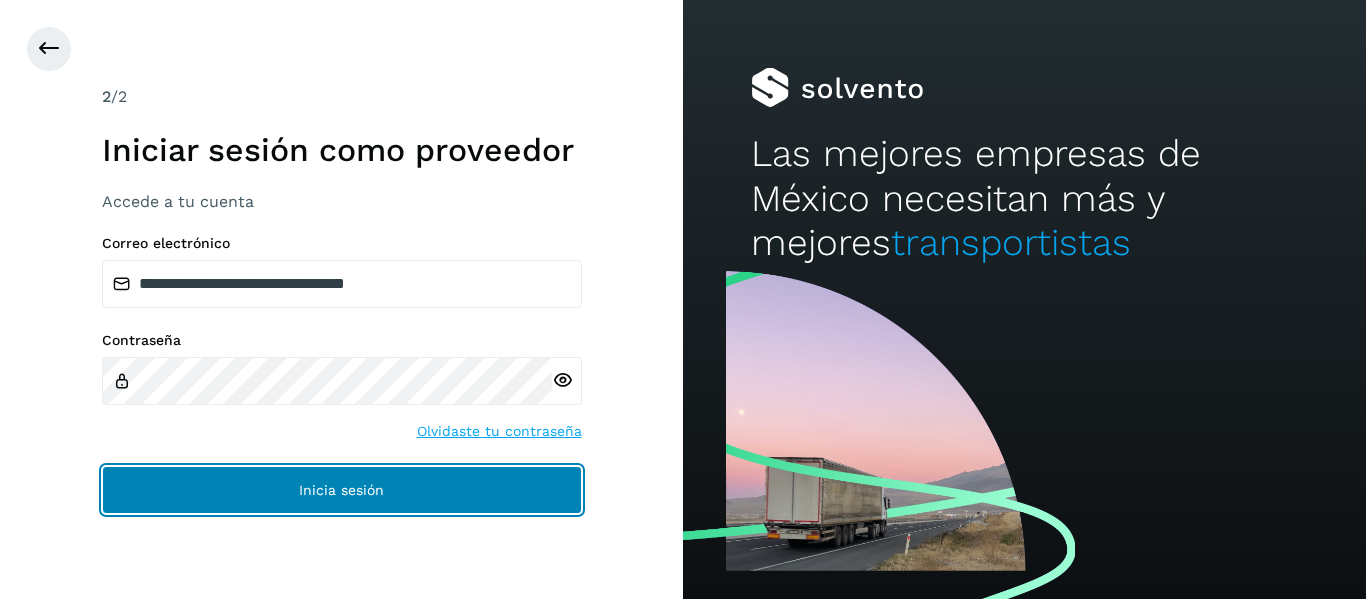 click on "Inicia sesión" at bounding box center (342, 490) 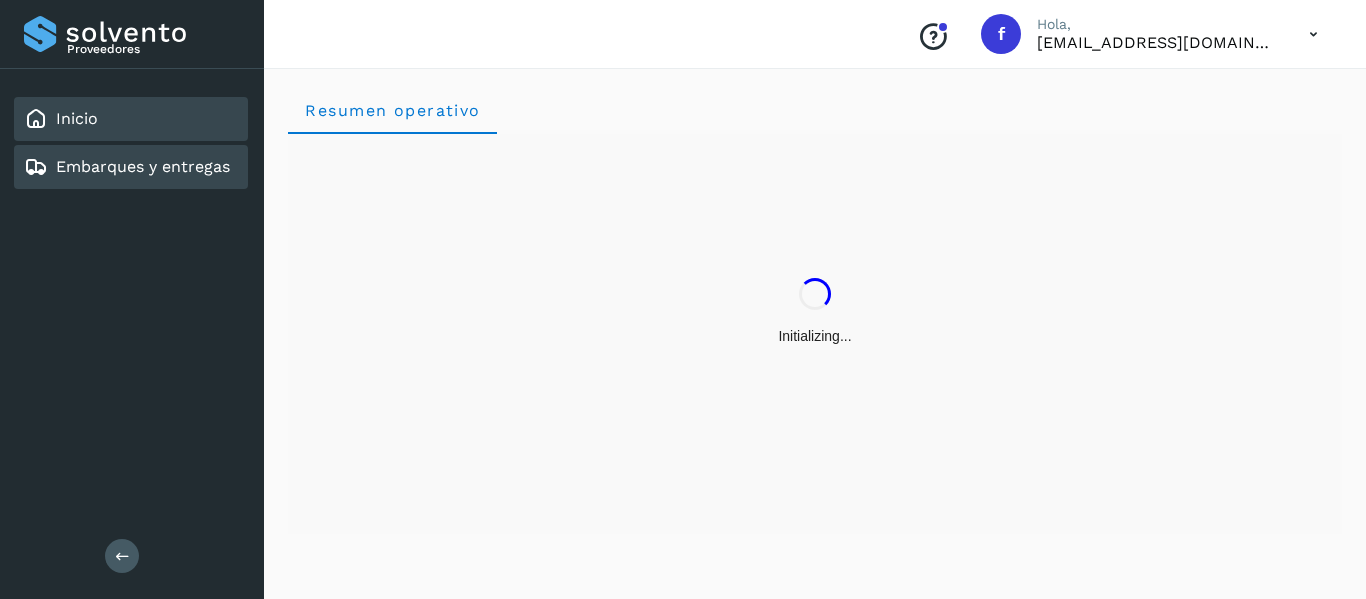click on "Embarques y entregas" at bounding box center [143, 166] 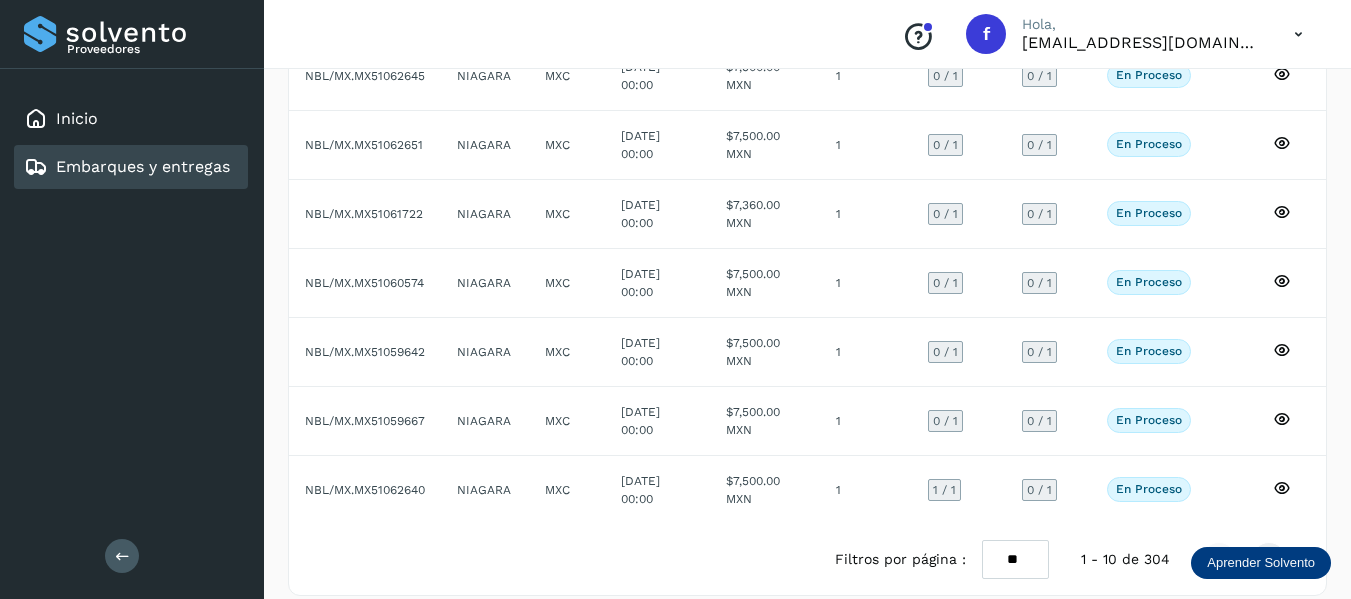 scroll, scrollTop: 443, scrollLeft: 0, axis: vertical 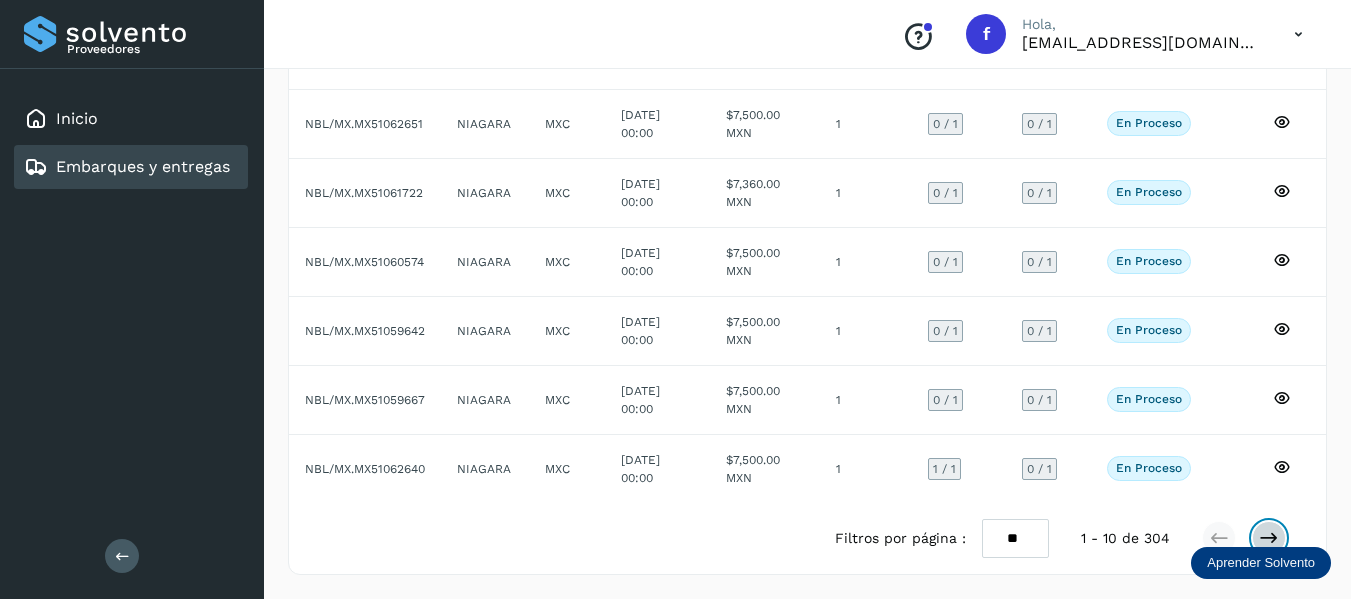 click at bounding box center [1269, 538] 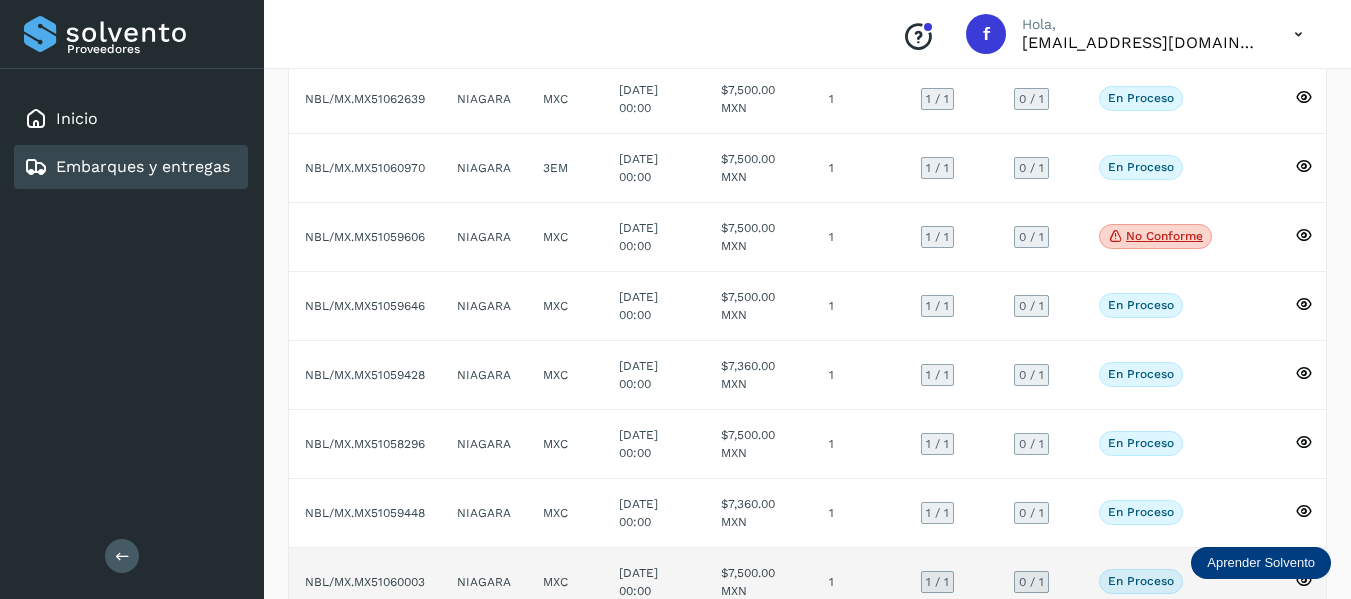scroll, scrollTop: 458, scrollLeft: 0, axis: vertical 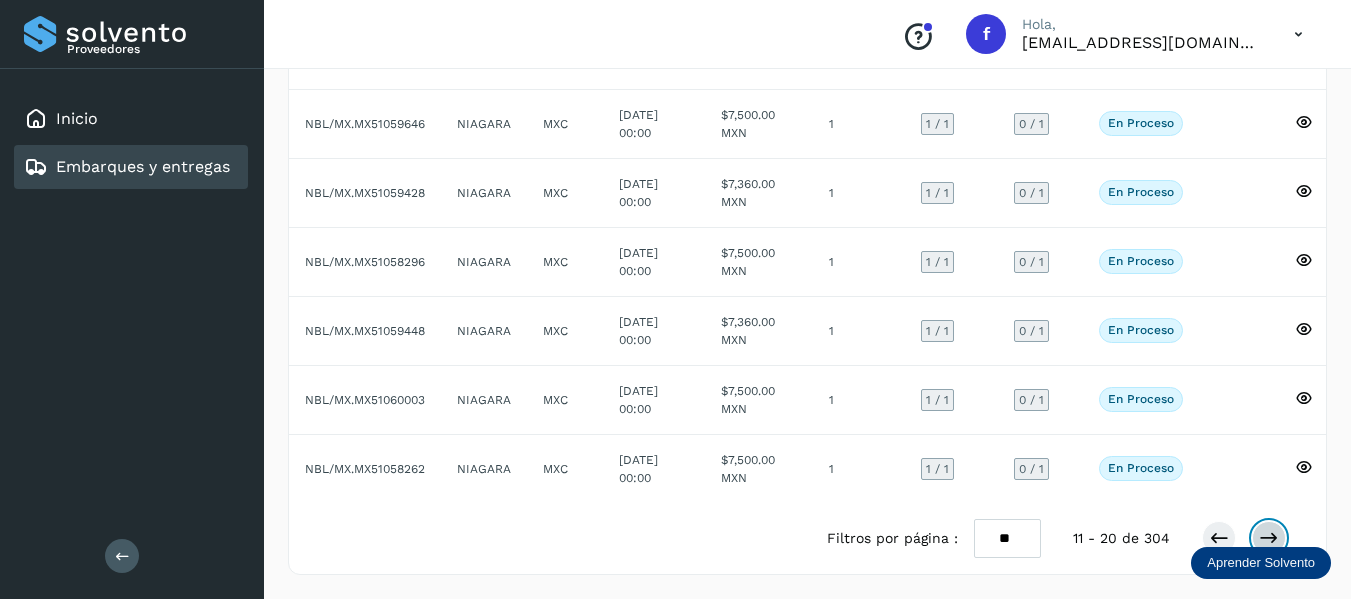 click at bounding box center [1269, 538] 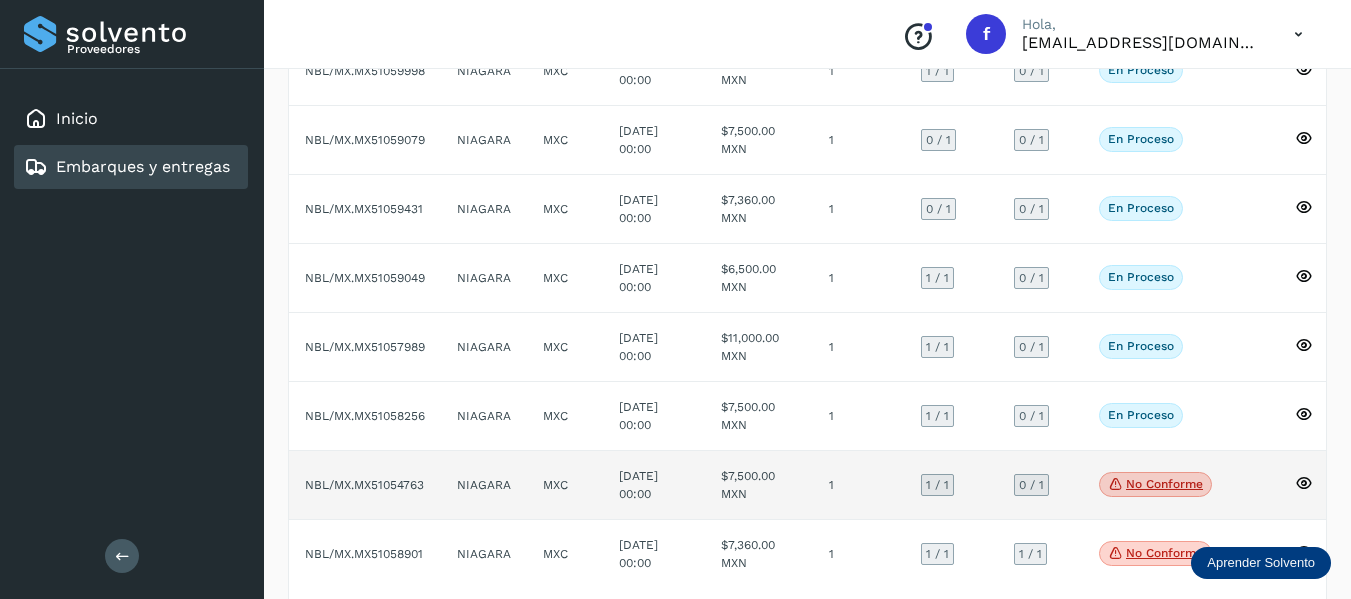 scroll, scrollTop: 458, scrollLeft: 0, axis: vertical 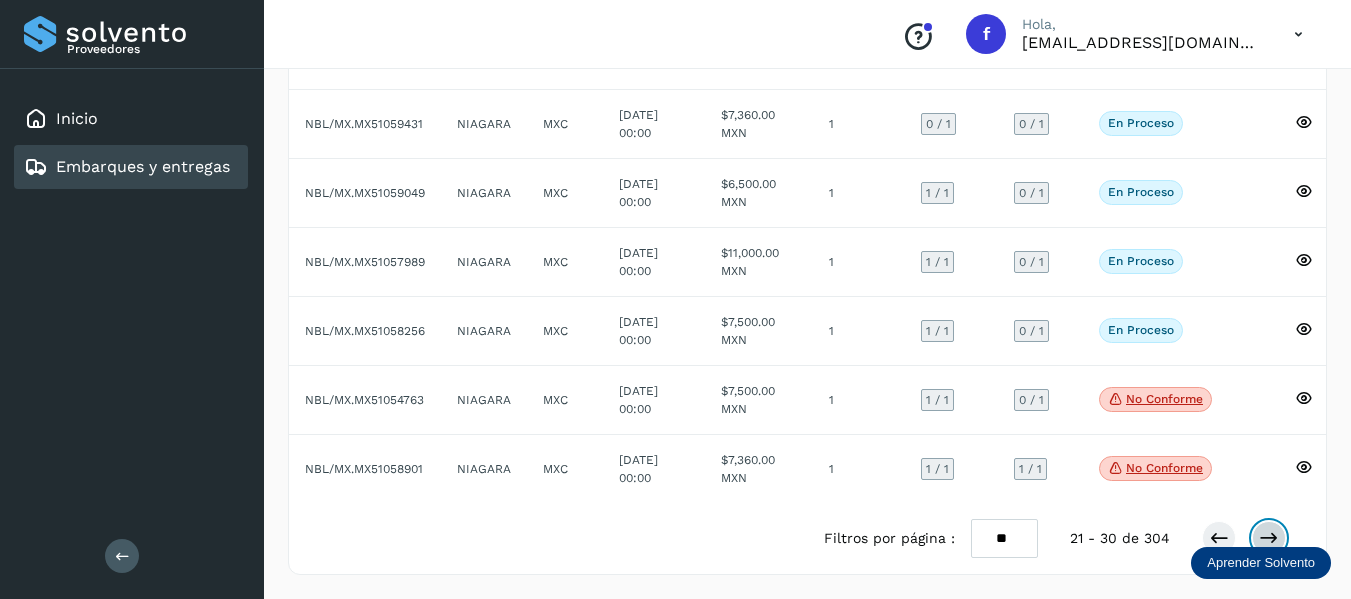 click at bounding box center (1269, 538) 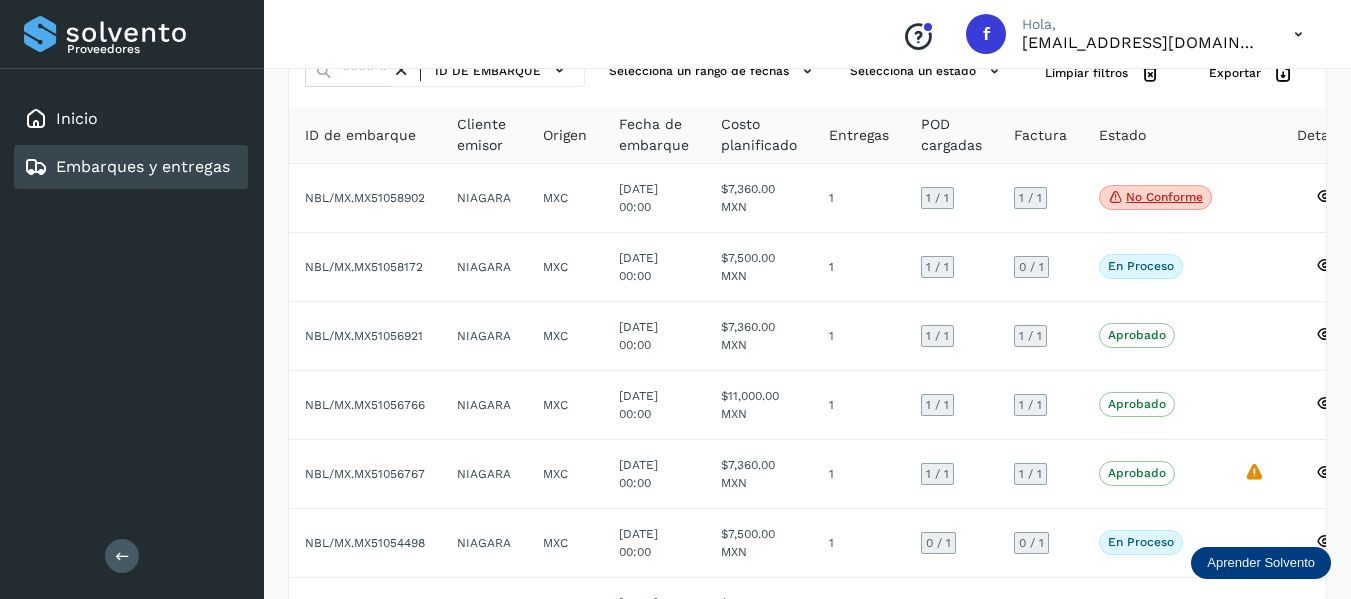 scroll, scrollTop: 58, scrollLeft: 0, axis: vertical 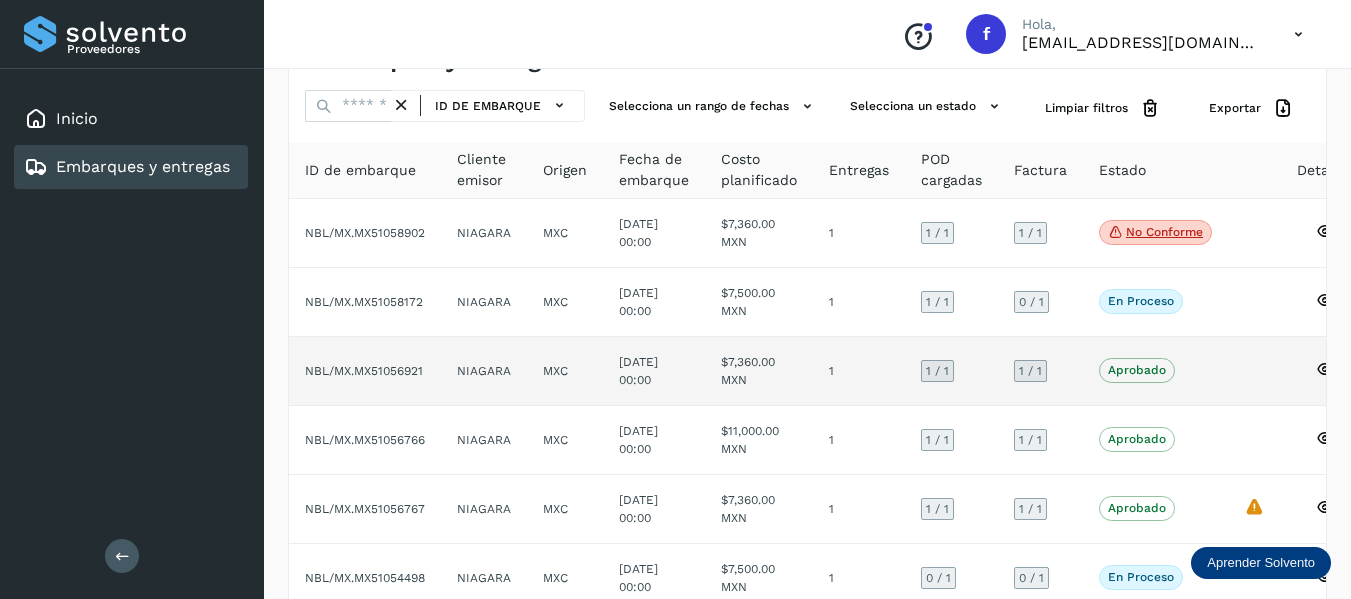 type 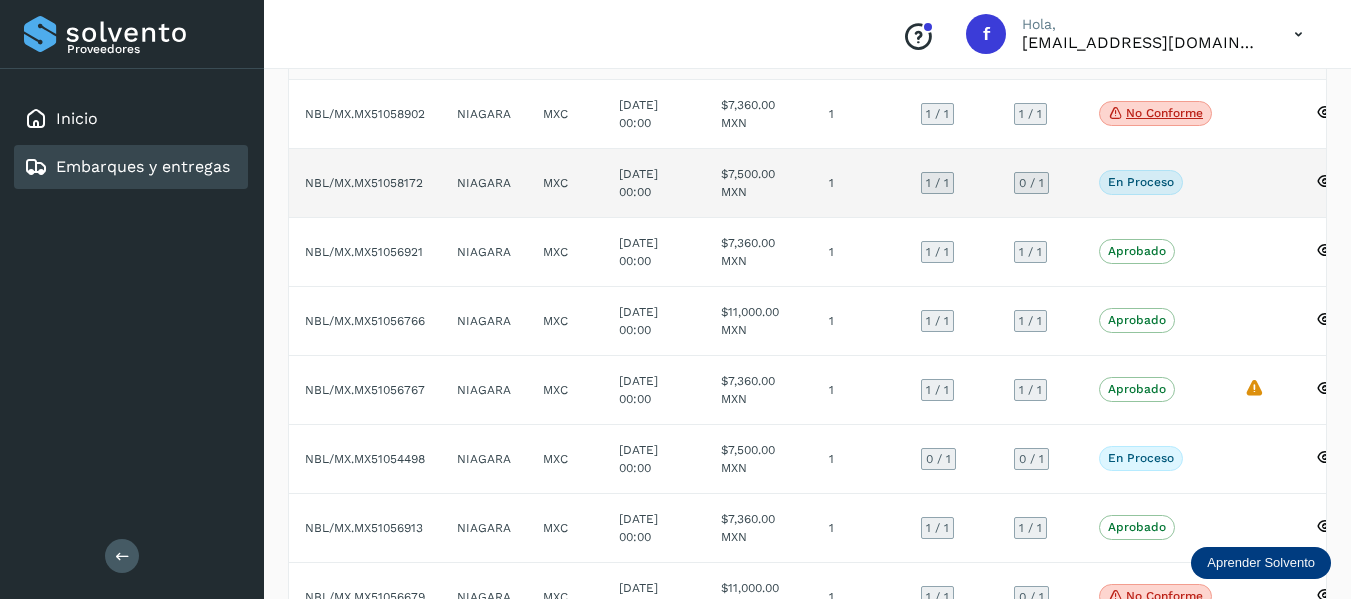 scroll, scrollTop: 200, scrollLeft: 0, axis: vertical 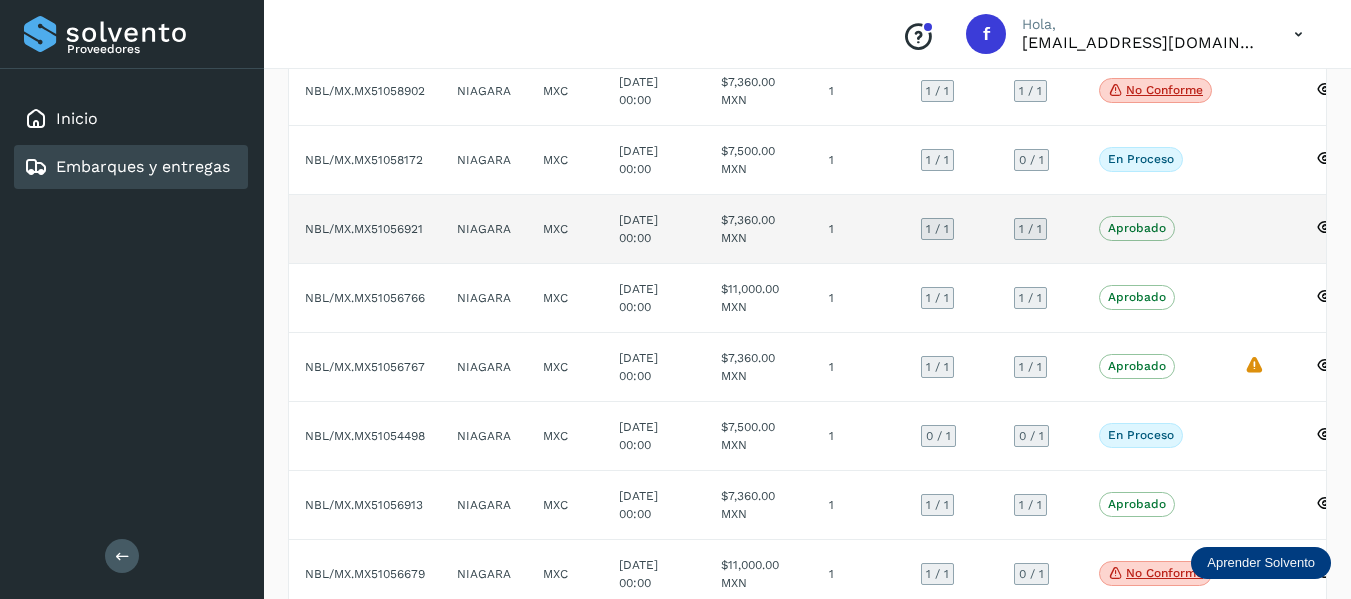 click on "Aprobado
Verifica el estado de la factura o entregas asociadas a este embarque" 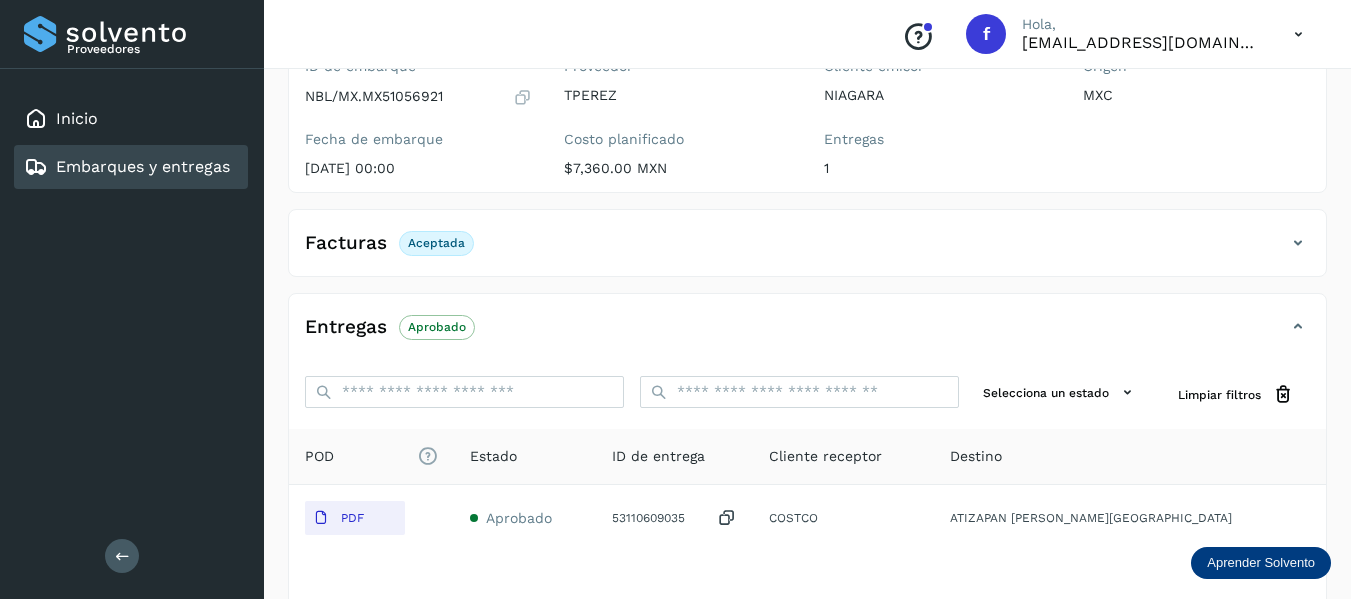 click at bounding box center [522, 97] 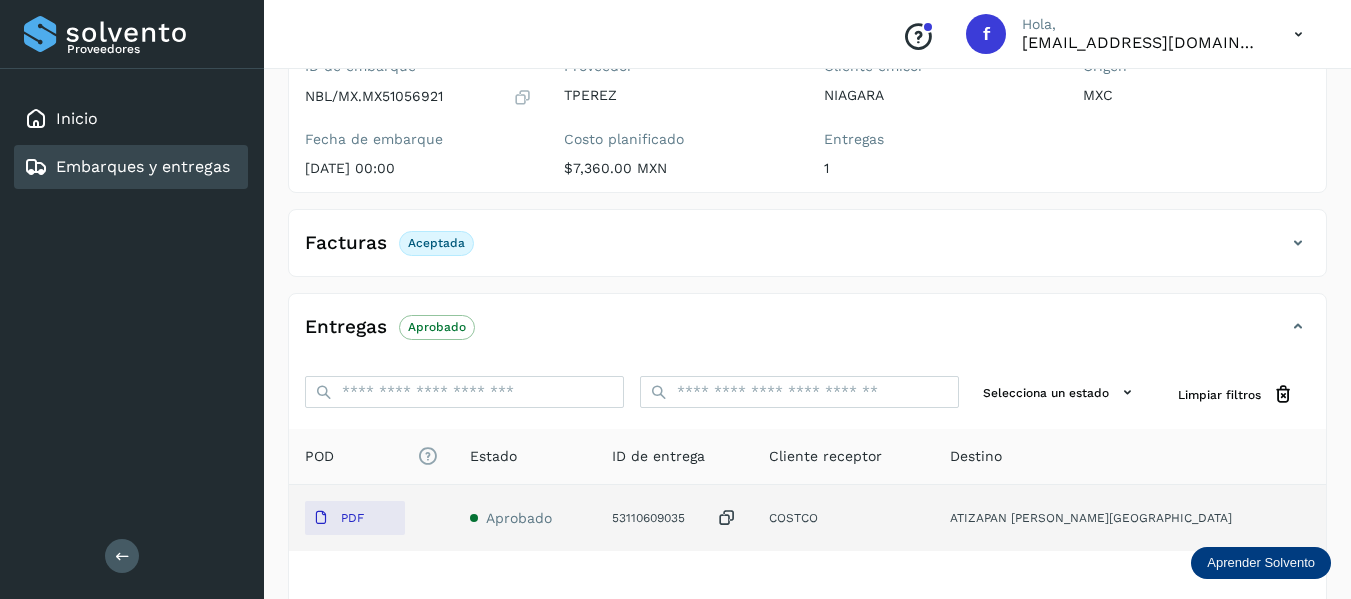 click at bounding box center (727, 518) 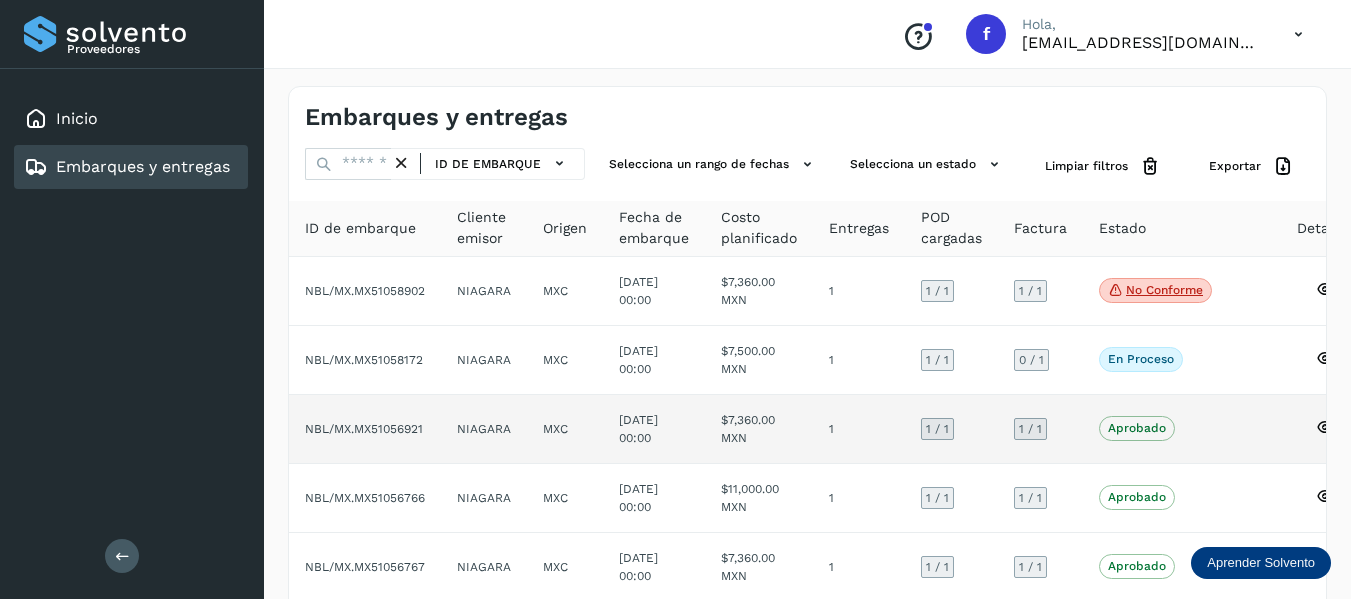 scroll, scrollTop: 100, scrollLeft: 0, axis: vertical 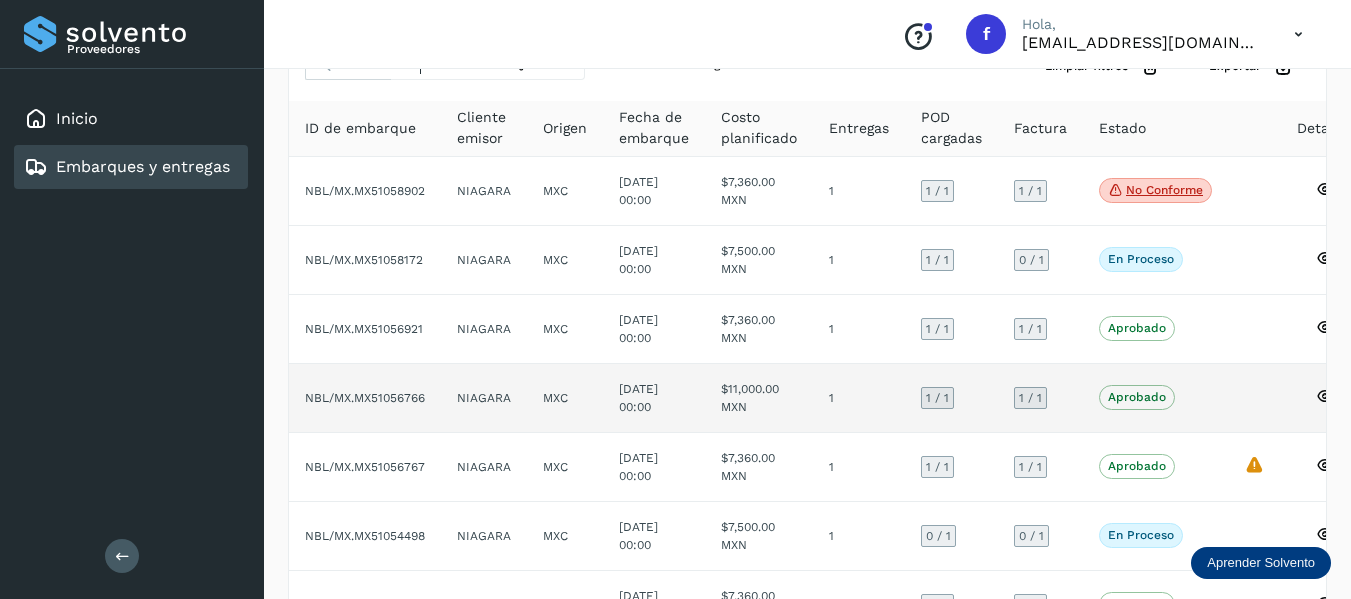 click on "Aprobado
Verifica el estado de la factura o entregas asociadas a este embarque" 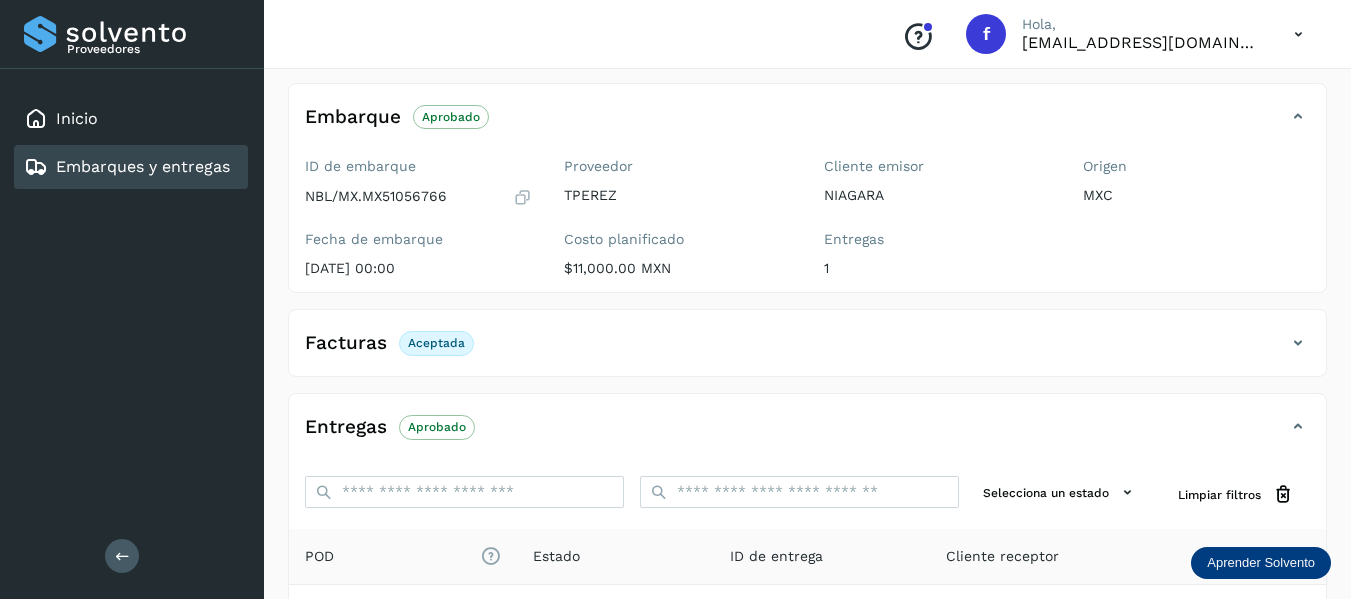 click at bounding box center [522, 197] 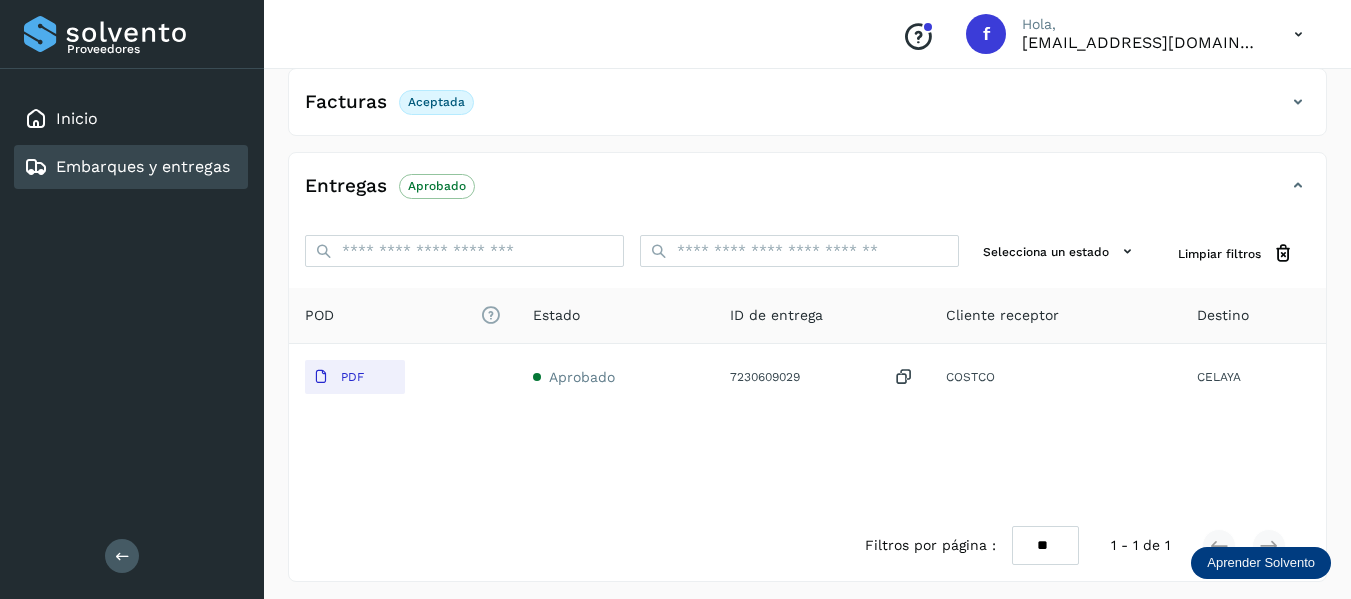 scroll, scrollTop: 348, scrollLeft: 0, axis: vertical 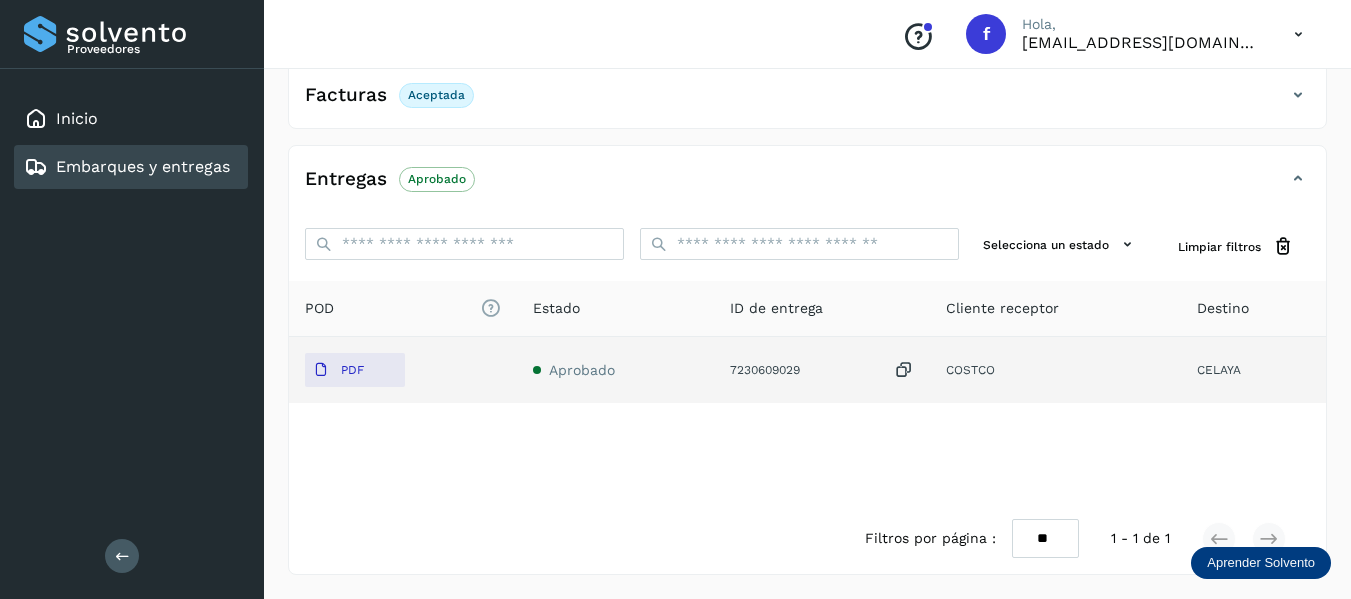 click at bounding box center [904, 370] 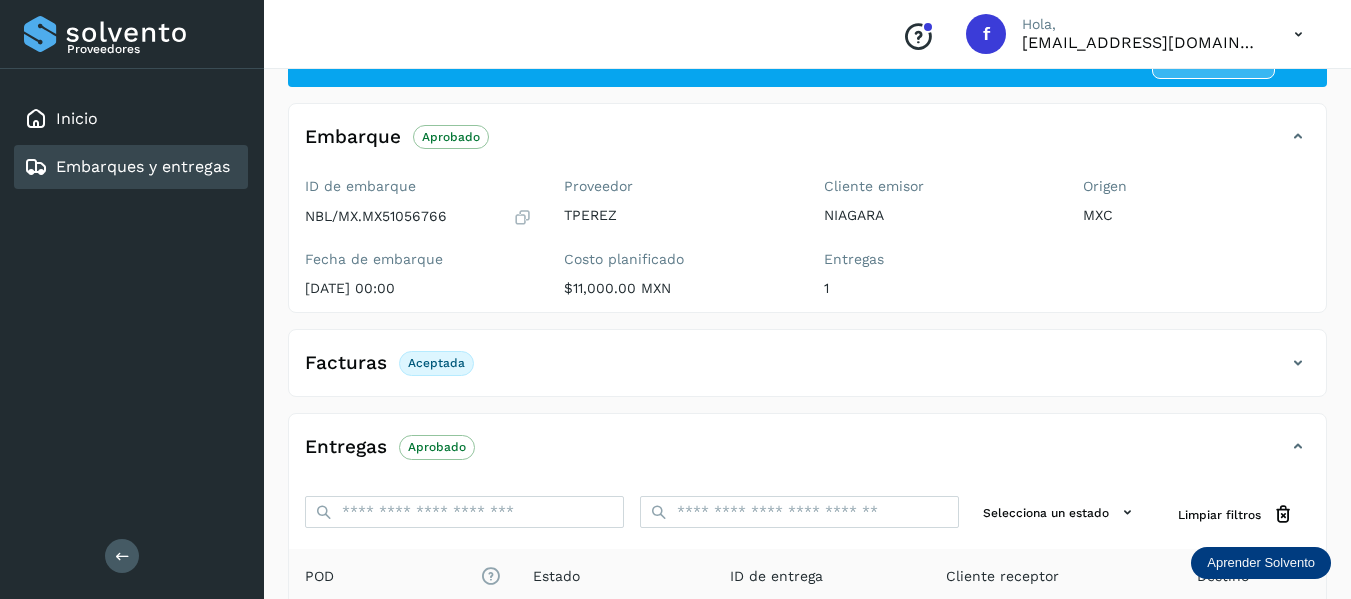 scroll, scrollTop: 48, scrollLeft: 0, axis: vertical 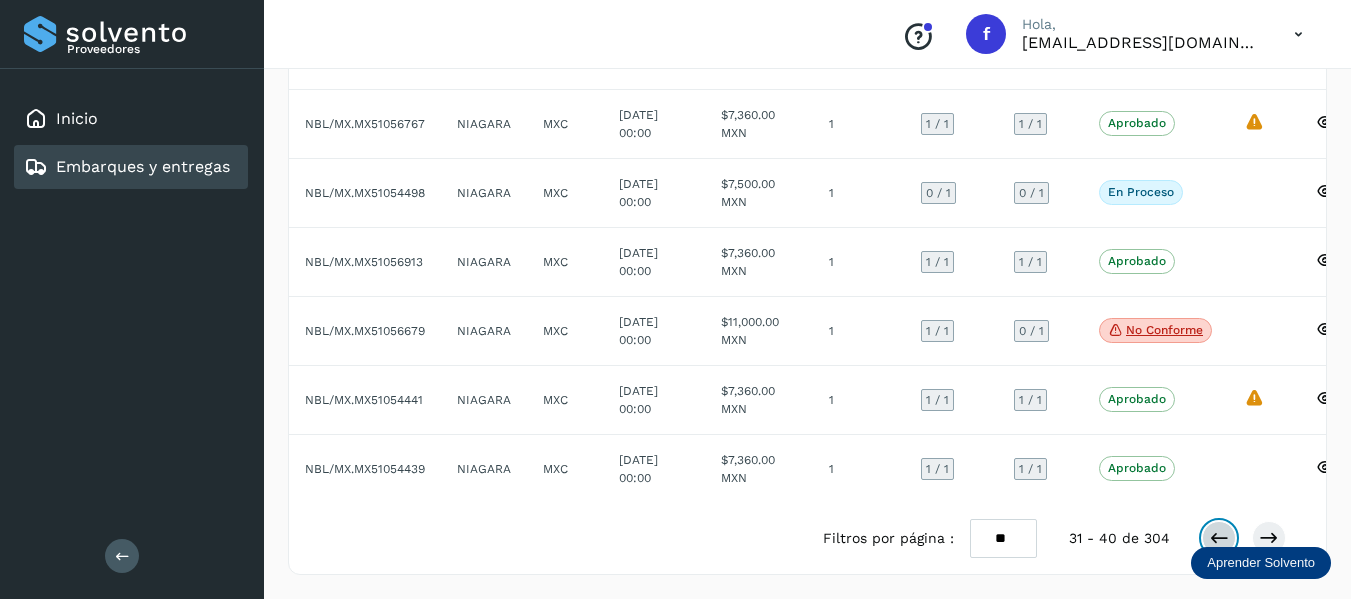 click at bounding box center (1219, 538) 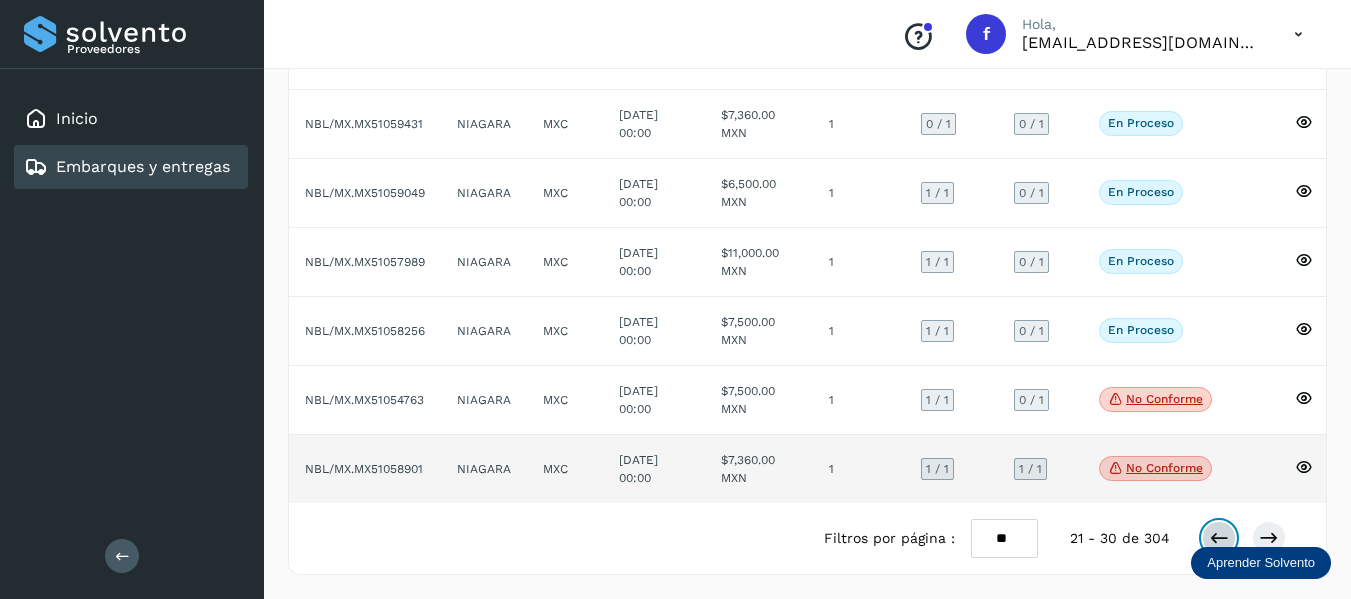 scroll, scrollTop: 458, scrollLeft: 0, axis: vertical 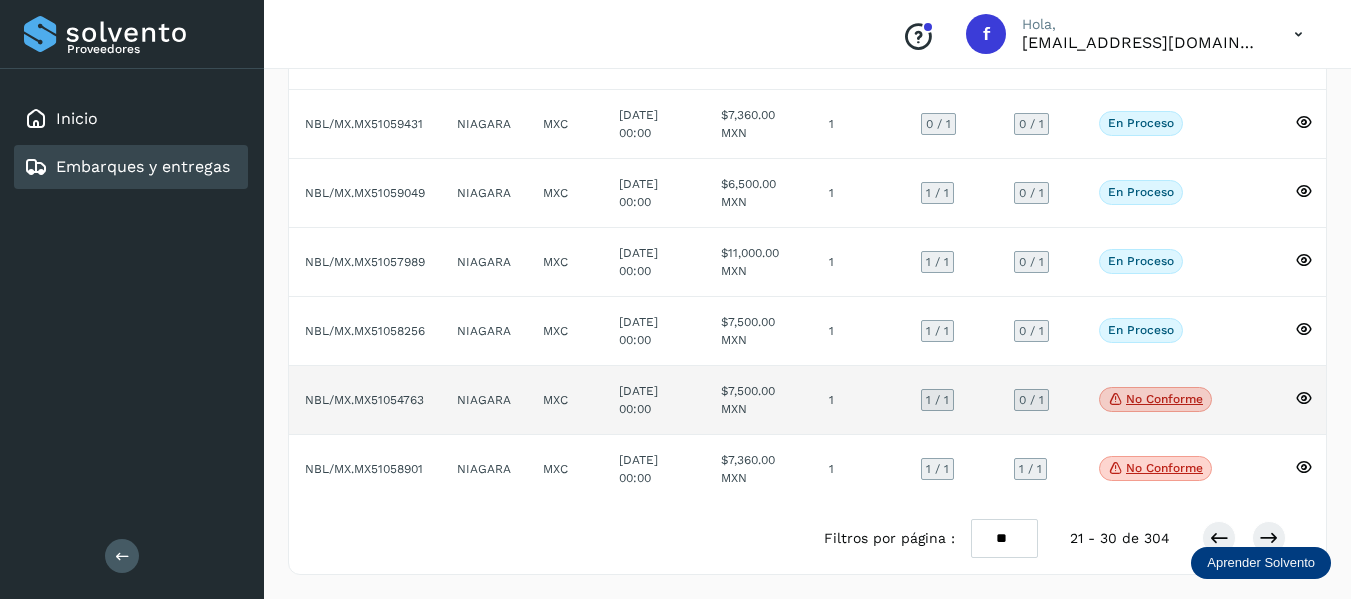 click on "No conforme
Verifica el estado de la factura o entregas asociadas a este embarque" 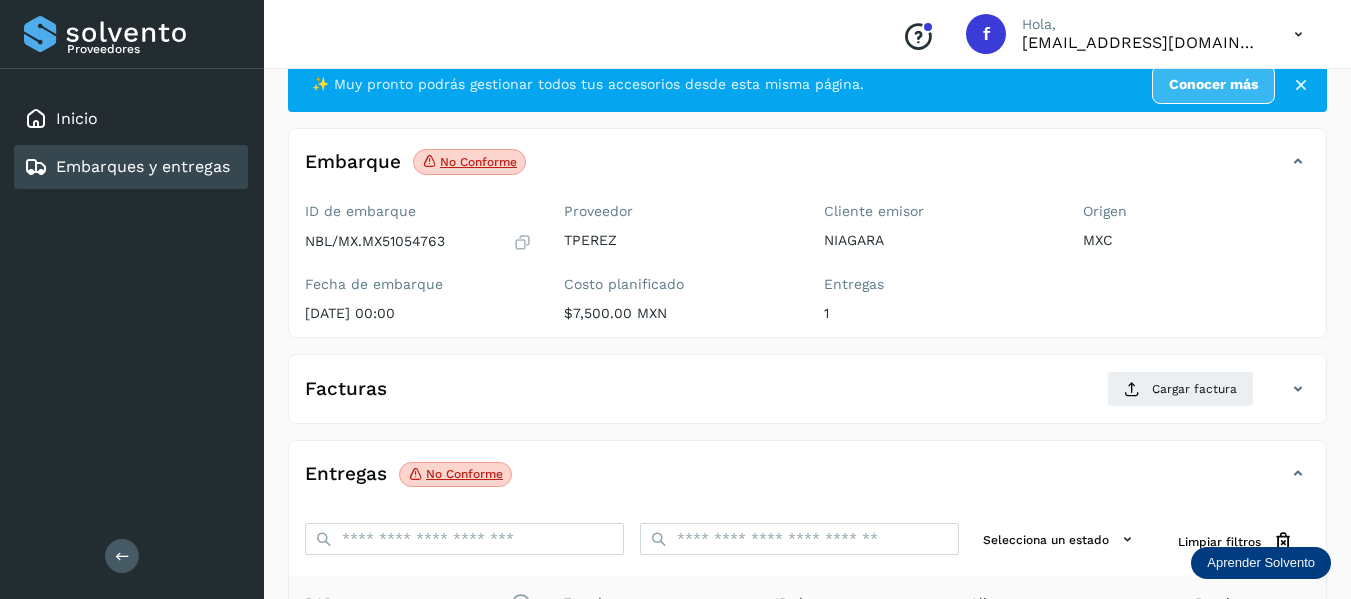 scroll, scrollTop: 50, scrollLeft: 0, axis: vertical 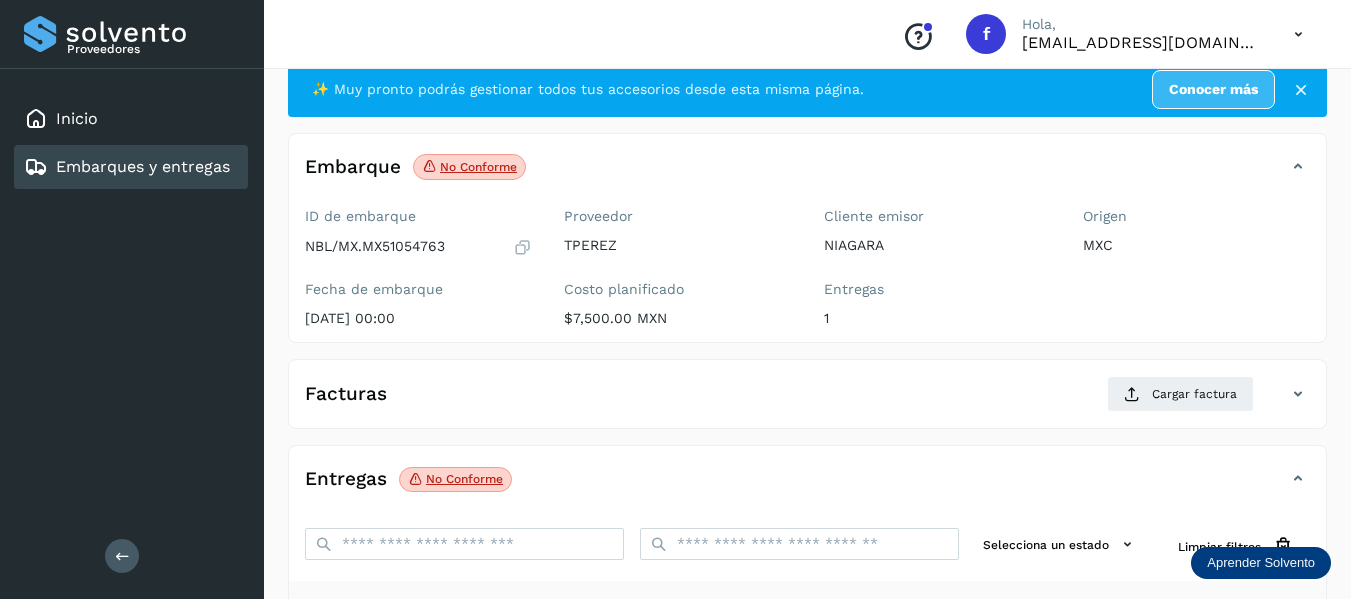 click at bounding box center [522, 247] 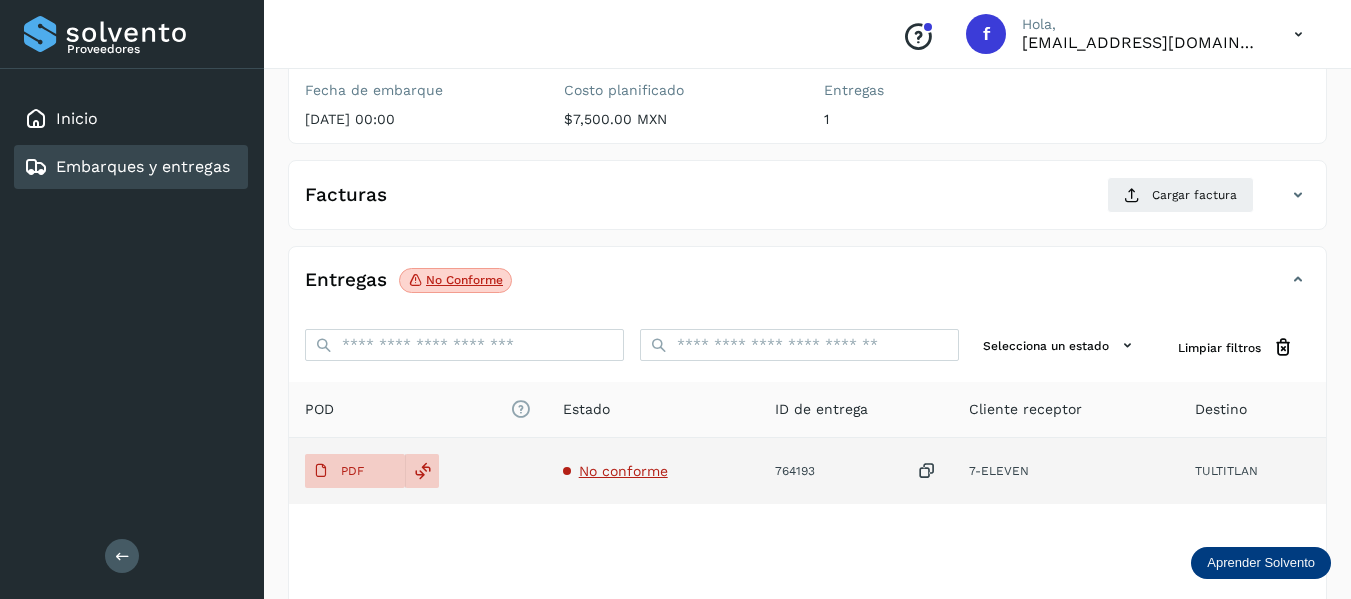 scroll, scrollTop: 250, scrollLeft: 0, axis: vertical 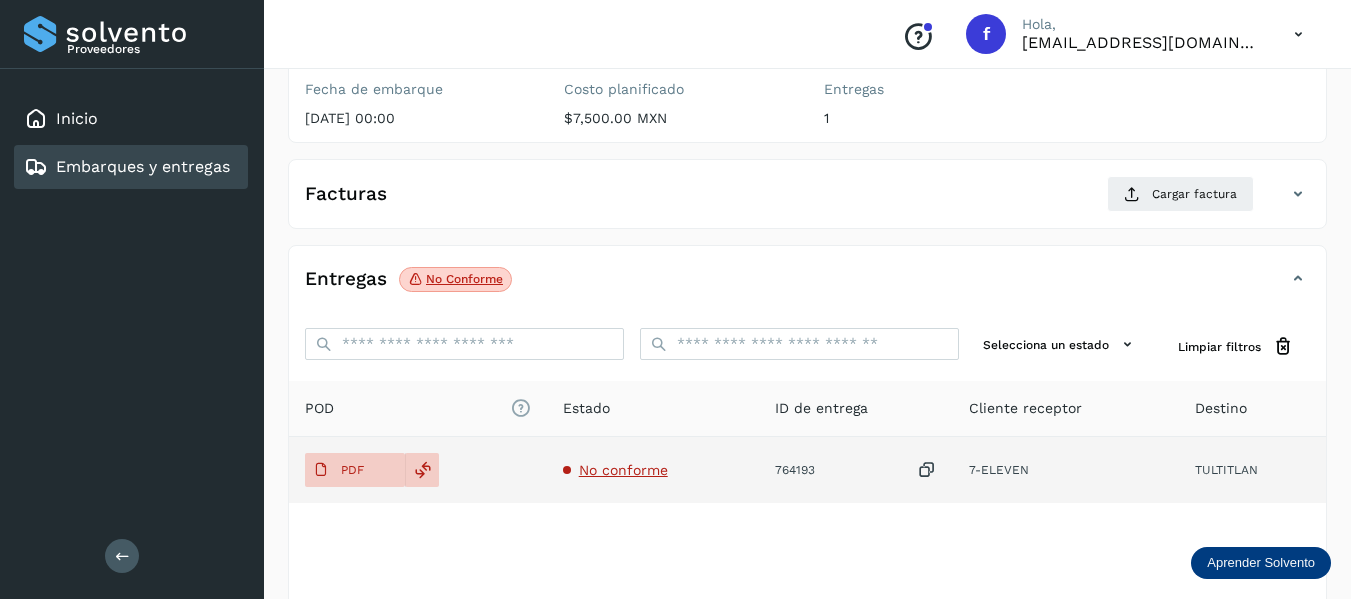 click at bounding box center [927, 470] 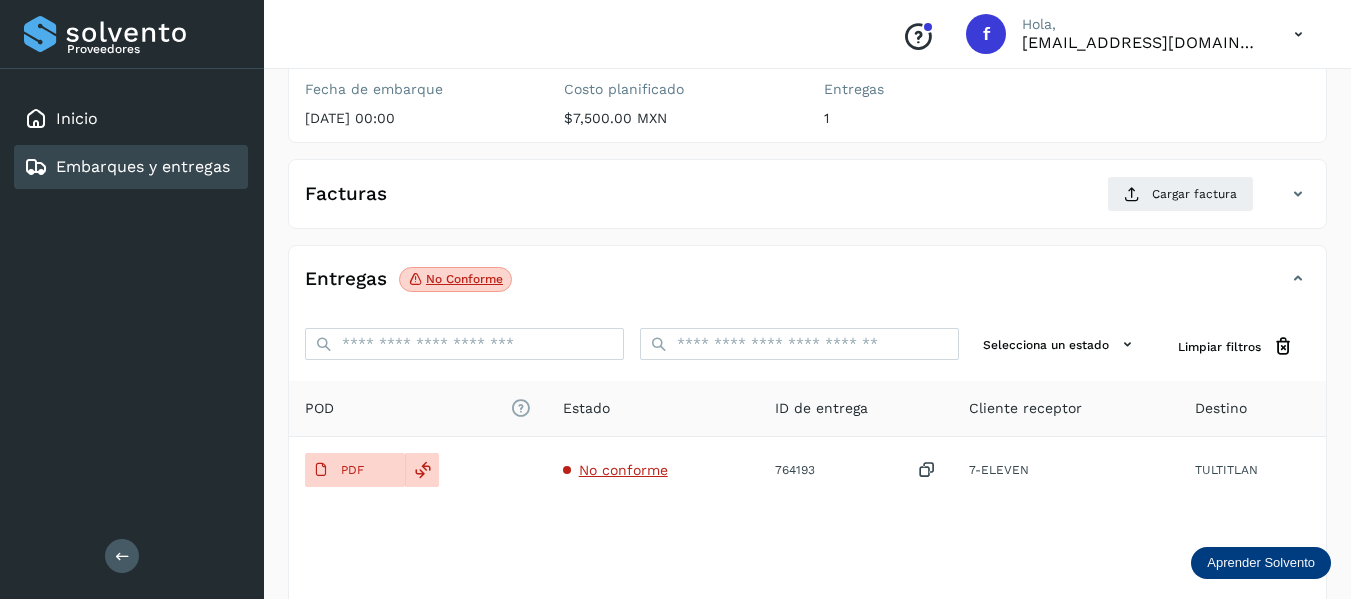 click on "Proveedor TPEREZ Costo planificado  $7,500.00 MXN" at bounding box center (677, 71) 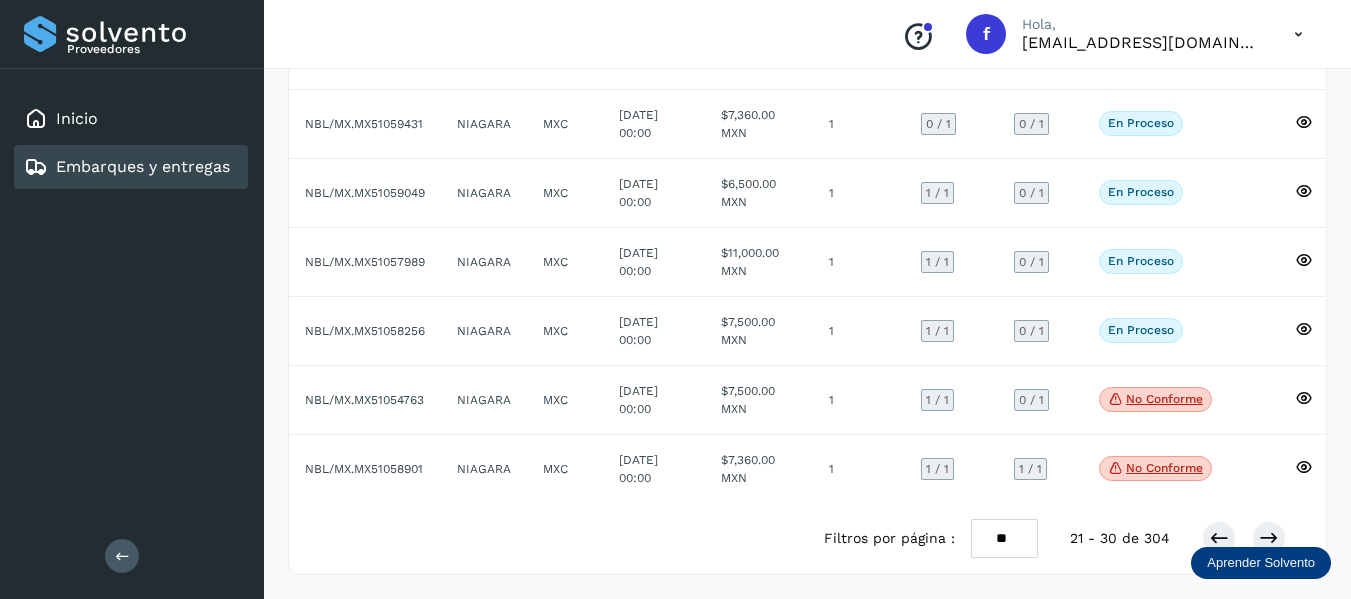 scroll, scrollTop: 458, scrollLeft: 0, axis: vertical 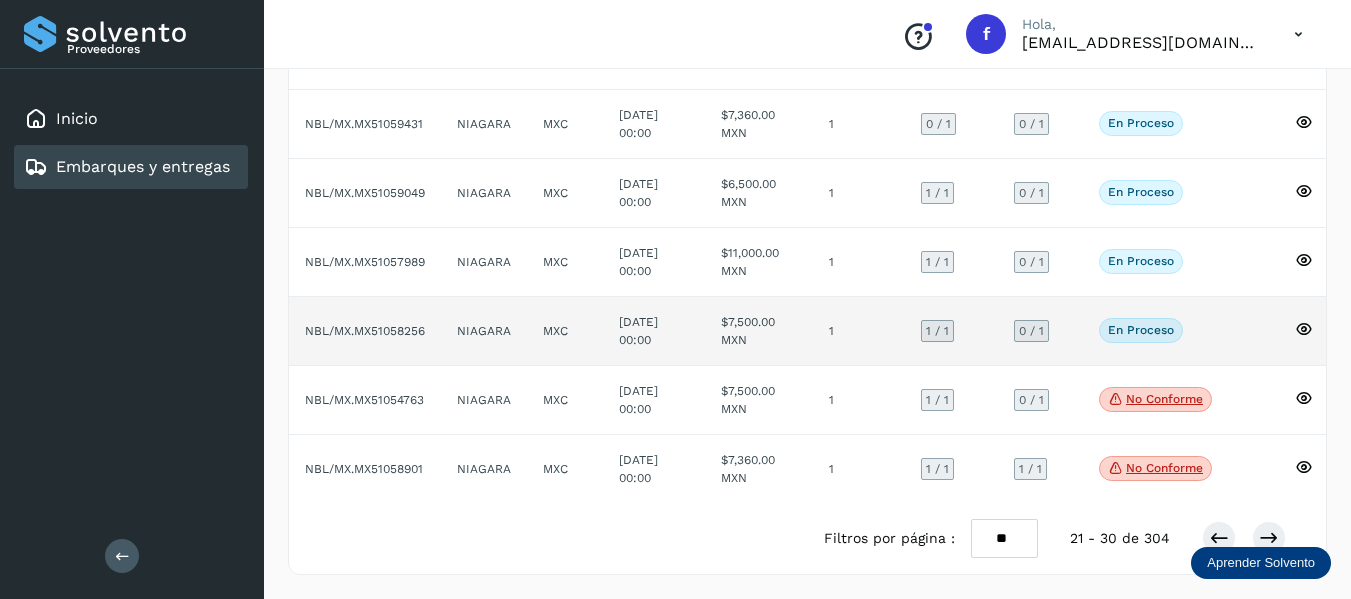 click on "En proceso
Verifica el estado de la factura o entregas asociadas a este embarque" 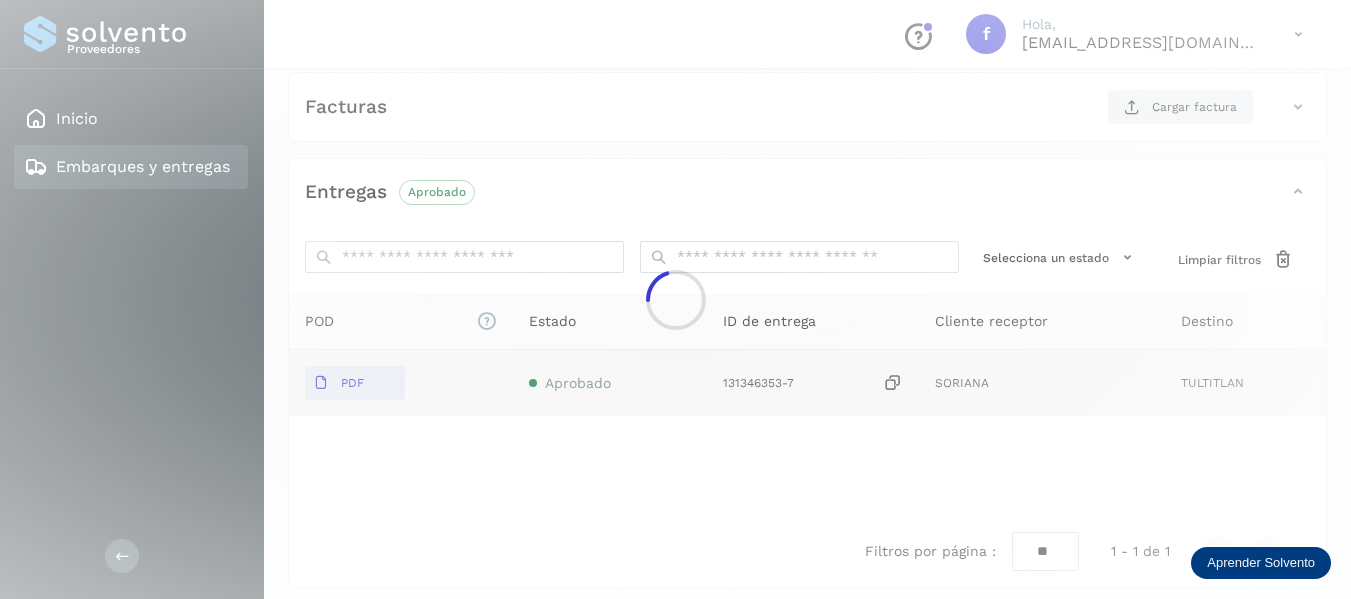 scroll, scrollTop: 350, scrollLeft: 0, axis: vertical 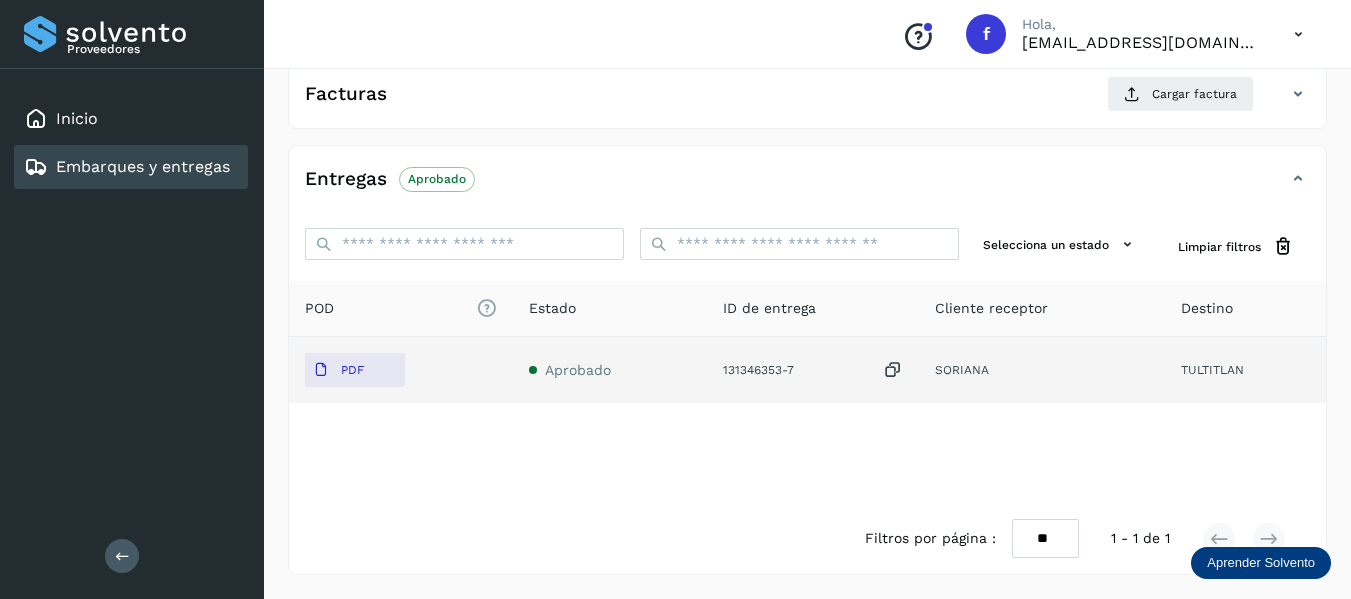 click on "SORIANA" 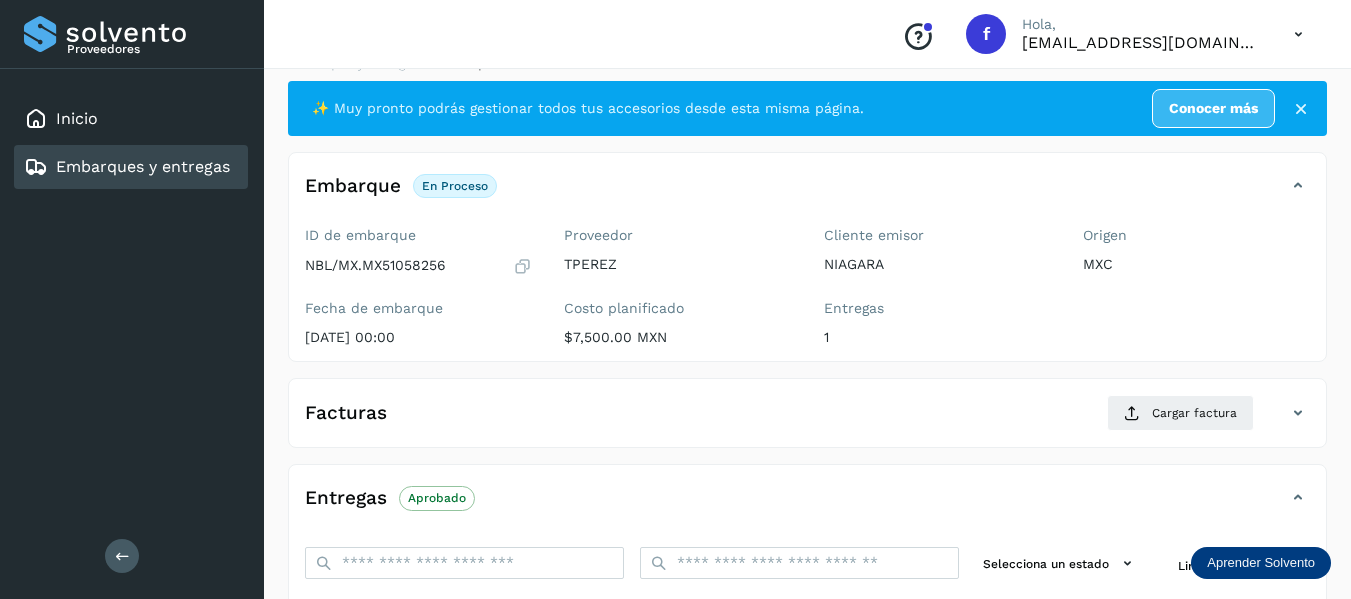 scroll, scrollTop: 0, scrollLeft: 0, axis: both 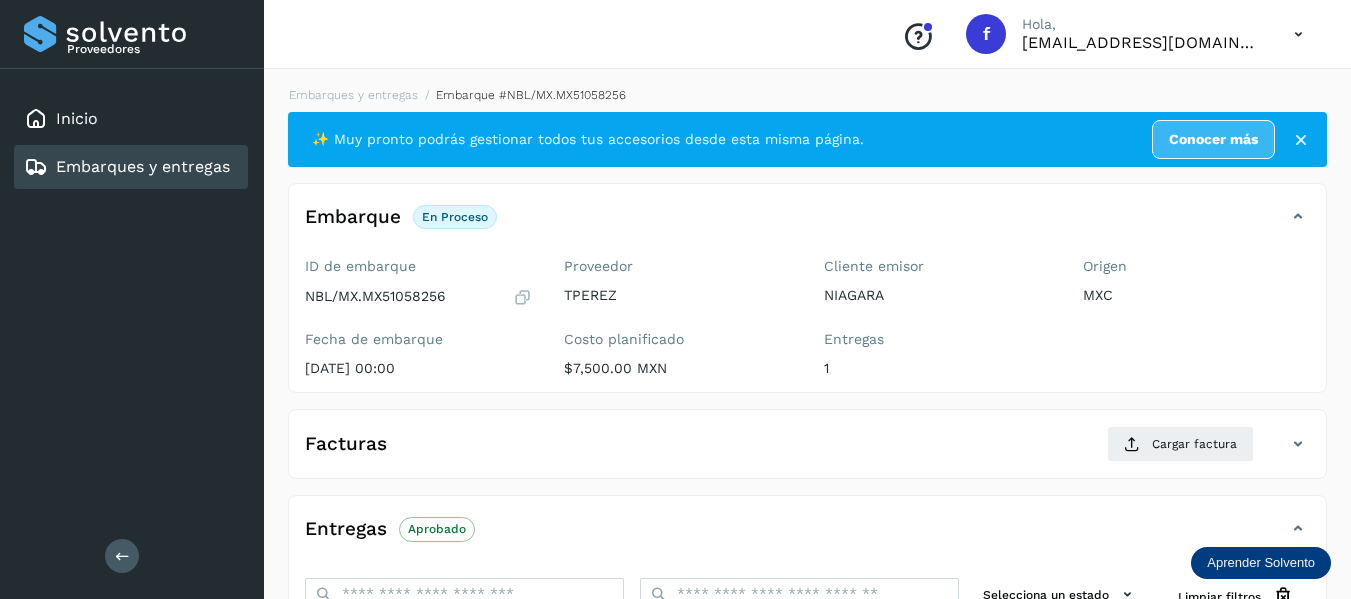 click at bounding box center [522, 297] 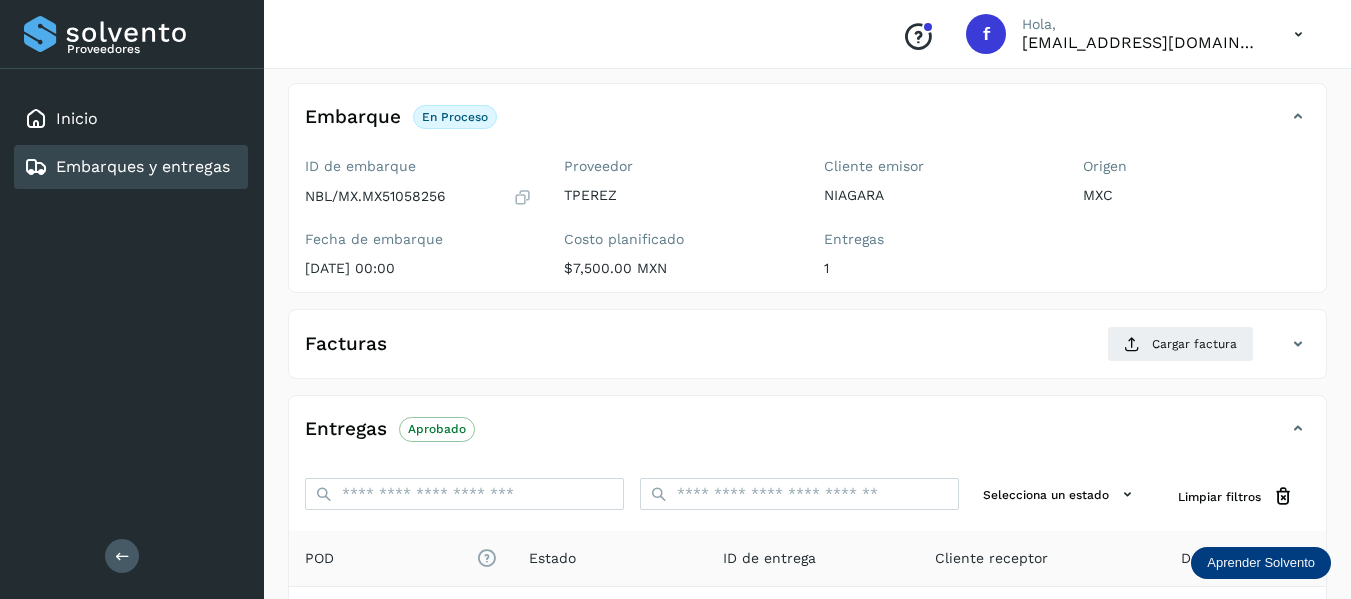 scroll, scrollTop: 200, scrollLeft: 0, axis: vertical 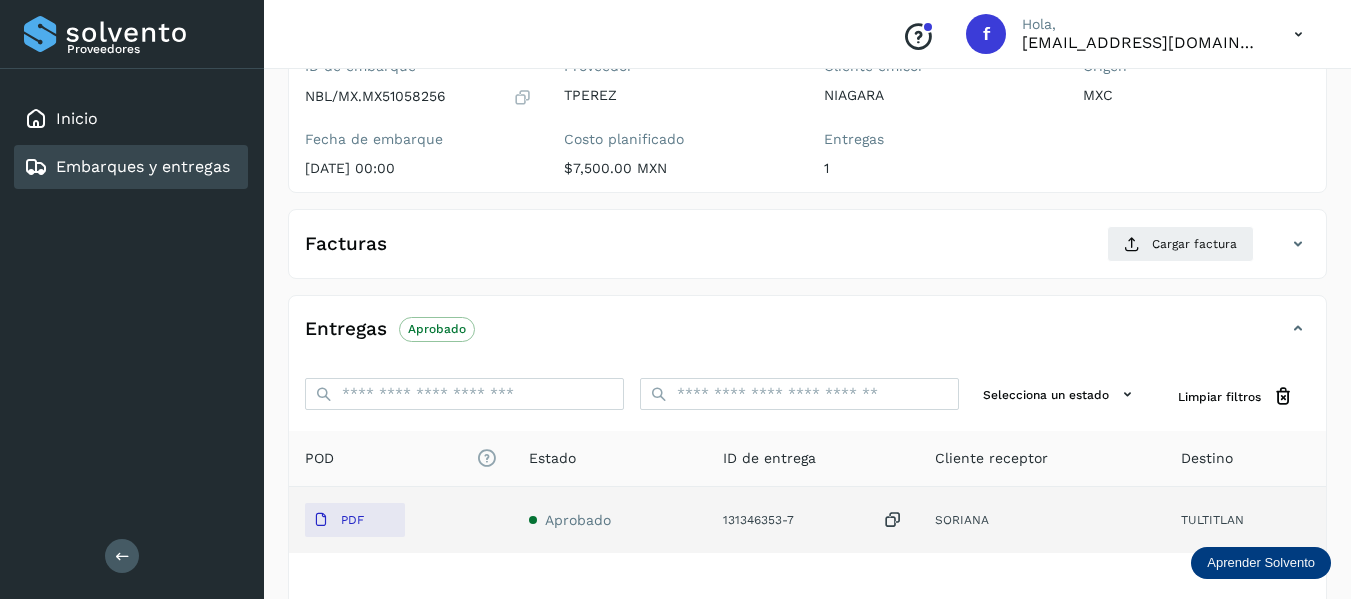 click at bounding box center (893, 520) 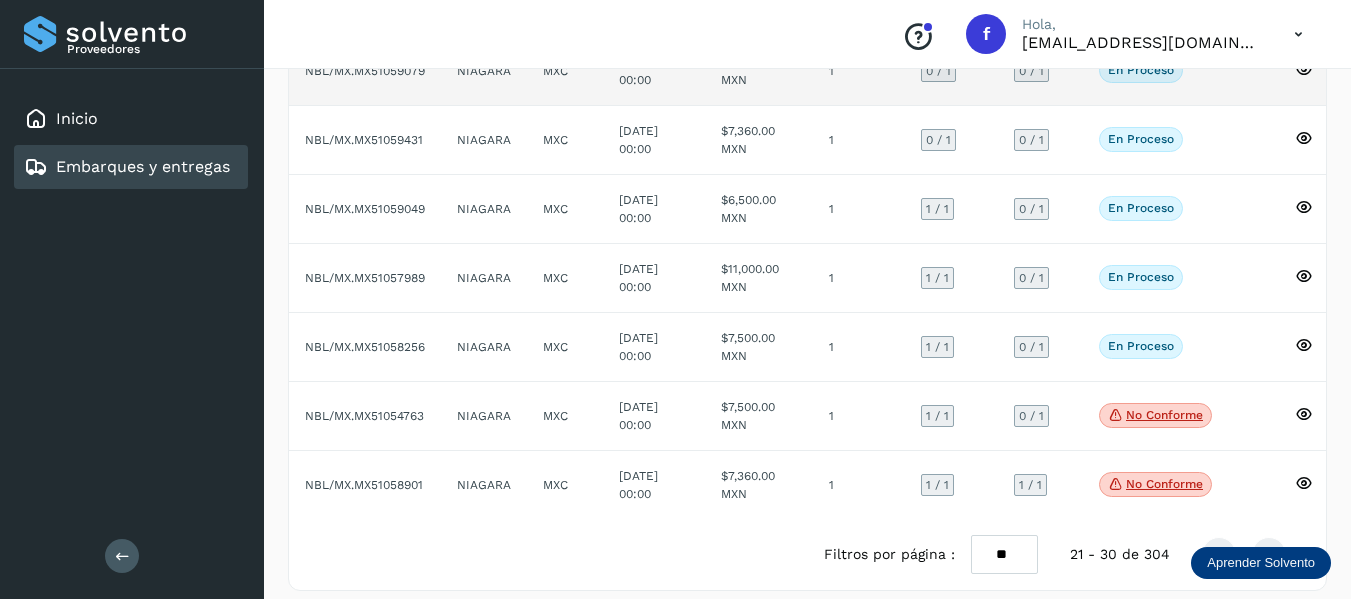 scroll, scrollTop: 458, scrollLeft: 0, axis: vertical 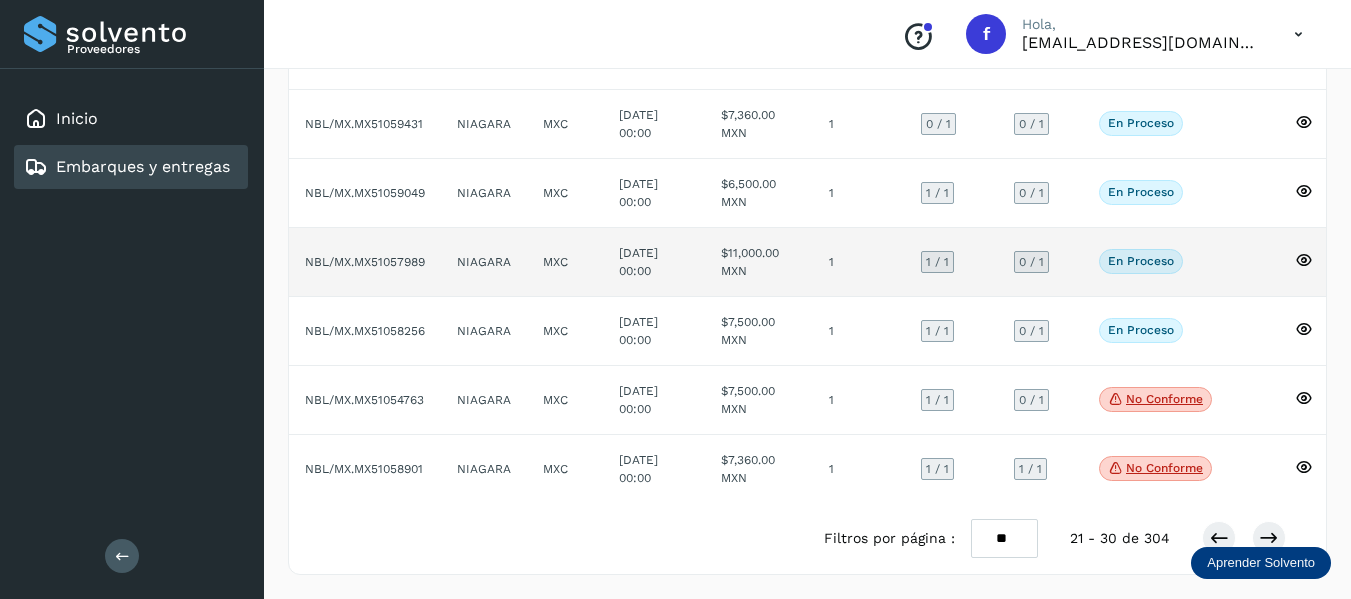 click 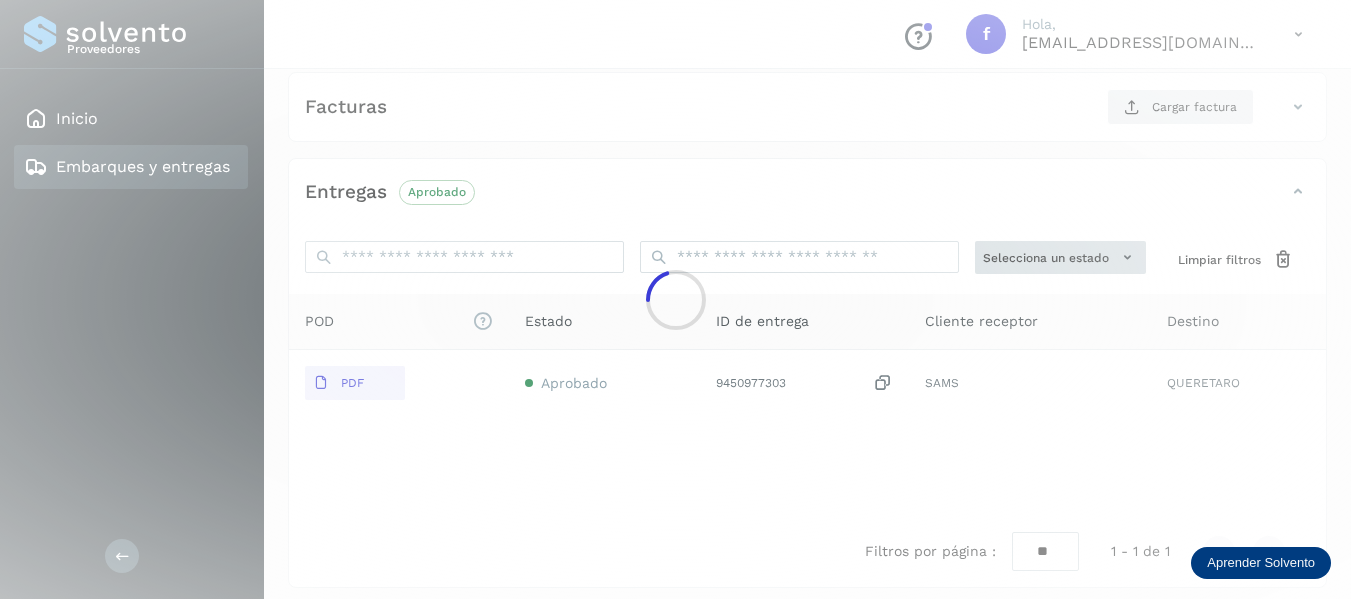 scroll, scrollTop: 350, scrollLeft: 0, axis: vertical 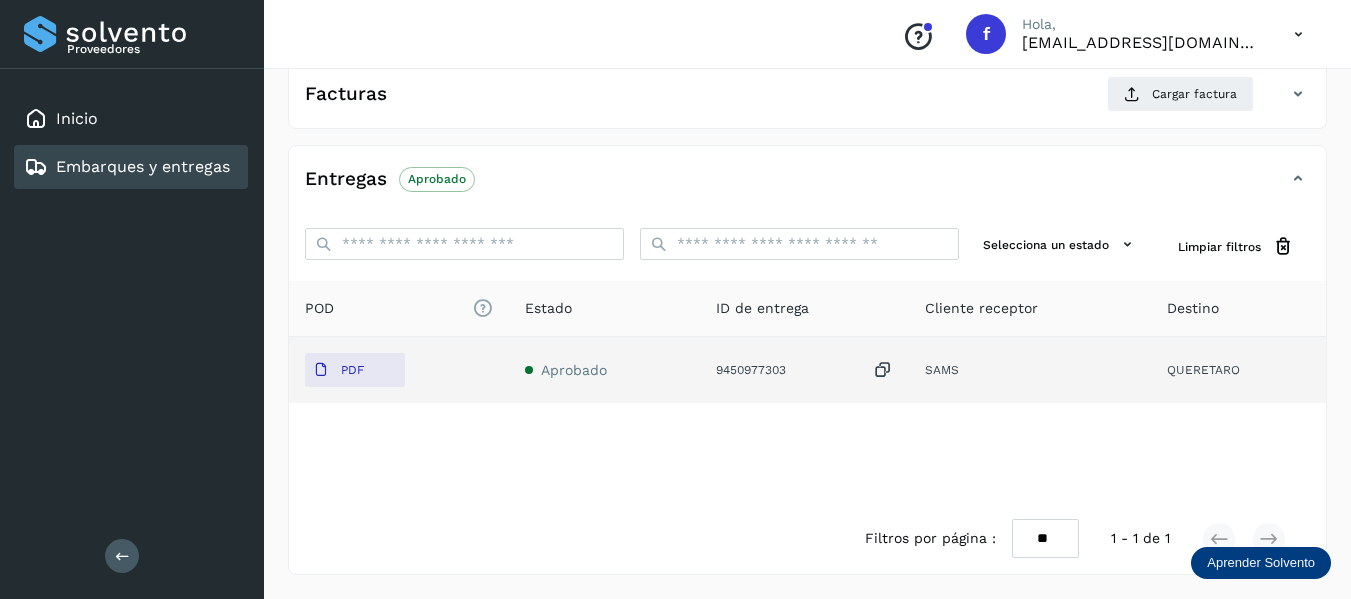 click on "SAMS" 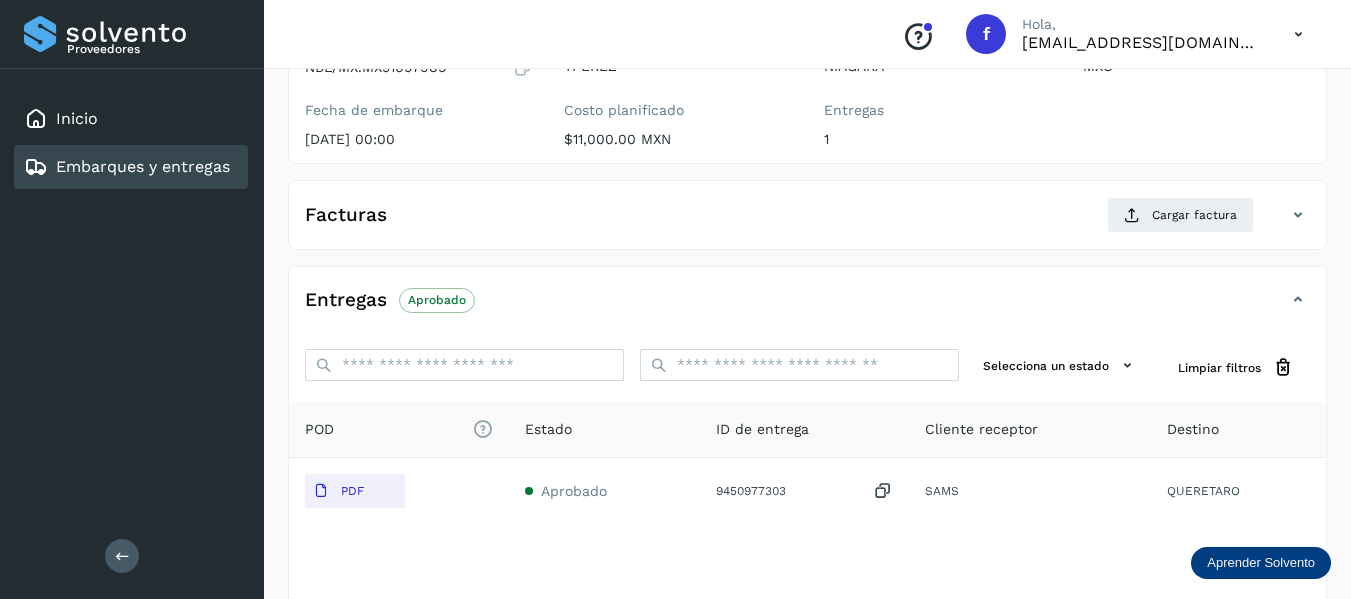 scroll, scrollTop: 0, scrollLeft: 0, axis: both 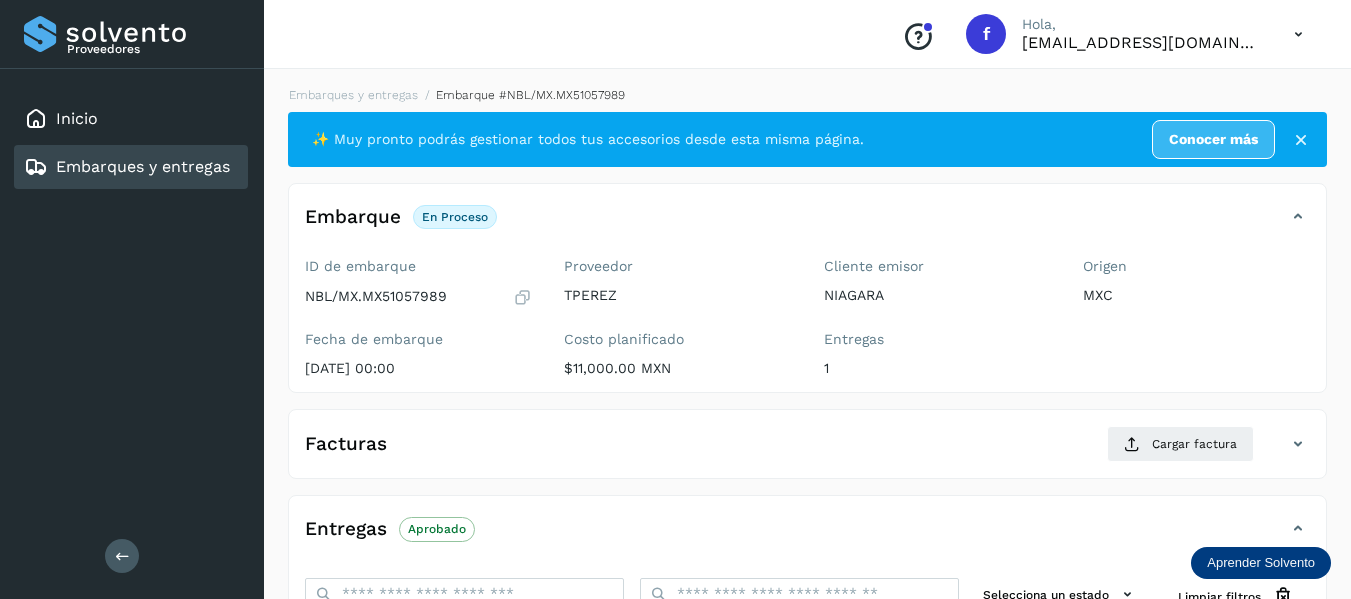 click at bounding box center [522, 297] 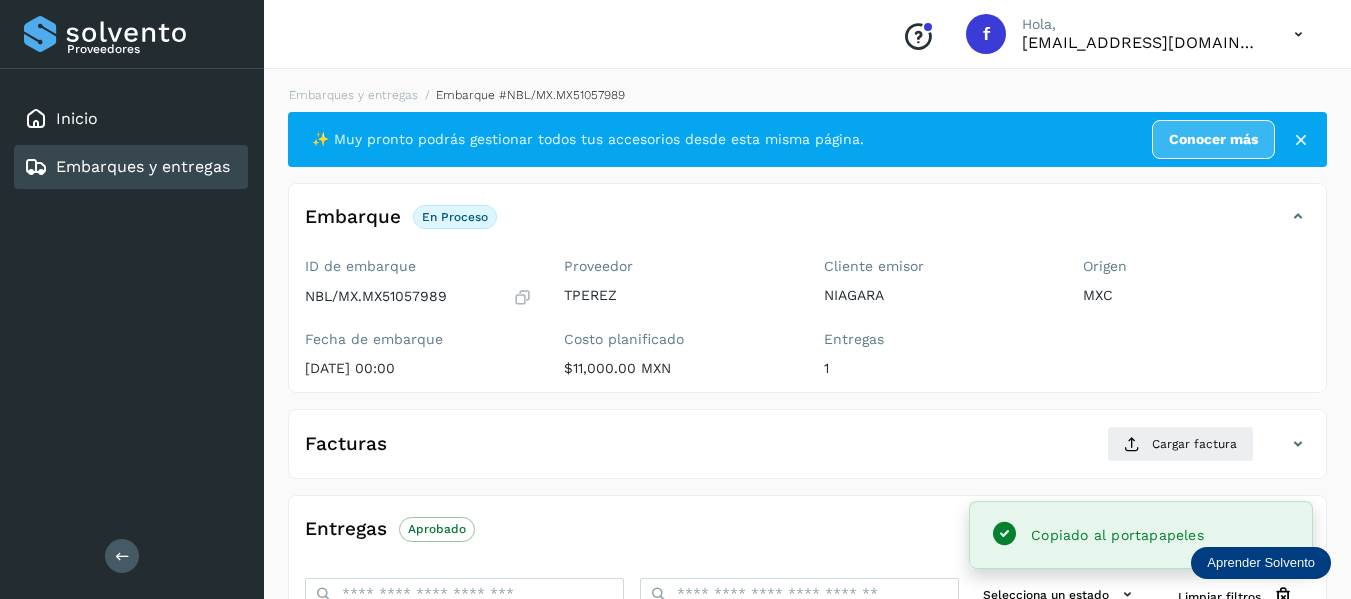 click at bounding box center [522, 297] 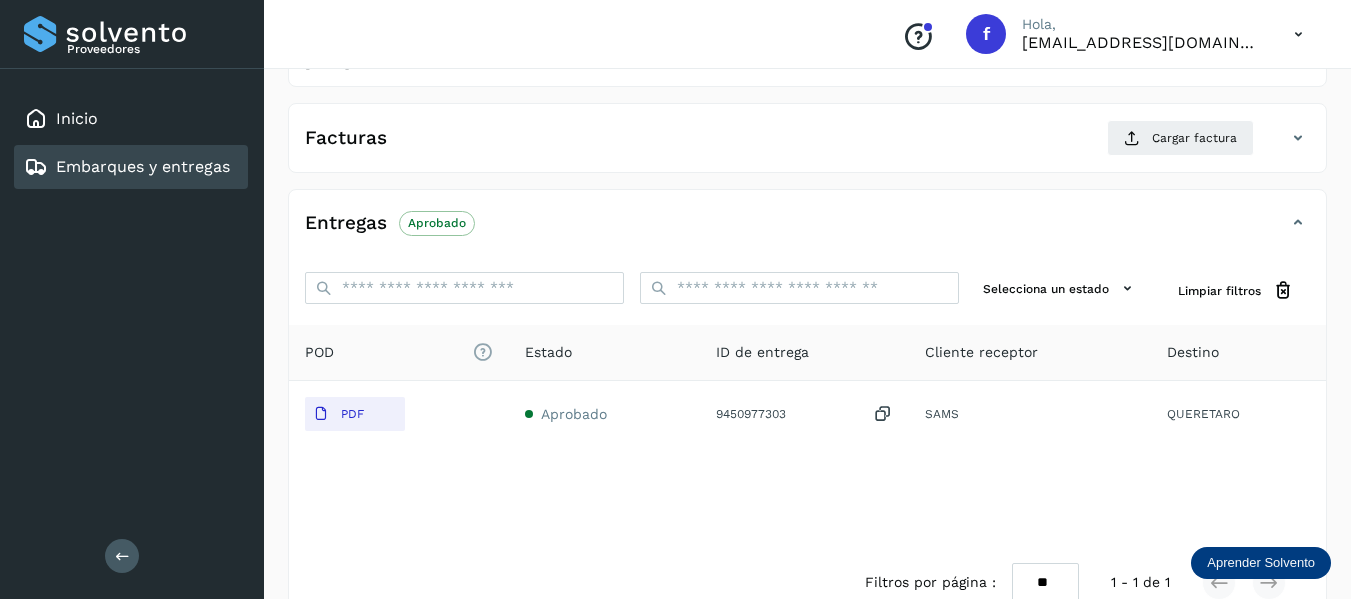 scroll, scrollTop: 350, scrollLeft: 0, axis: vertical 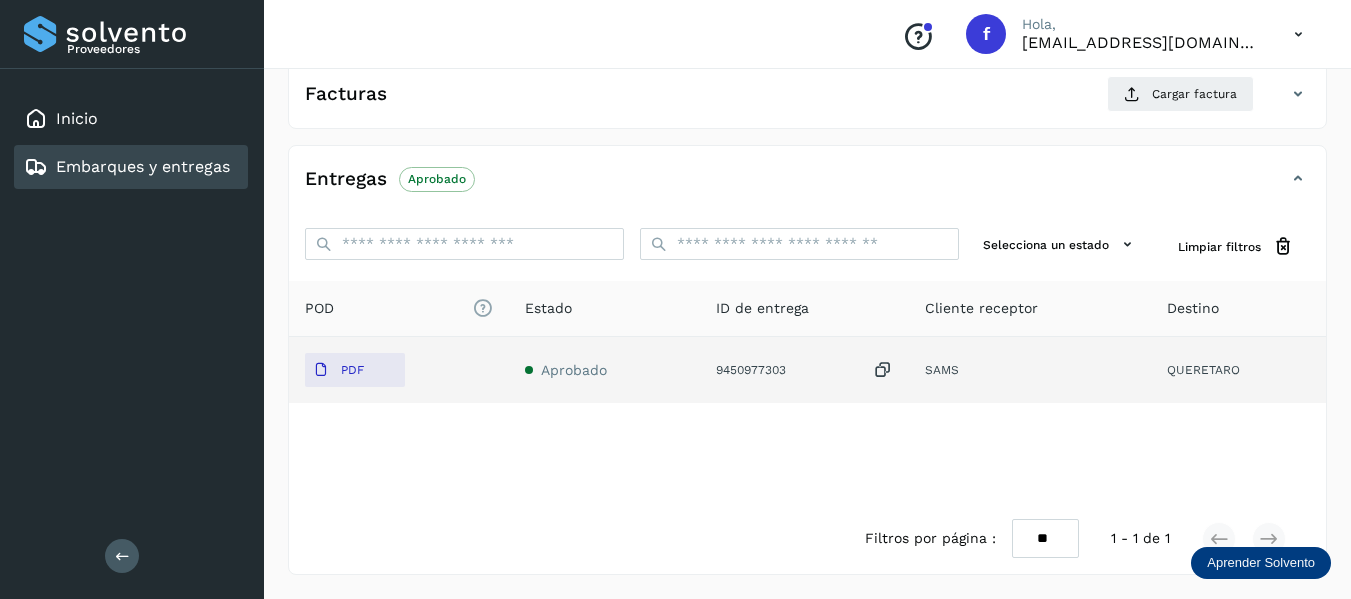 click at bounding box center [883, 370] 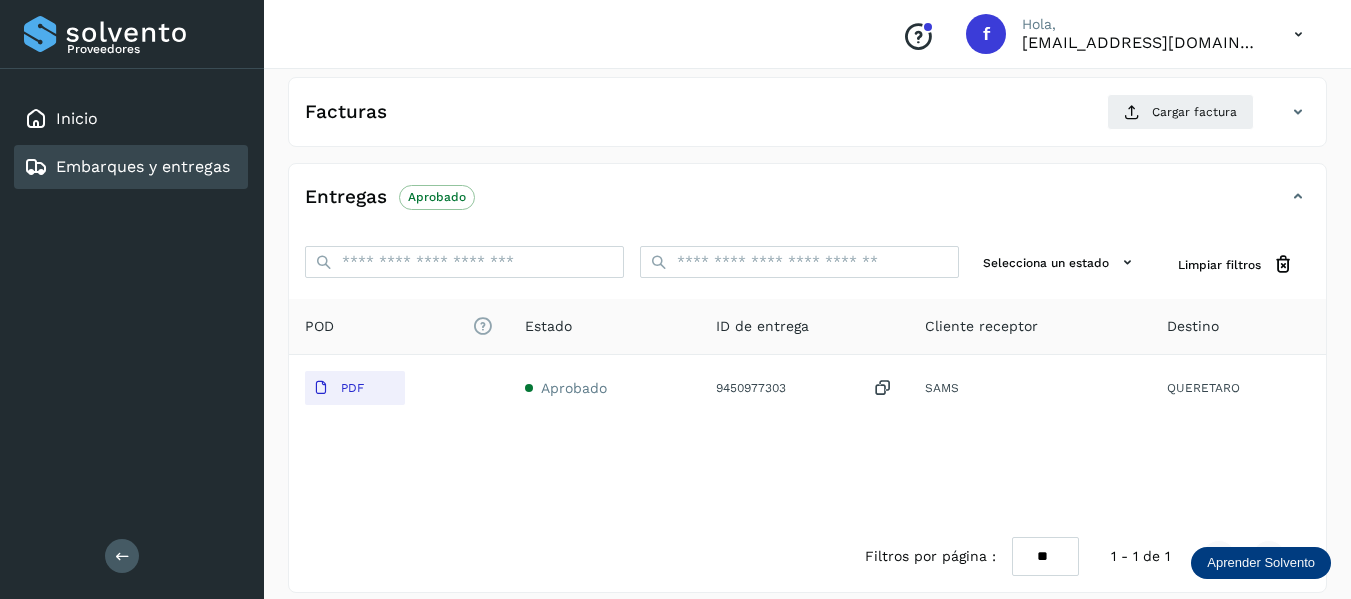 scroll, scrollTop: 350, scrollLeft: 0, axis: vertical 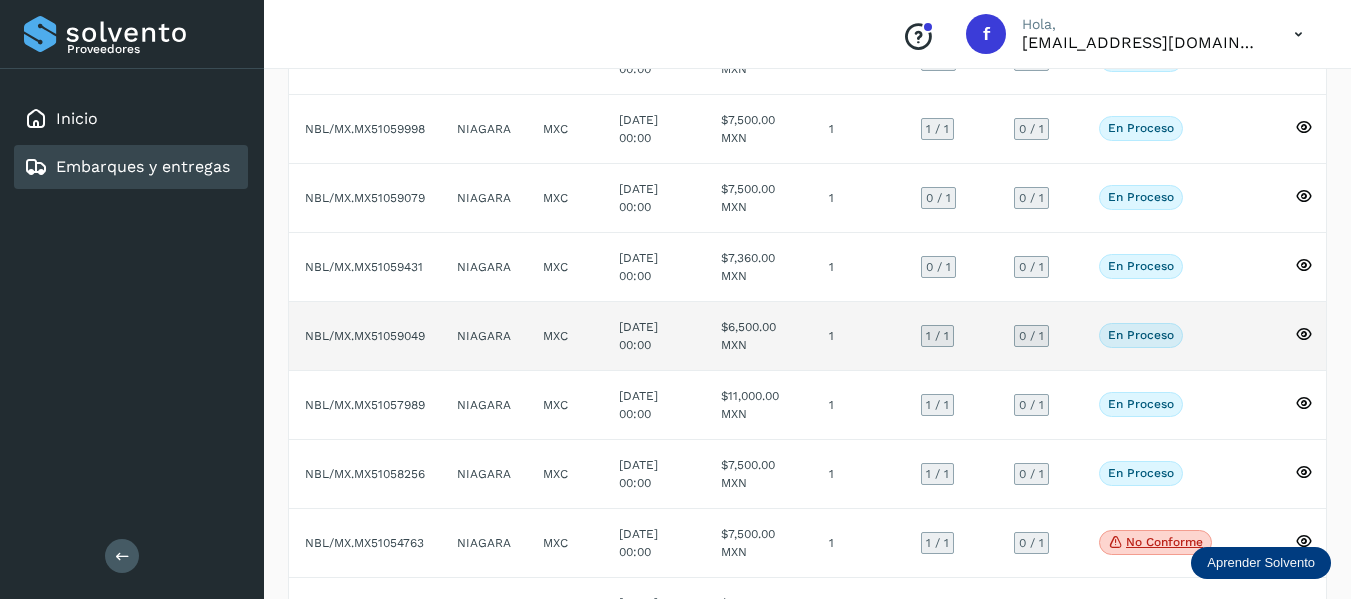 click 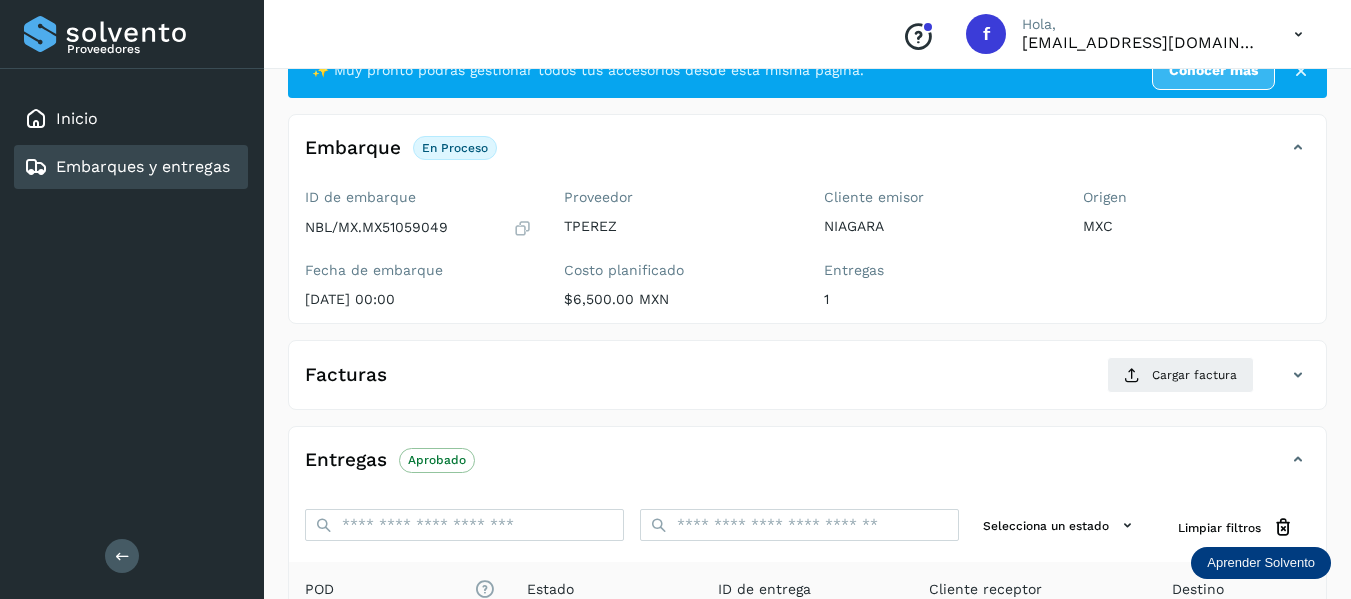 scroll, scrollTop: 0, scrollLeft: 0, axis: both 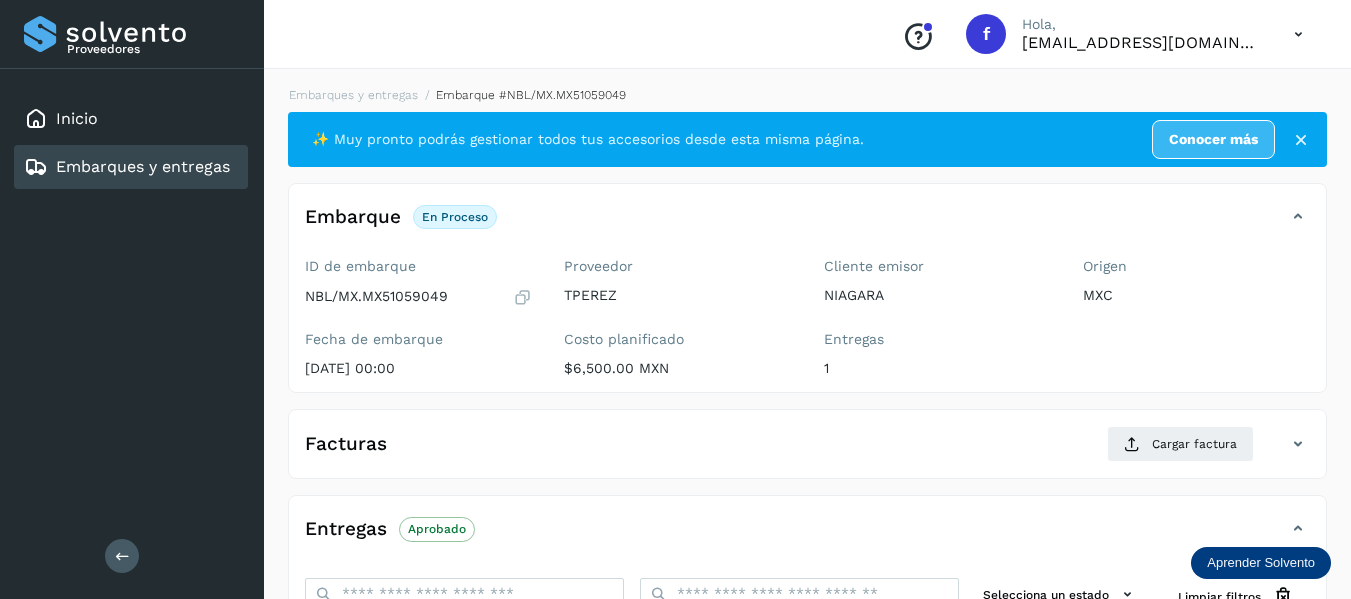 click at bounding box center (522, 297) 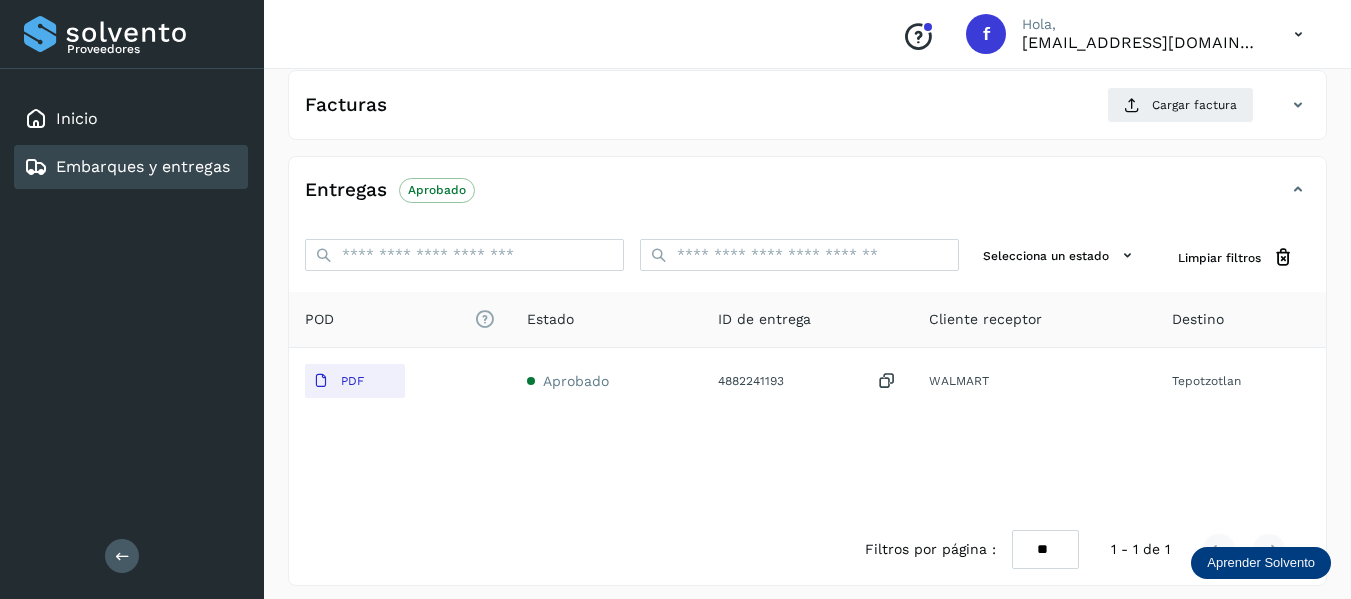 scroll, scrollTop: 350, scrollLeft: 0, axis: vertical 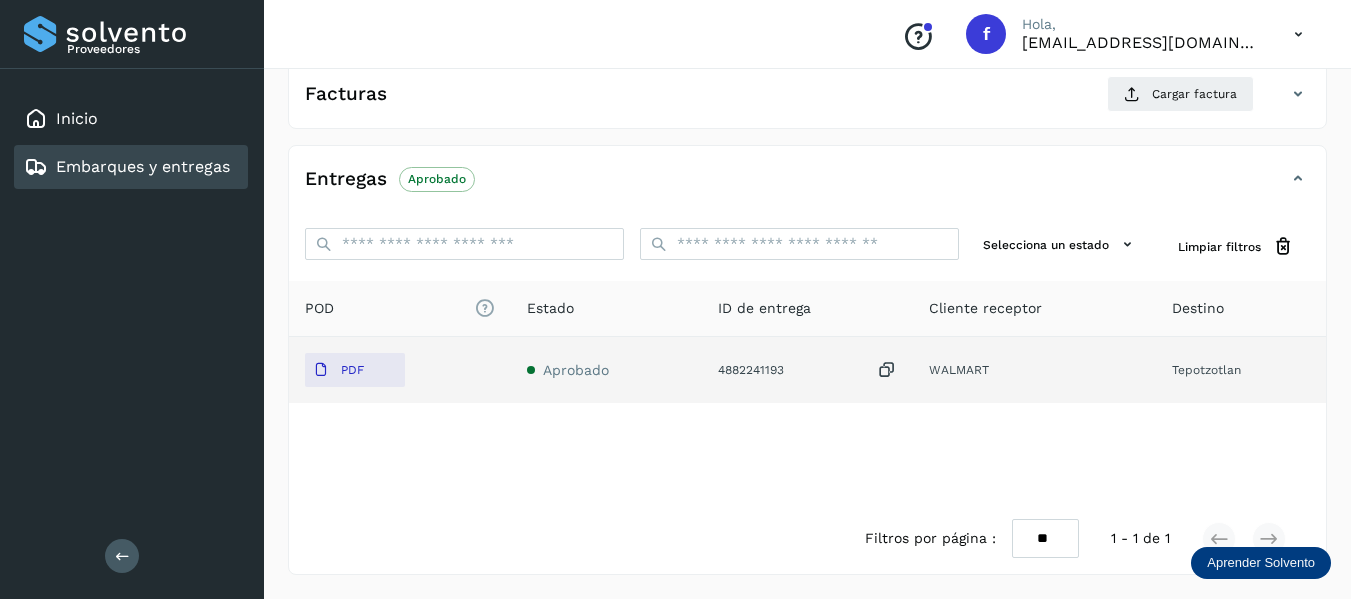 click at bounding box center [887, 370] 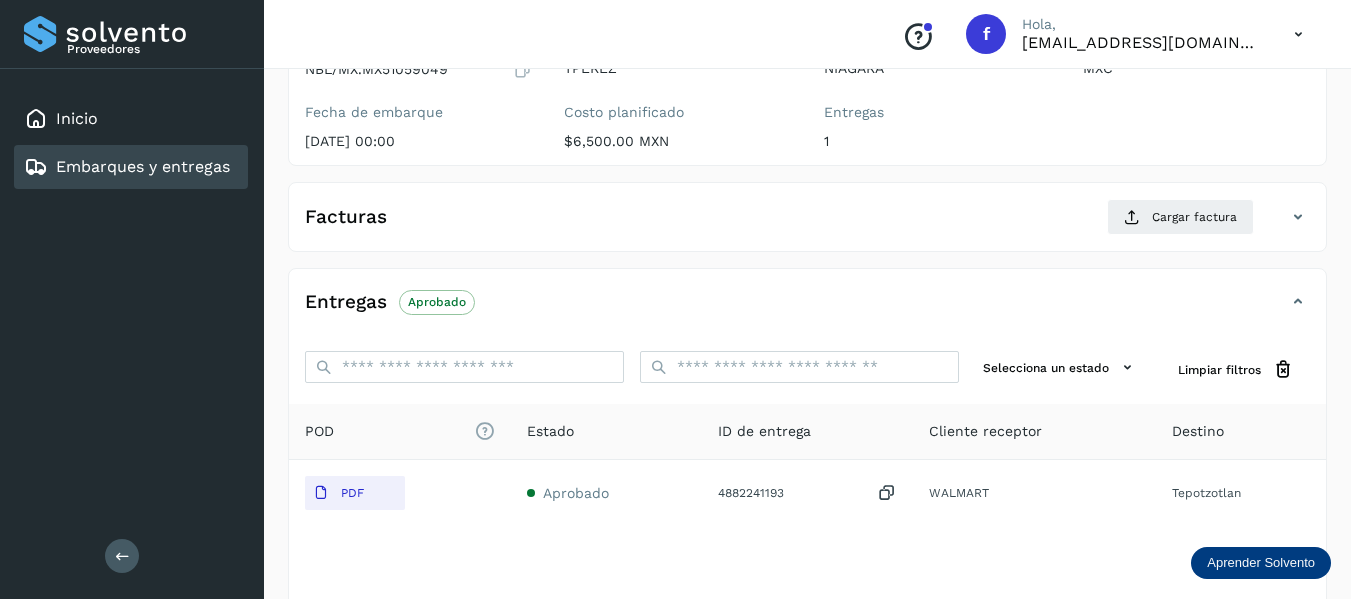 scroll, scrollTop: 0, scrollLeft: 0, axis: both 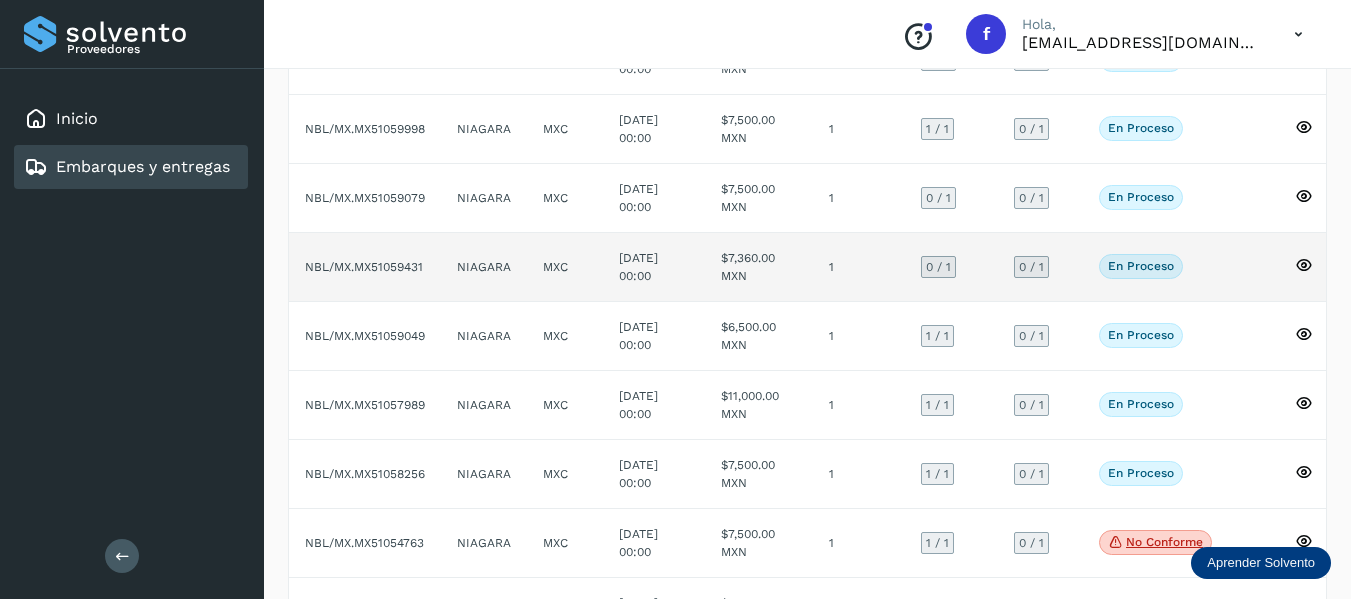 click on "En proceso
Verifica el estado de la factura o entregas asociadas a este embarque" 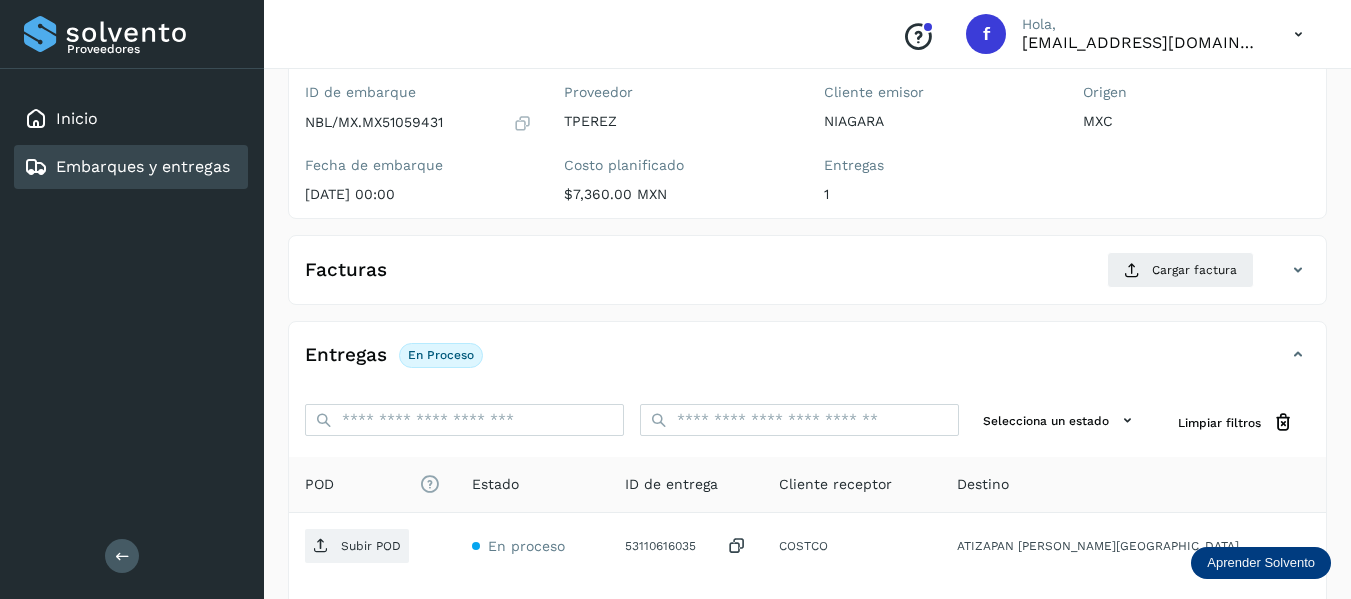 scroll, scrollTop: 0, scrollLeft: 0, axis: both 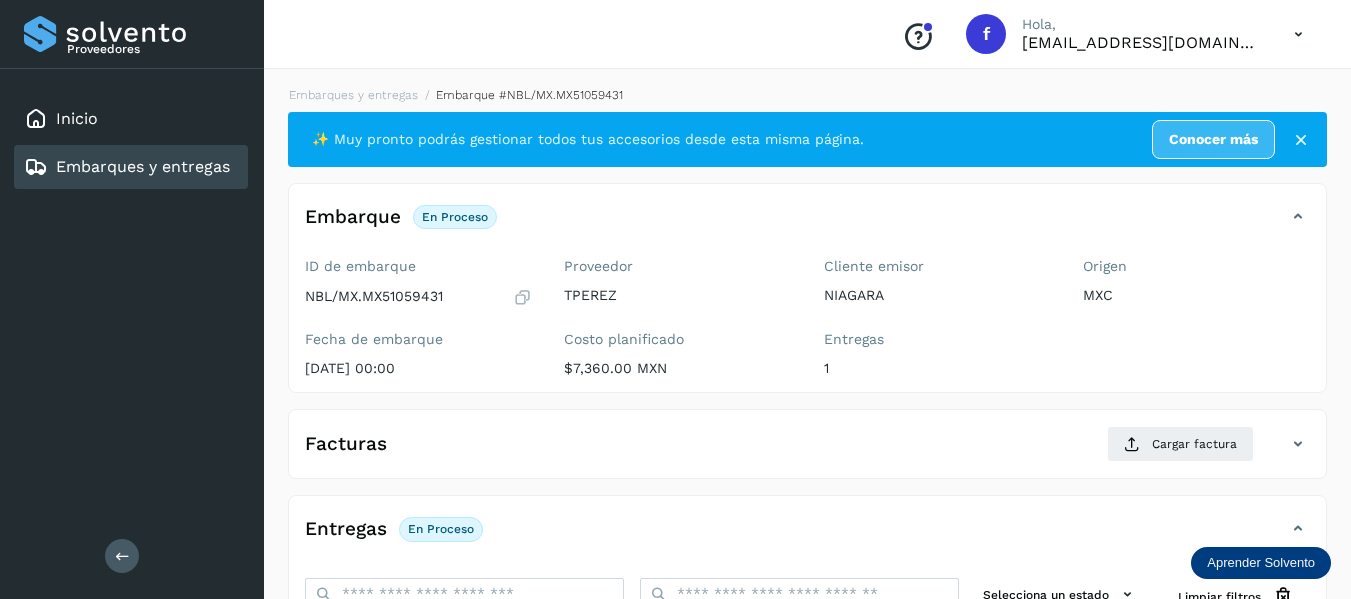 click at bounding box center (522, 297) 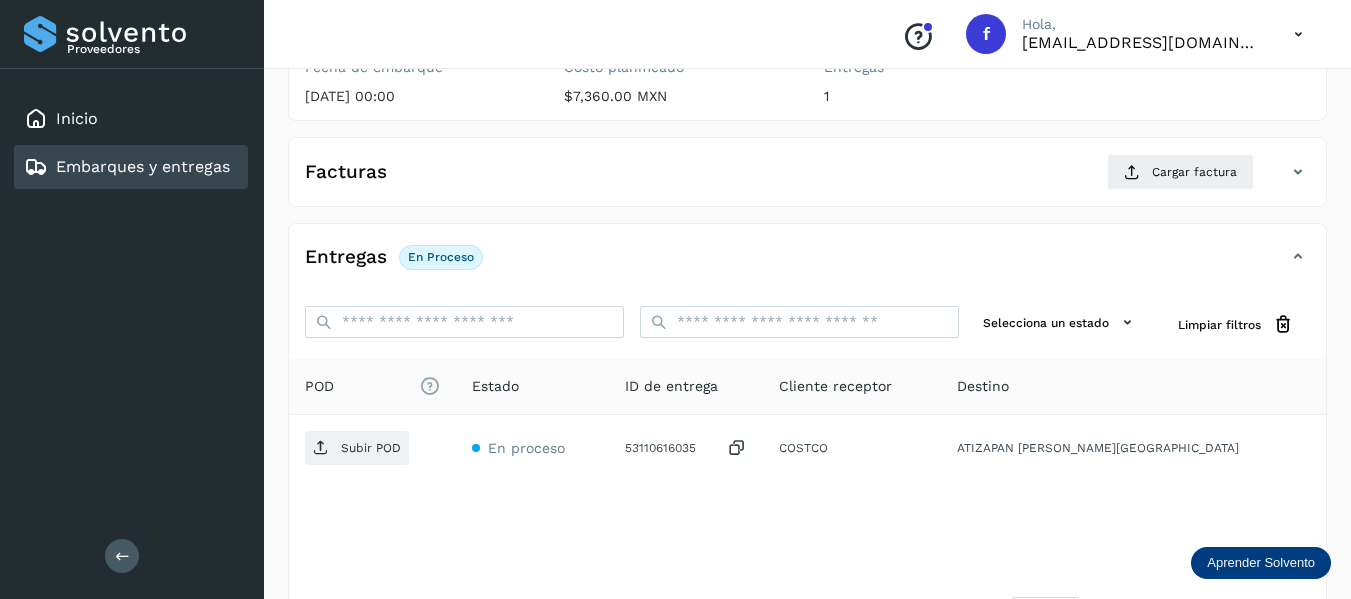 scroll, scrollTop: 300, scrollLeft: 0, axis: vertical 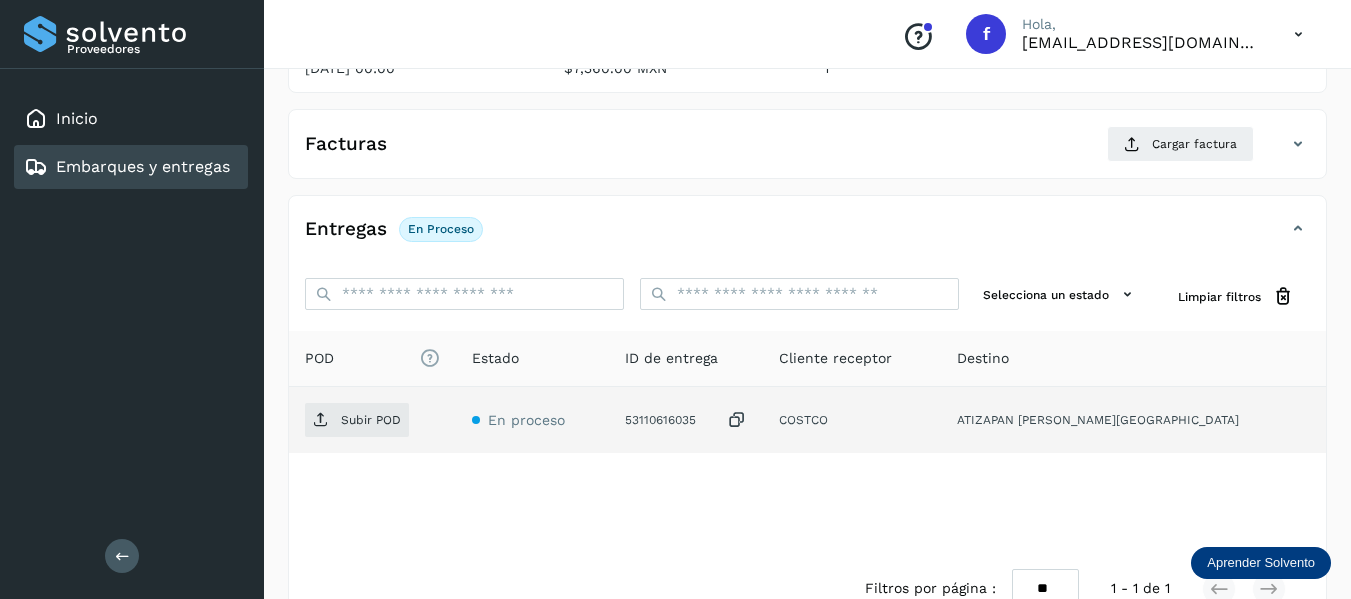 click at bounding box center (737, 420) 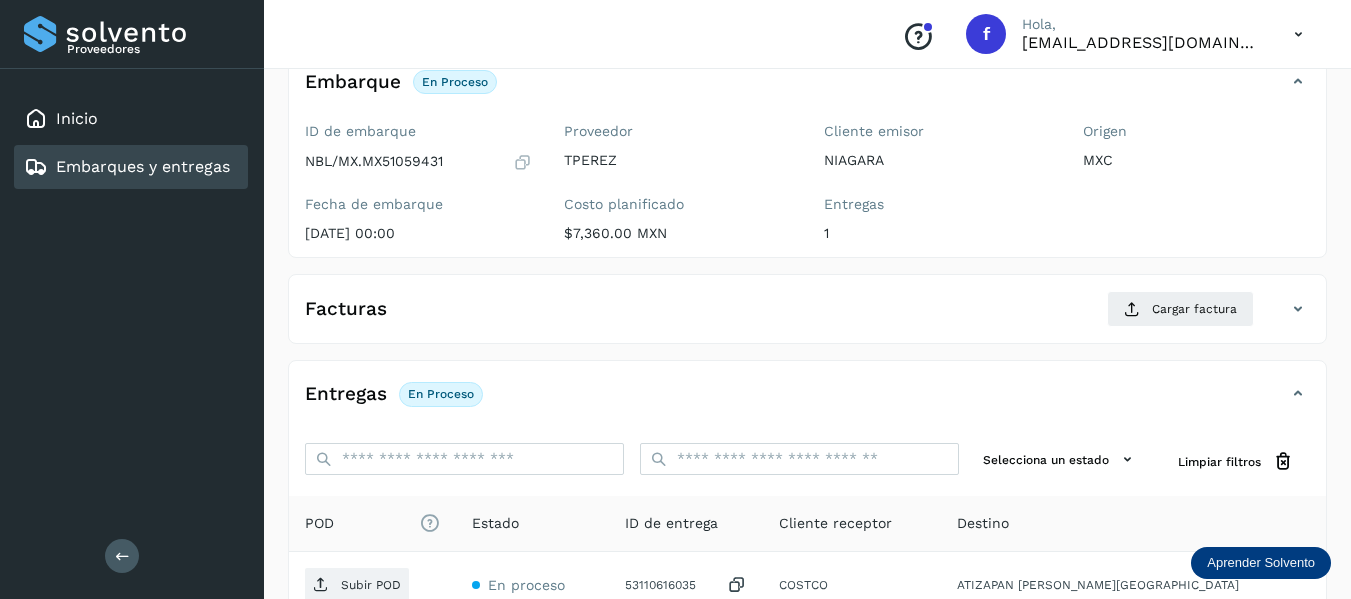 scroll, scrollTop: 100, scrollLeft: 0, axis: vertical 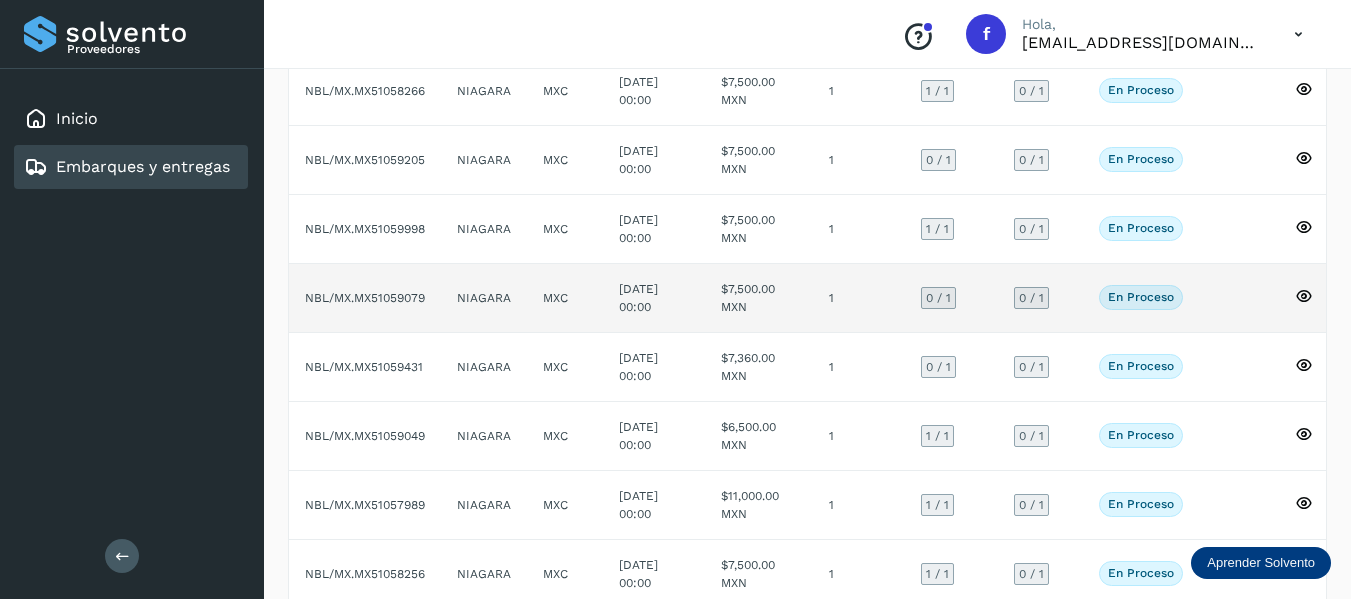 click on "En proceso
Verifica el estado de la factura o entregas asociadas a este embarque" 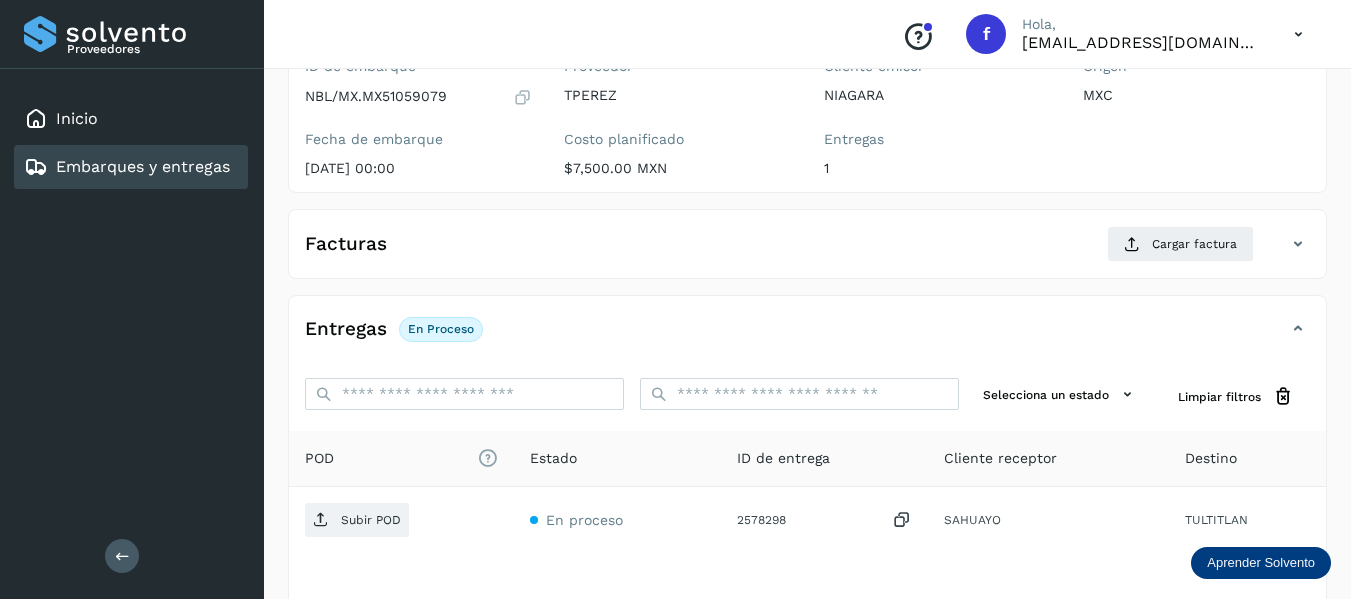 click at bounding box center (522, 97) 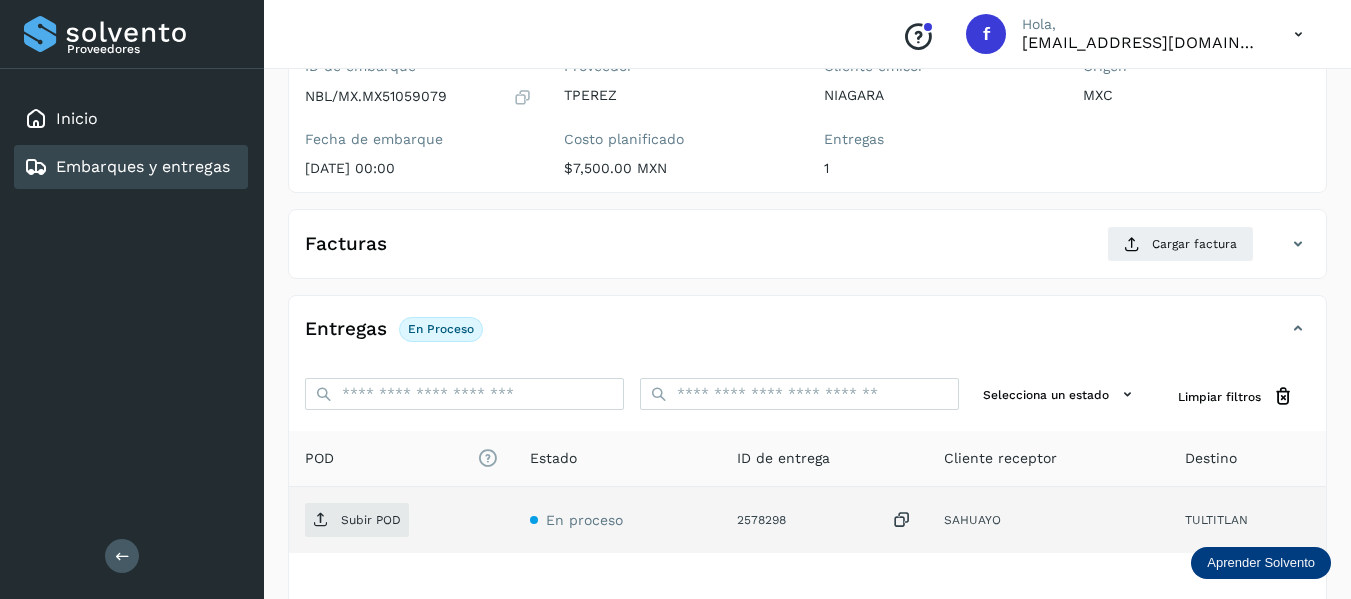 click at bounding box center [902, 520] 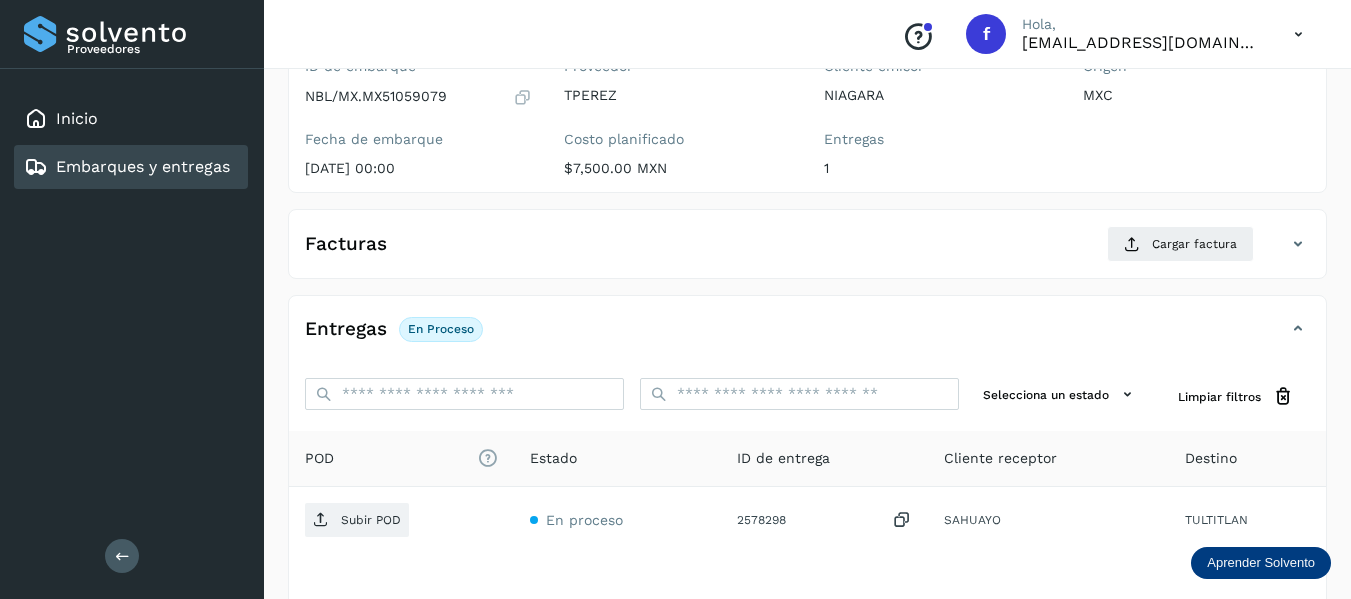 scroll, scrollTop: 0, scrollLeft: 0, axis: both 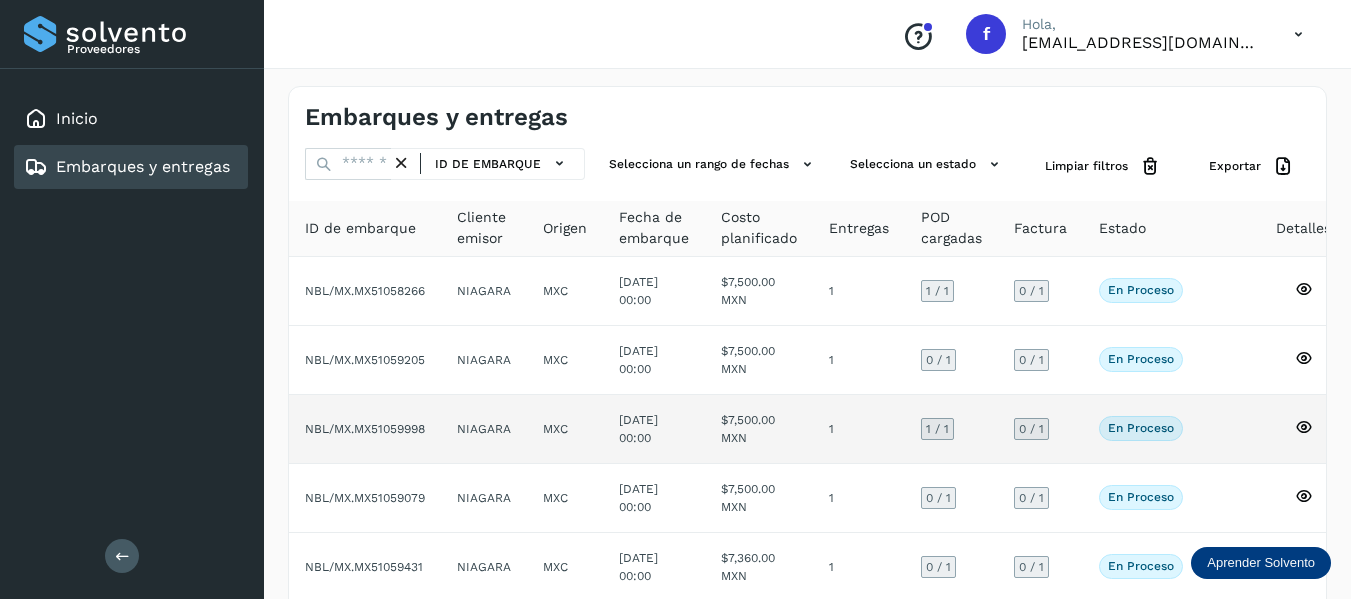 click on "En proceso
Verifica el estado de la factura o entregas asociadas a este embarque" 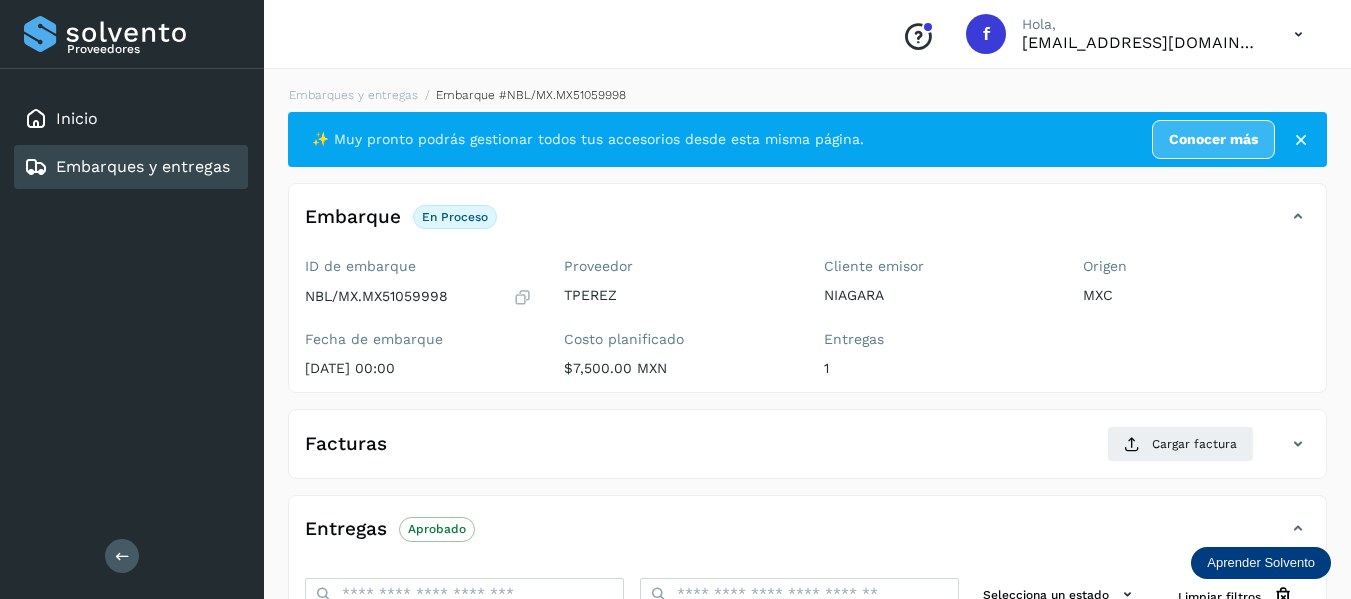 click at bounding box center (522, 297) 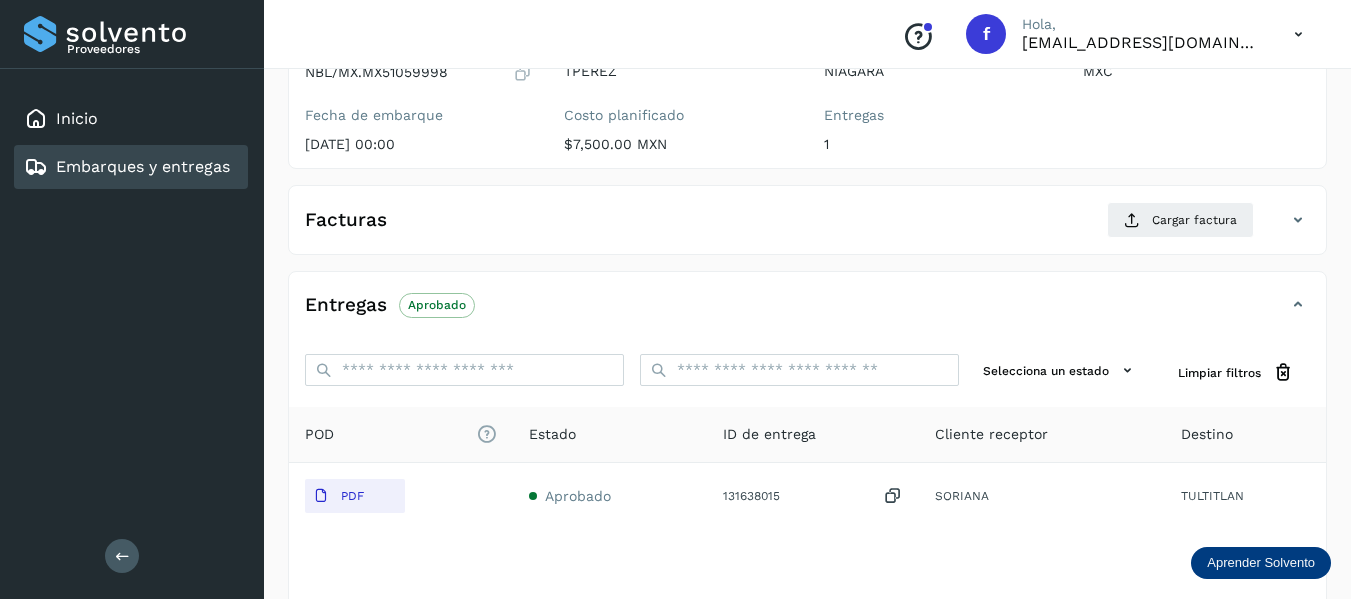 scroll, scrollTop: 300, scrollLeft: 0, axis: vertical 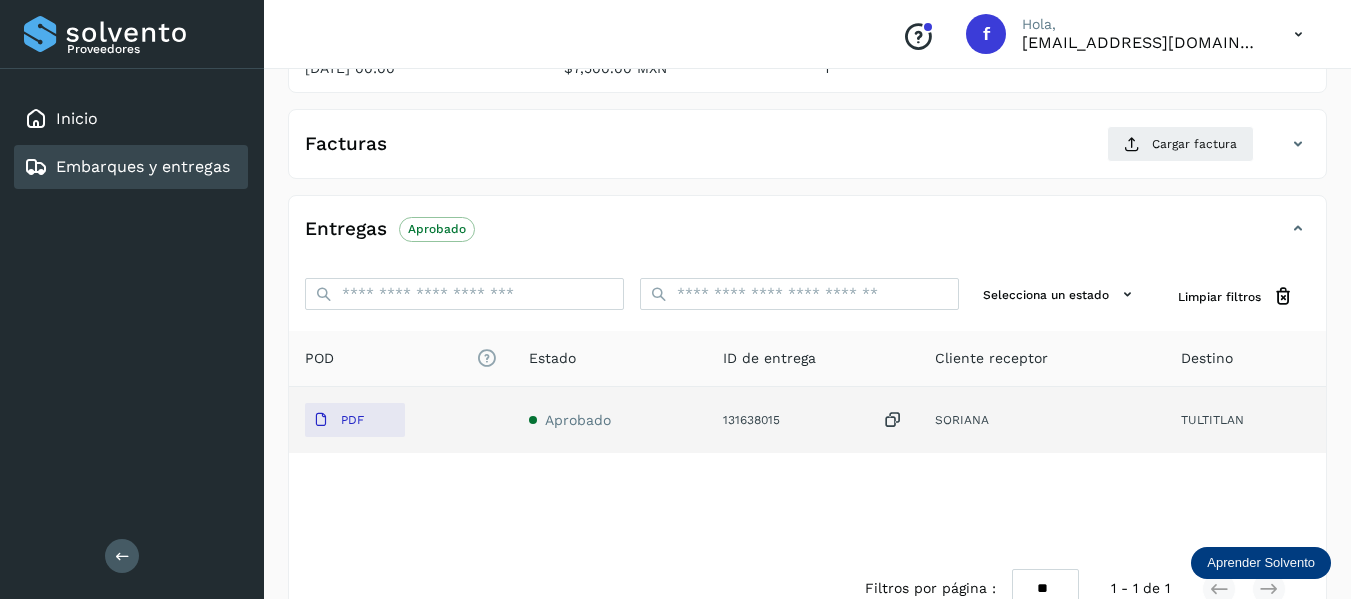 click at bounding box center [893, 420] 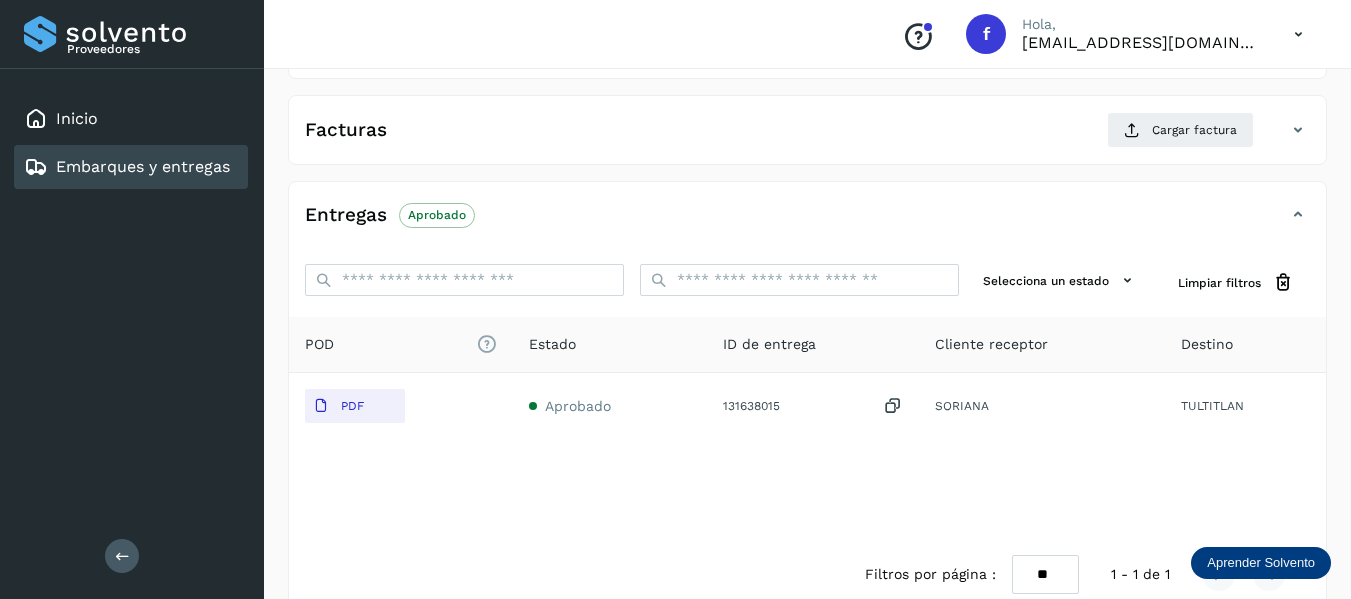 scroll, scrollTop: 350, scrollLeft: 0, axis: vertical 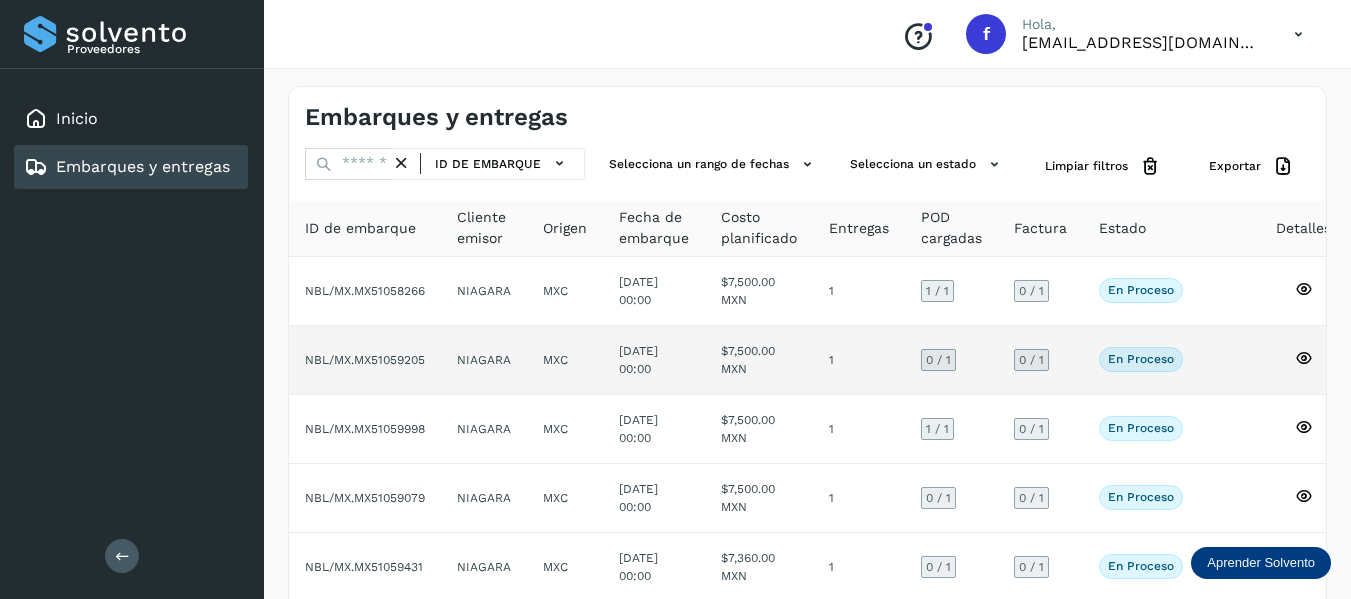 click on "En proceso
Verifica el estado de la factura o entregas asociadas a este embarque" 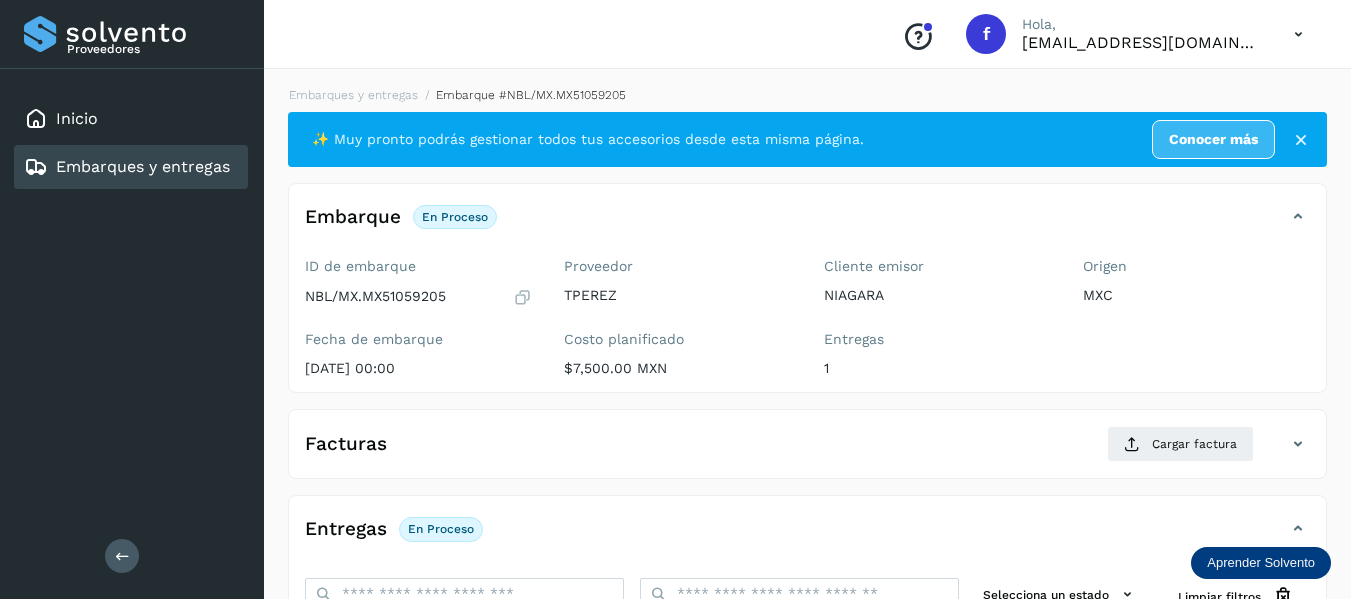 click on "ID de embarque NBL/MX.MX51059205 Fecha de embarque [DATE] 00:00" at bounding box center (418, 321) 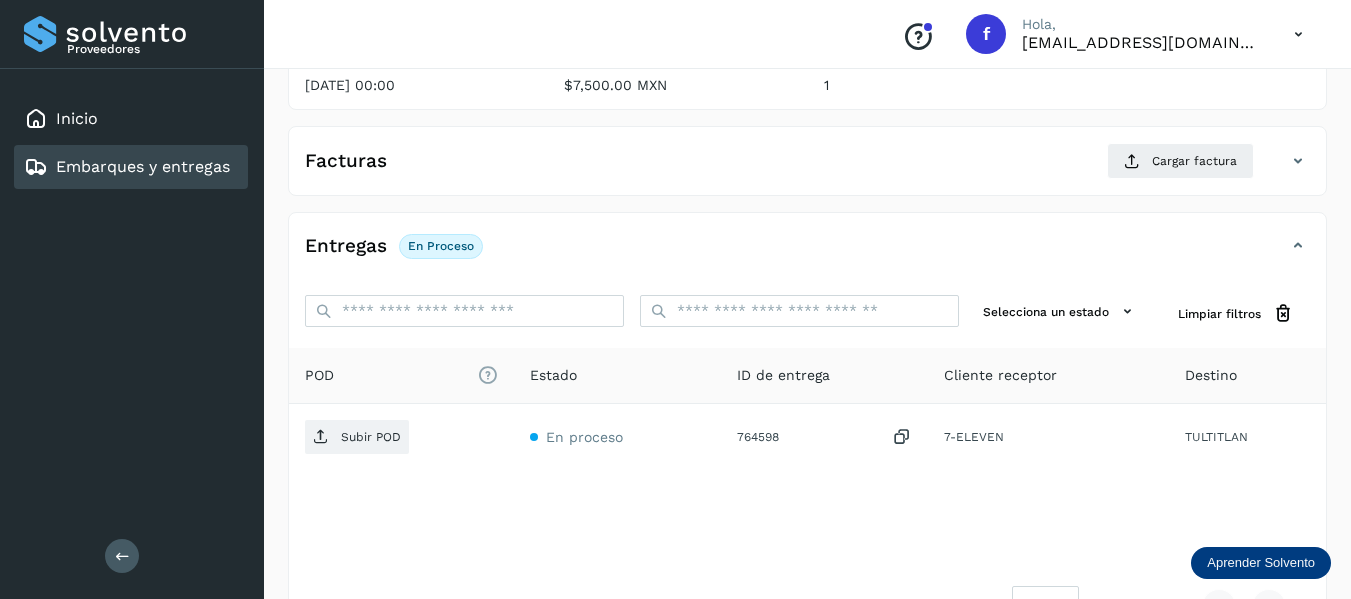 scroll, scrollTop: 300, scrollLeft: 0, axis: vertical 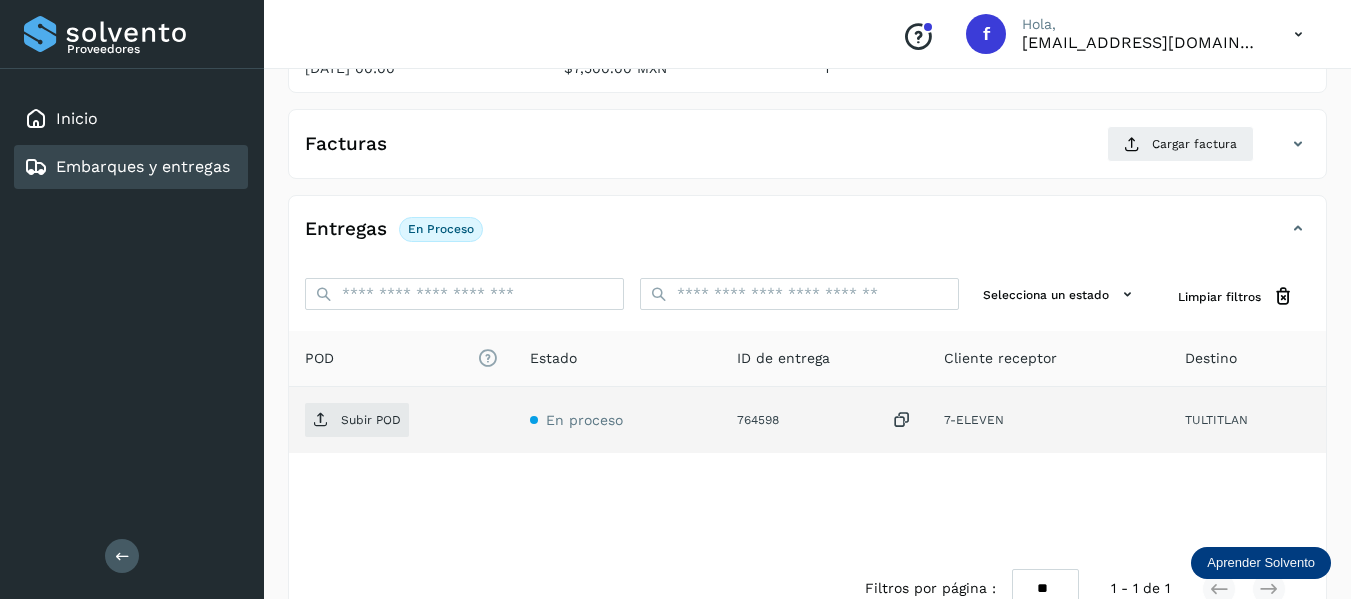 click at bounding box center (902, 420) 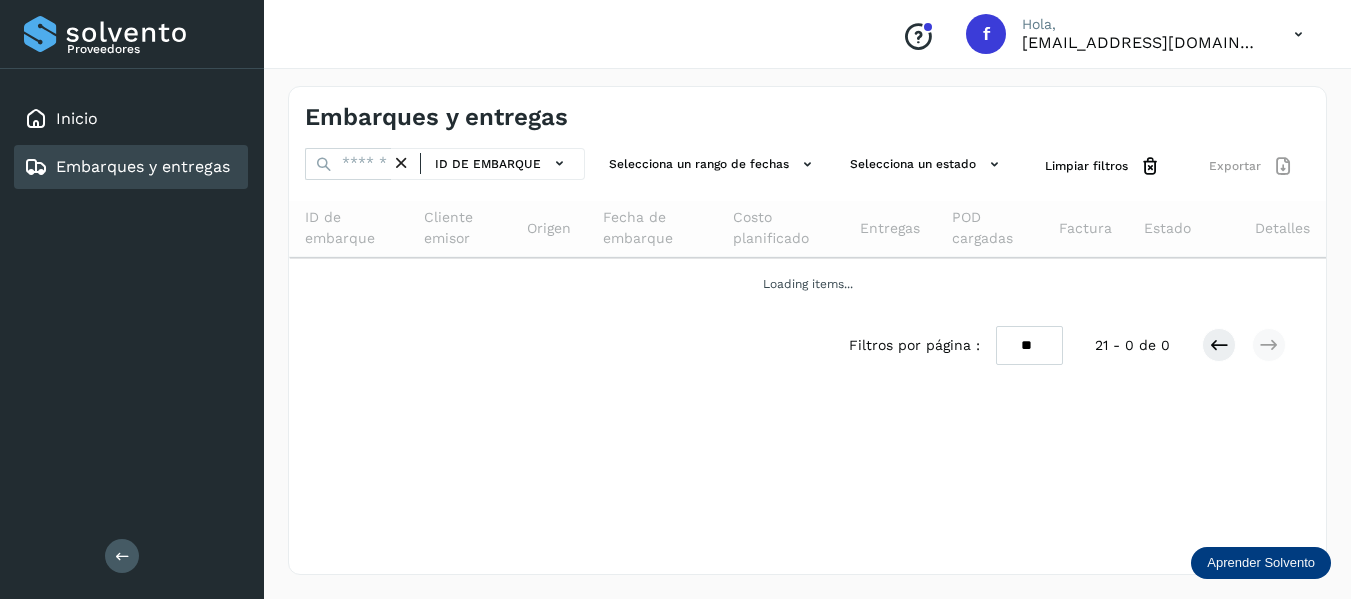 scroll, scrollTop: 0, scrollLeft: 0, axis: both 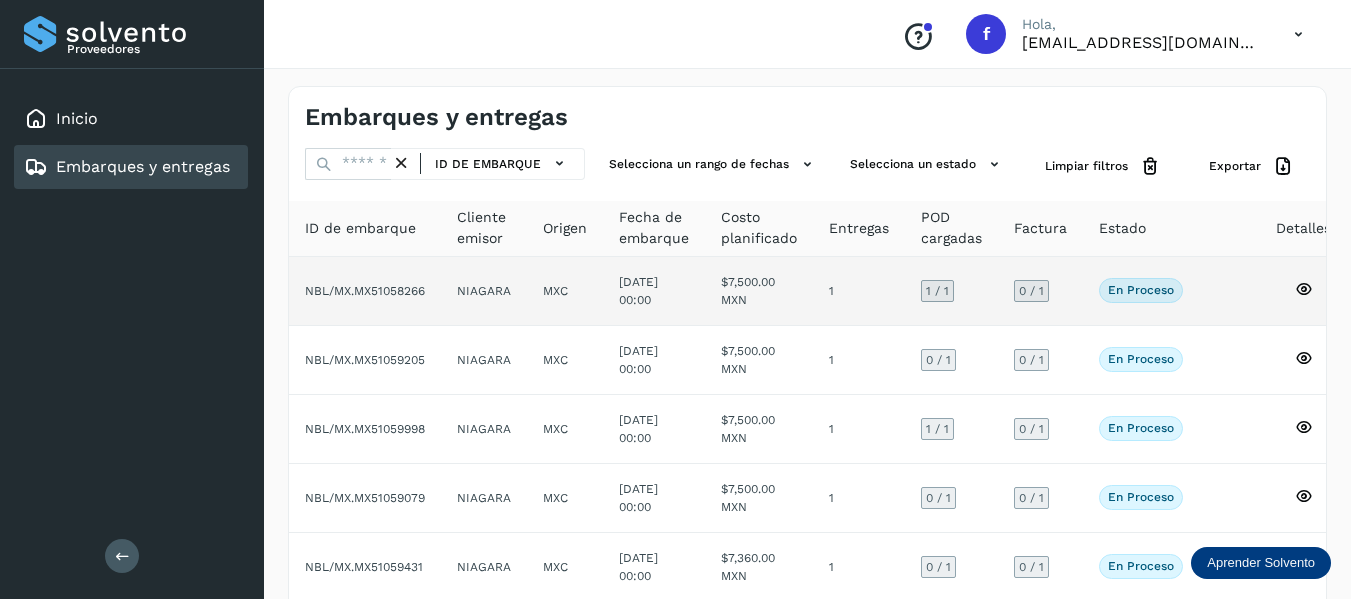 click on "En proceso
Verifica el estado de la factura o entregas asociadas a este embarque" 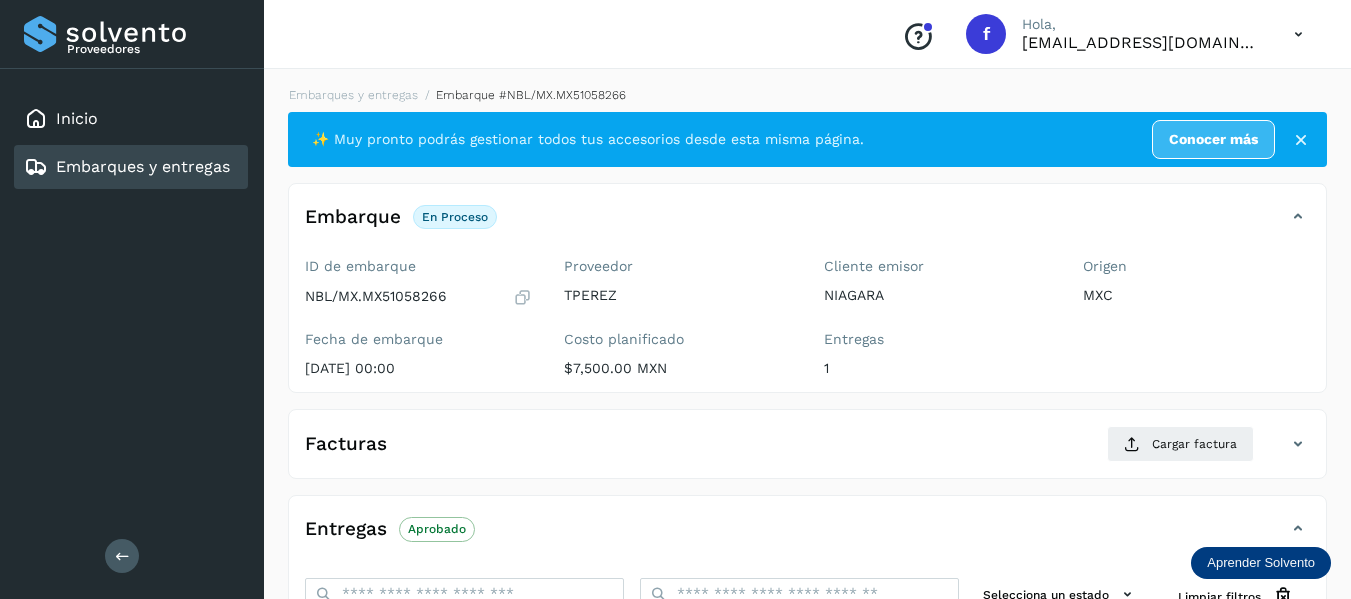 click at bounding box center [522, 297] 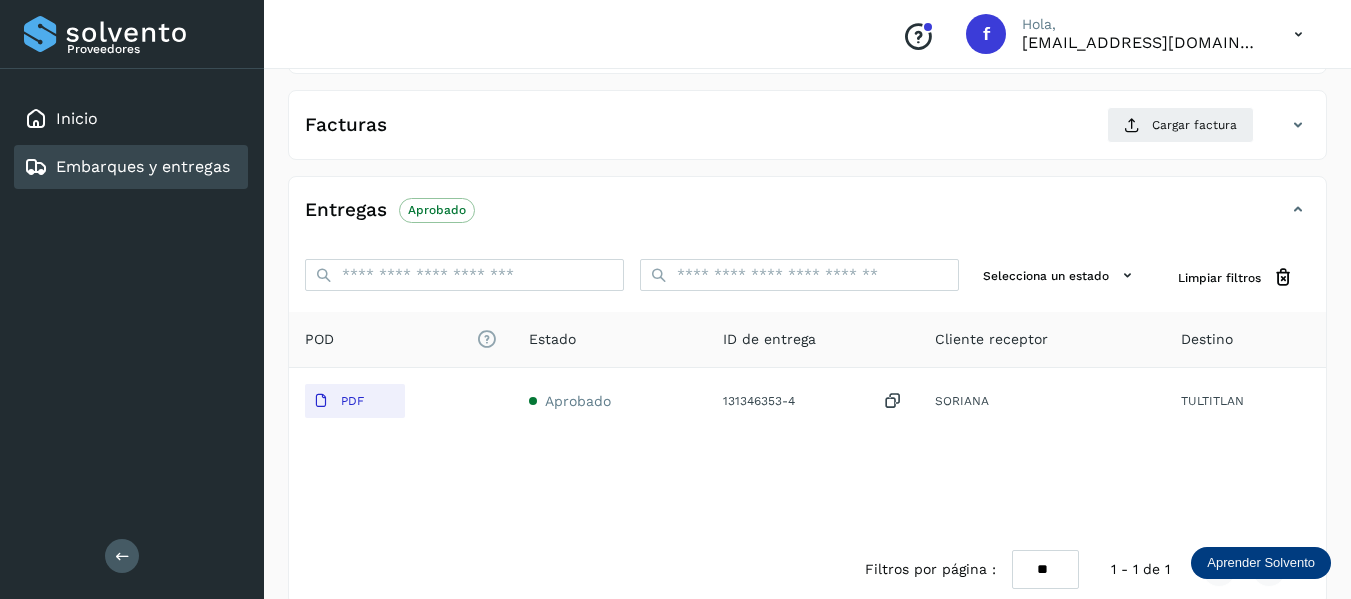scroll, scrollTop: 350, scrollLeft: 0, axis: vertical 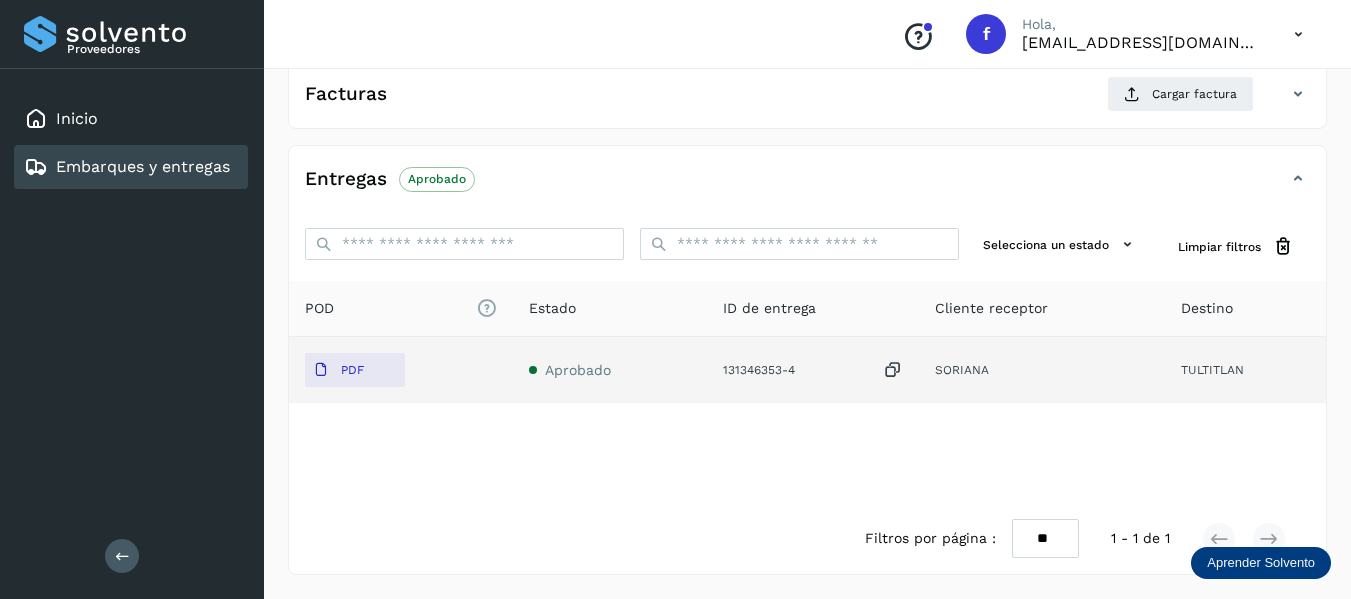 click at bounding box center [893, 370] 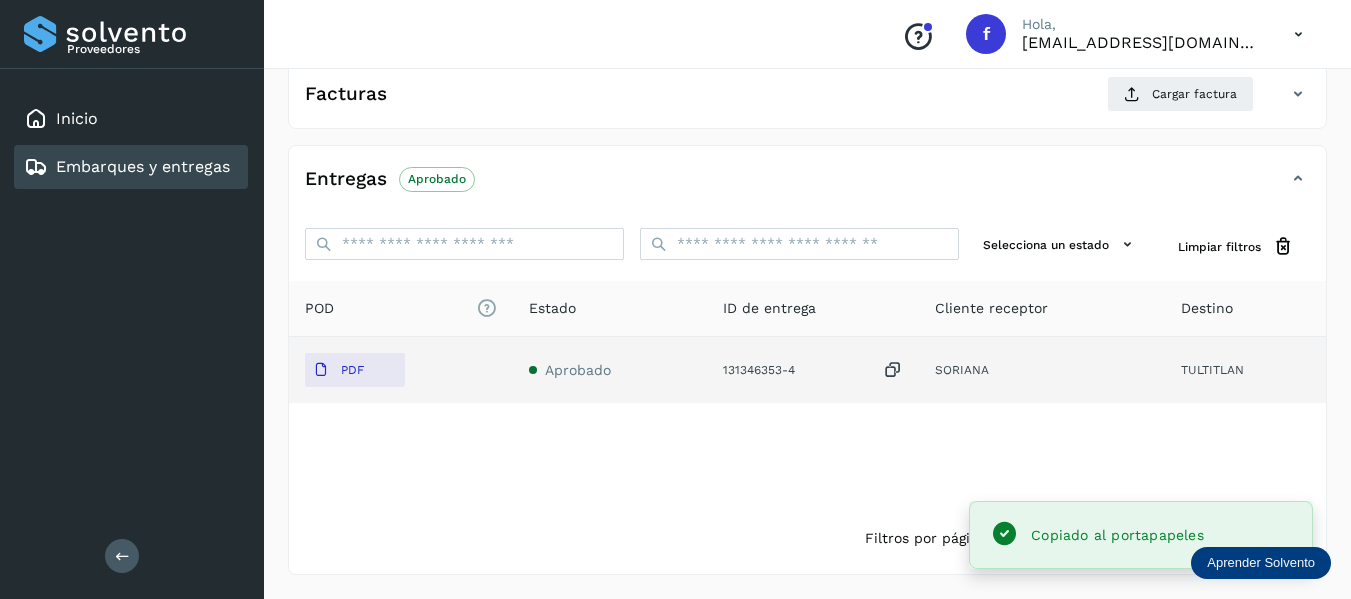 click at bounding box center [893, 370] 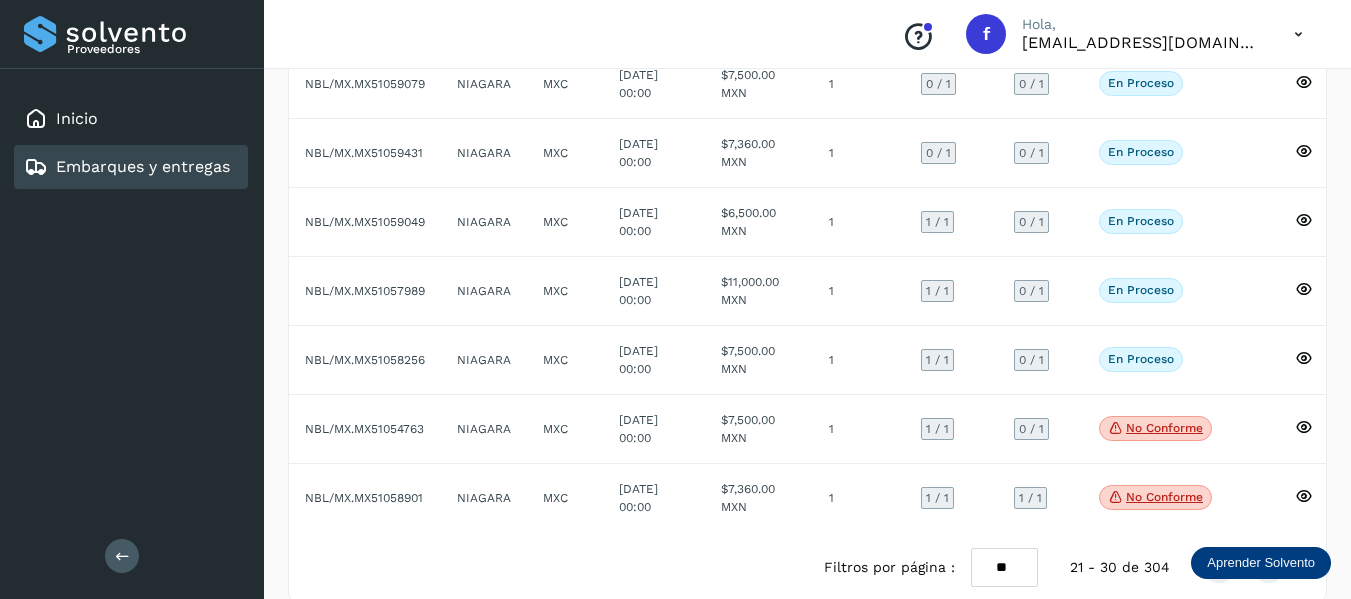 scroll, scrollTop: 458, scrollLeft: 0, axis: vertical 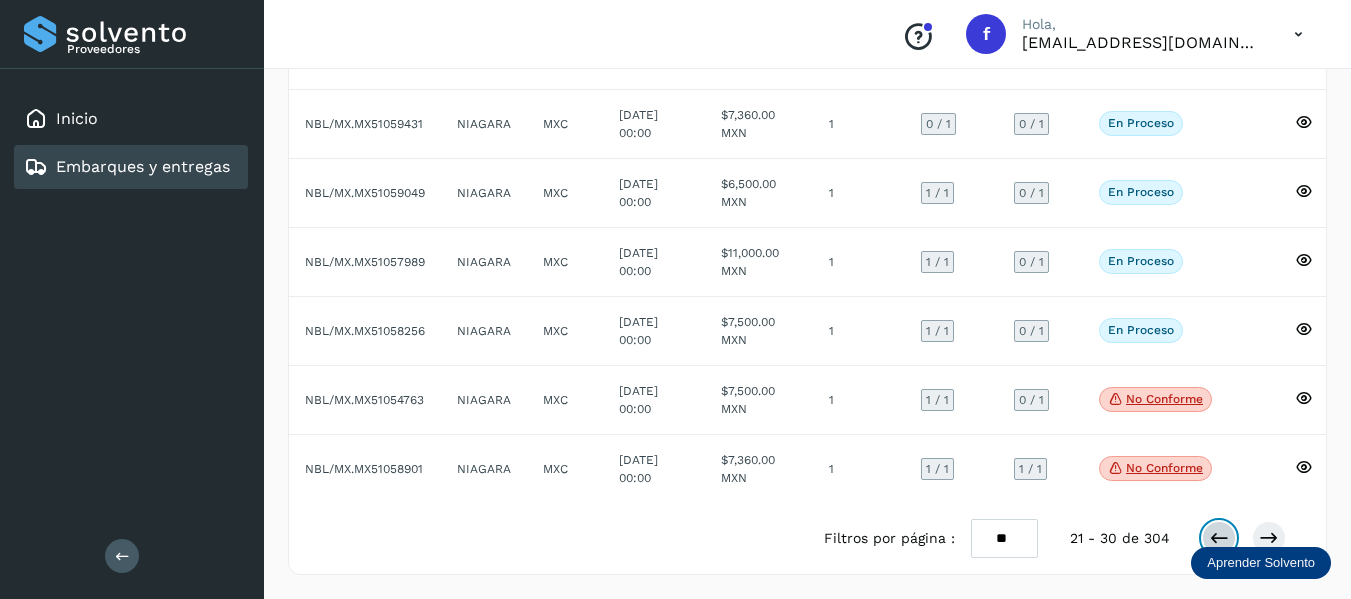 click at bounding box center [1219, 538] 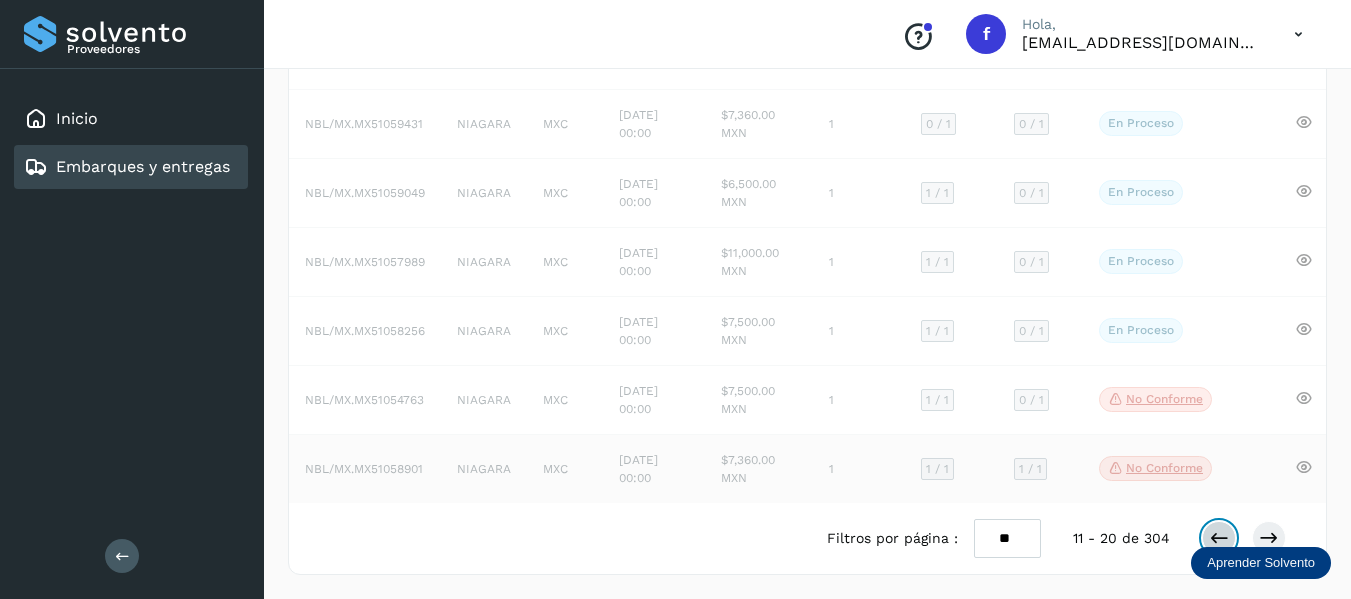 scroll, scrollTop: 458, scrollLeft: 0, axis: vertical 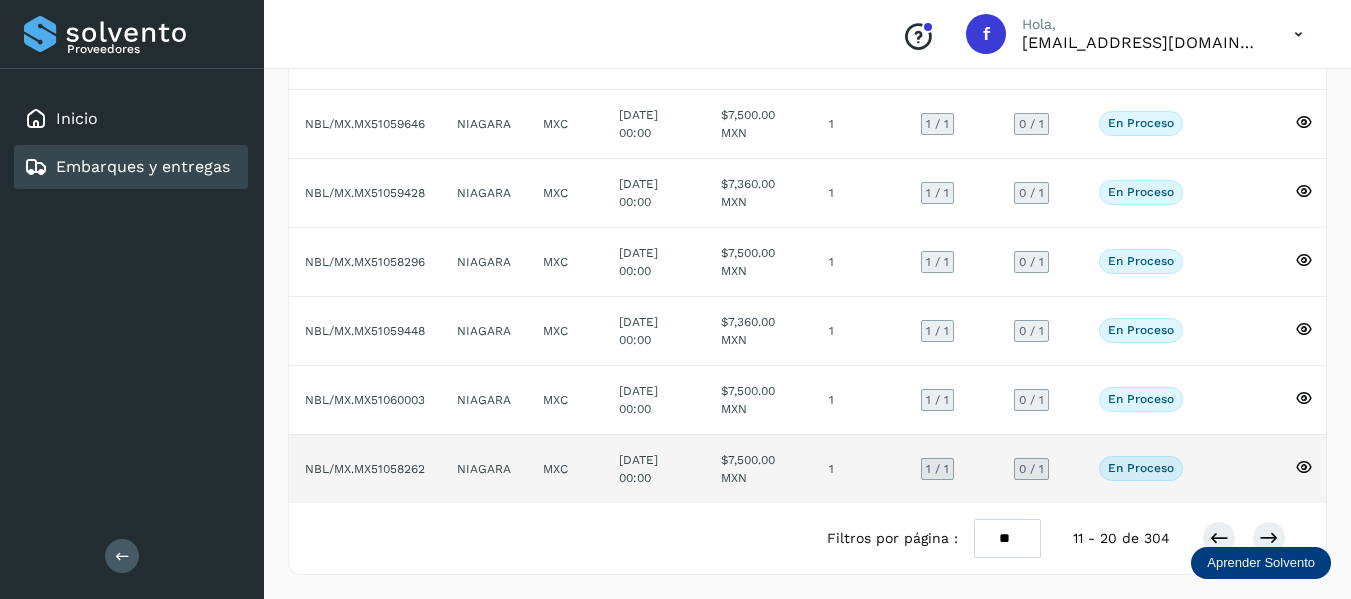 click 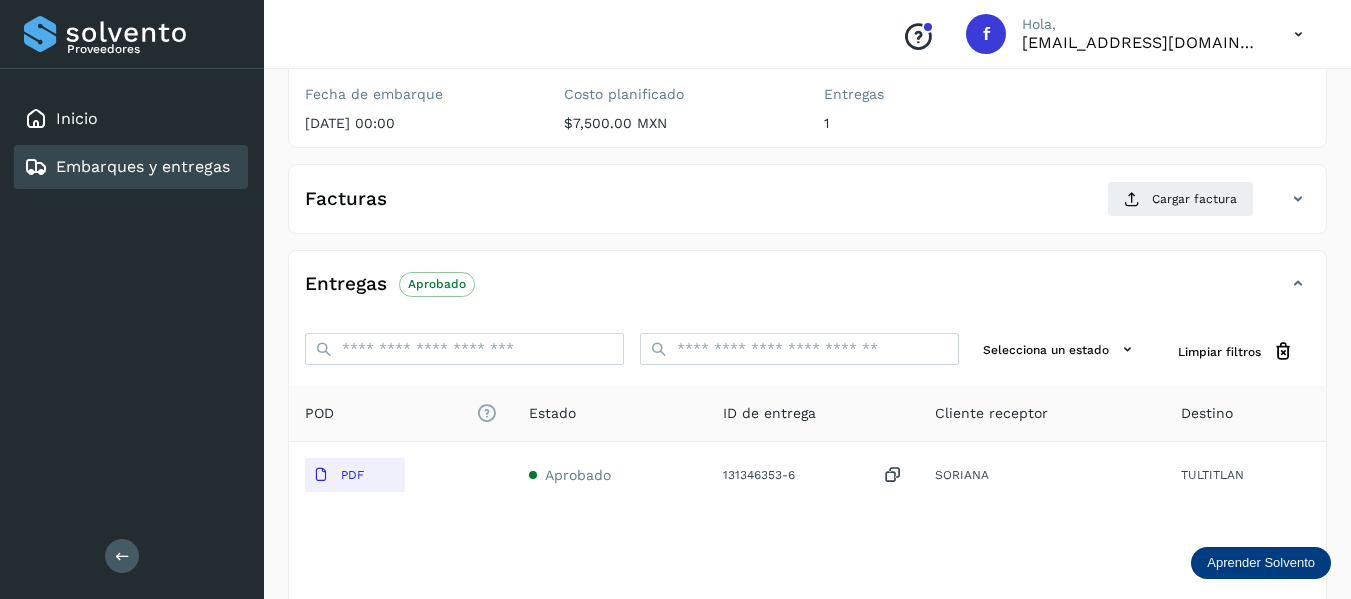 scroll, scrollTop: 50, scrollLeft: 0, axis: vertical 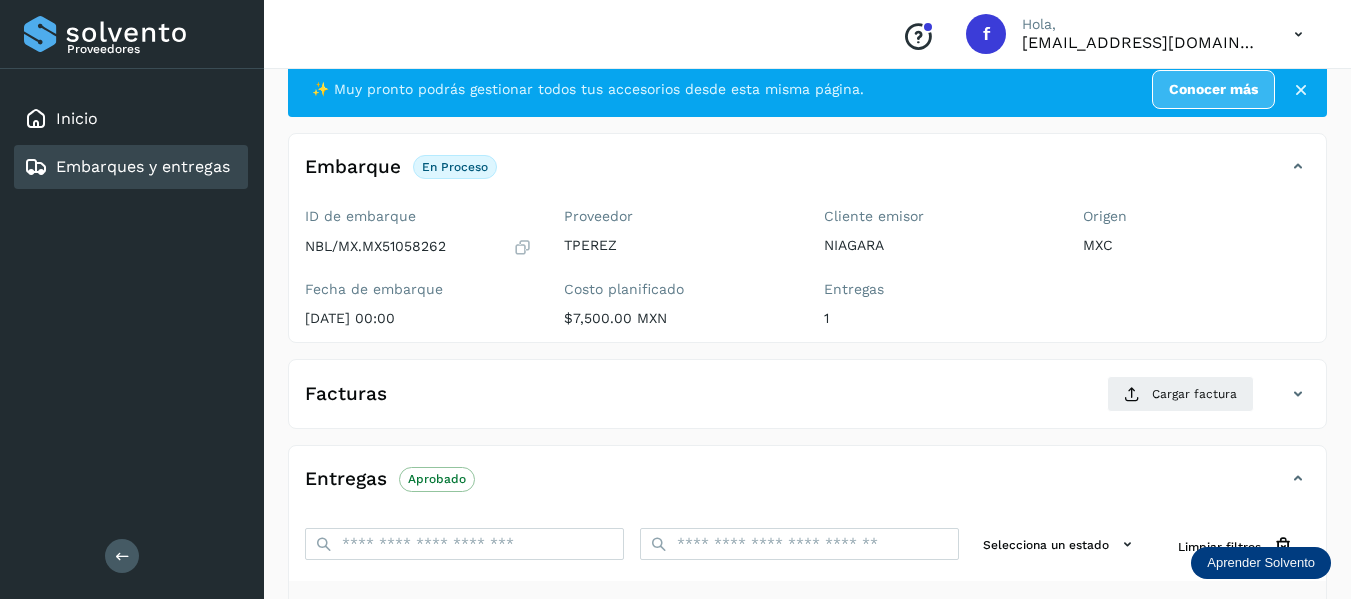 click at bounding box center [522, 247] 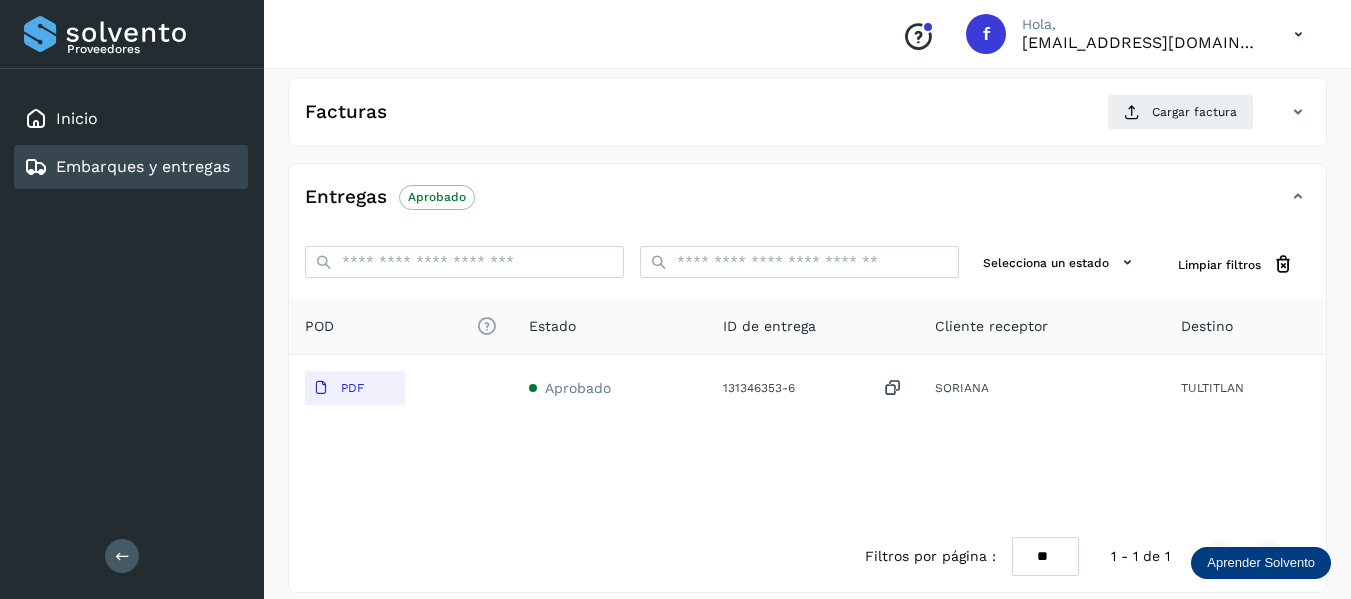 scroll, scrollTop: 350, scrollLeft: 0, axis: vertical 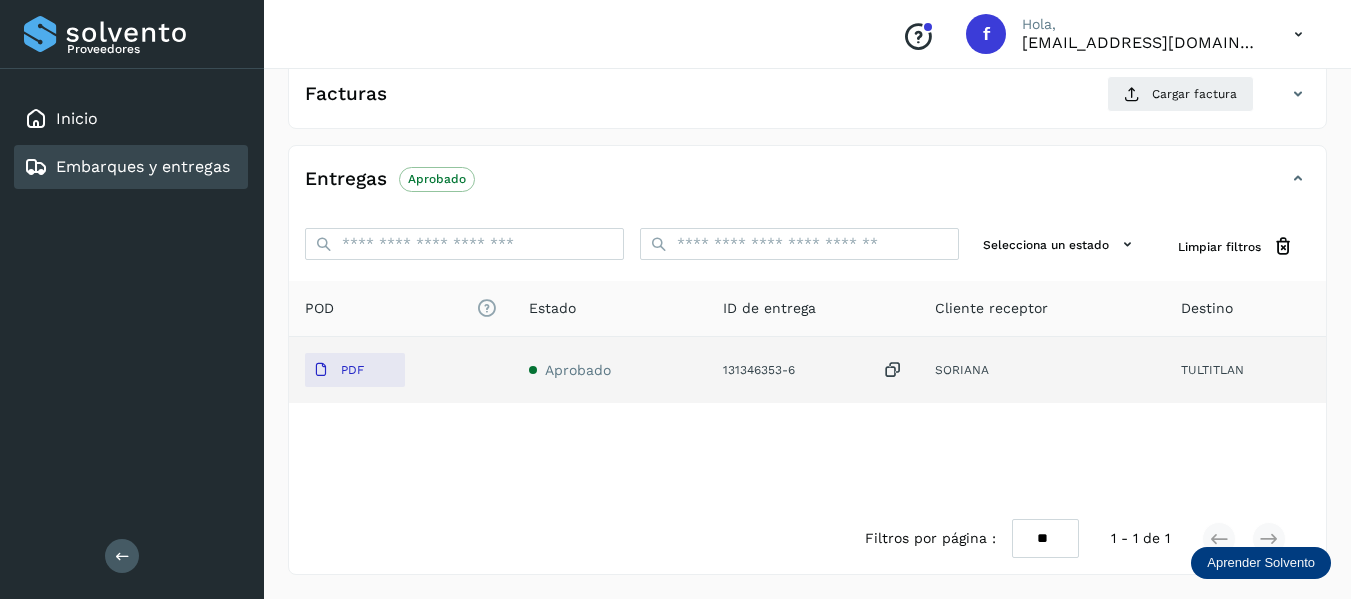 click at bounding box center [893, 370] 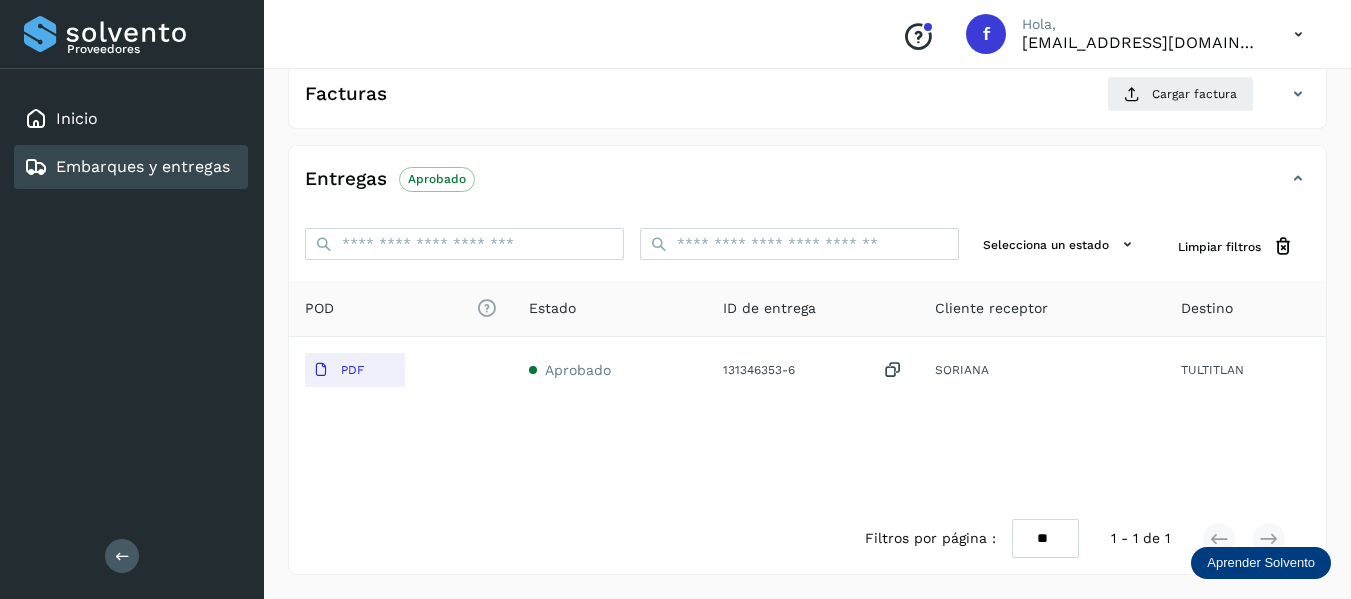 scroll, scrollTop: 50, scrollLeft: 0, axis: vertical 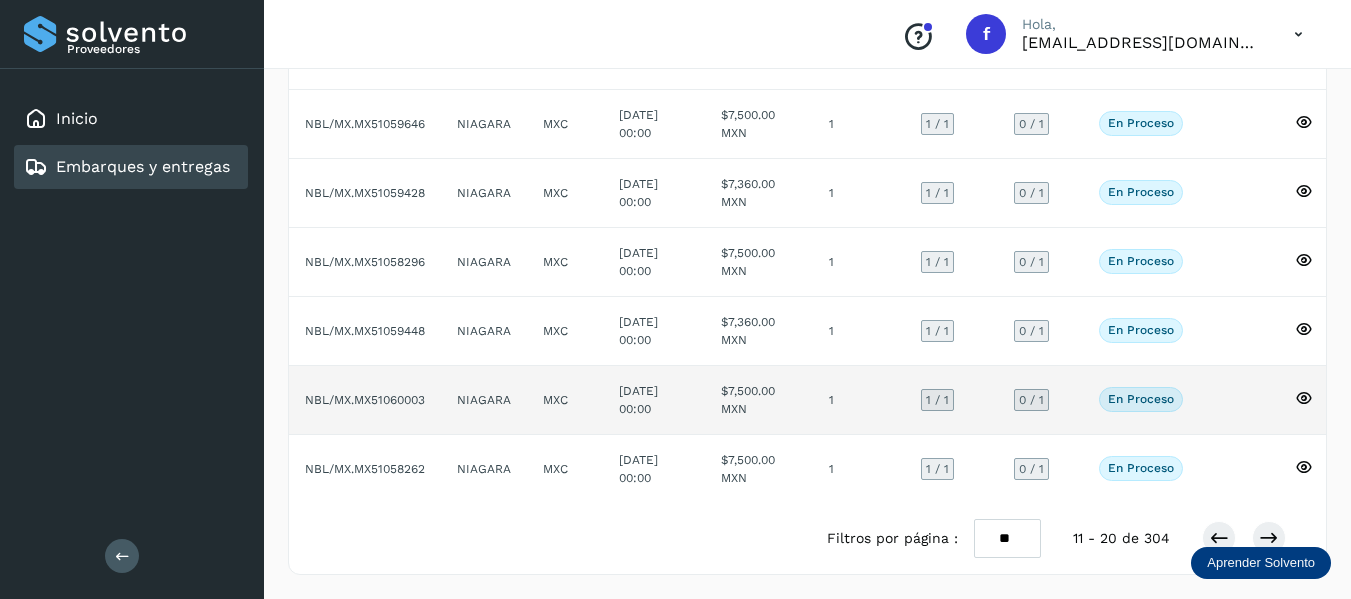 click on "En proceso
Verifica el estado de la factura o entregas asociadas a este embarque" 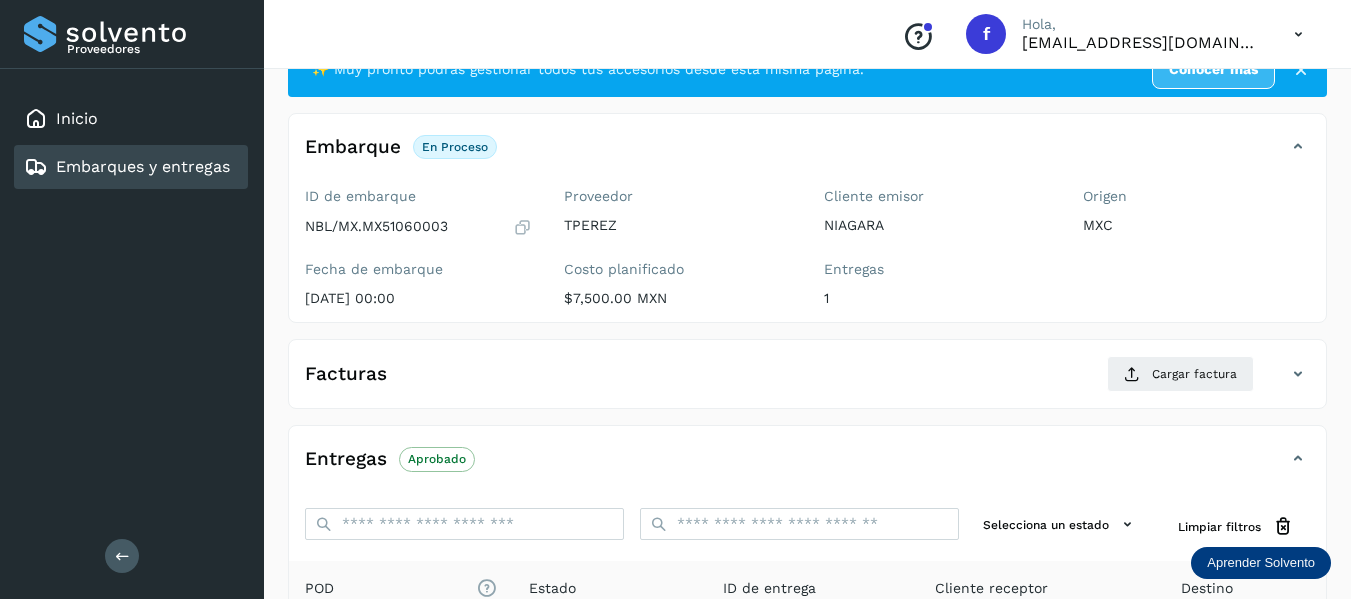 scroll, scrollTop: 50, scrollLeft: 0, axis: vertical 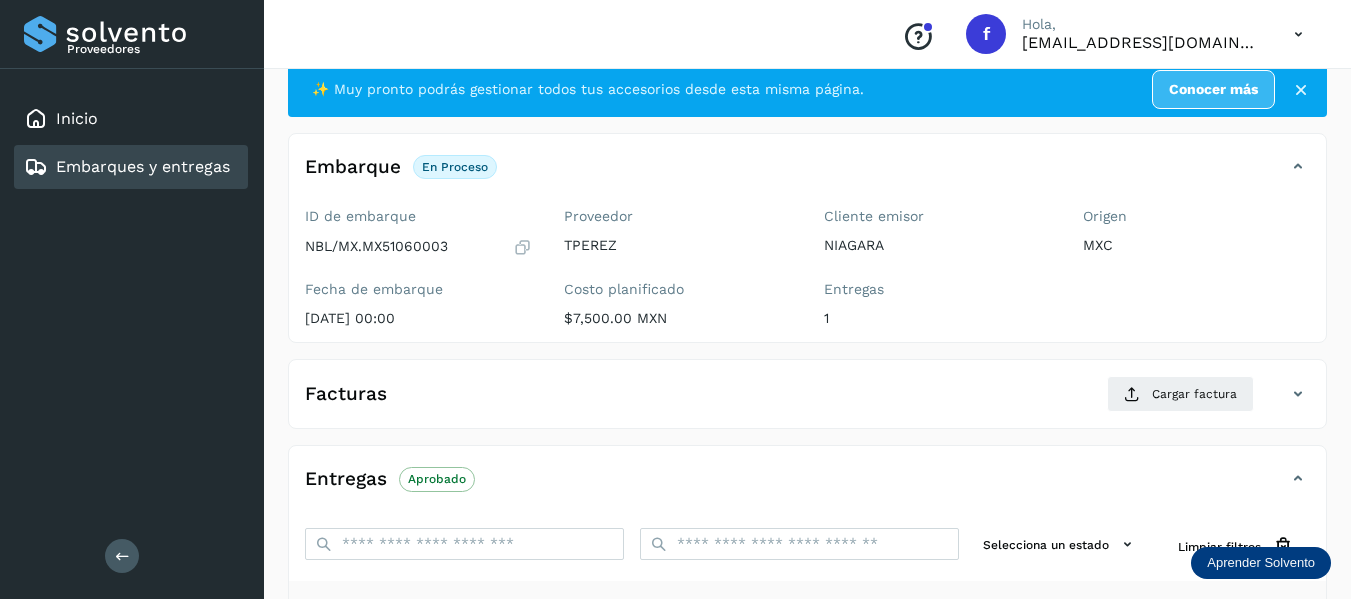 click at bounding box center (522, 247) 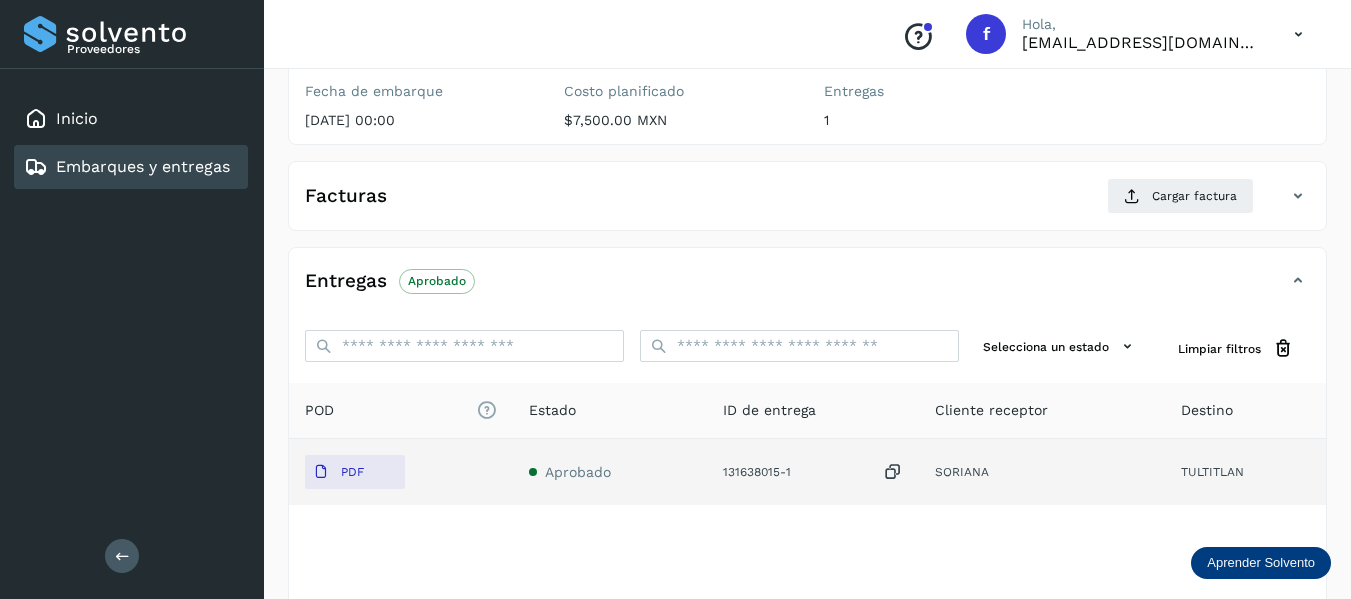 scroll, scrollTop: 250, scrollLeft: 0, axis: vertical 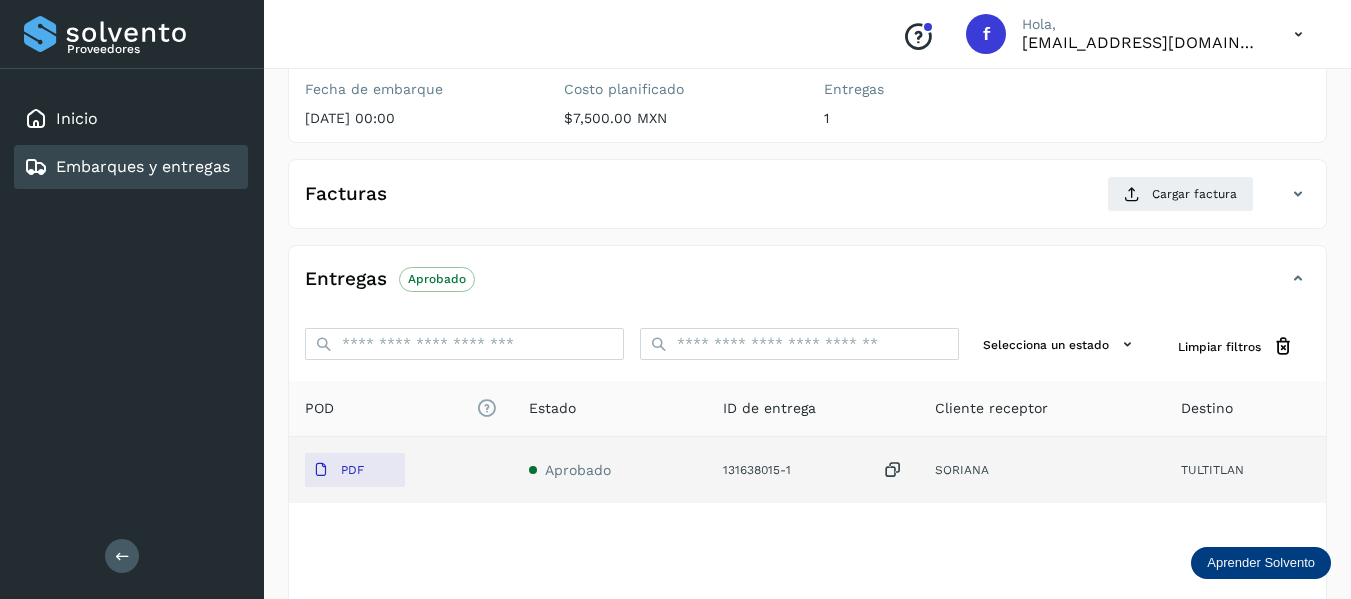 click at bounding box center (893, 470) 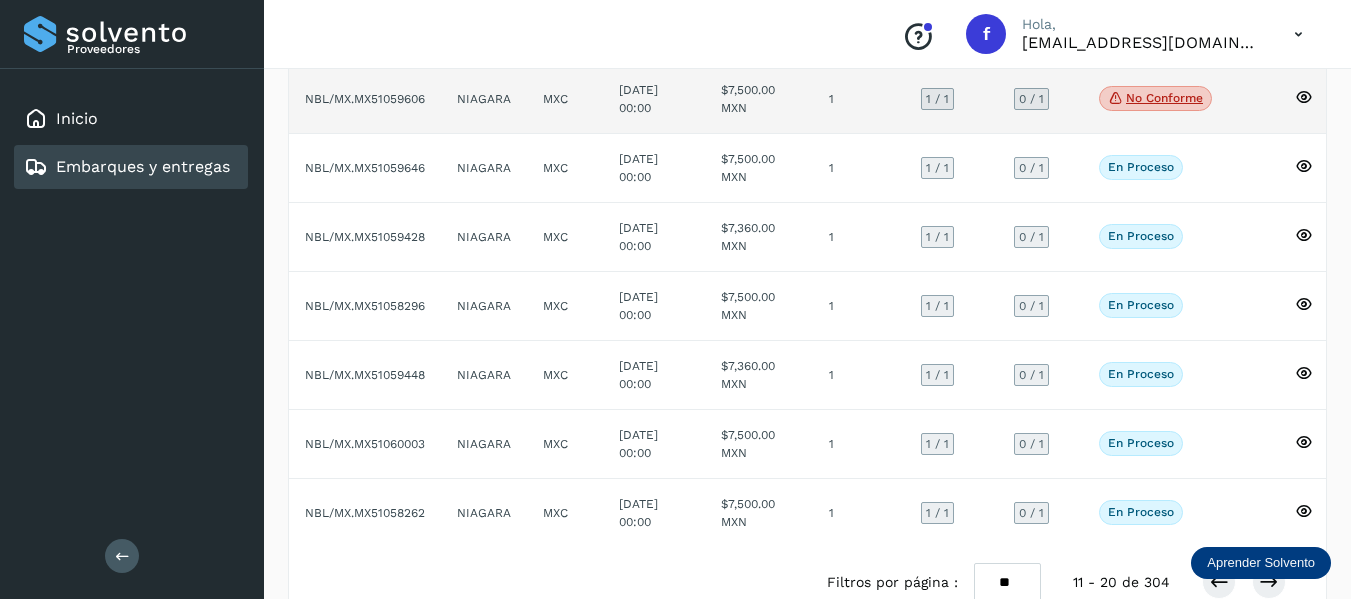 scroll, scrollTop: 400, scrollLeft: 0, axis: vertical 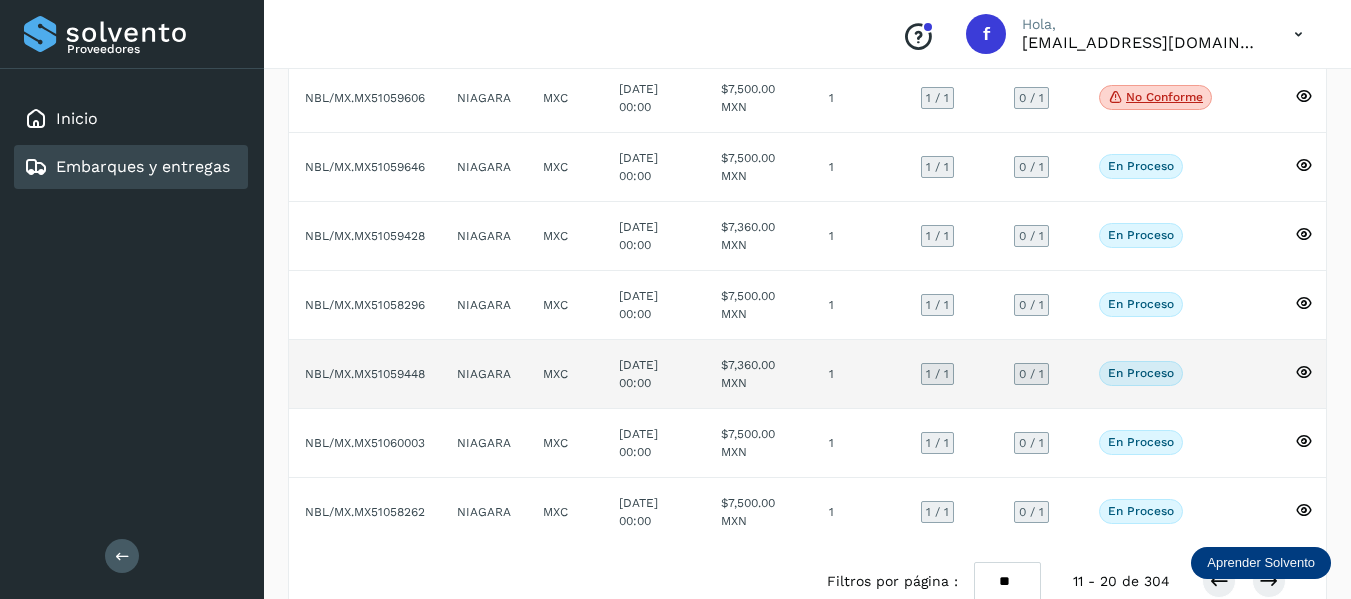 click 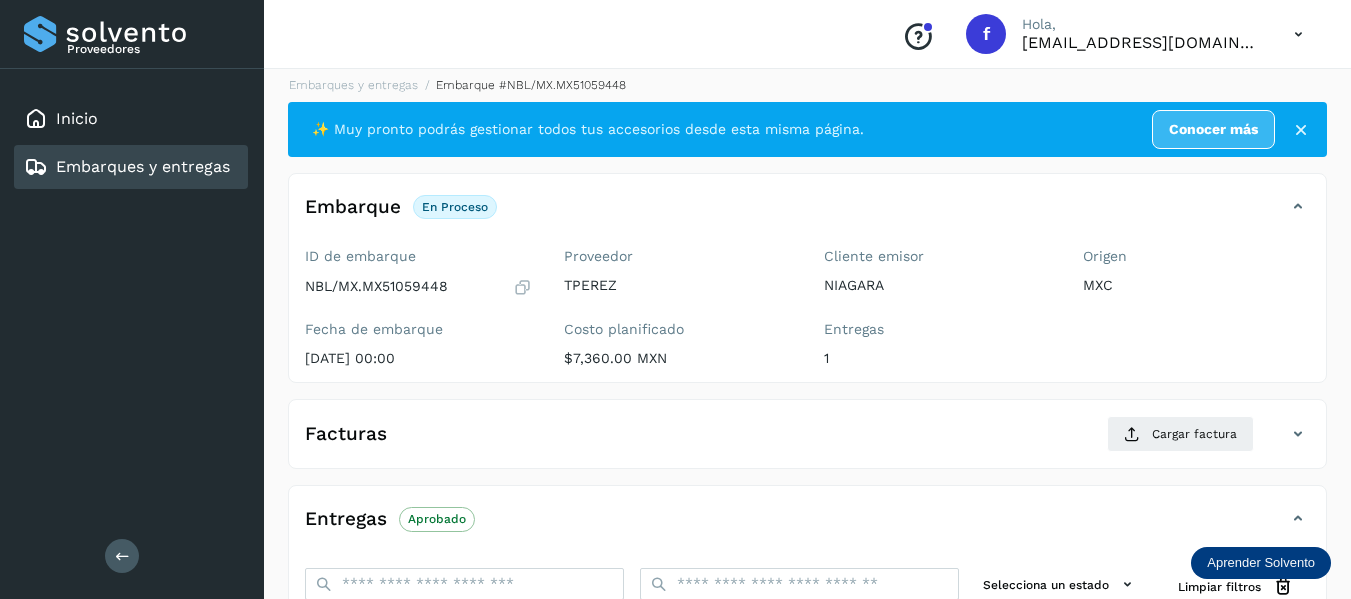scroll, scrollTop: 0, scrollLeft: 0, axis: both 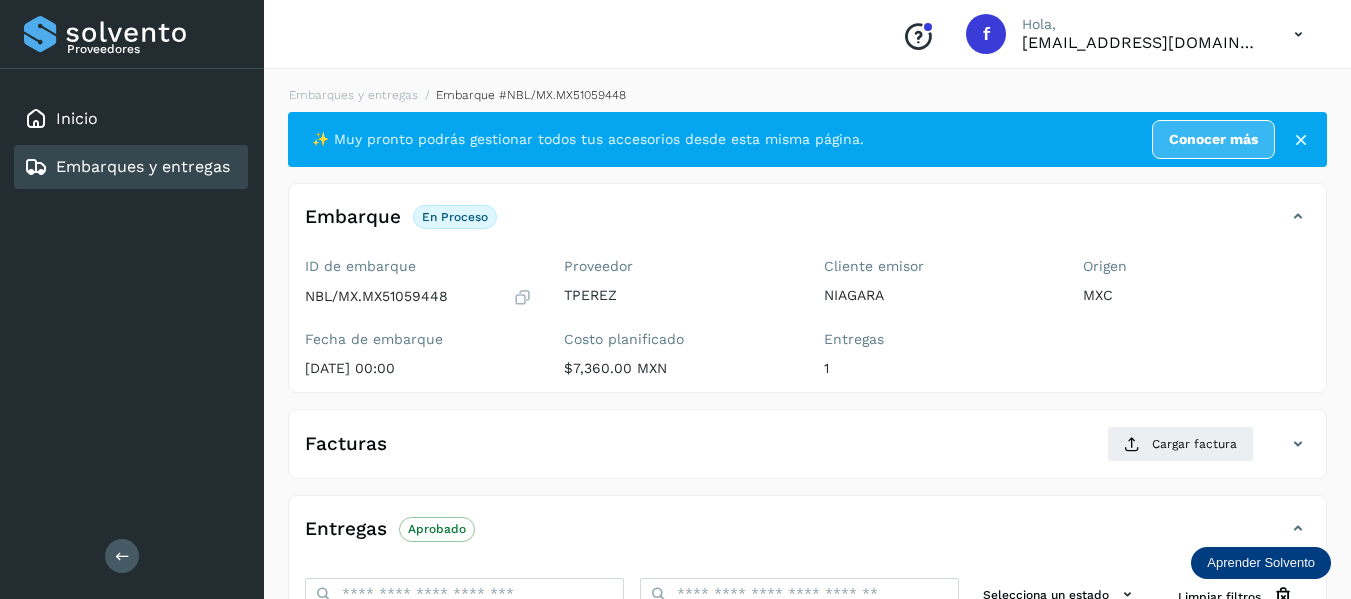 click at bounding box center (522, 297) 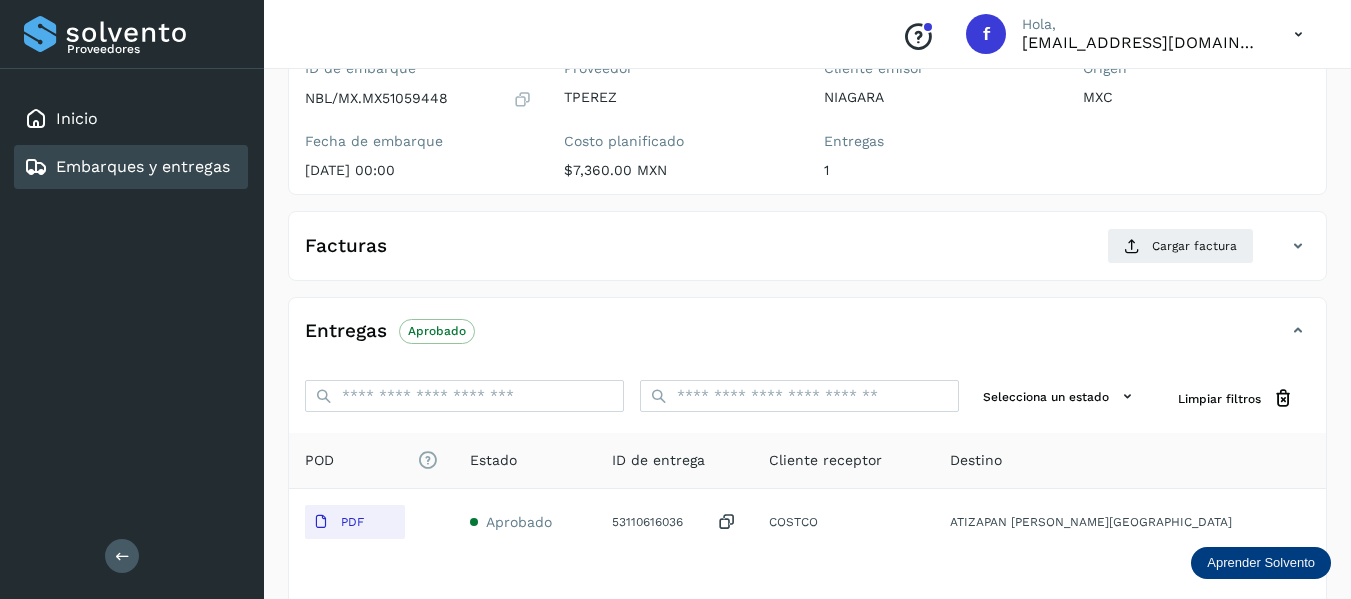 scroll, scrollTop: 200, scrollLeft: 0, axis: vertical 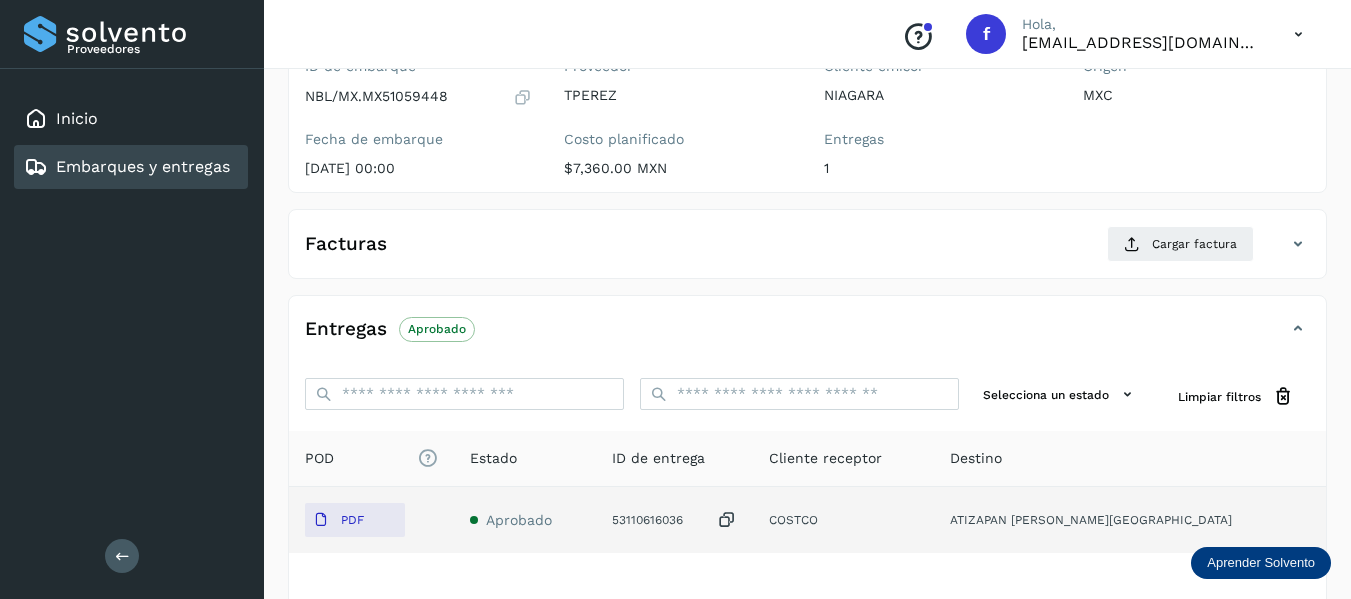 click at bounding box center [727, 520] 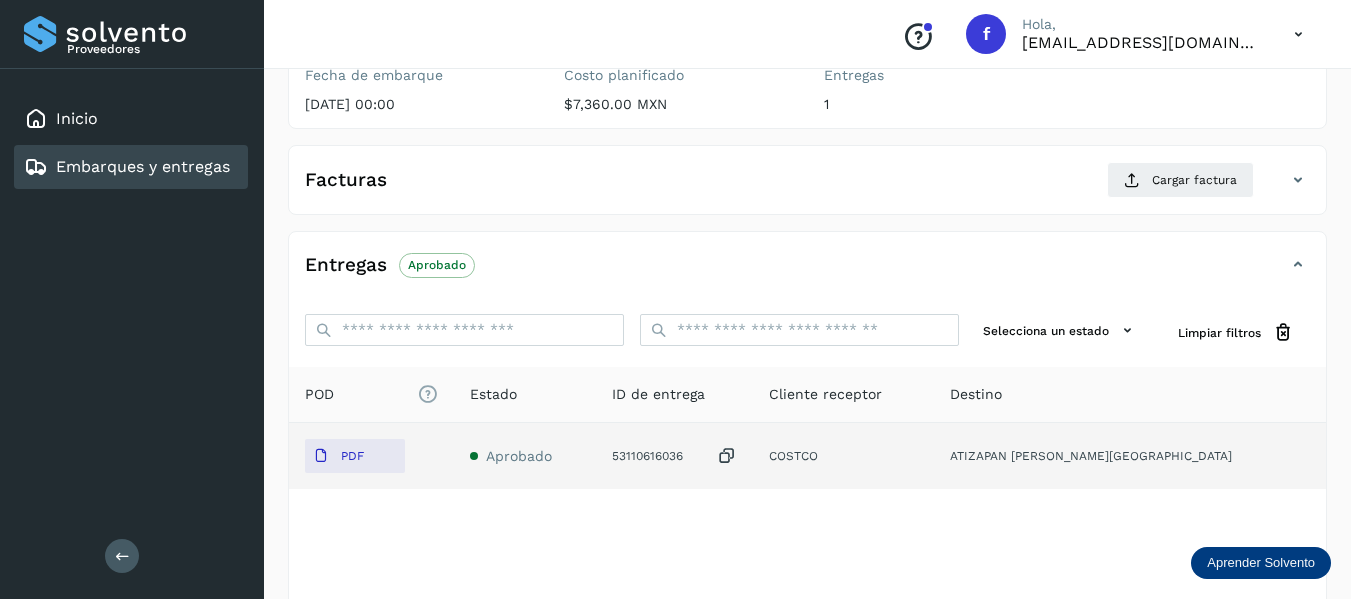 scroll, scrollTop: 150, scrollLeft: 0, axis: vertical 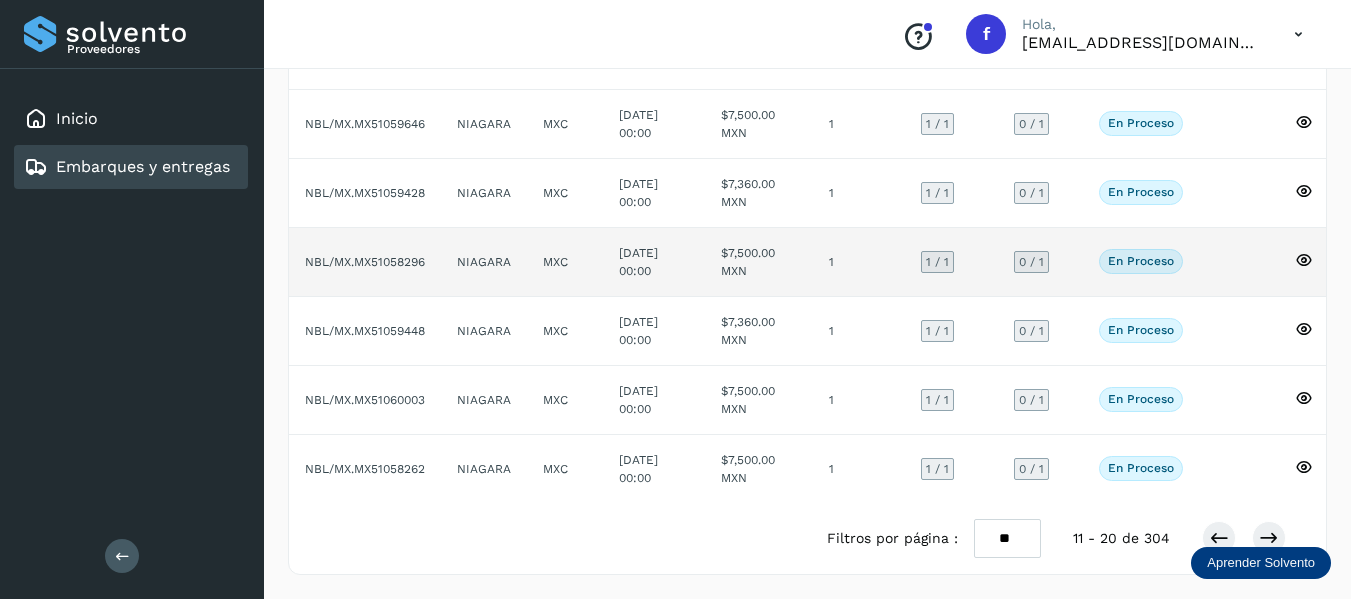 click 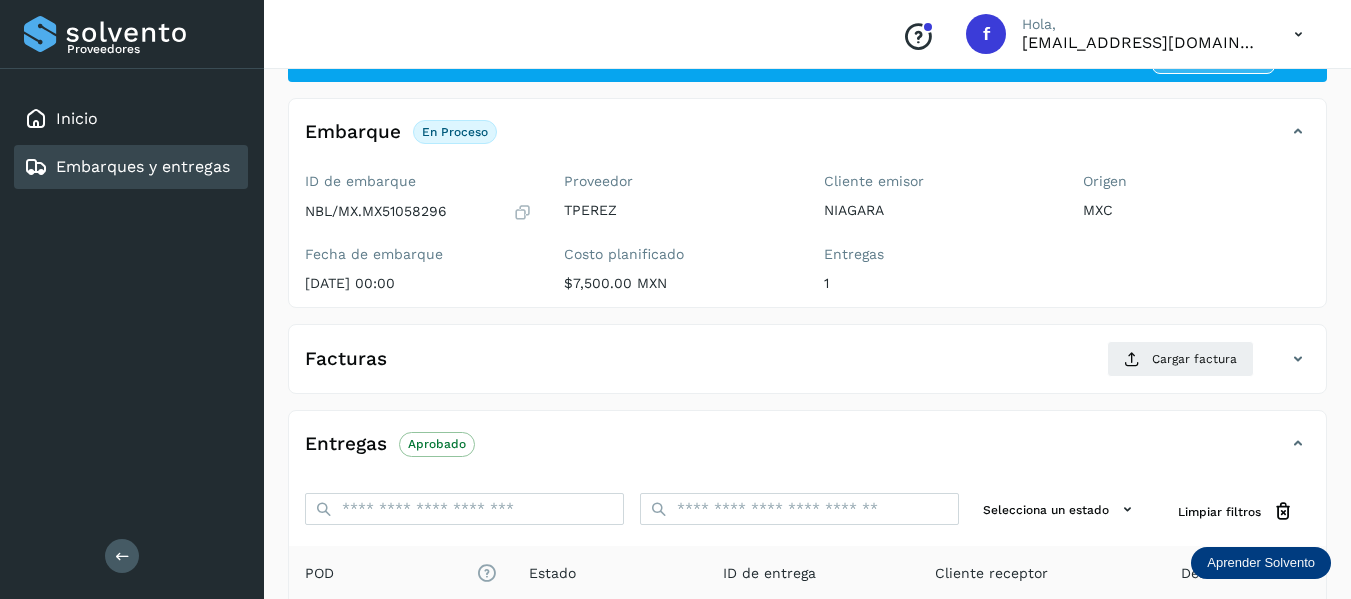 scroll, scrollTop: 50, scrollLeft: 0, axis: vertical 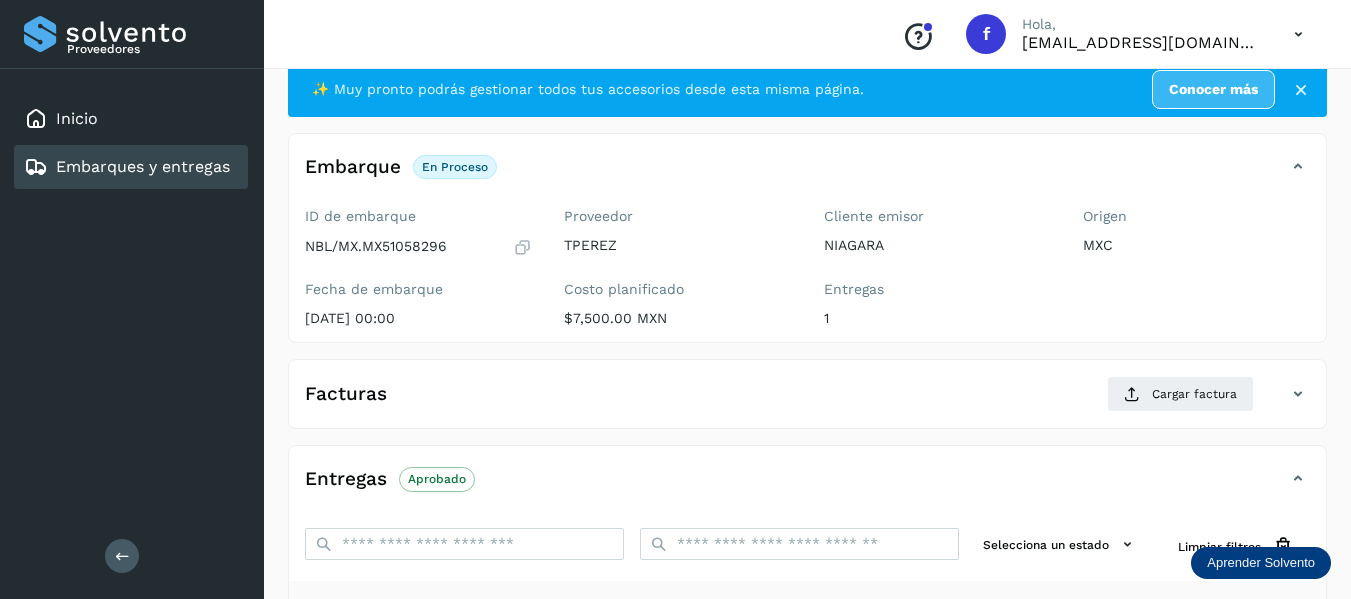 click at bounding box center (522, 247) 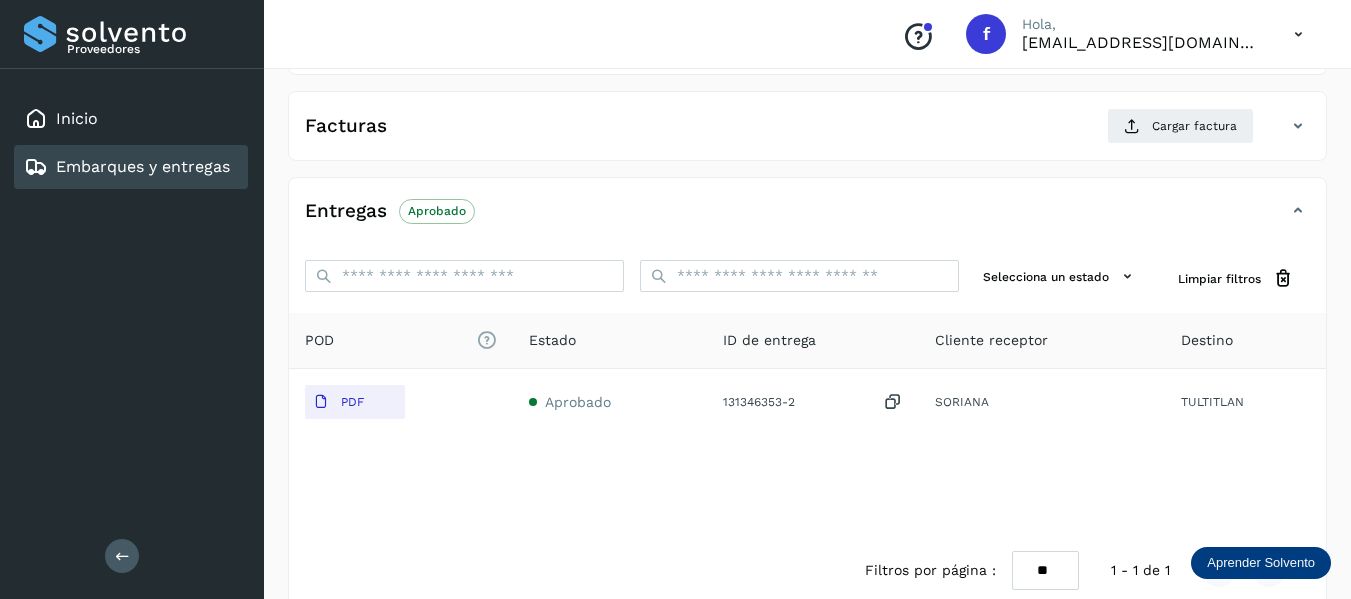 scroll, scrollTop: 350, scrollLeft: 0, axis: vertical 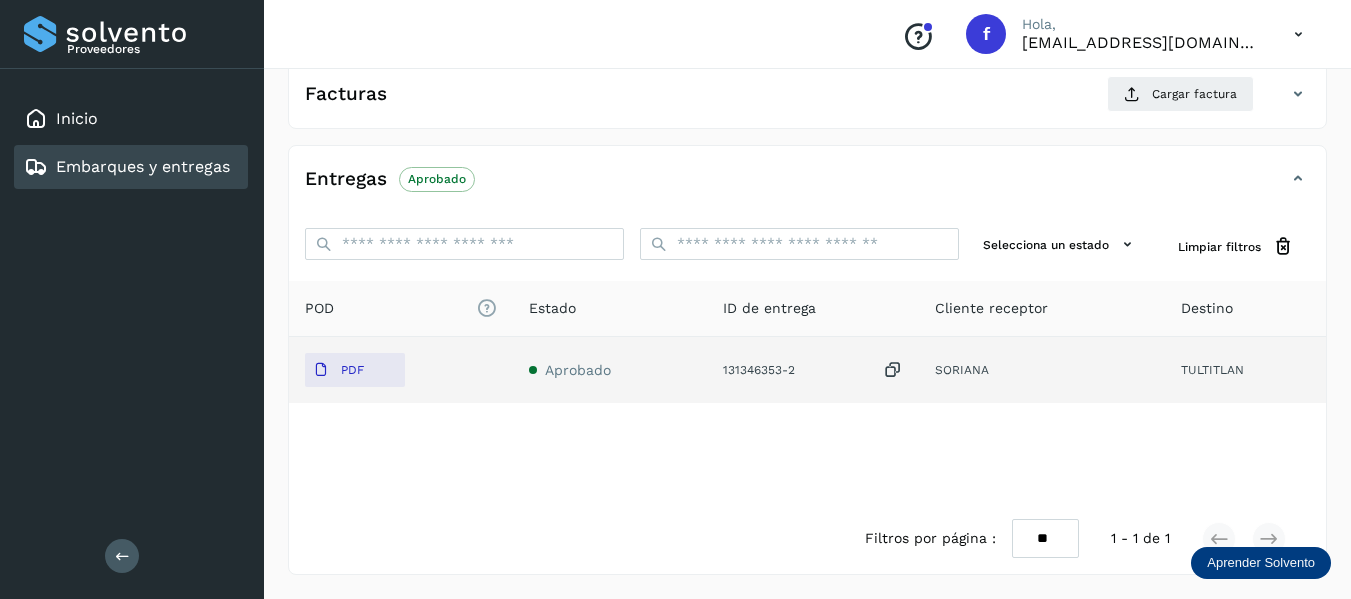 click at bounding box center (893, 370) 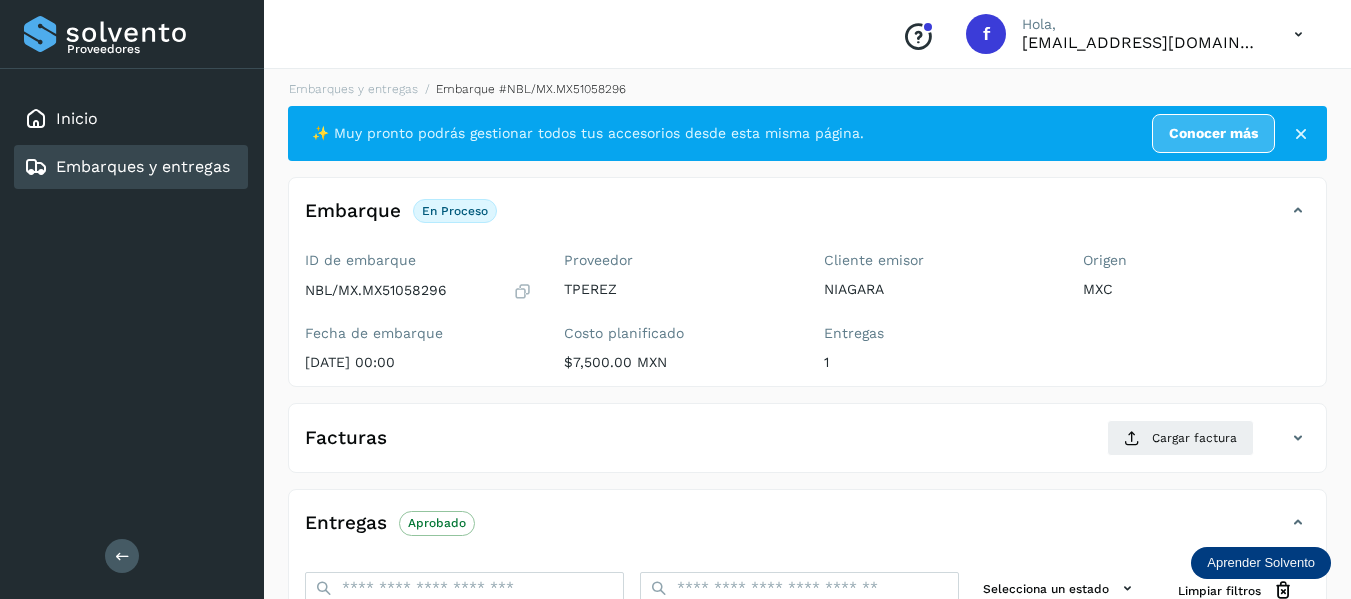 scroll, scrollTop: 0, scrollLeft: 0, axis: both 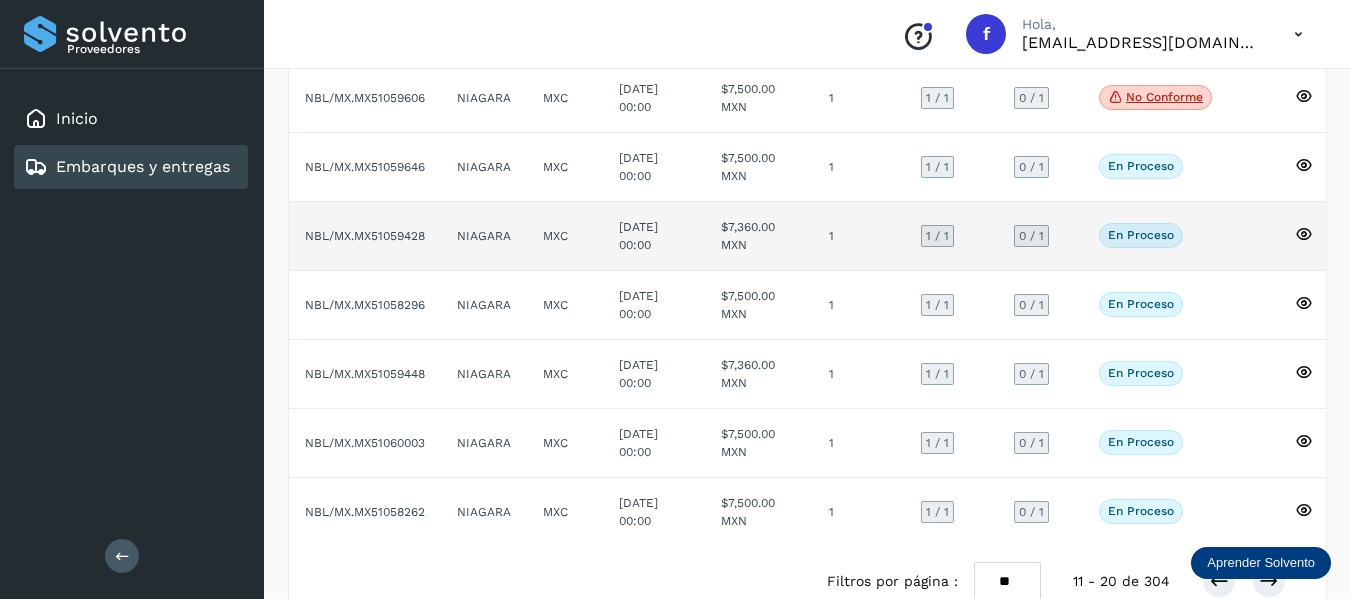 click on "En proceso
Verifica el estado de la factura o entregas asociadas a este embarque" 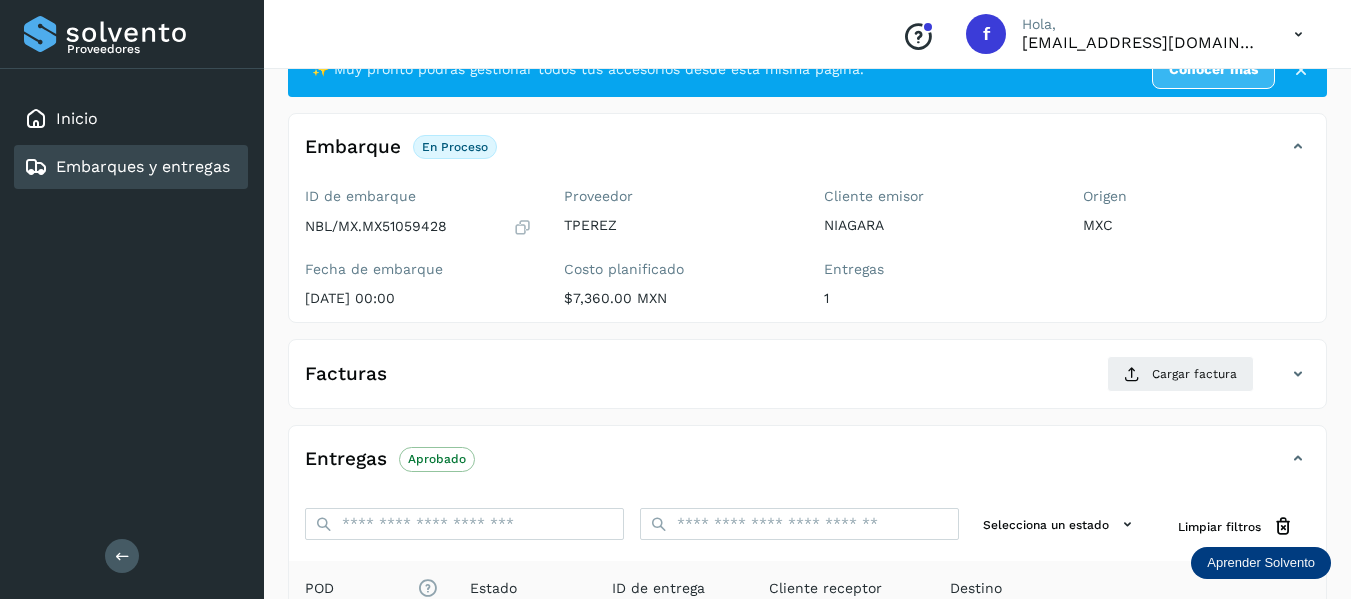 scroll, scrollTop: 50, scrollLeft: 0, axis: vertical 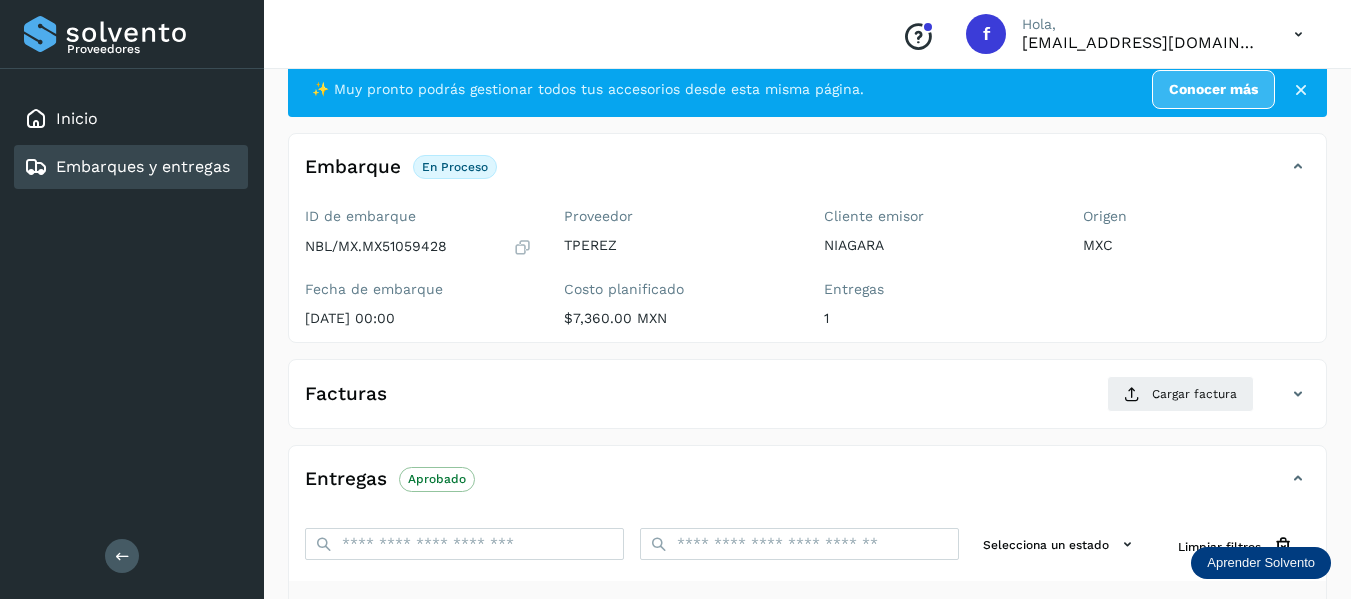 click at bounding box center [522, 247] 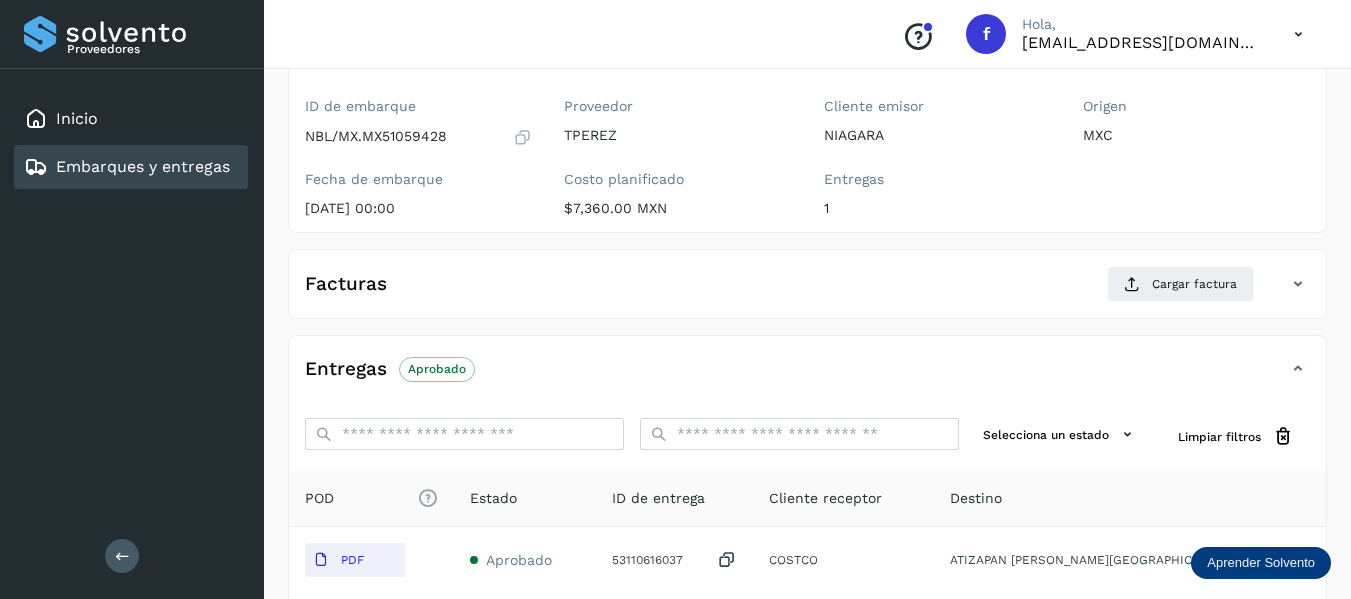 scroll, scrollTop: 350, scrollLeft: 0, axis: vertical 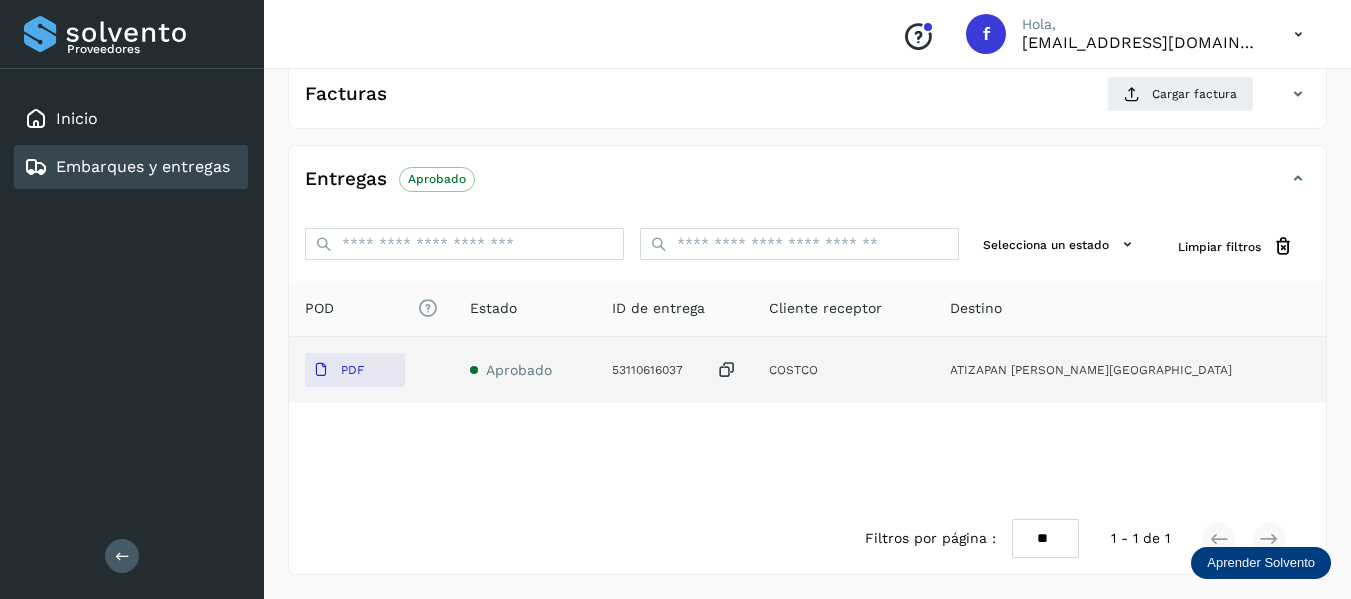 click at bounding box center [727, 370] 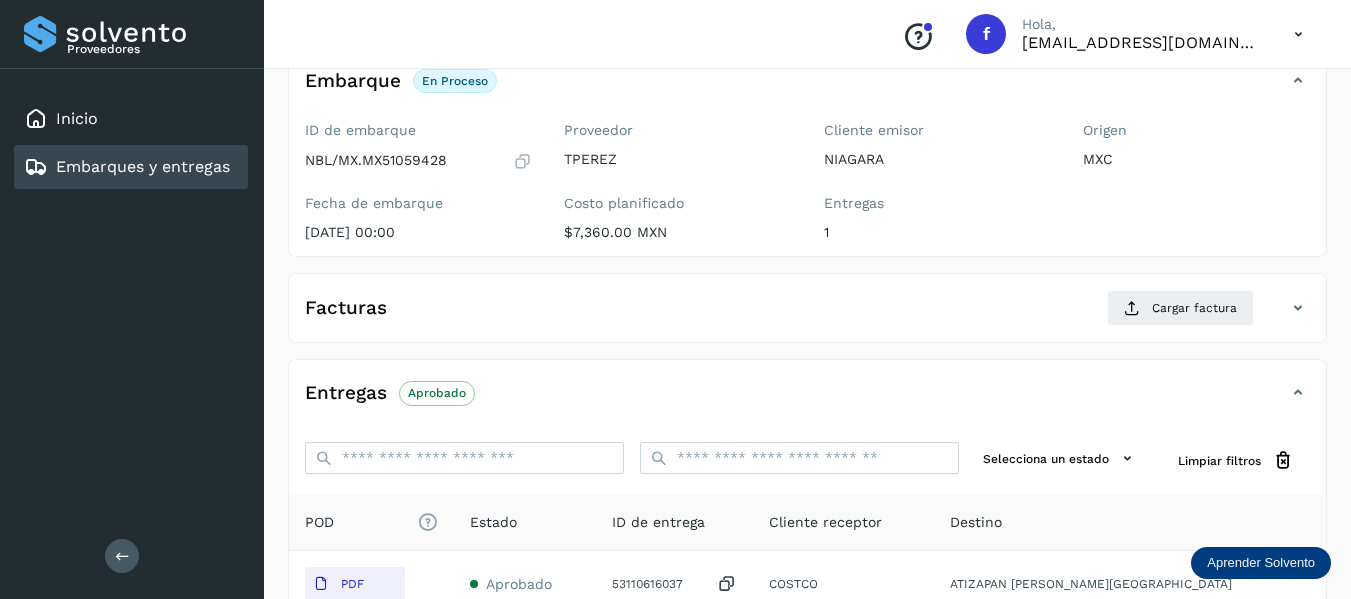 scroll, scrollTop: 0, scrollLeft: 0, axis: both 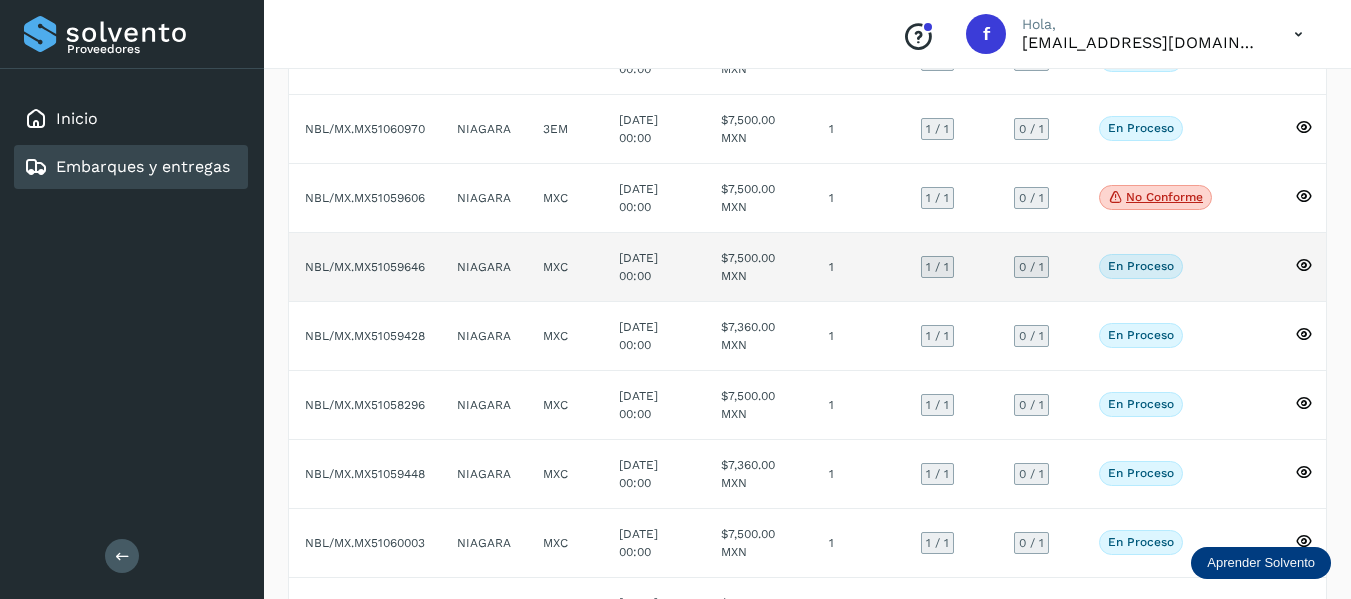 click 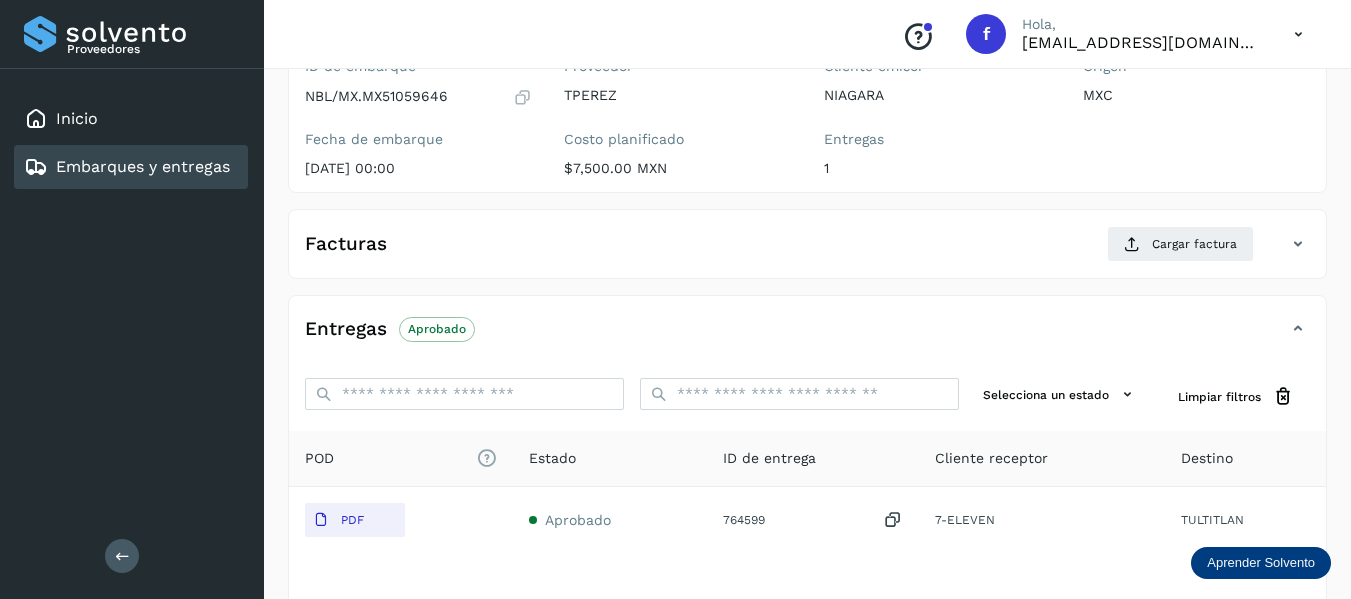 scroll, scrollTop: 0, scrollLeft: 0, axis: both 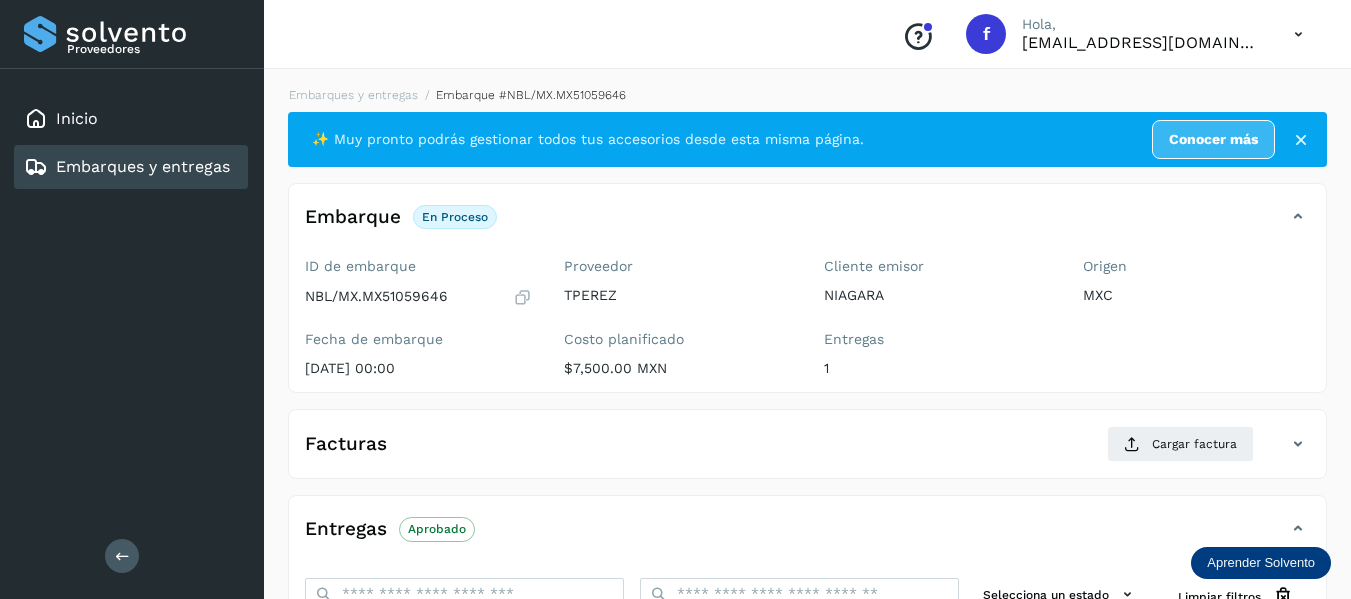 click at bounding box center [522, 297] 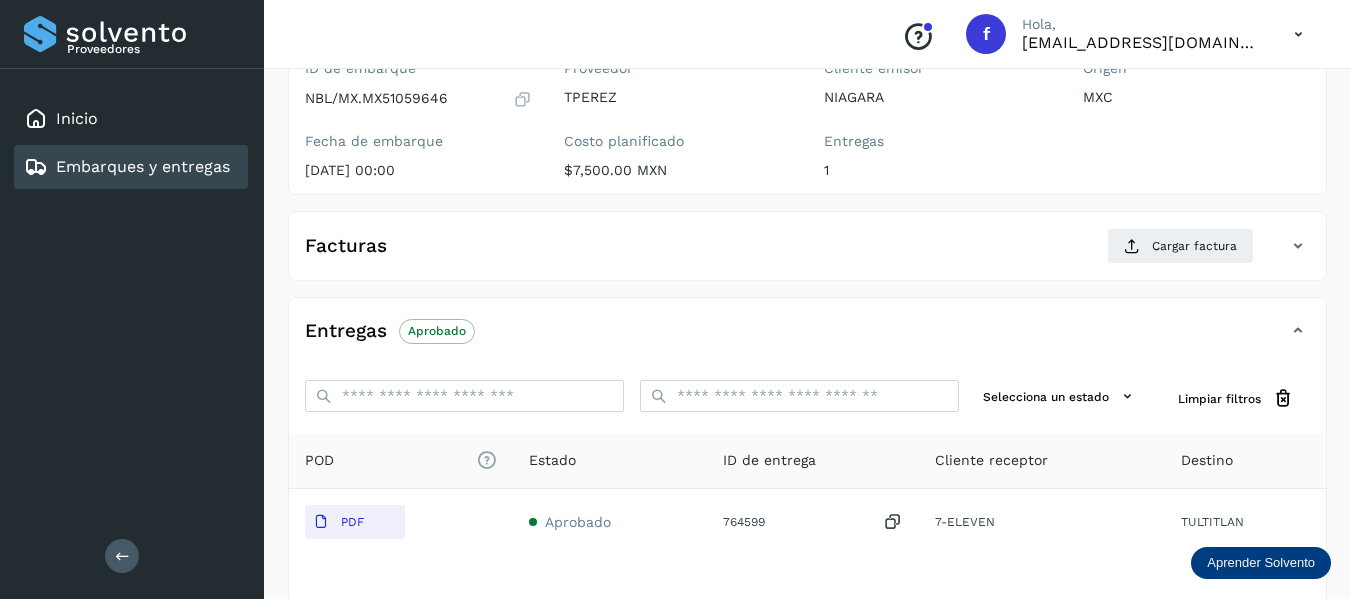 scroll, scrollTop: 200, scrollLeft: 0, axis: vertical 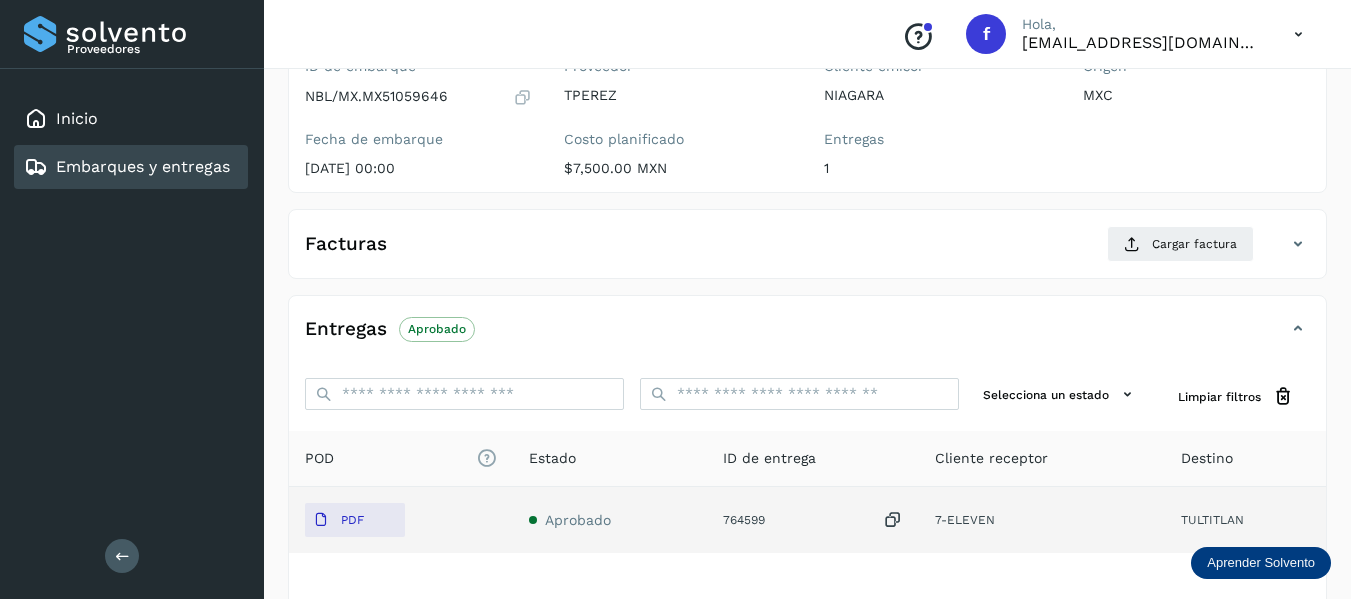 click at bounding box center [893, 520] 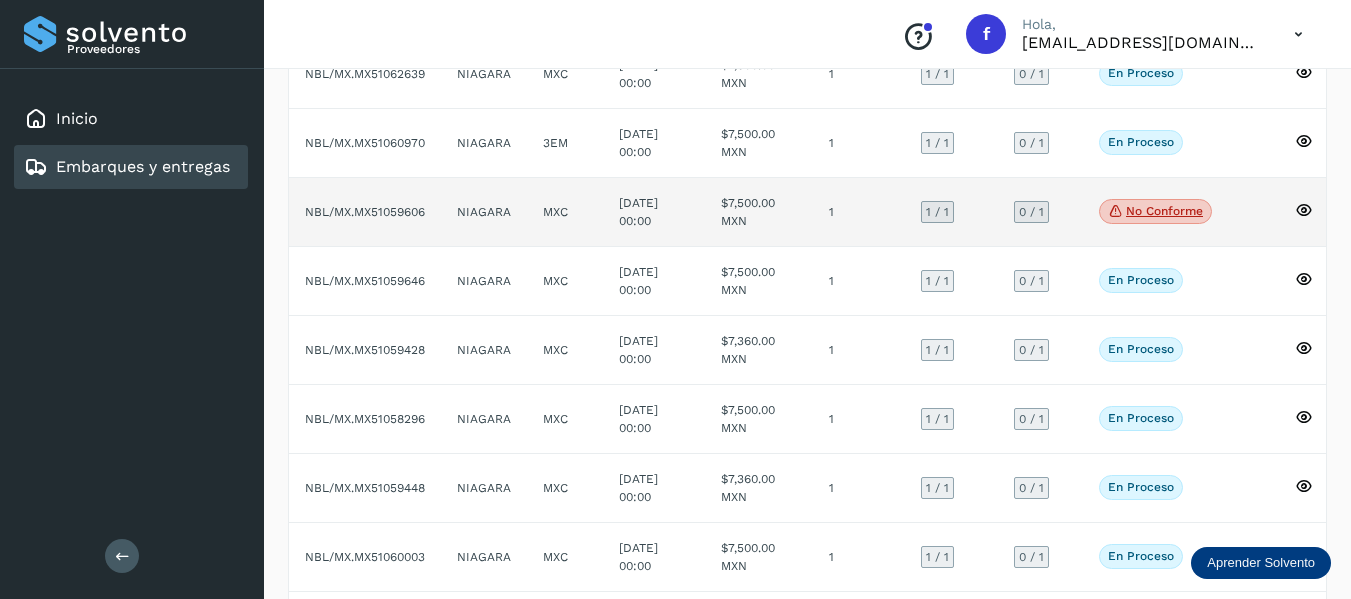 scroll, scrollTop: 300, scrollLeft: 0, axis: vertical 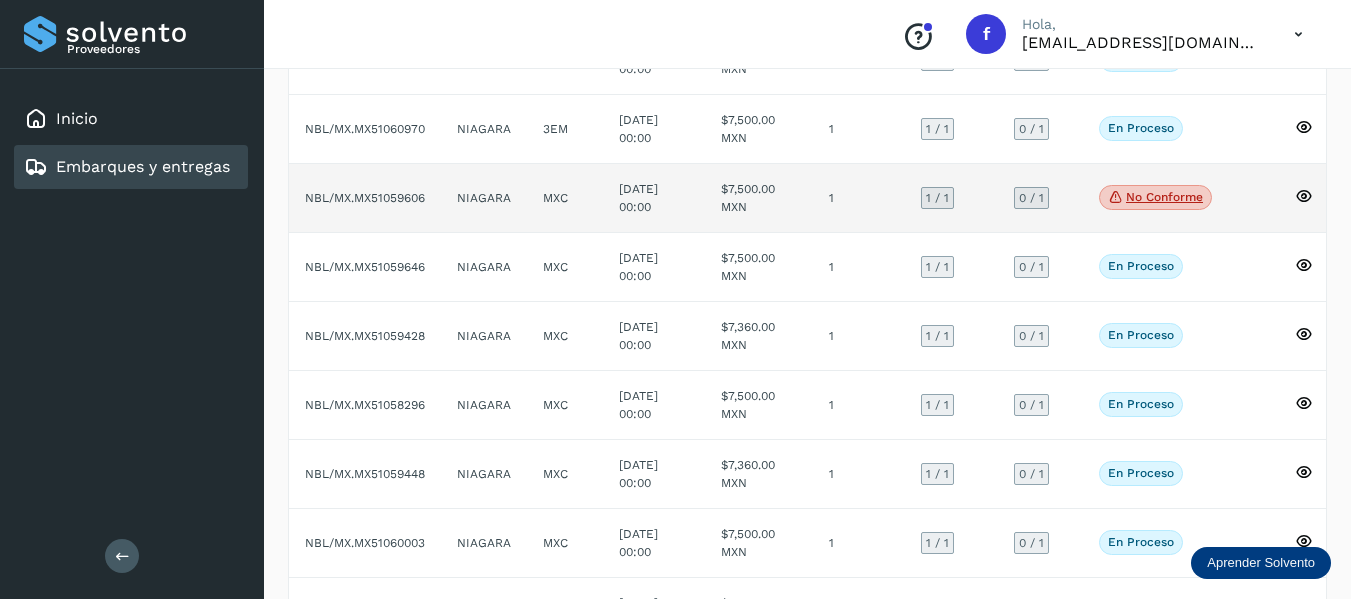 click 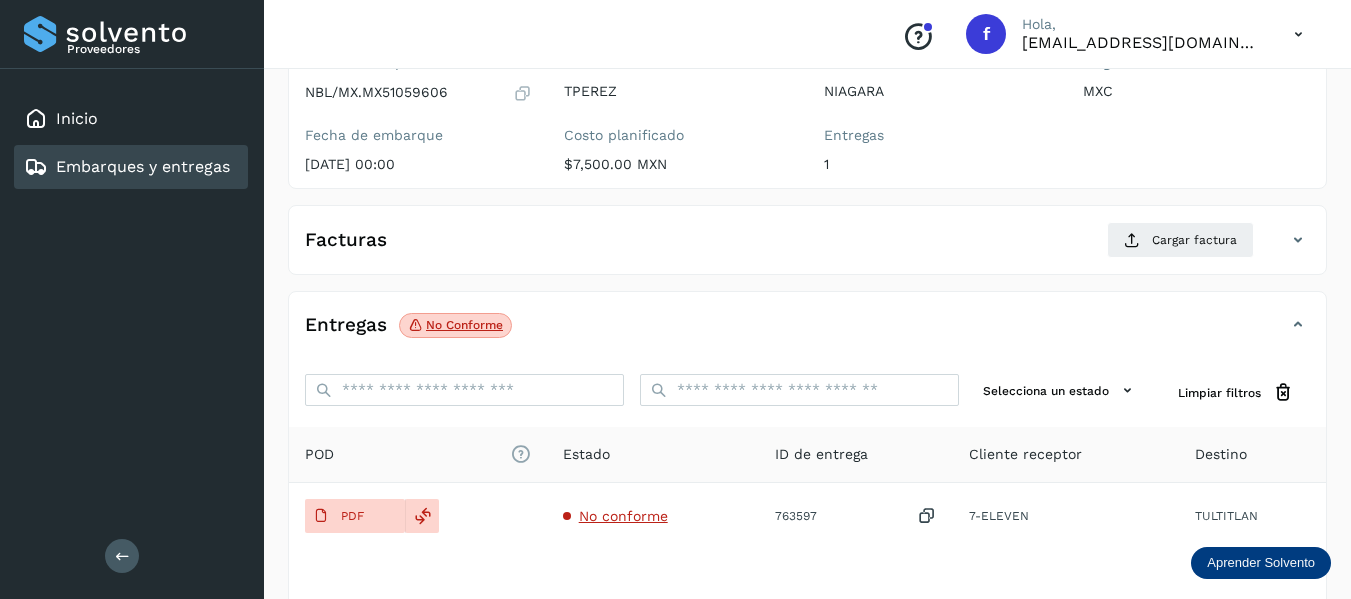 scroll, scrollTop: 100, scrollLeft: 0, axis: vertical 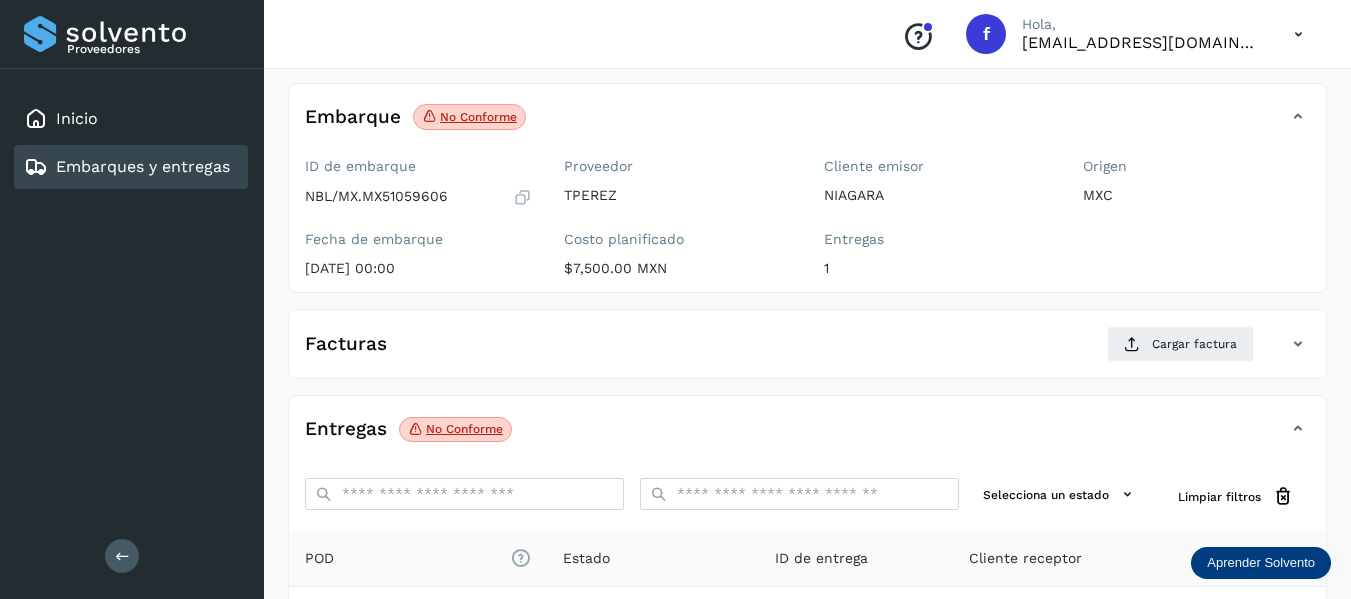 click at bounding box center (522, 197) 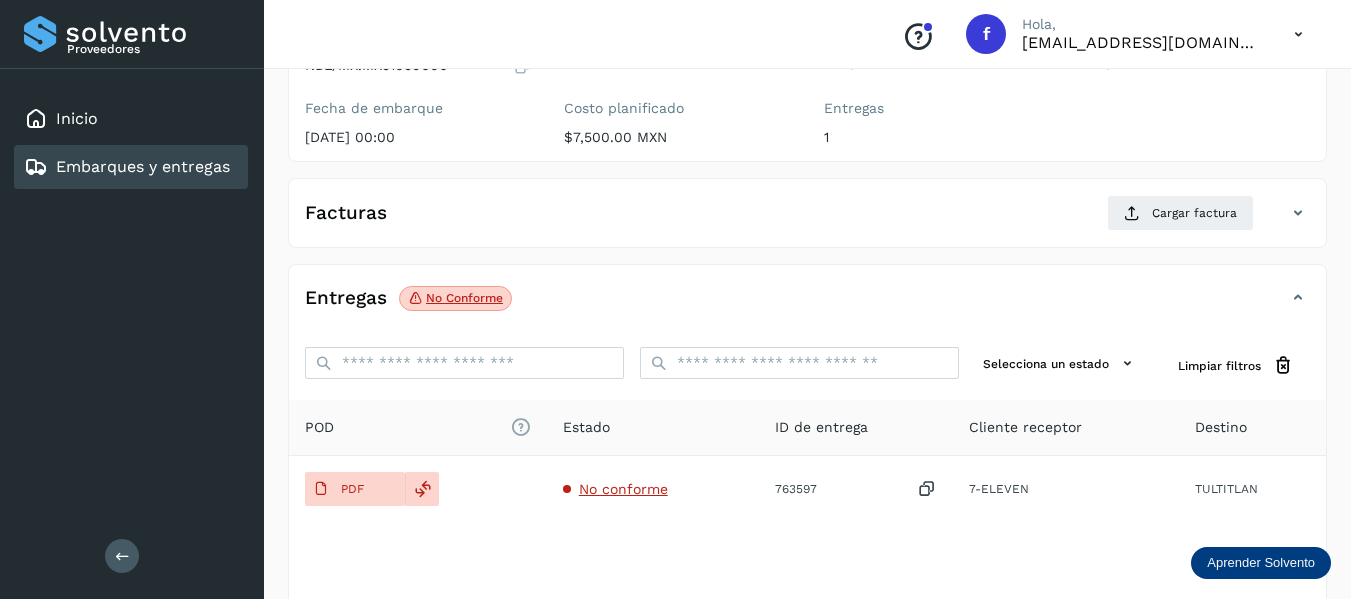 scroll, scrollTop: 300, scrollLeft: 0, axis: vertical 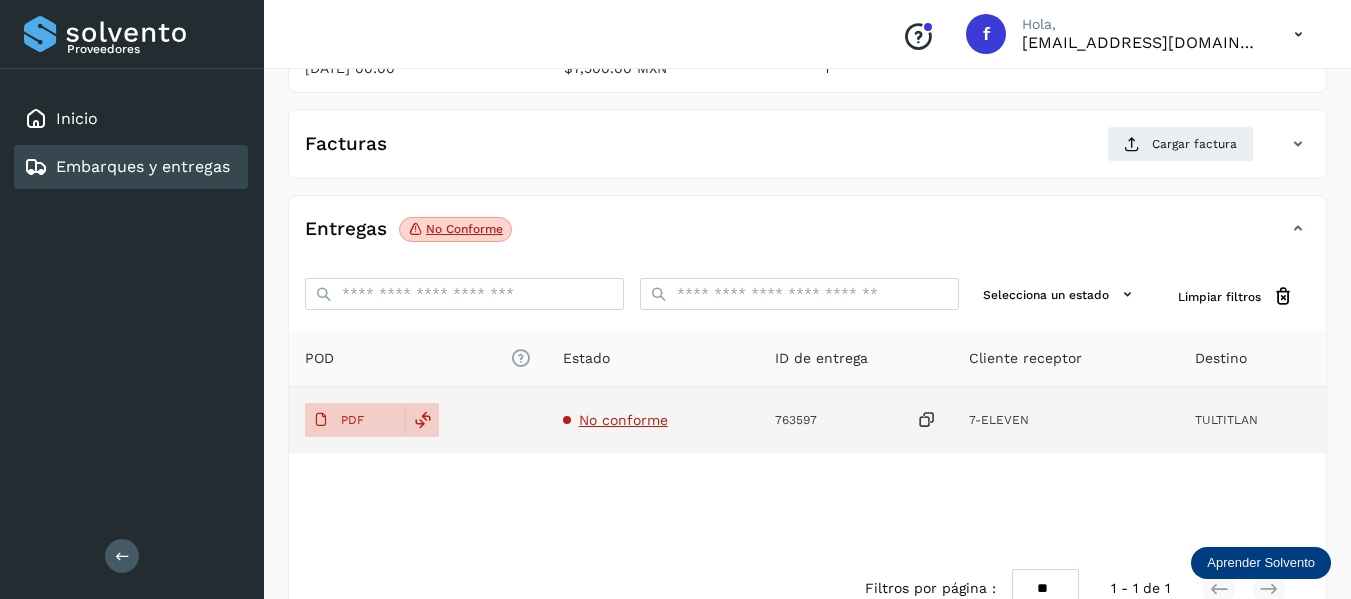 click at bounding box center (927, 420) 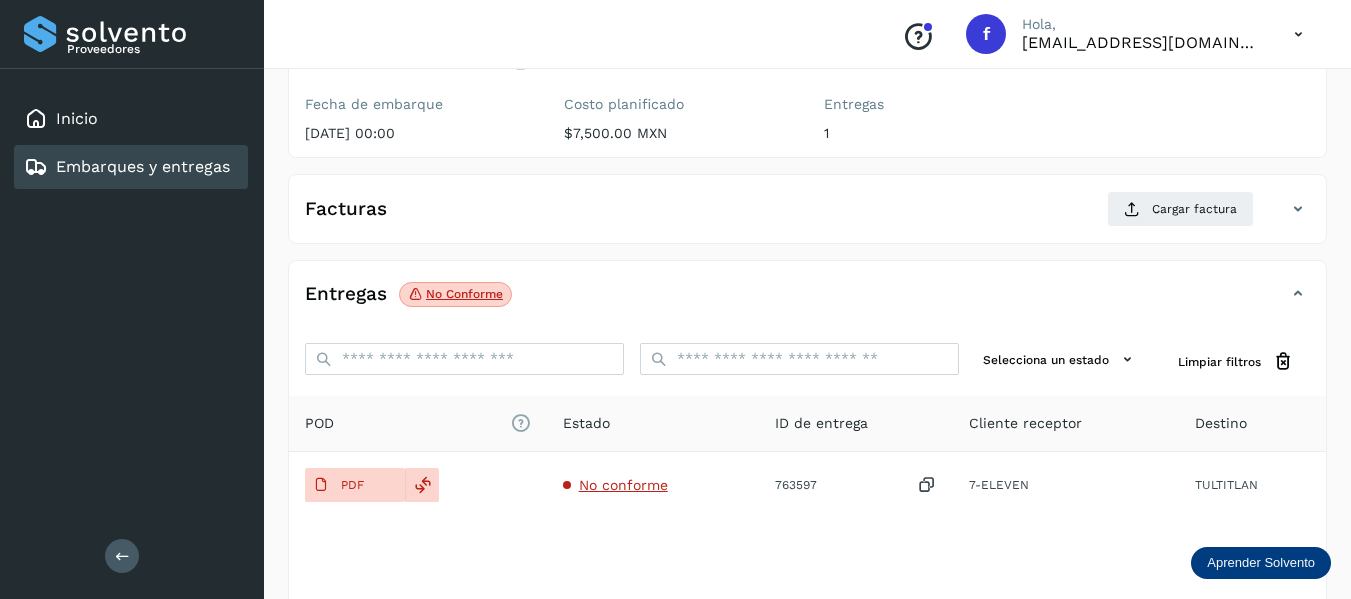 scroll, scrollTop: 200, scrollLeft: 0, axis: vertical 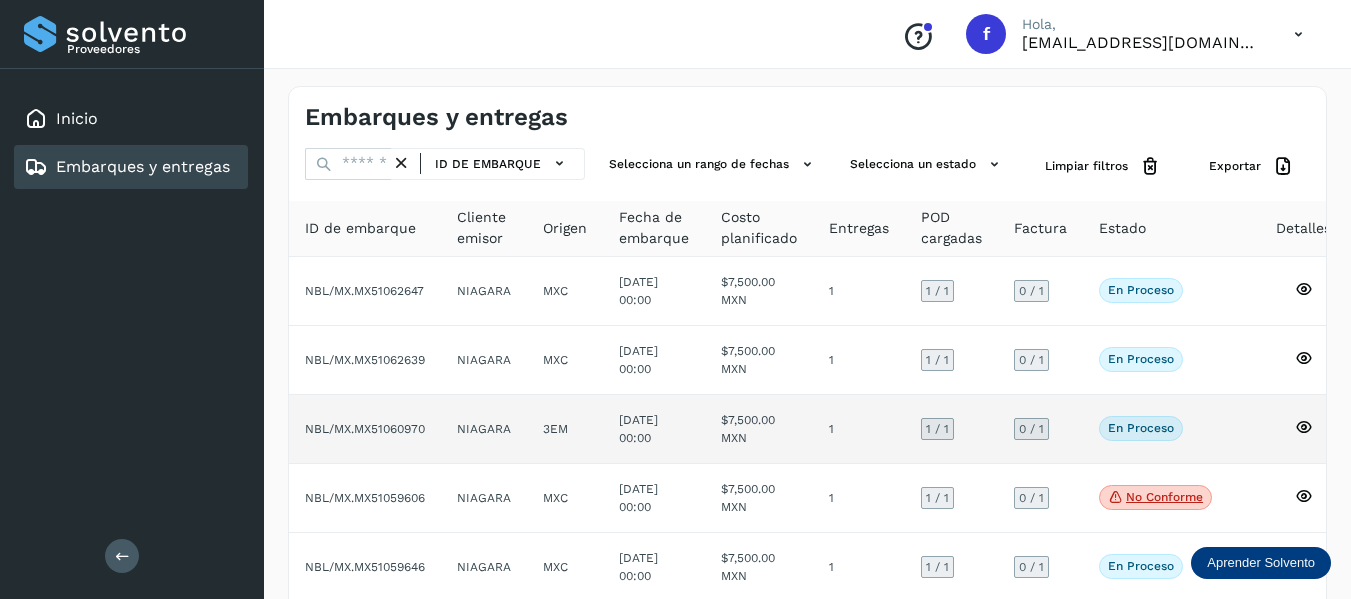click on "En proceso
Verifica el estado de la factura o entregas asociadas a este embarque" 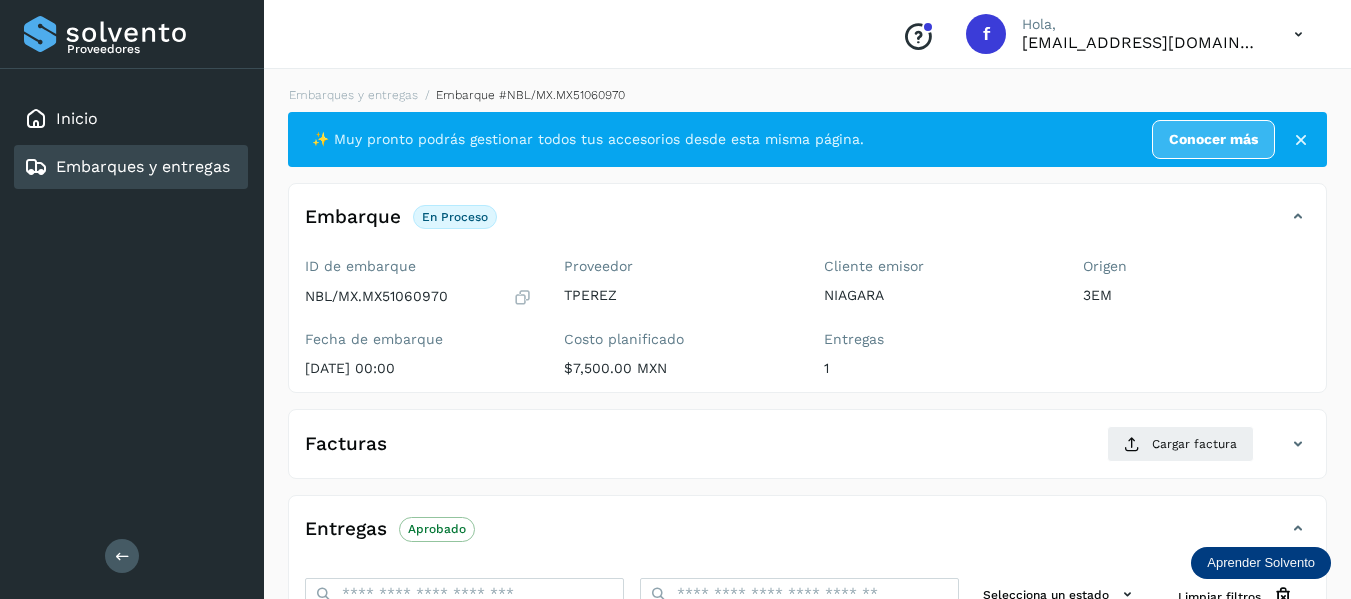 click at bounding box center [522, 297] 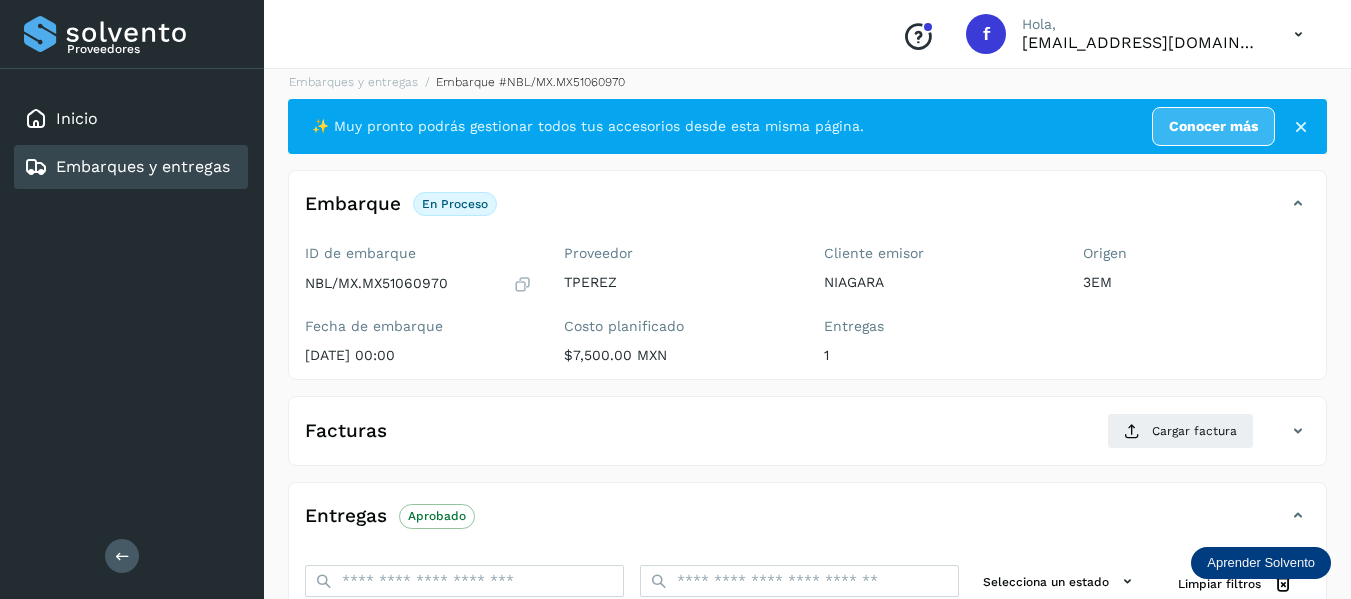 scroll, scrollTop: 350, scrollLeft: 0, axis: vertical 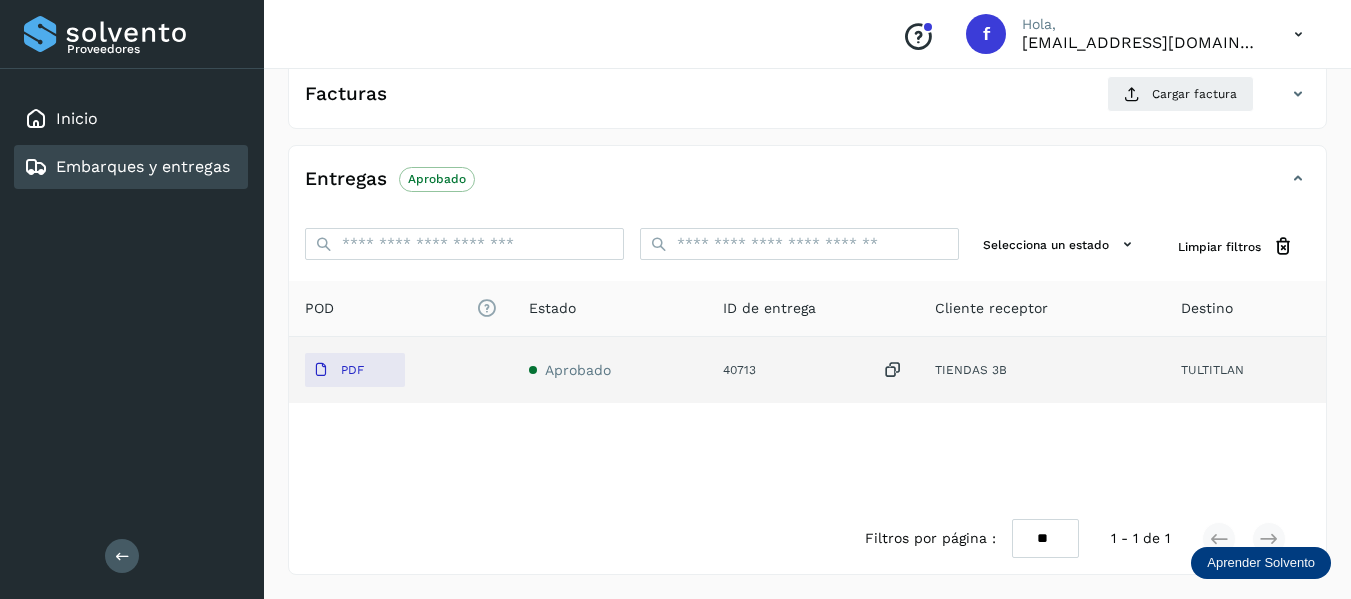 click at bounding box center [893, 370] 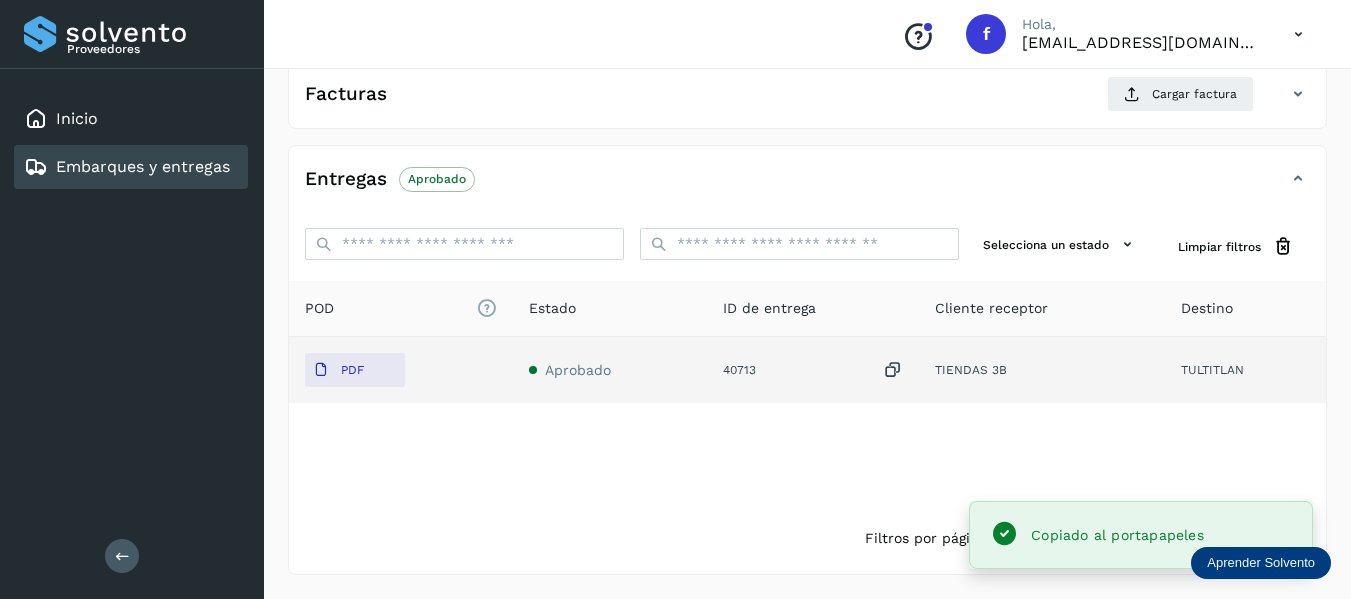 click at bounding box center [893, 370] 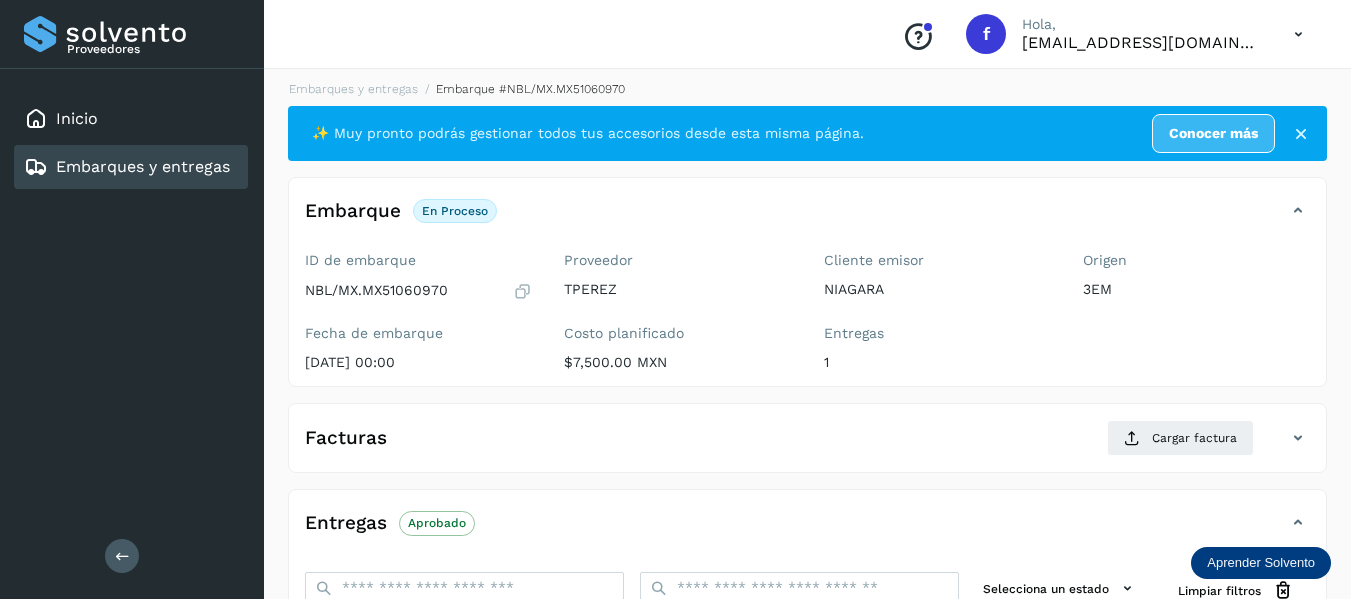 scroll, scrollTop: 0, scrollLeft: 0, axis: both 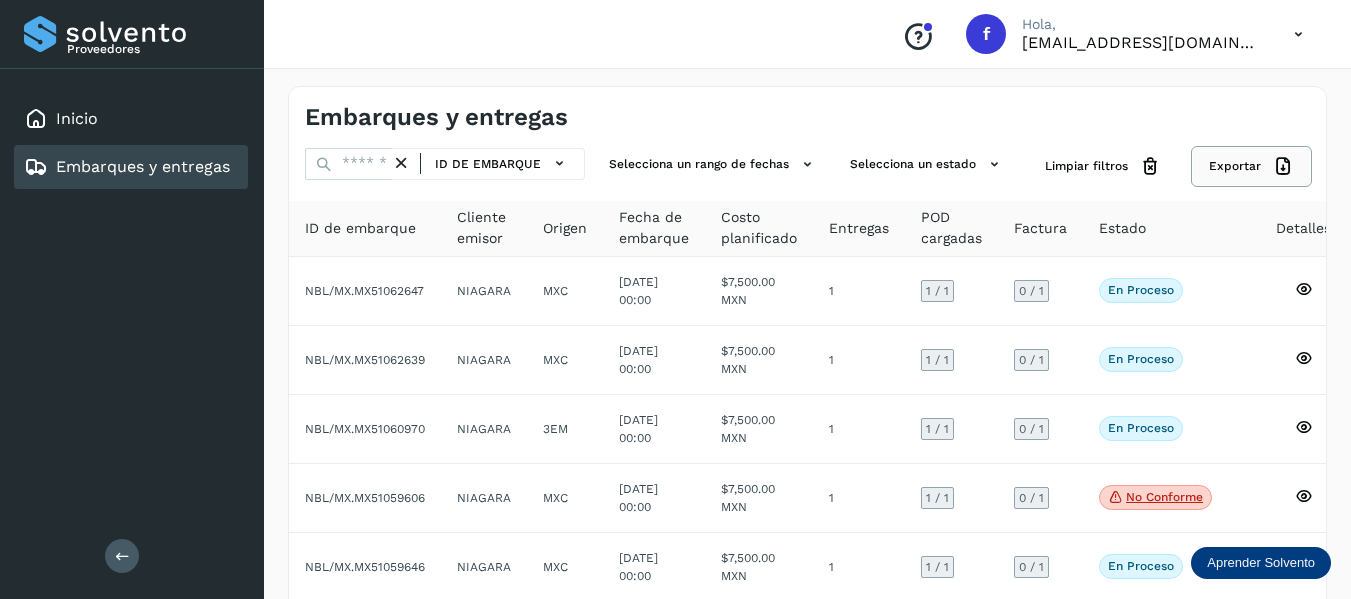 click on "Exportar" 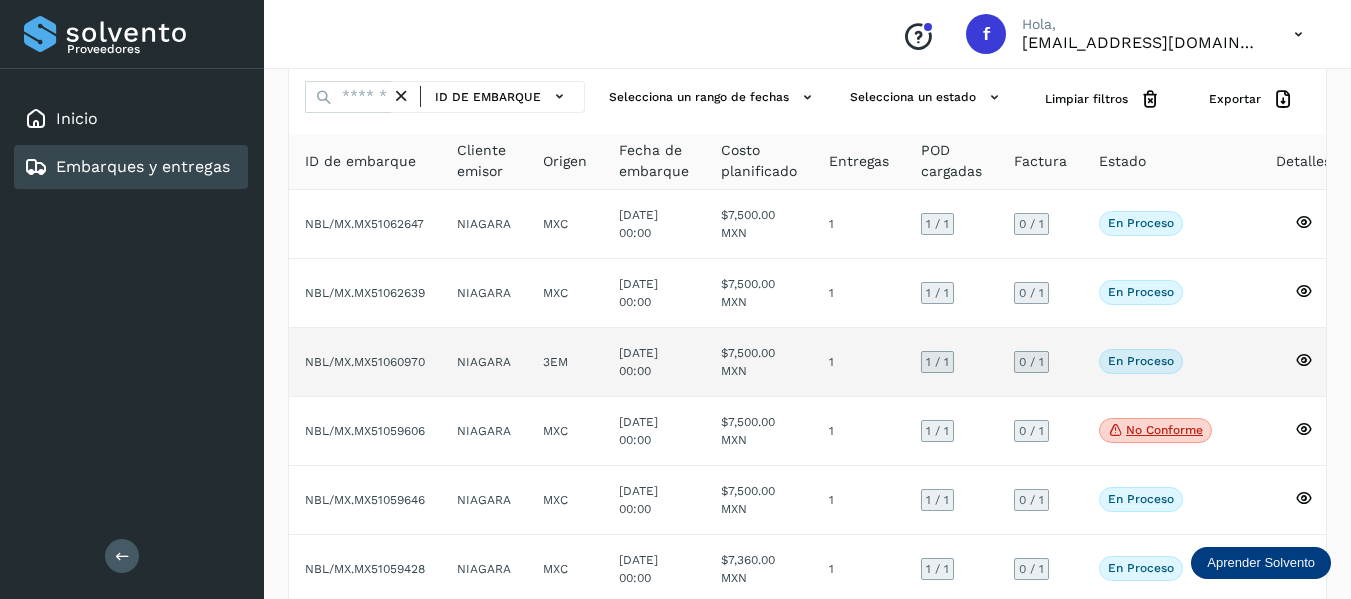 scroll, scrollTop: 200, scrollLeft: 0, axis: vertical 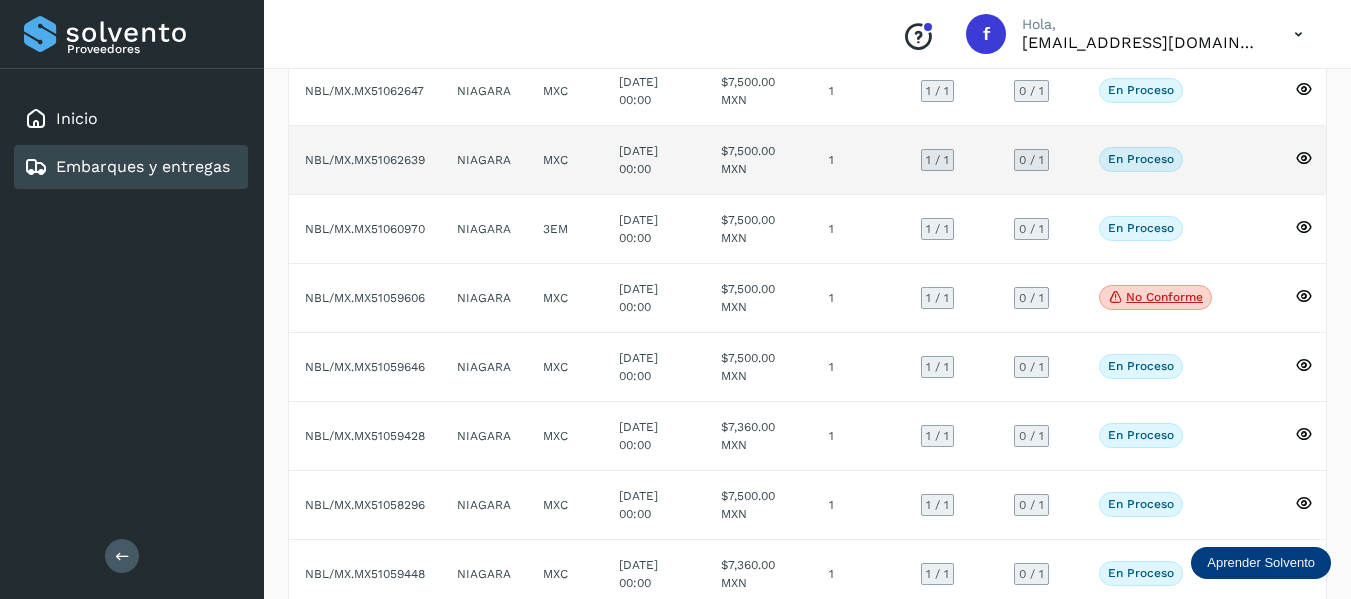 click 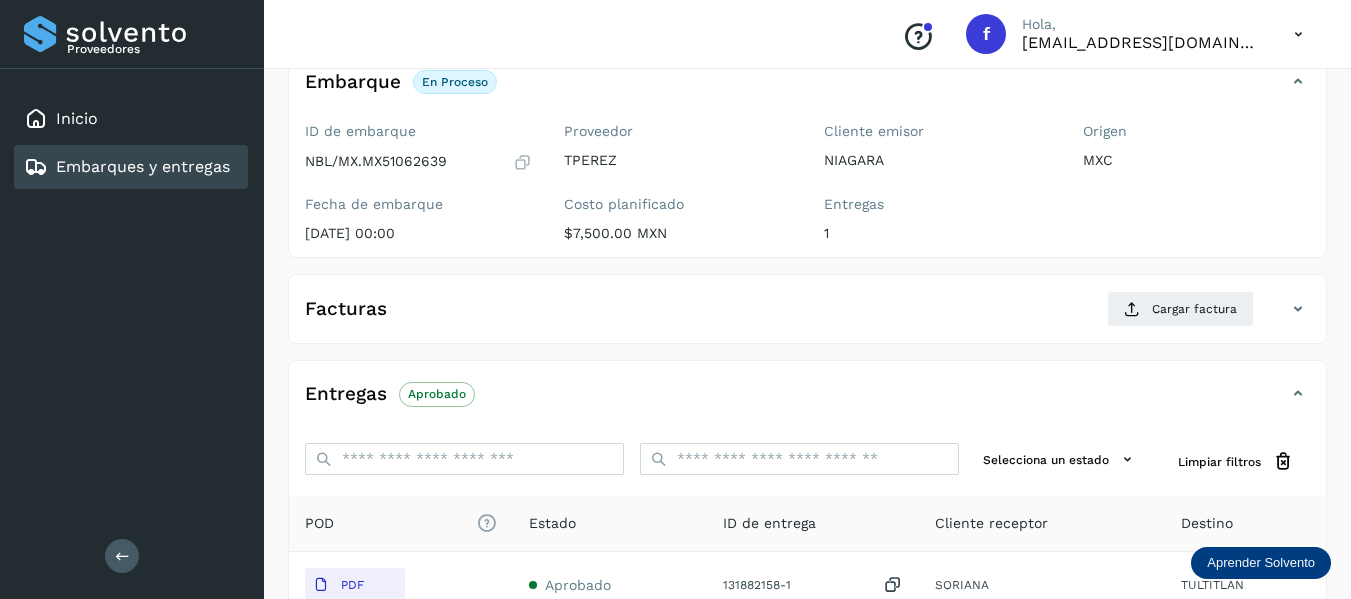 scroll, scrollTop: 100, scrollLeft: 0, axis: vertical 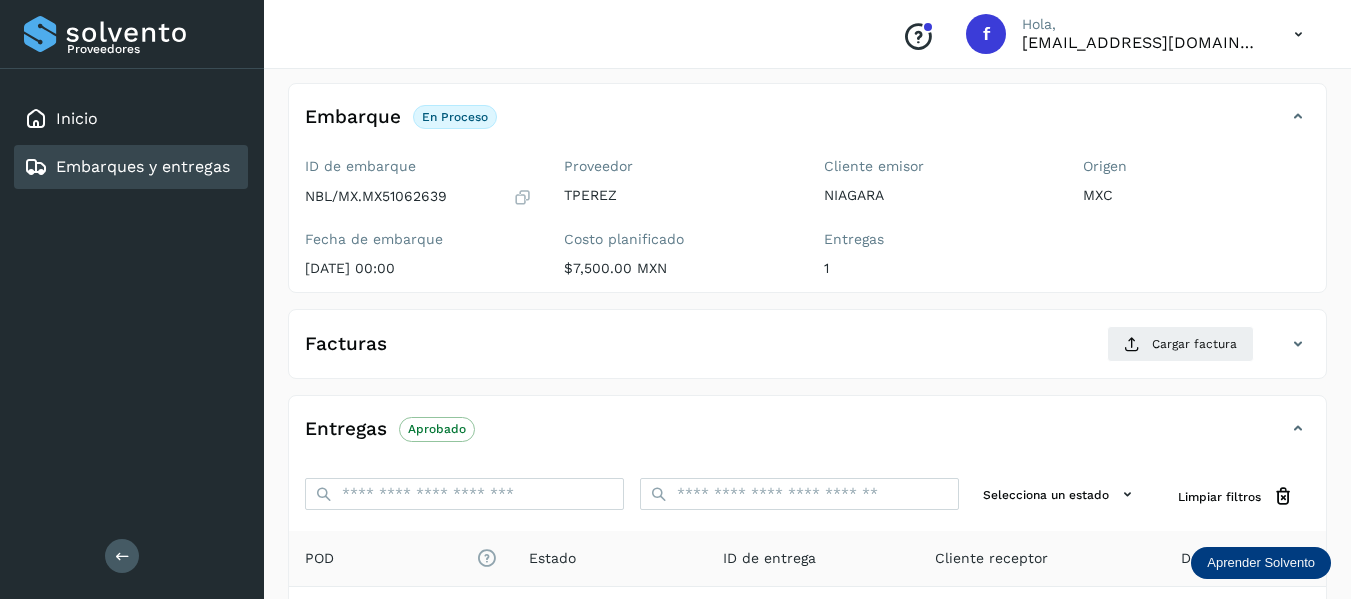 click at bounding box center (522, 197) 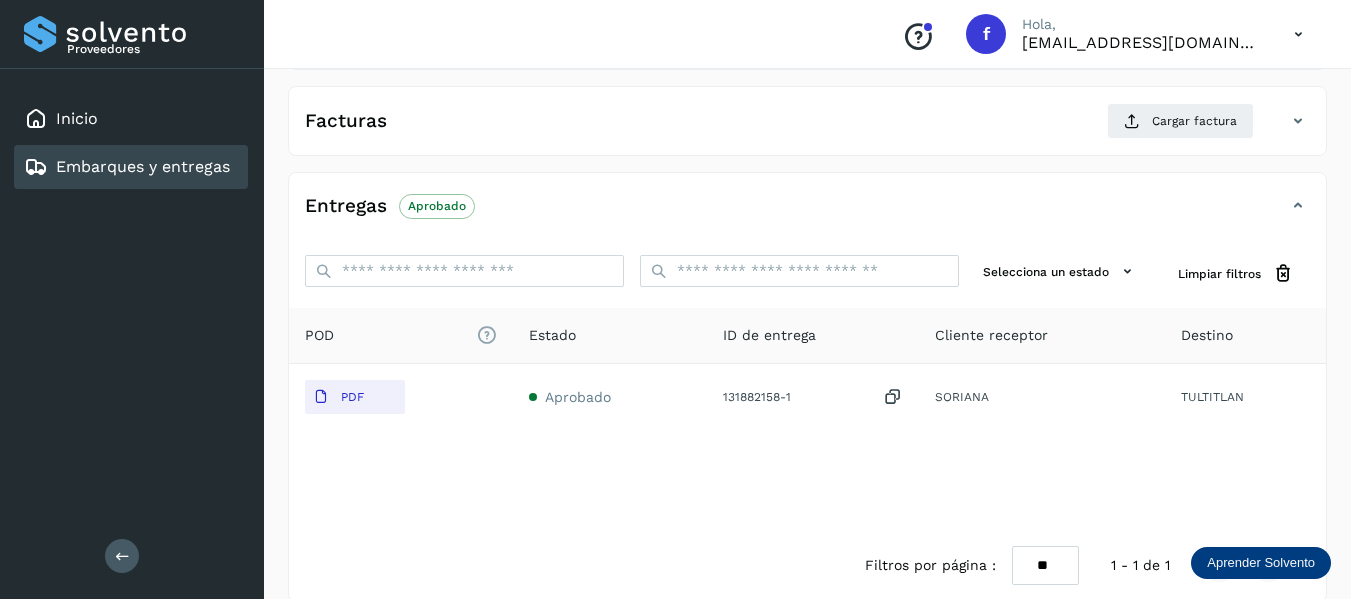scroll, scrollTop: 350, scrollLeft: 0, axis: vertical 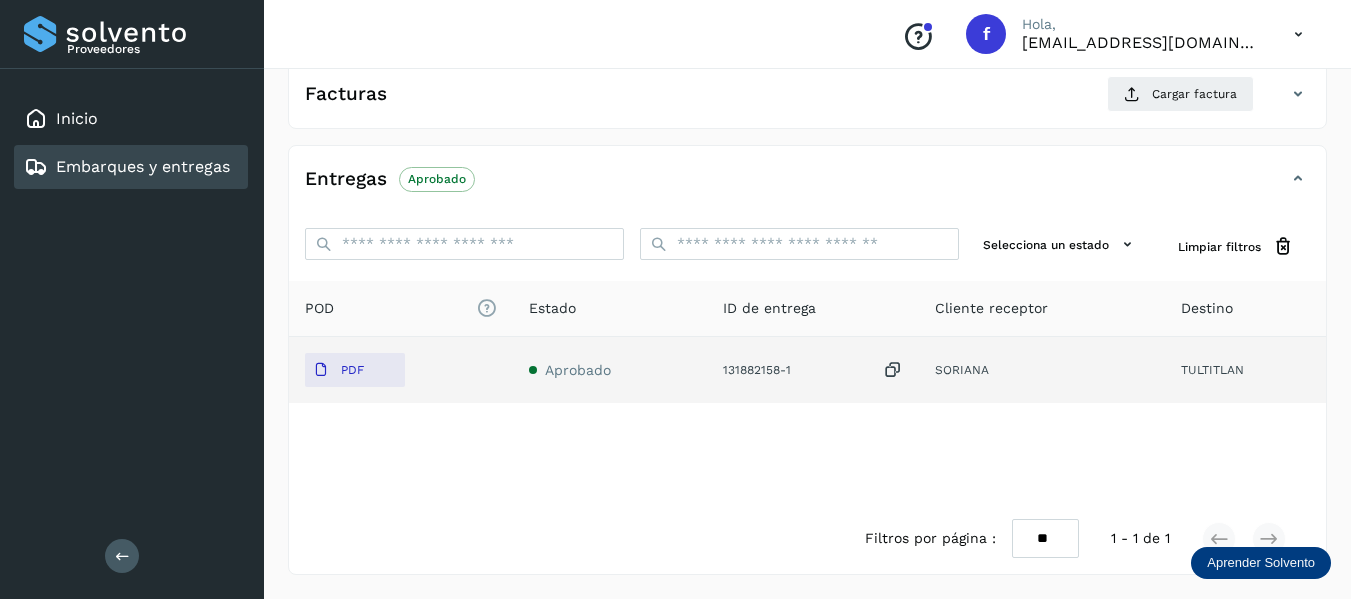 click at bounding box center (893, 370) 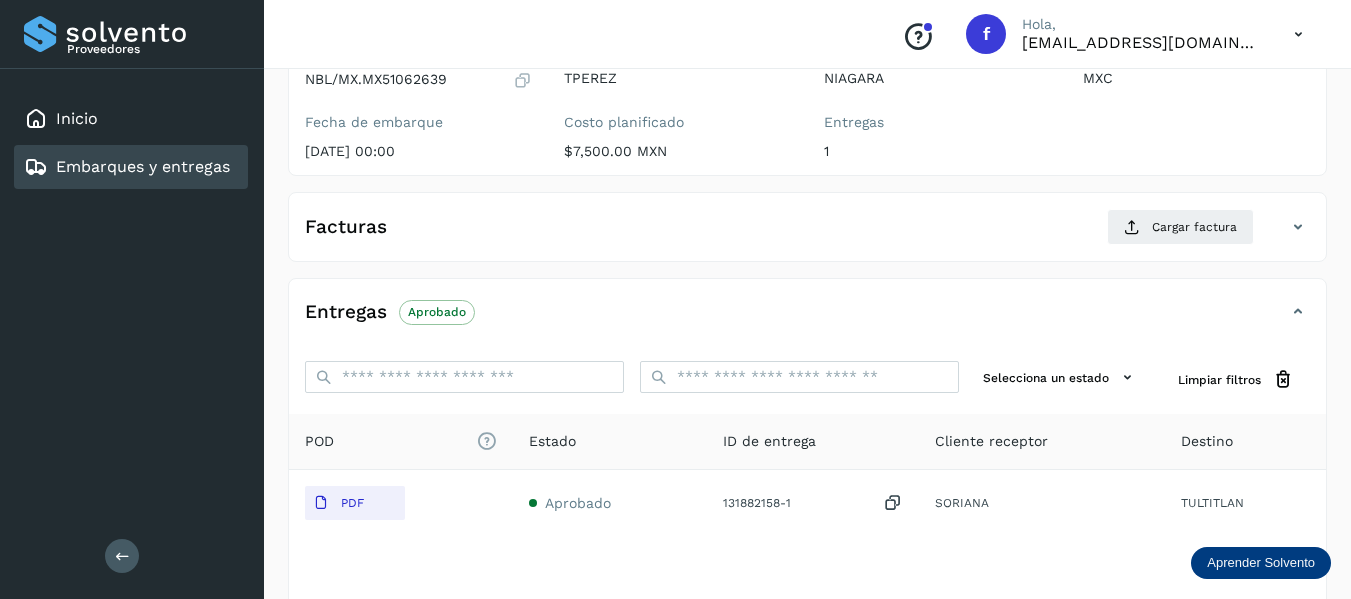 scroll, scrollTop: 250, scrollLeft: 0, axis: vertical 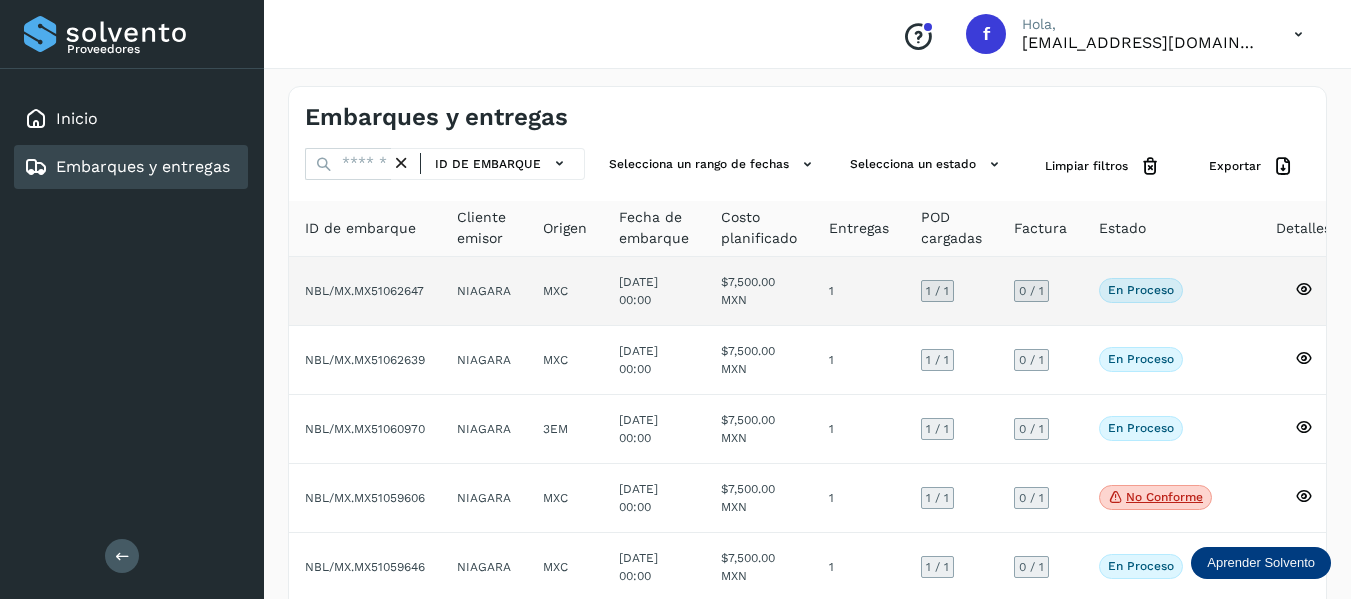click on "En proceso
Verifica el estado de la factura o entregas asociadas a este embarque" 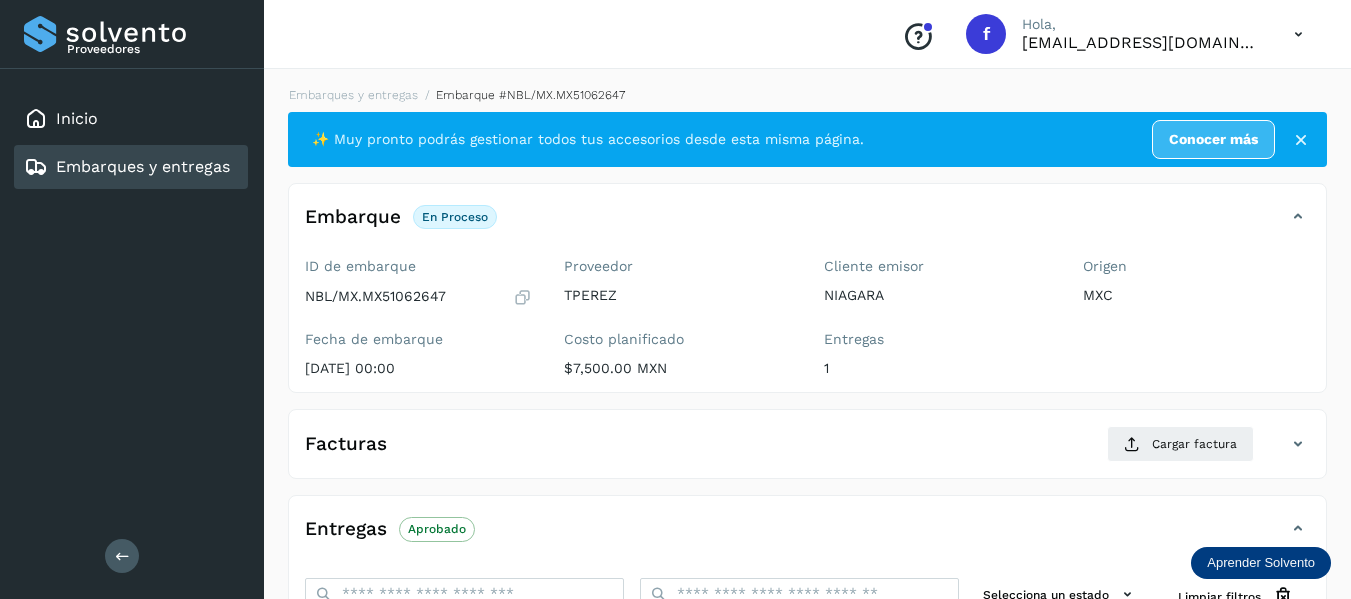 click at bounding box center (522, 297) 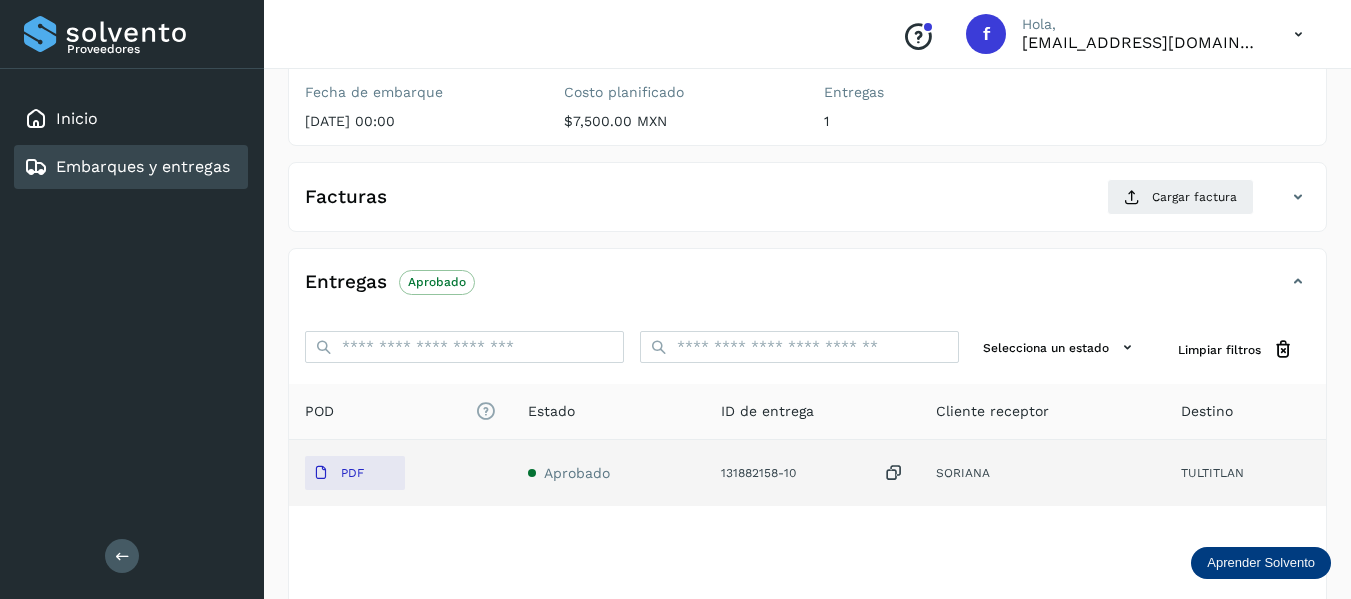 scroll, scrollTop: 300, scrollLeft: 0, axis: vertical 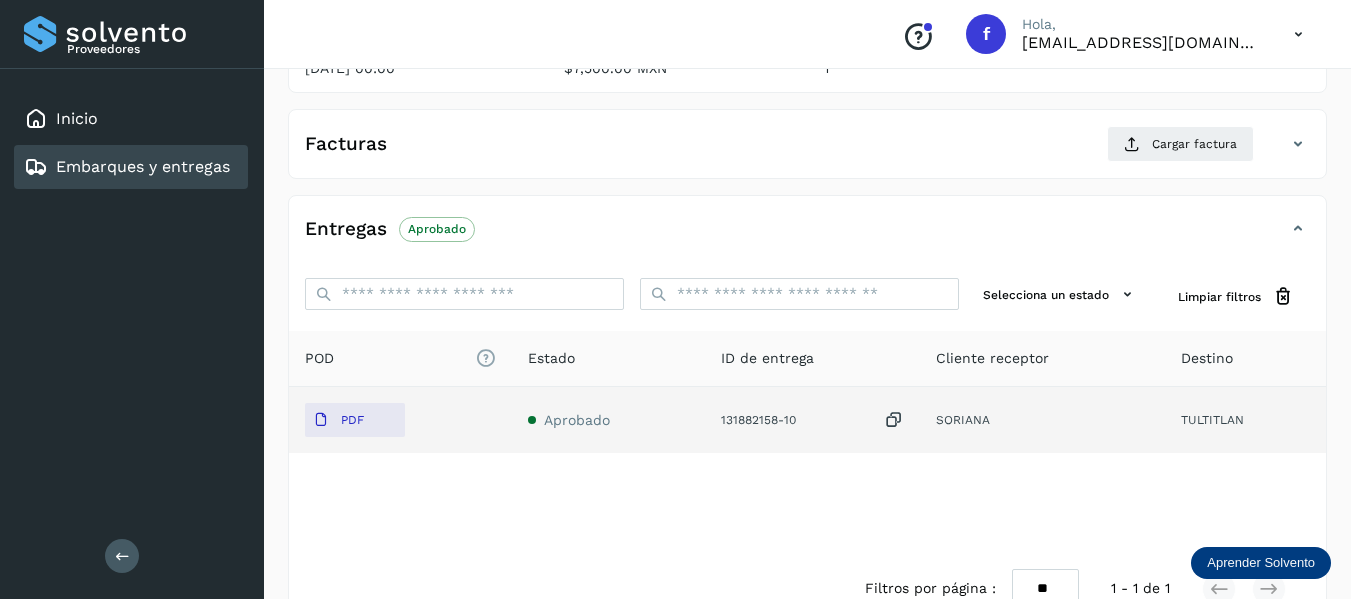 click at bounding box center (894, 420) 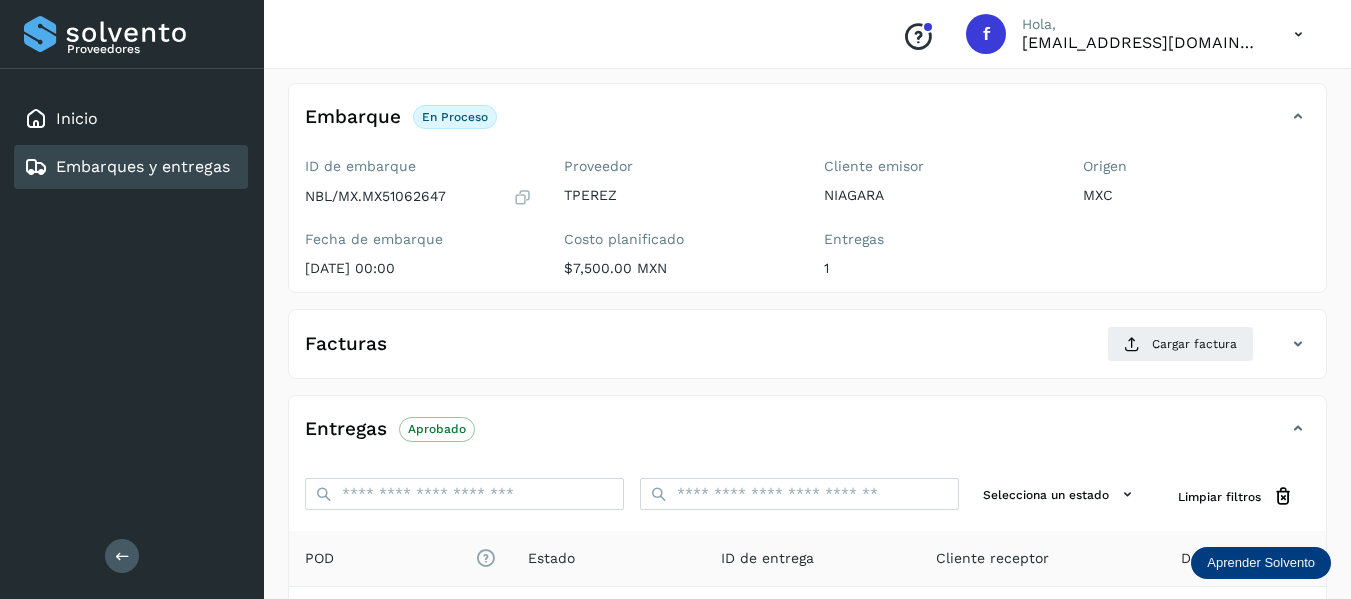 scroll, scrollTop: 0, scrollLeft: 0, axis: both 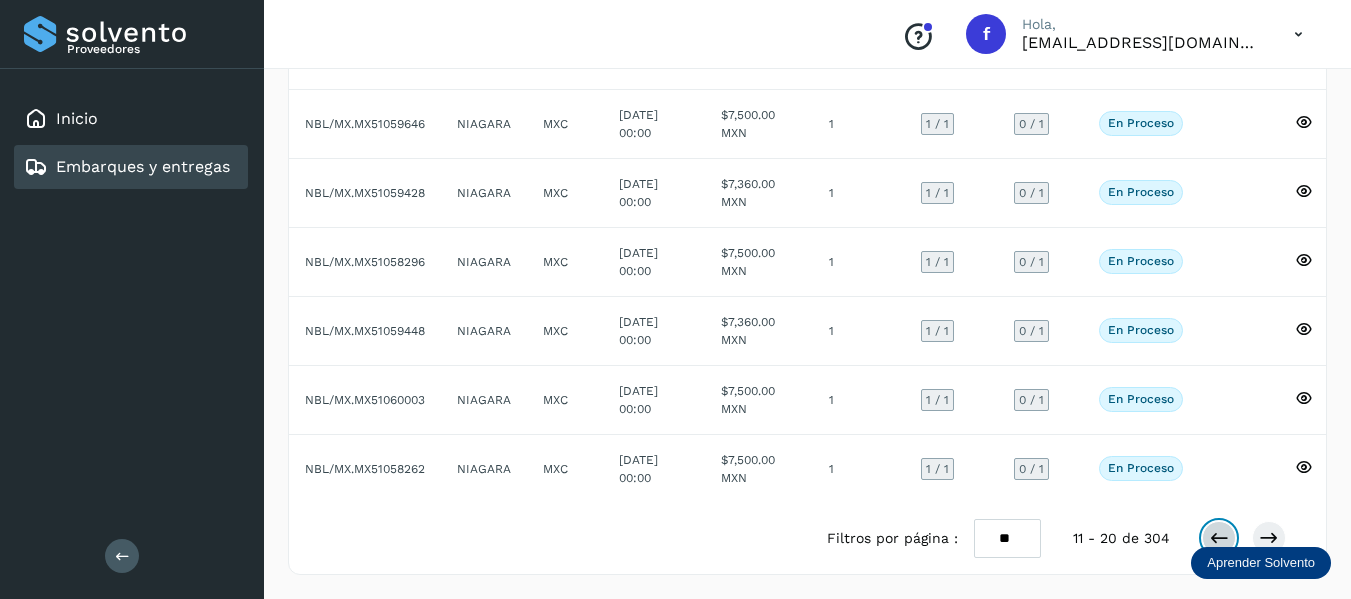 click at bounding box center (1219, 538) 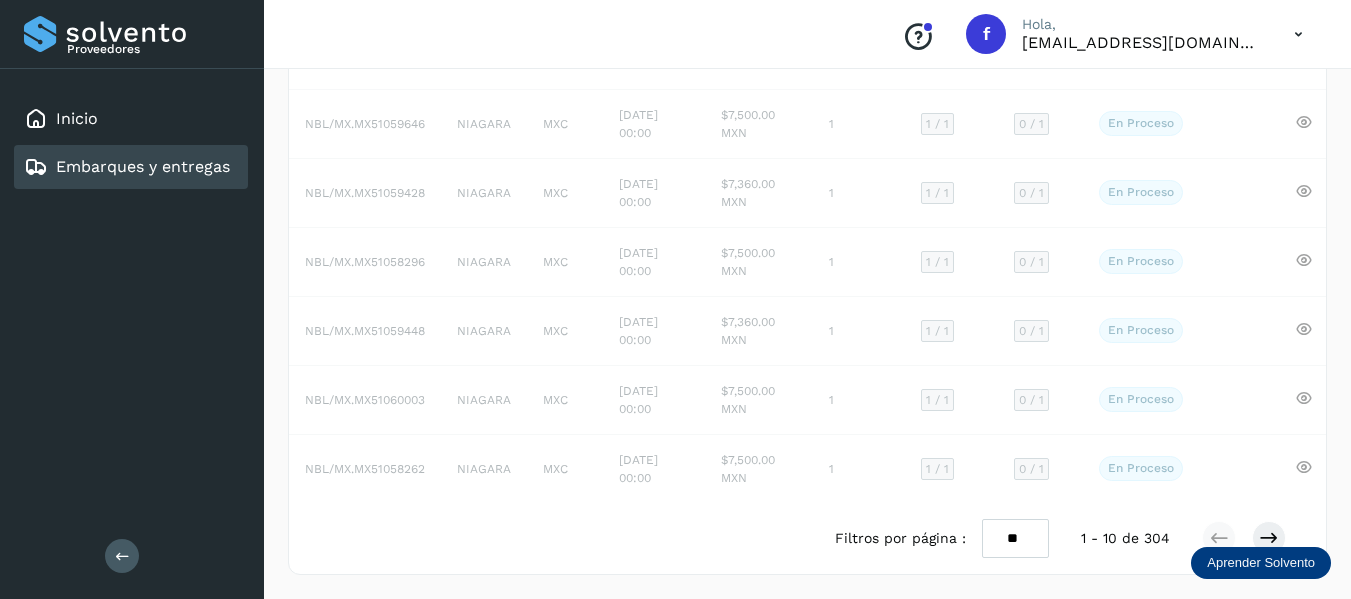scroll, scrollTop: 443, scrollLeft: 0, axis: vertical 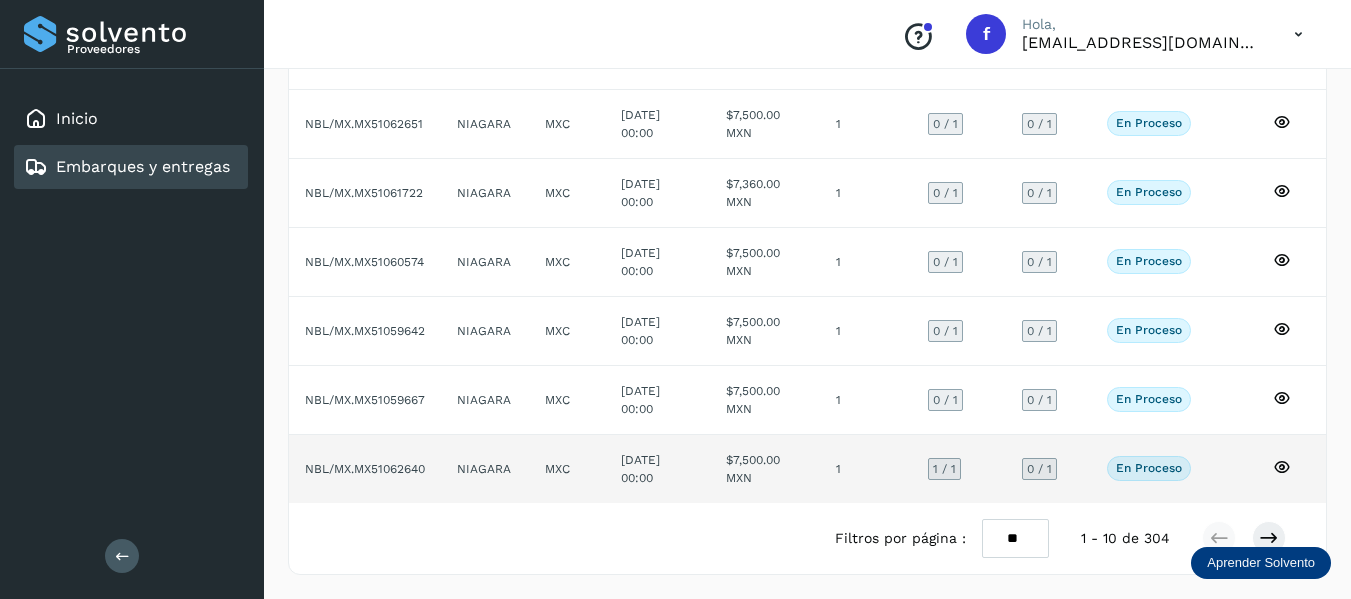 click 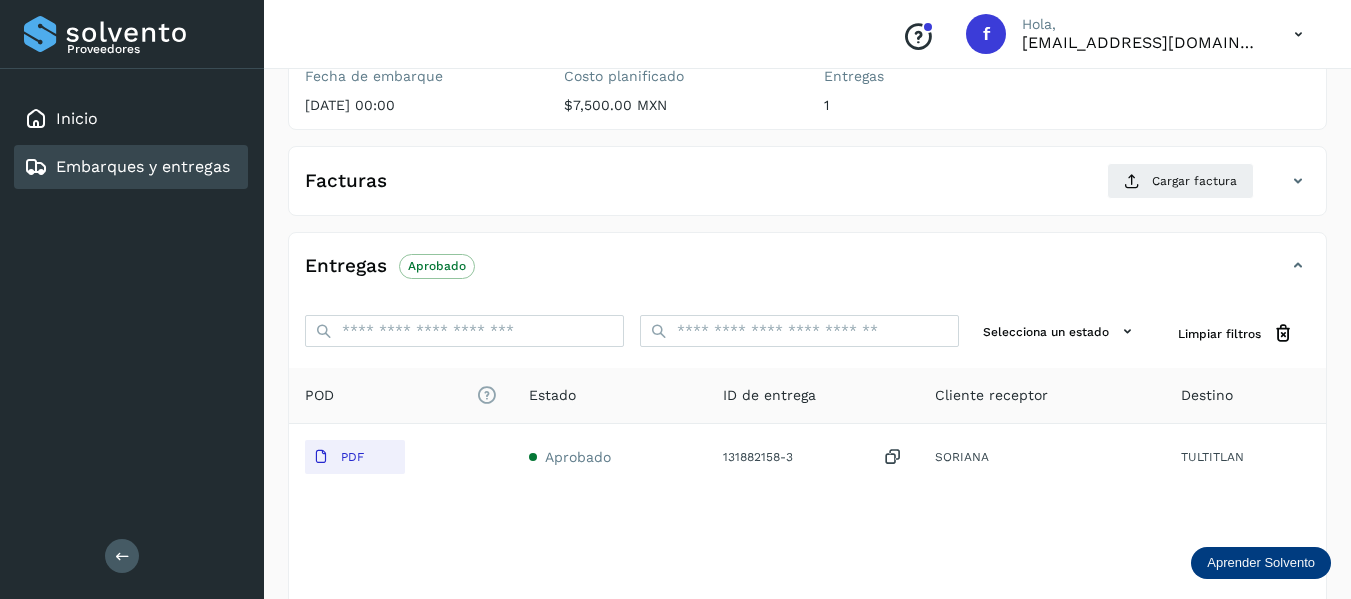 scroll, scrollTop: 150, scrollLeft: 0, axis: vertical 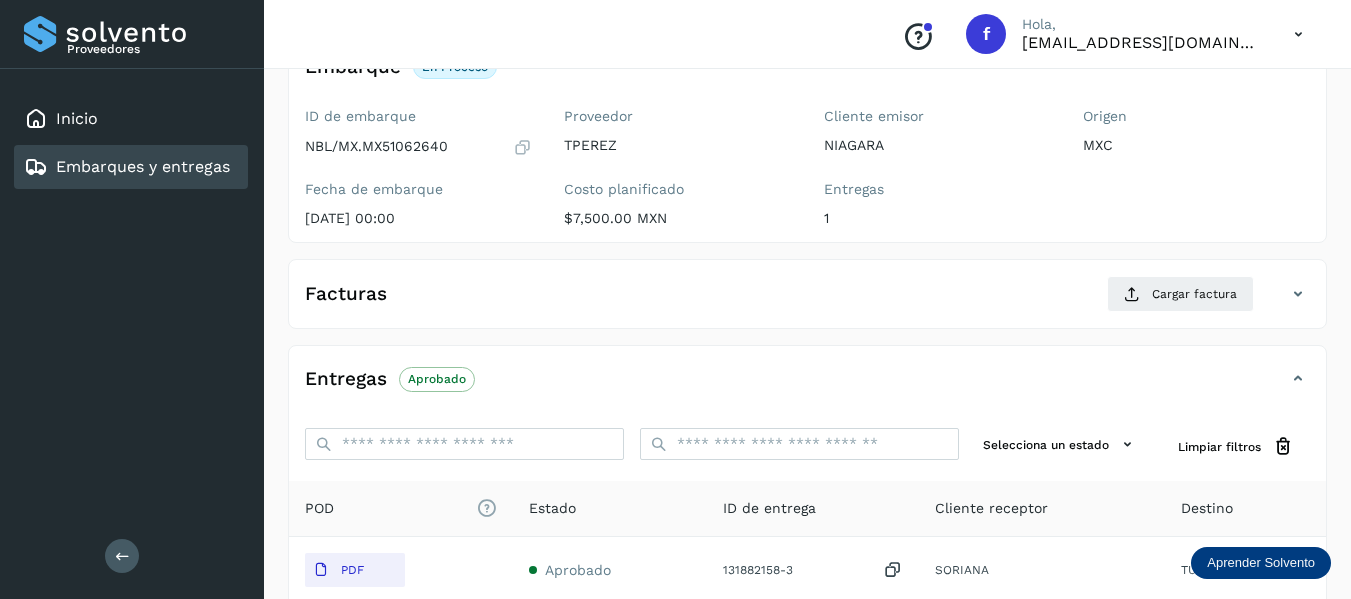 click at bounding box center (522, 147) 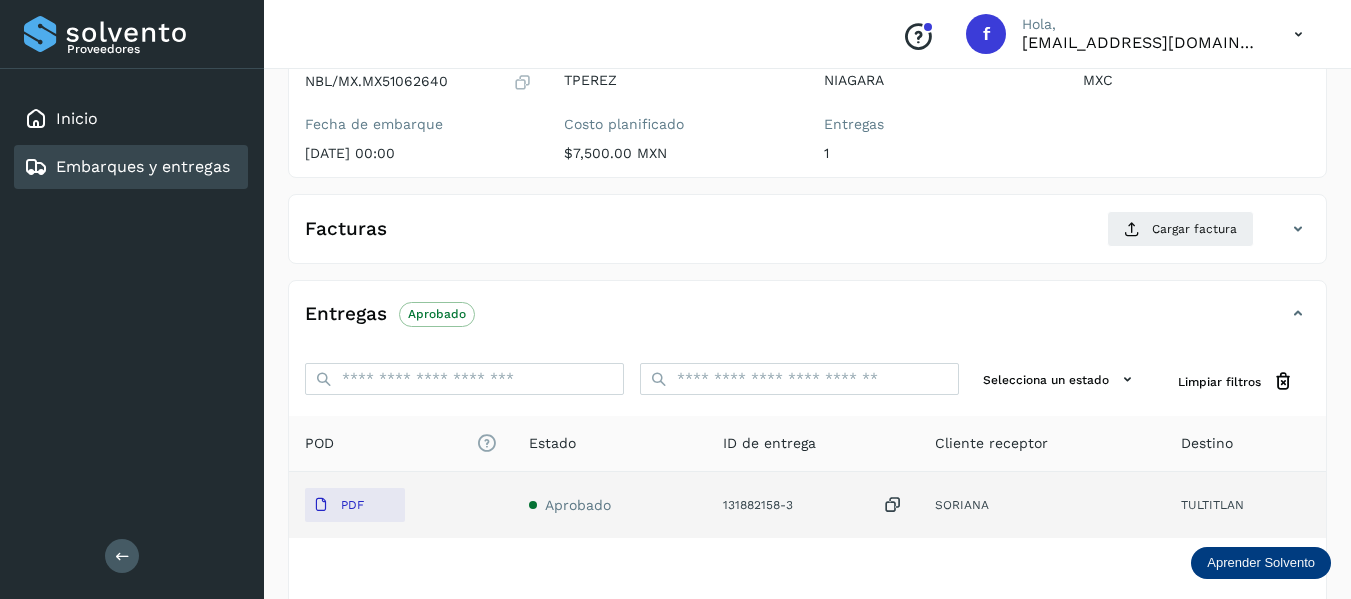 scroll, scrollTop: 250, scrollLeft: 0, axis: vertical 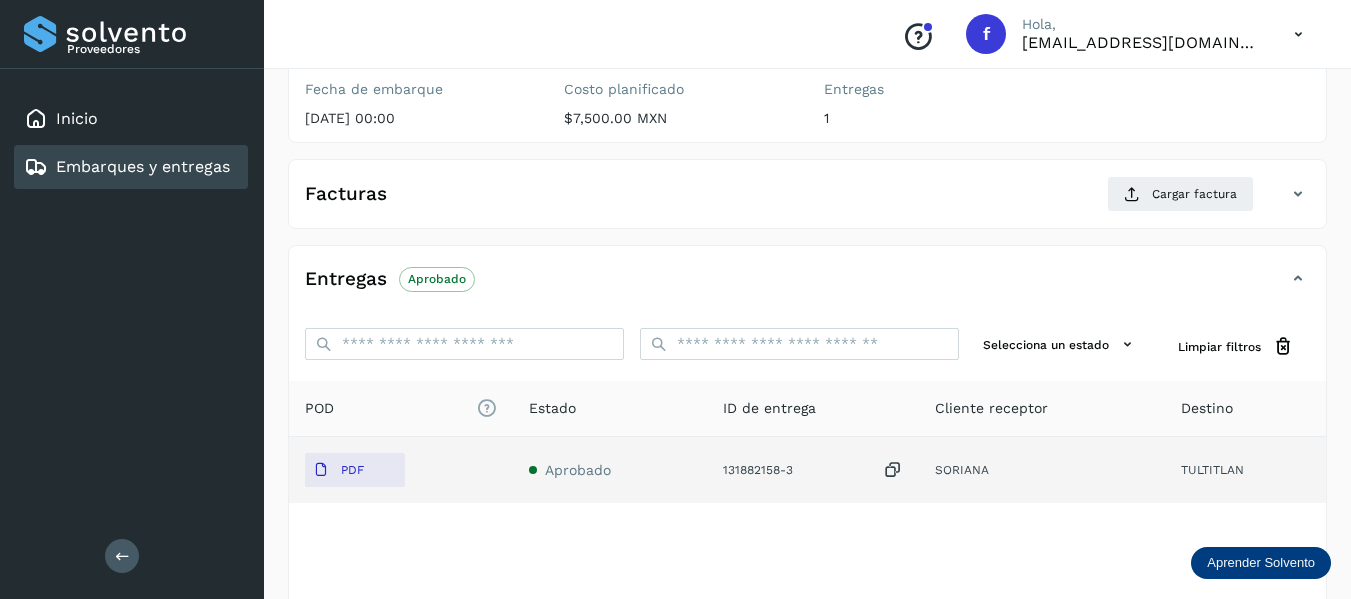 click at bounding box center [893, 470] 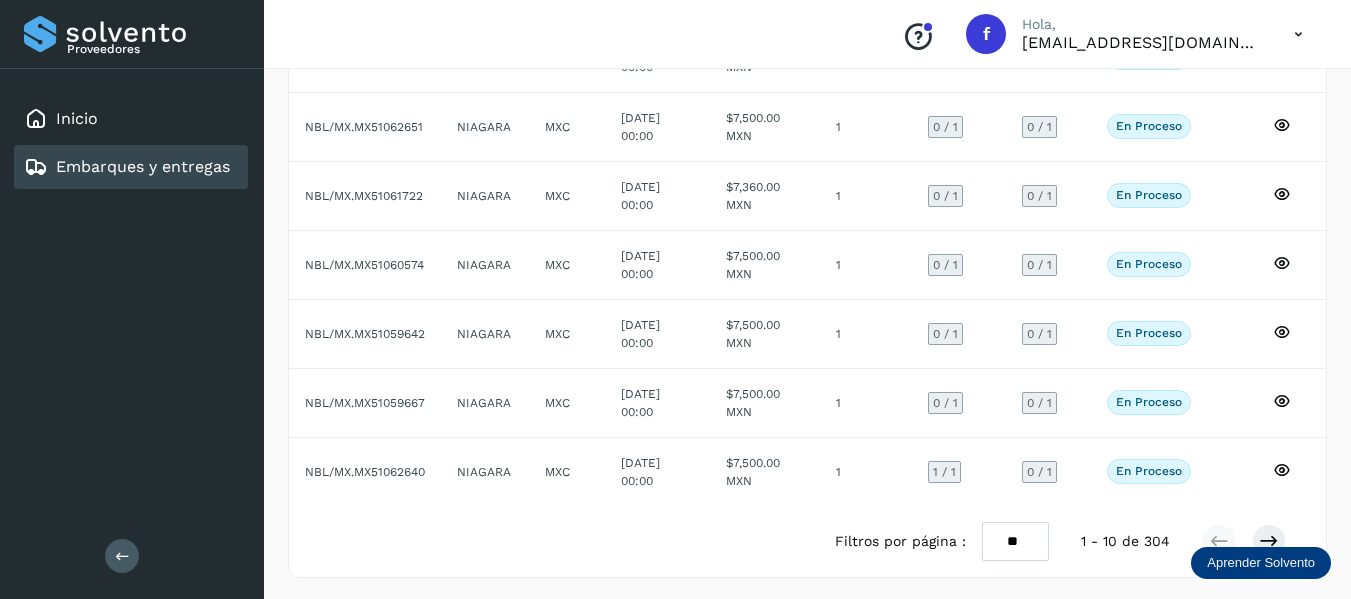 scroll, scrollTop: 443, scrollLeft: 0, axis: vertical 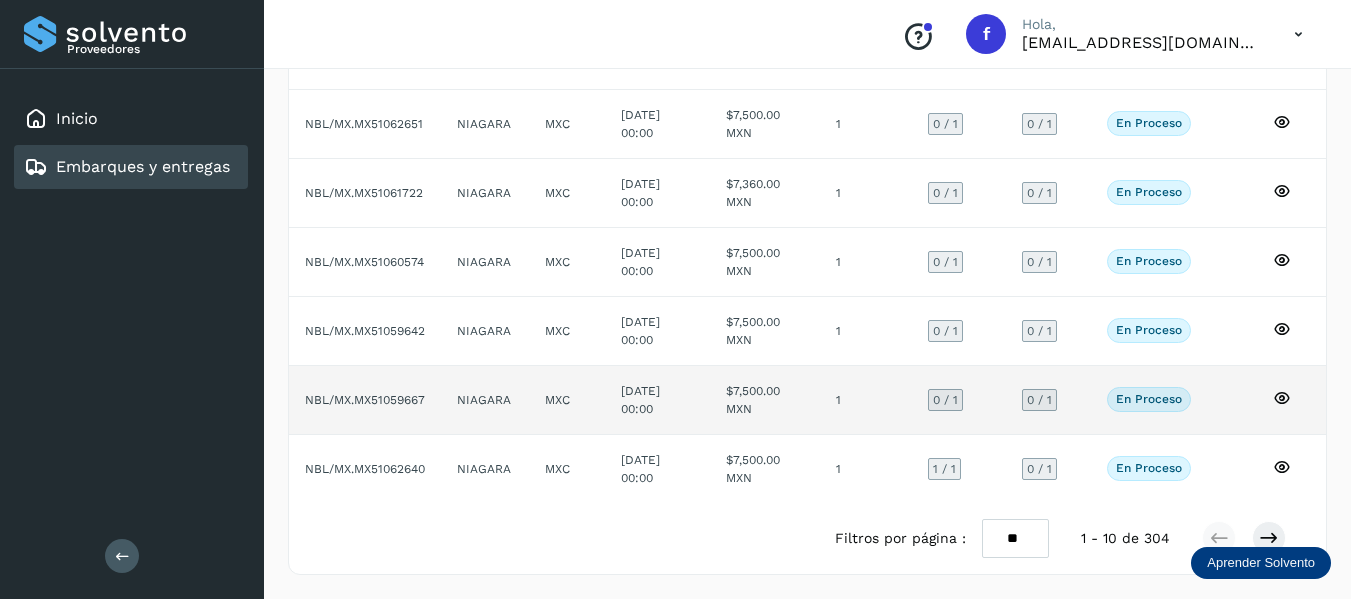 click 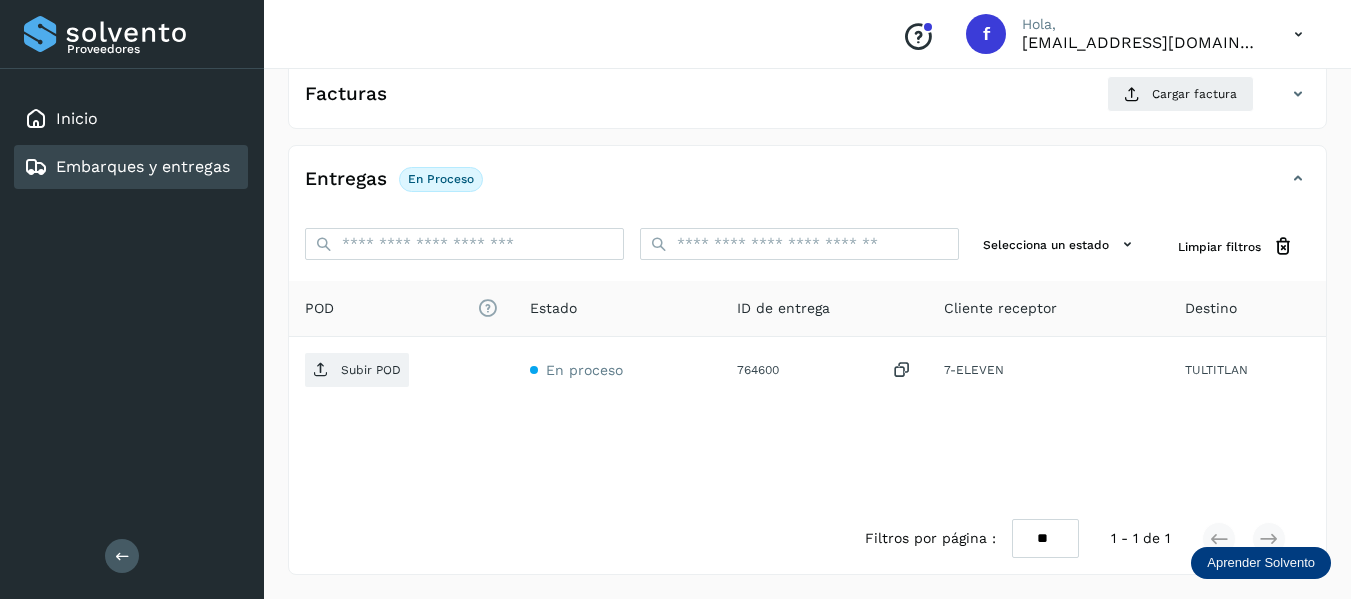 scroll, scrollTop: 50, scrollLeft: 0, axis: vertical 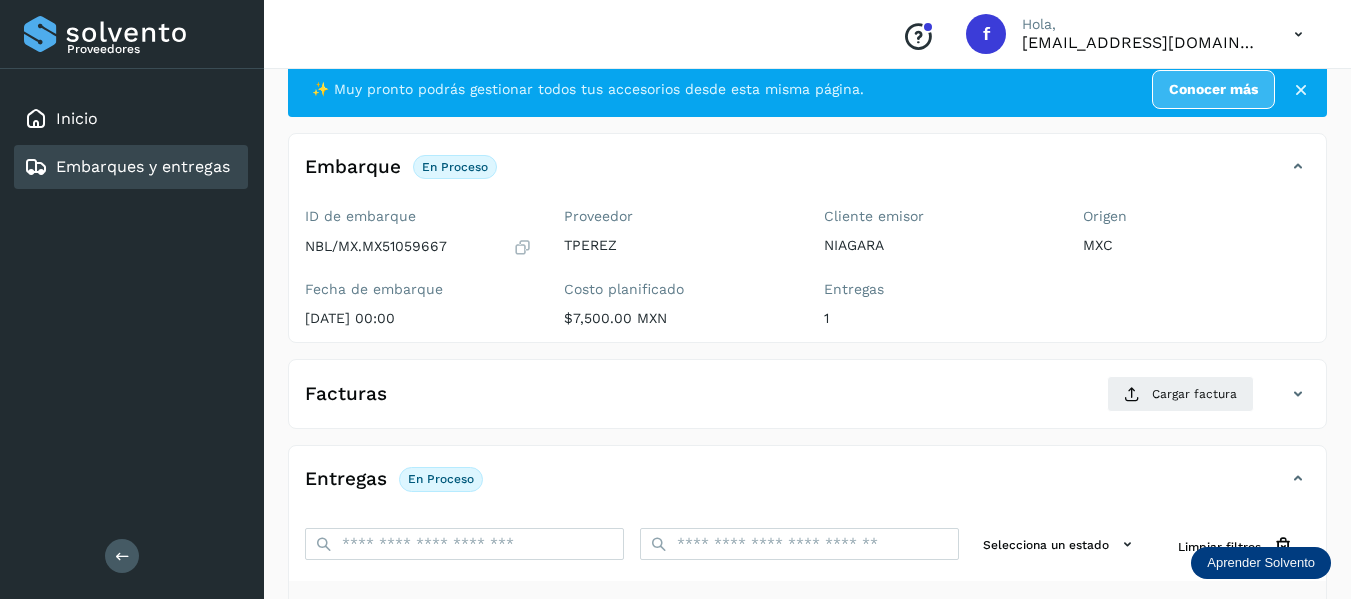 click at bounding box center (522, 247) 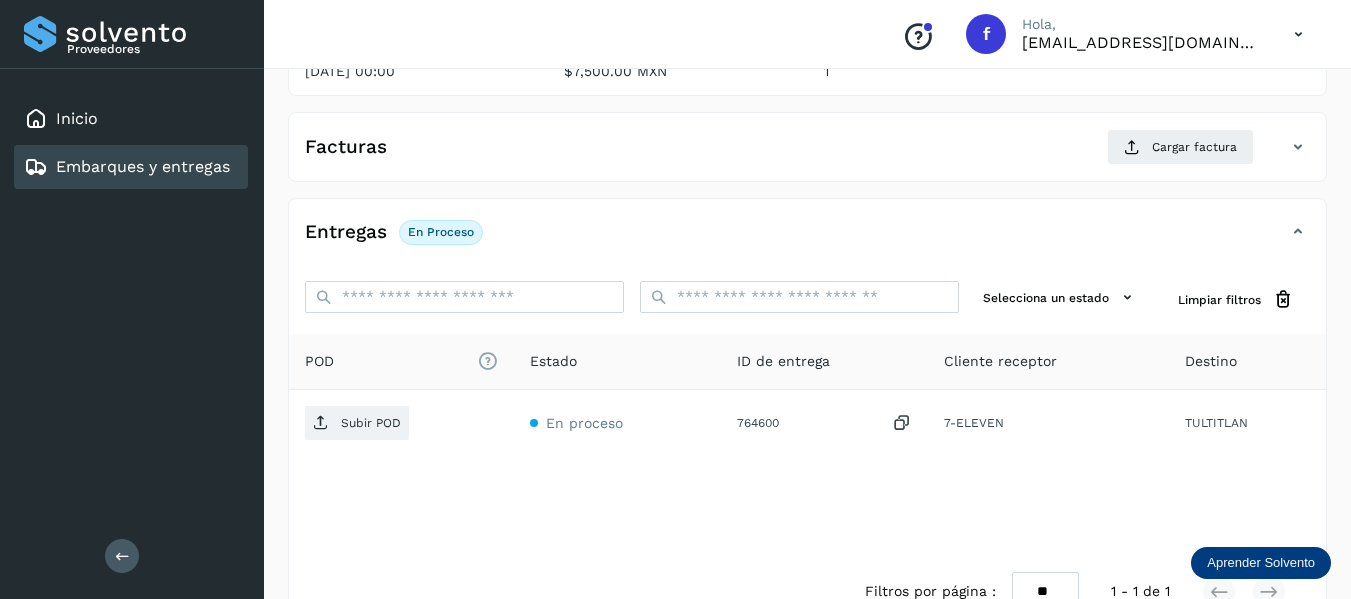 scroll, scrollTop: 350, scrollLeft: 0, axis: vertical 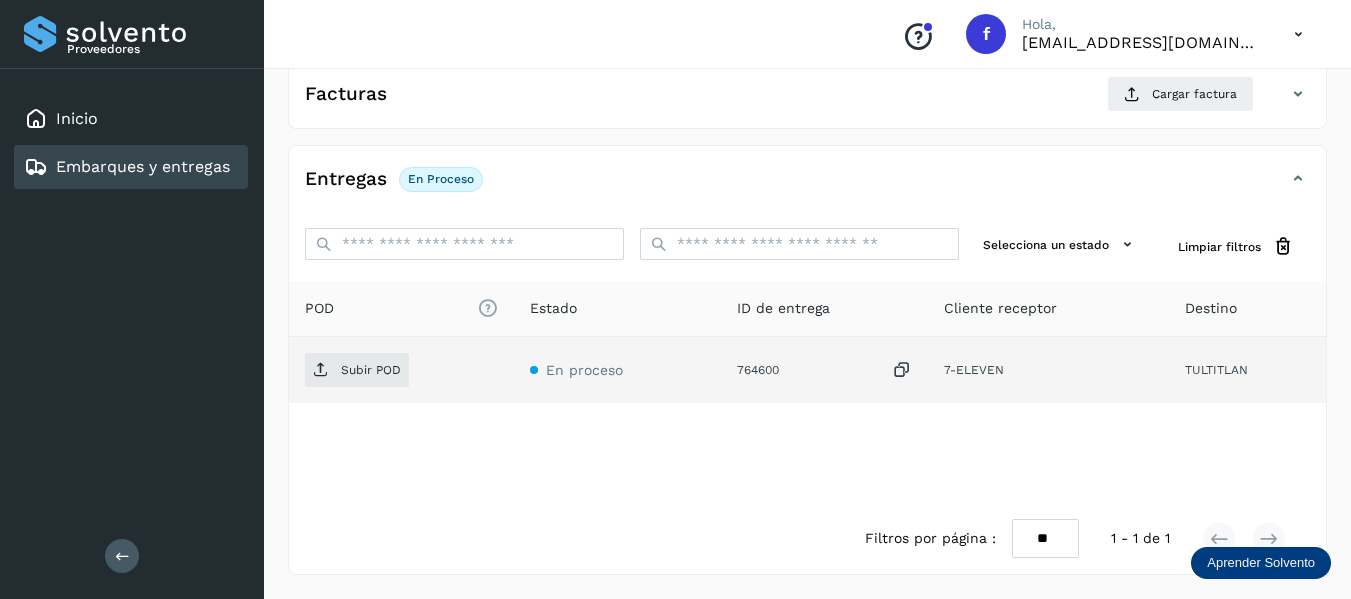 click at bounding box center (902, 370) 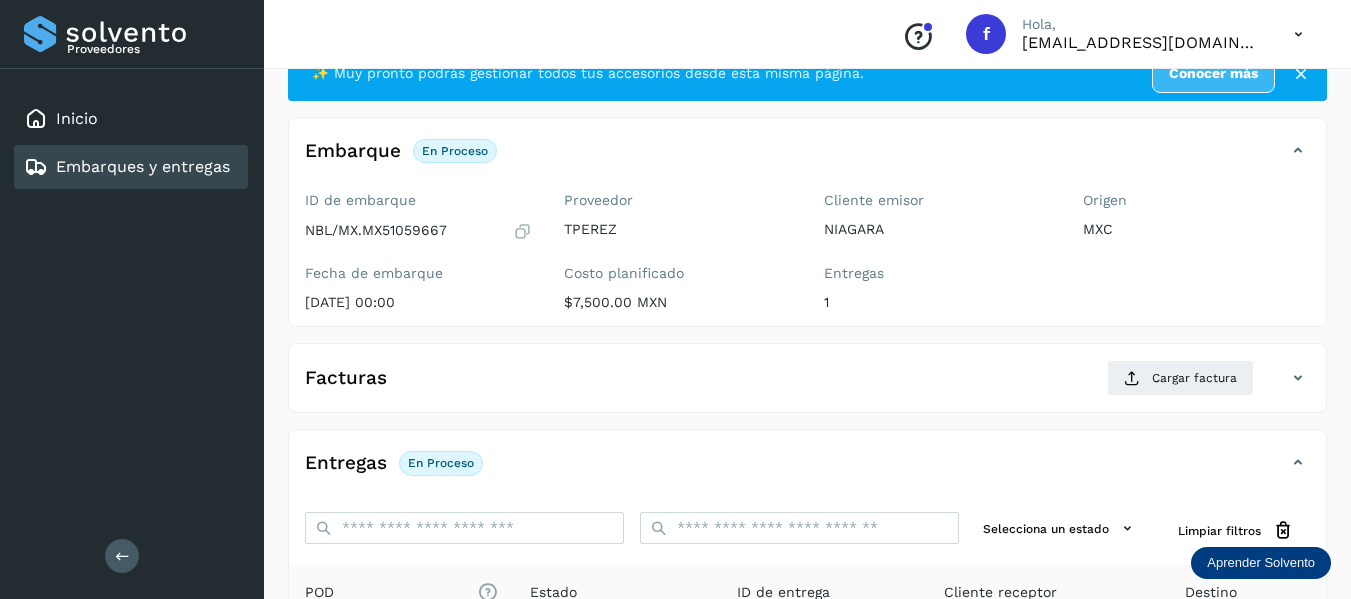 scroll, scrollTop: 50, scrollLeft: 0, axis: vertical 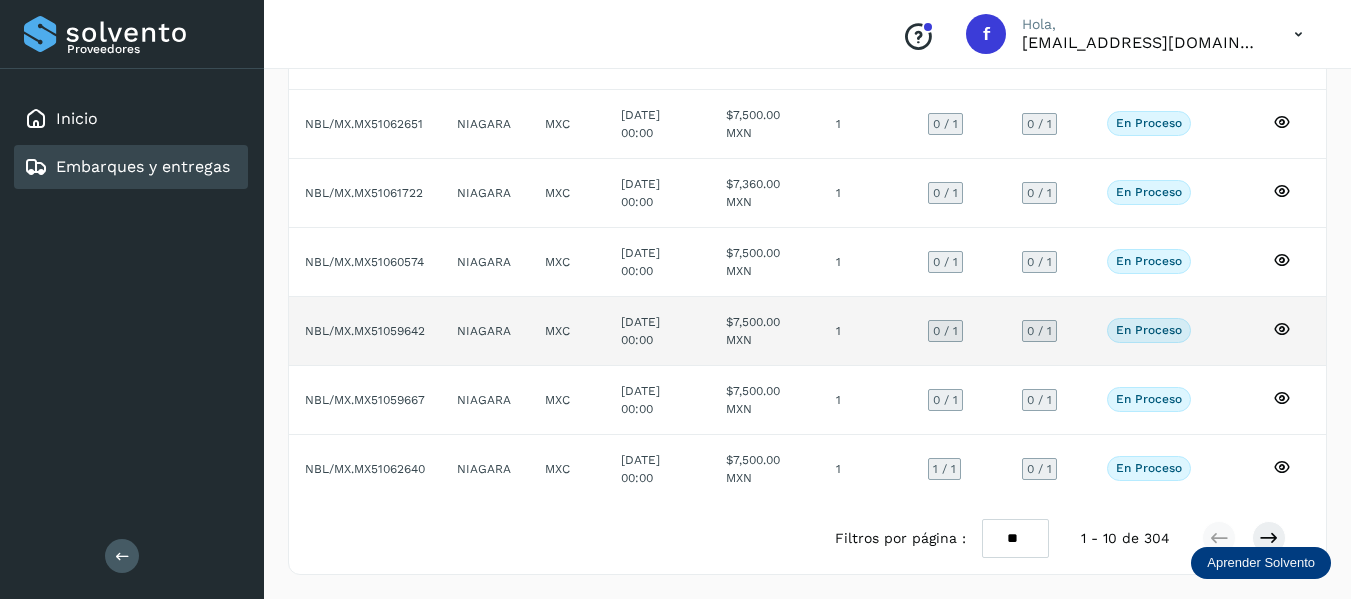 click 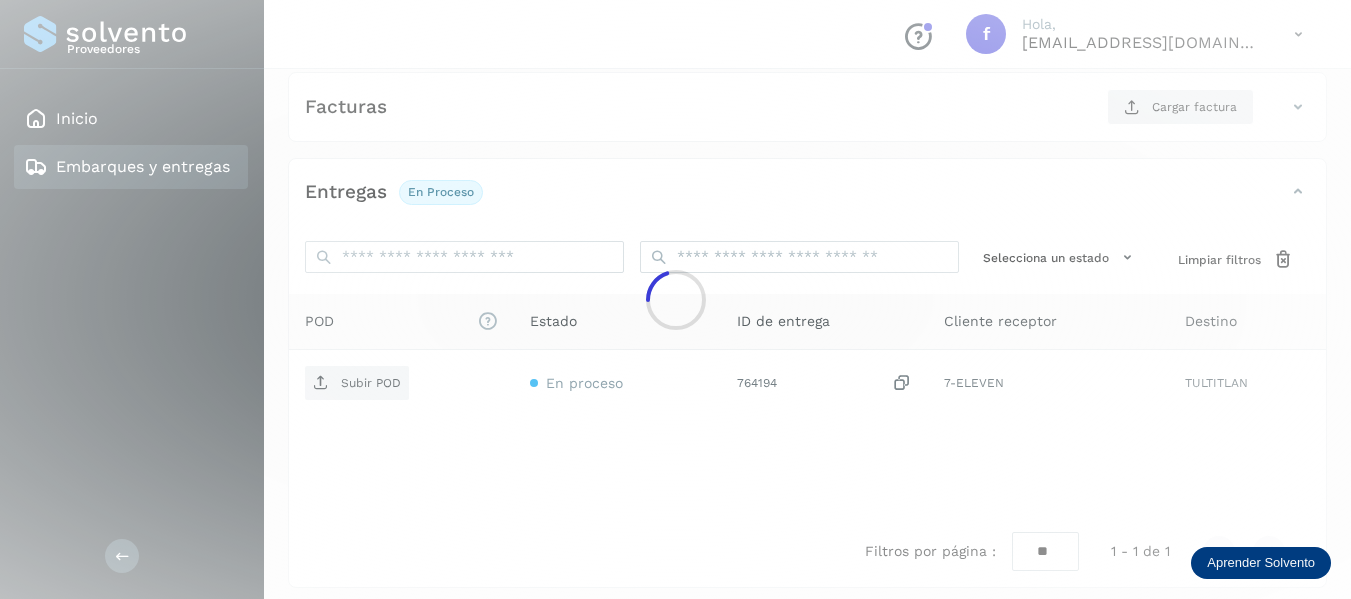 scroll, scrollTop: 350, scrollLeft: 0, axis: vertical 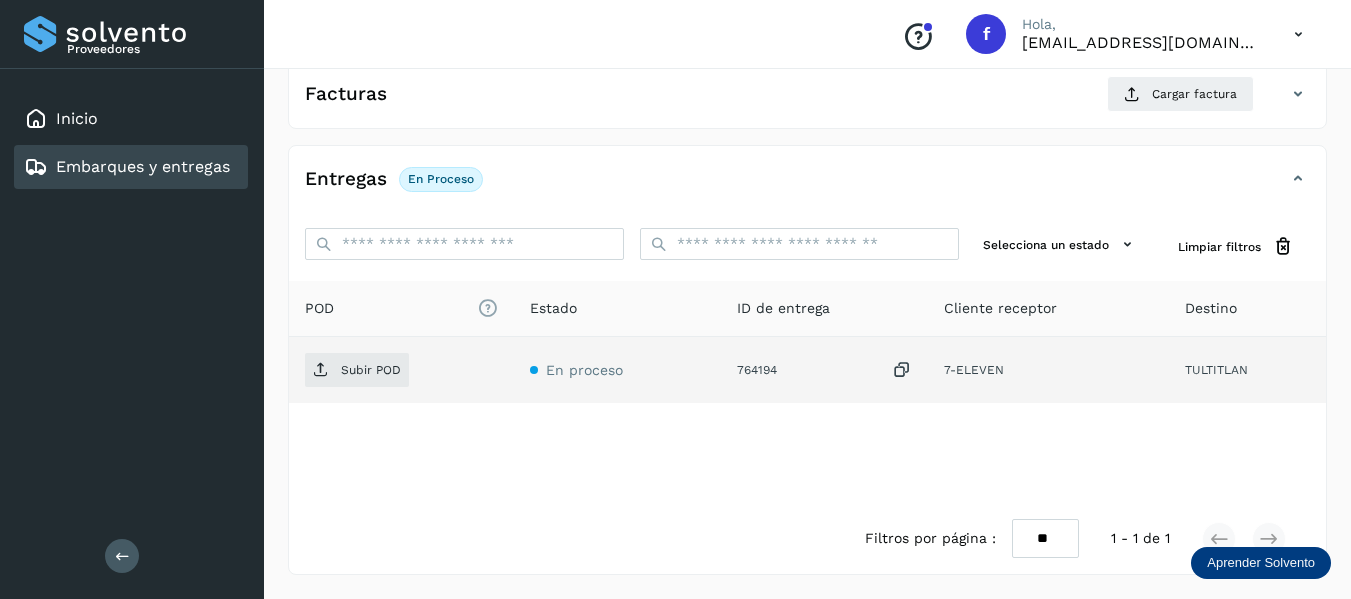 click on "7-ELEVEN" 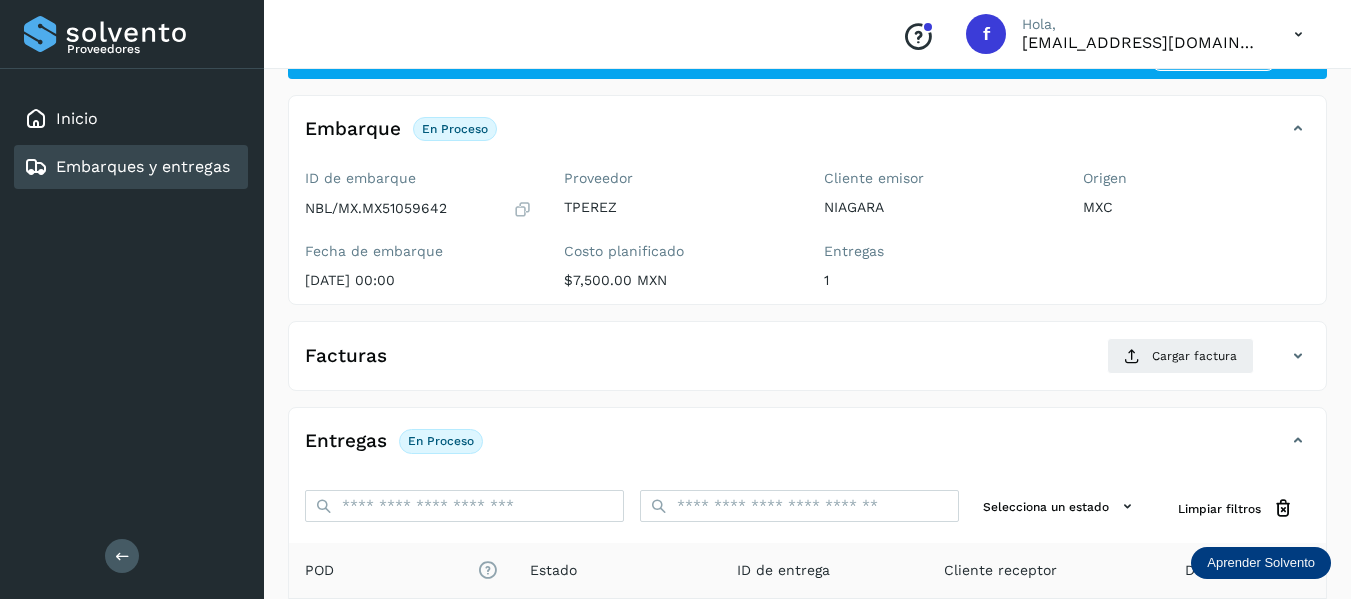 scroll, scrollTop: 50, scrollLeft: 0, axis: vertical 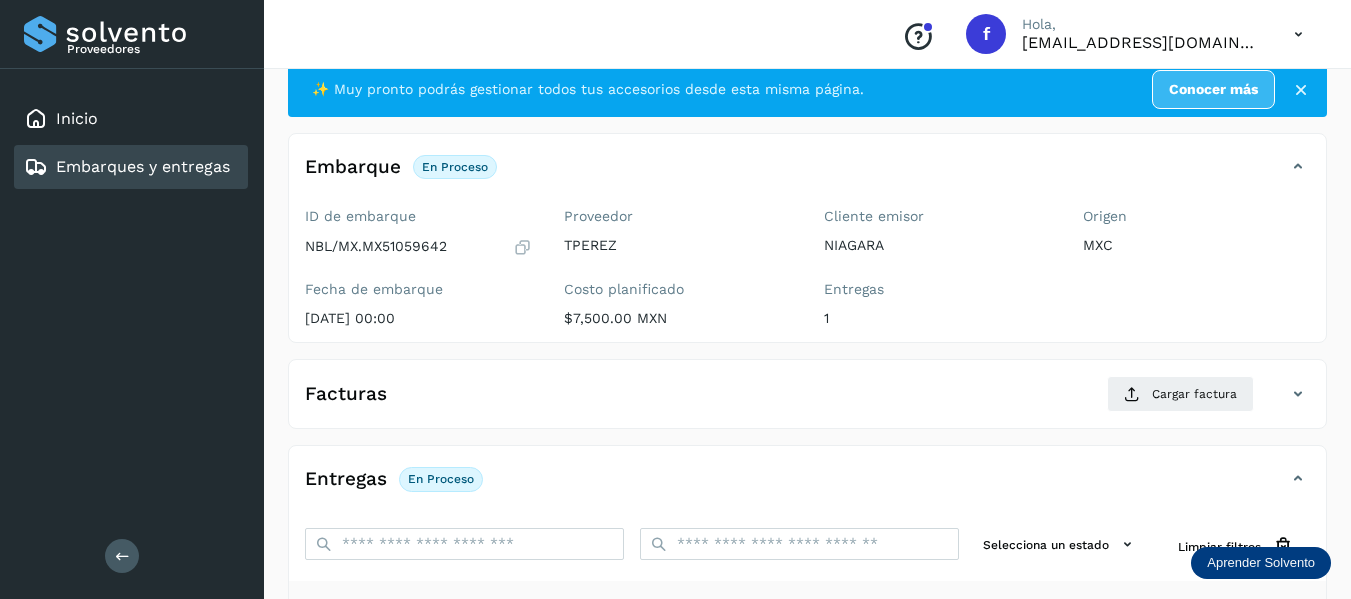 click at bounding box center (522, 247) 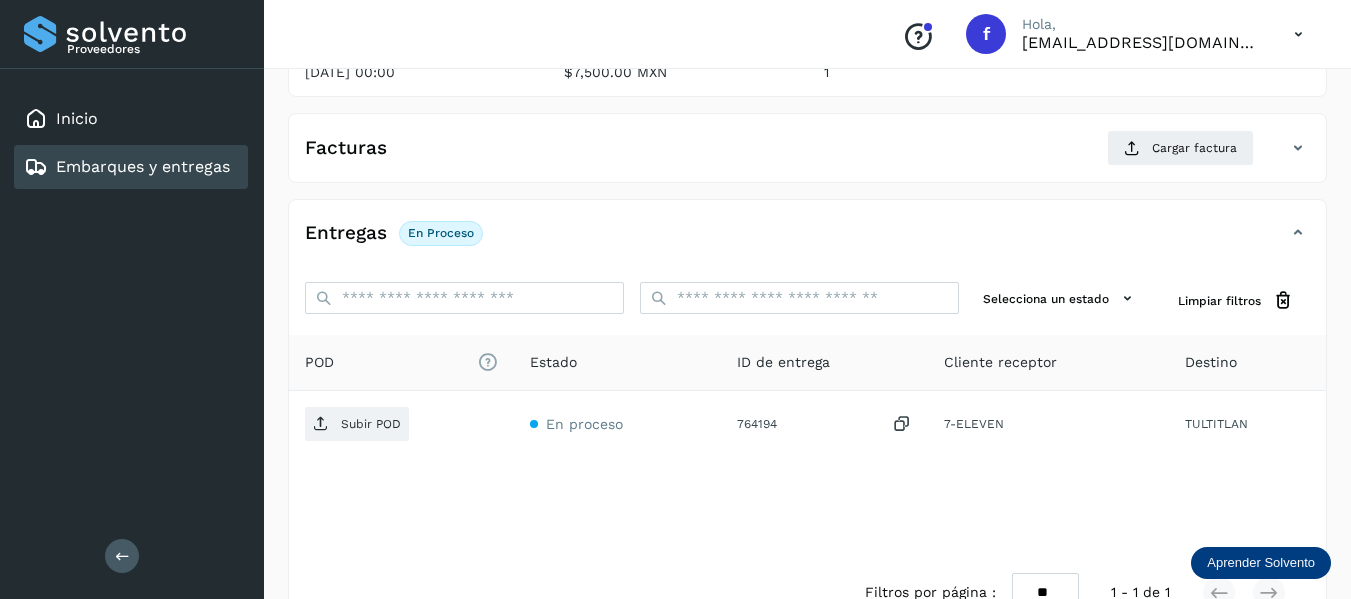 scroll, scrollTop: 350, scrollLeft: 0, axis: vertical 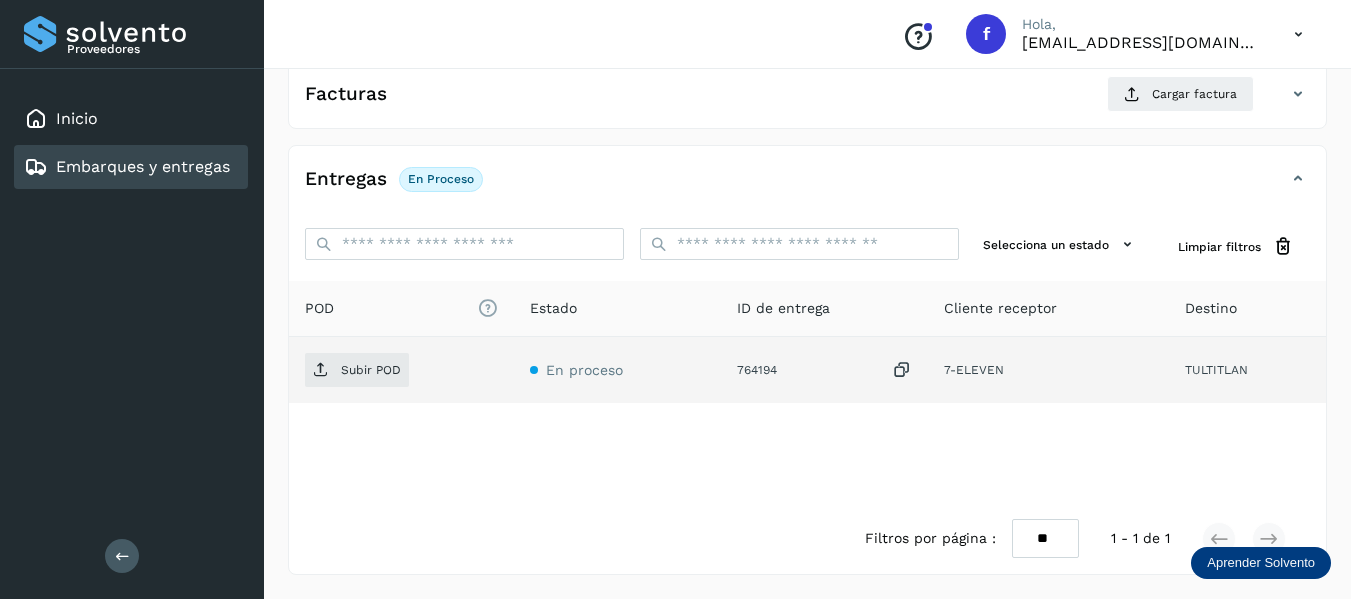 click at bounding box center (902, 370) 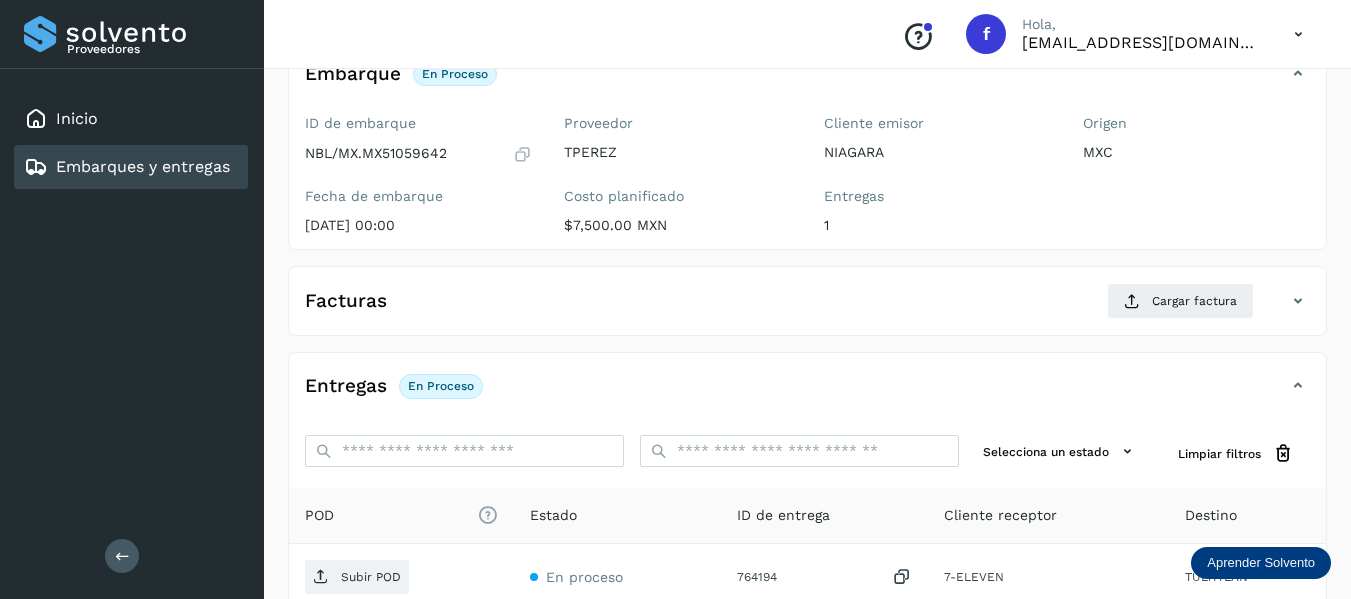 scroll, scrollTop: 0, scrollLeft: 0, axis: both 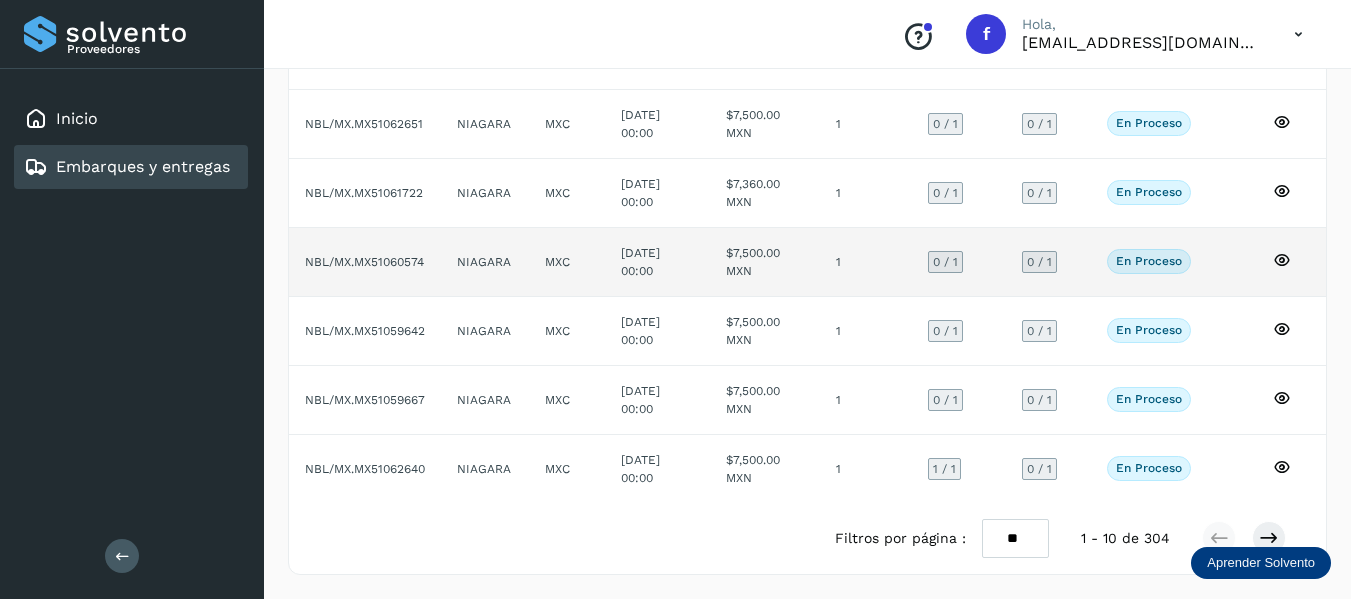 click 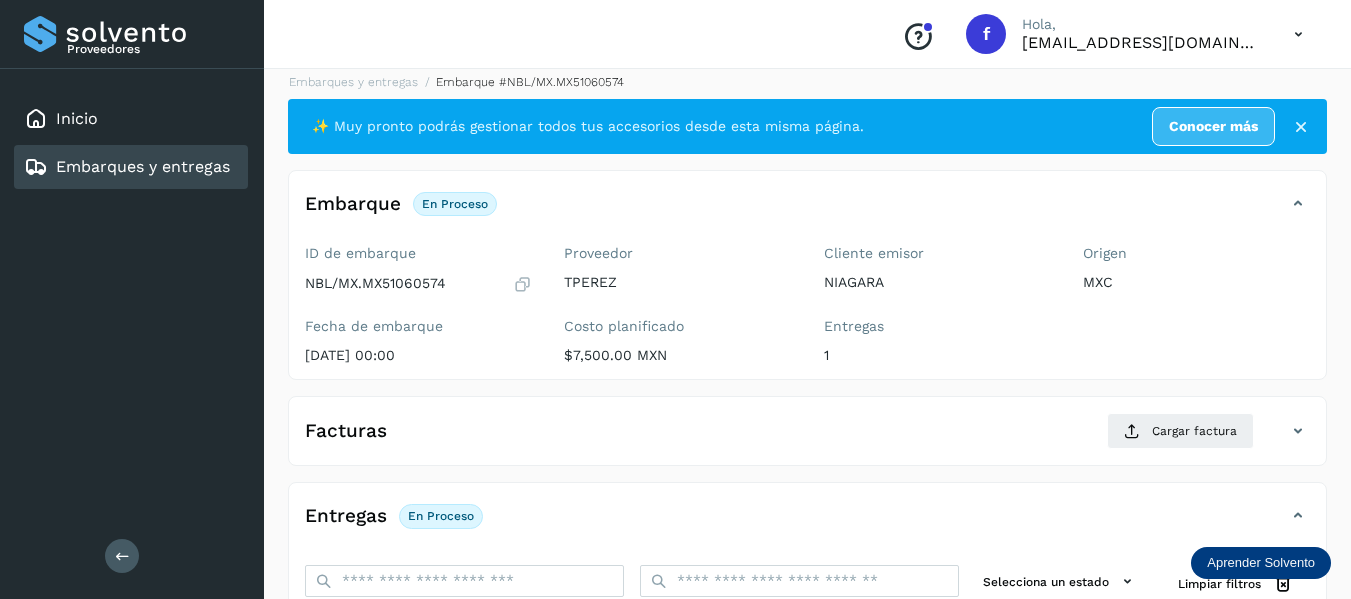 scroll, scrollTop: 0, scrollLeft: 0, axis: both 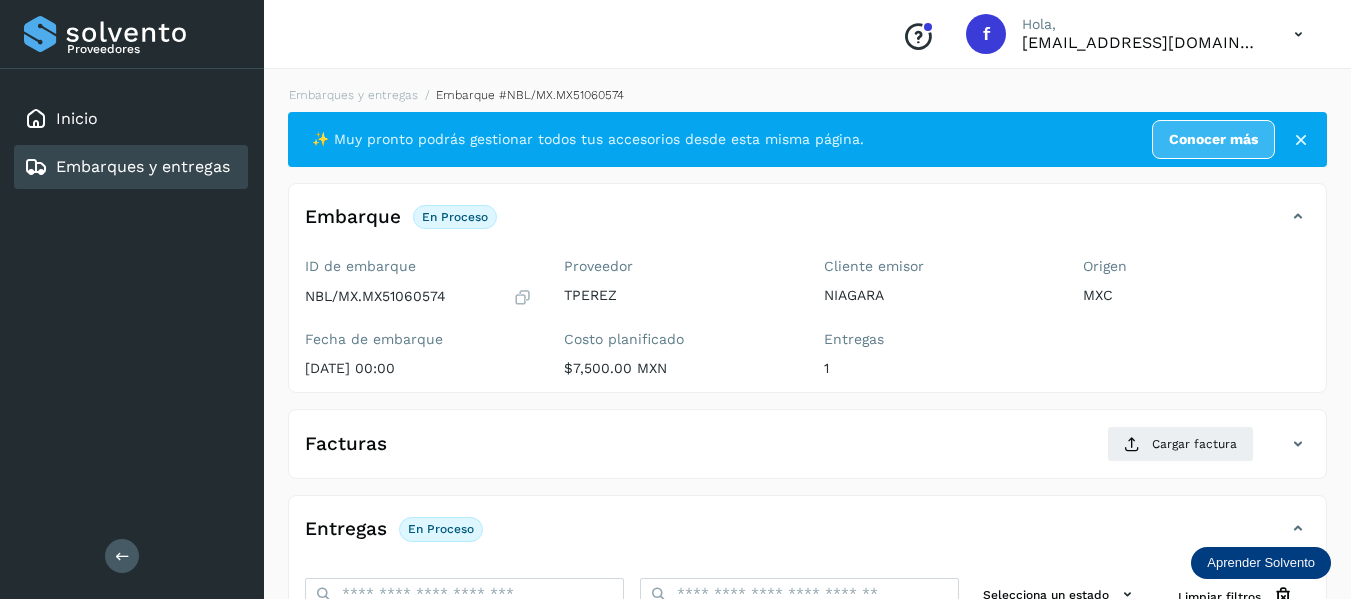 click at bounding box center (522, 297) 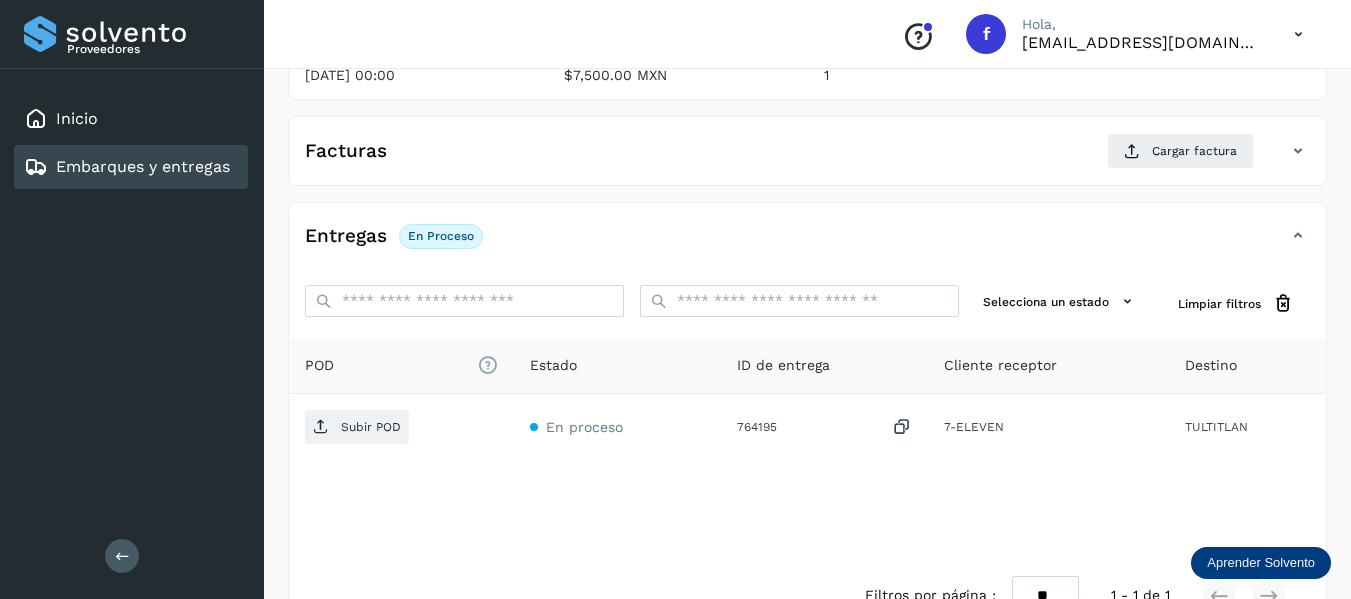 scroll, scrollTop: 300, scrollLeft: 0, axis: vertical 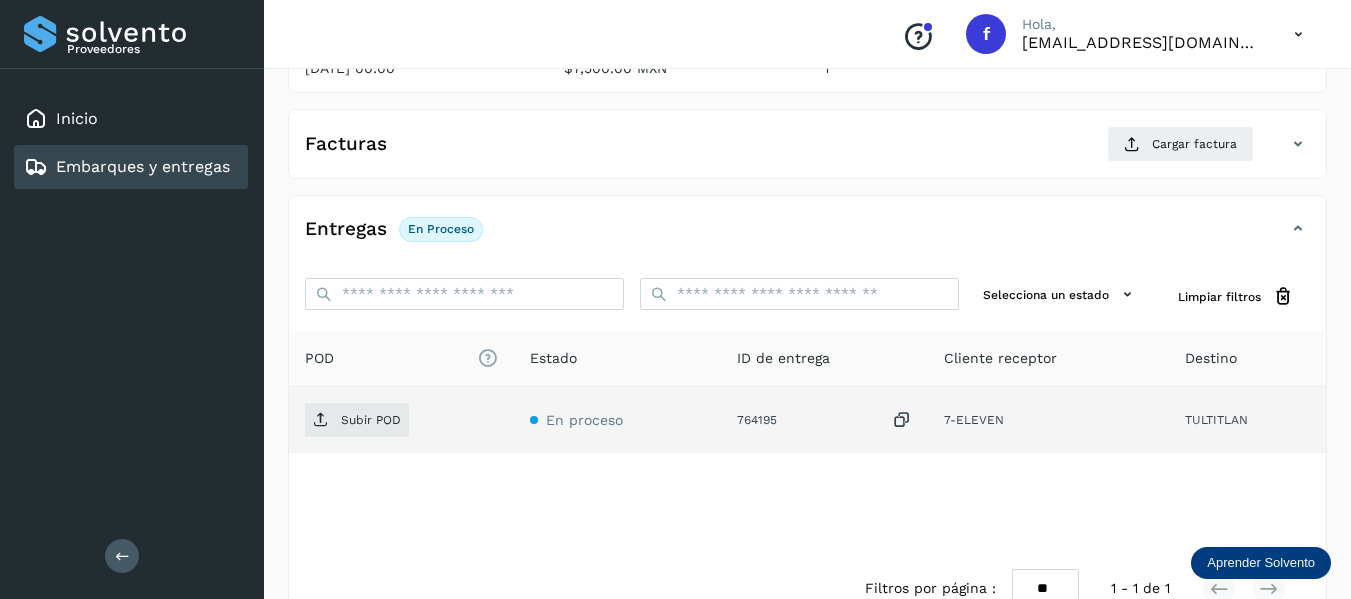 click at bounding box center [902, 420] 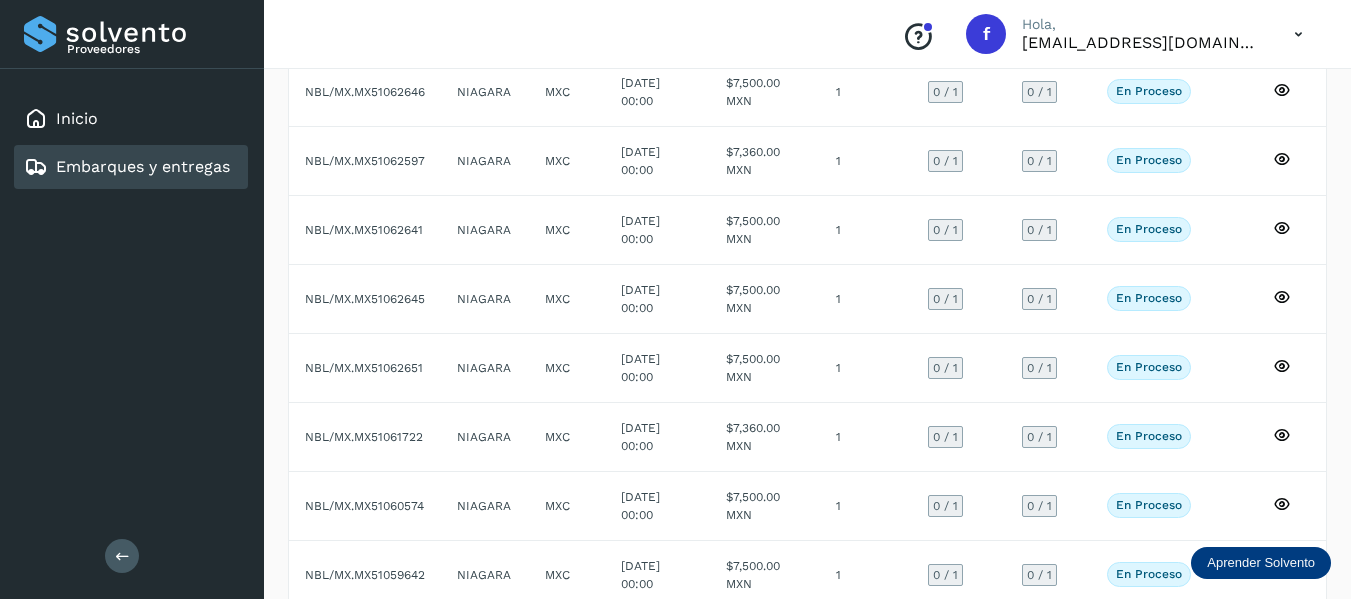 scroll, scrollTop: 200, scrollLeft: 0, axis: vertical 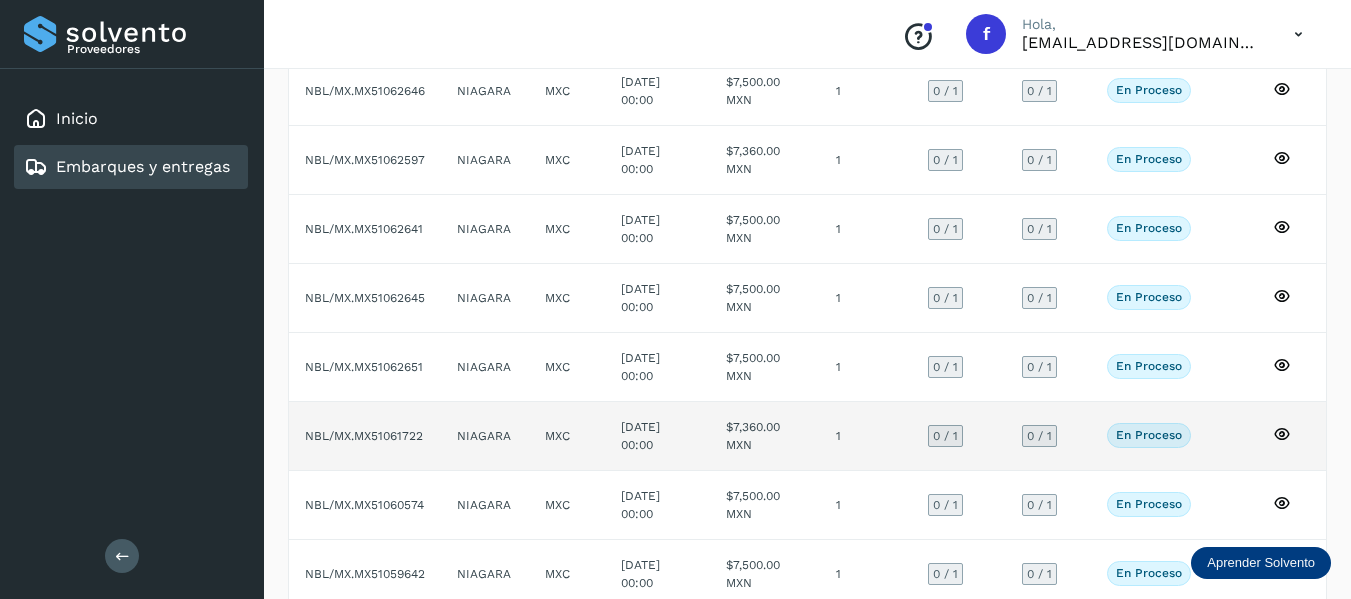 click 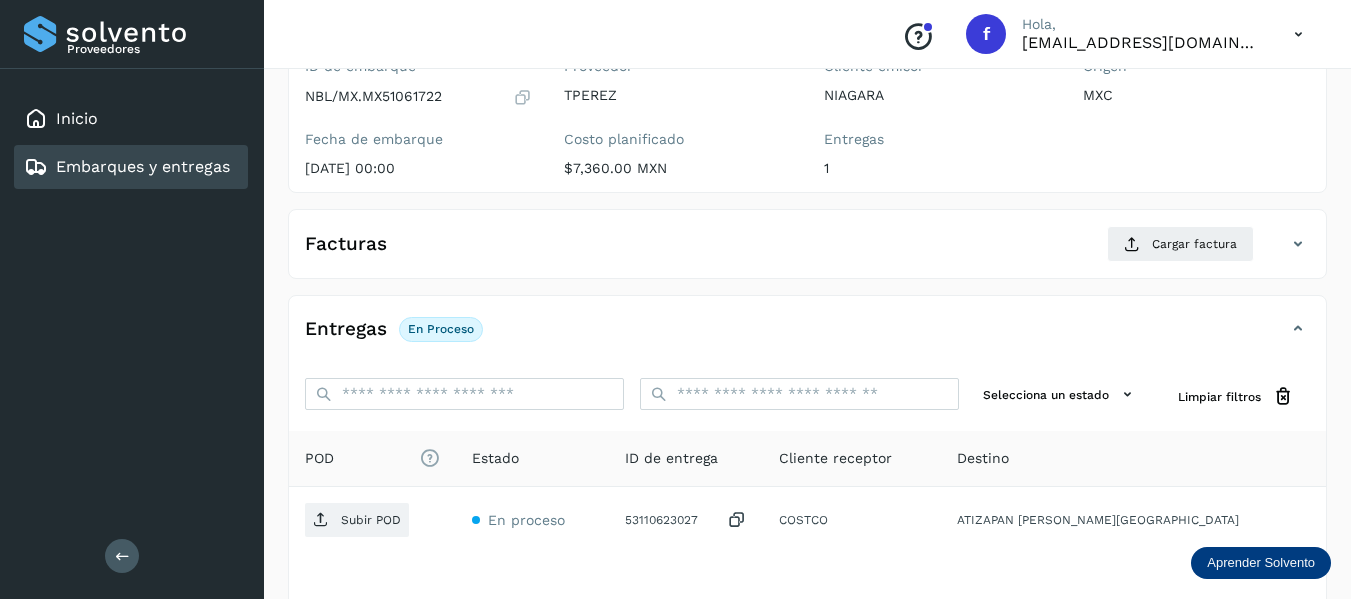 click at bounding box center [522, 97] 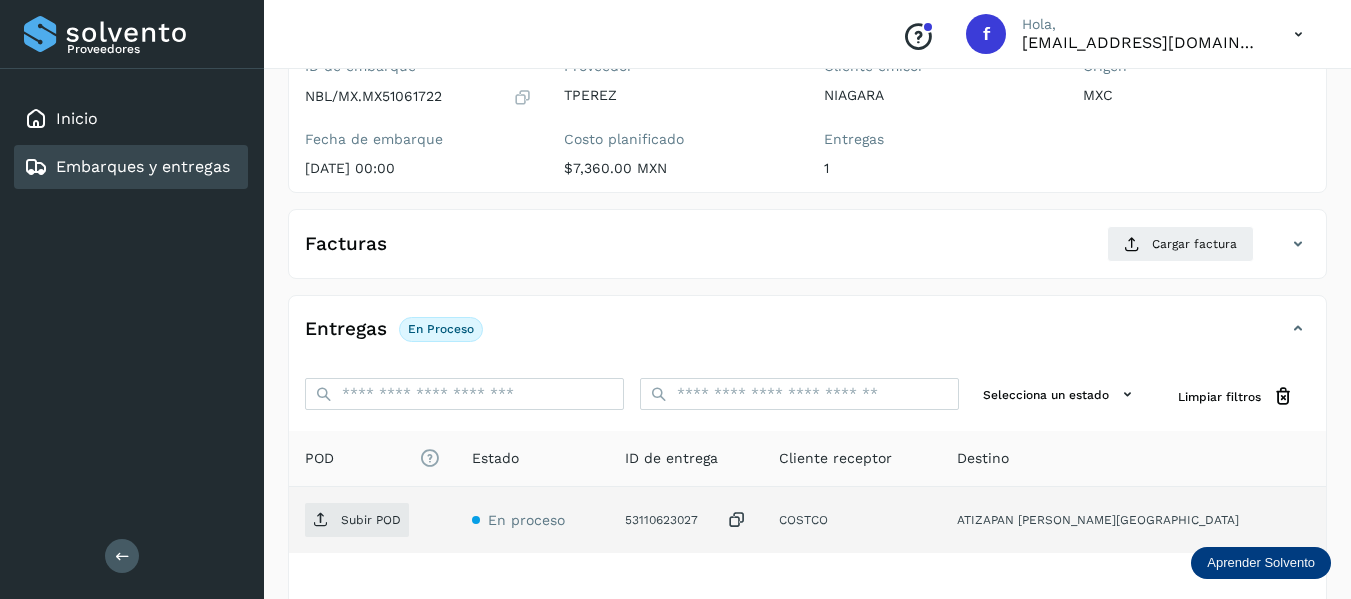 click at bounding box center [737, 520] 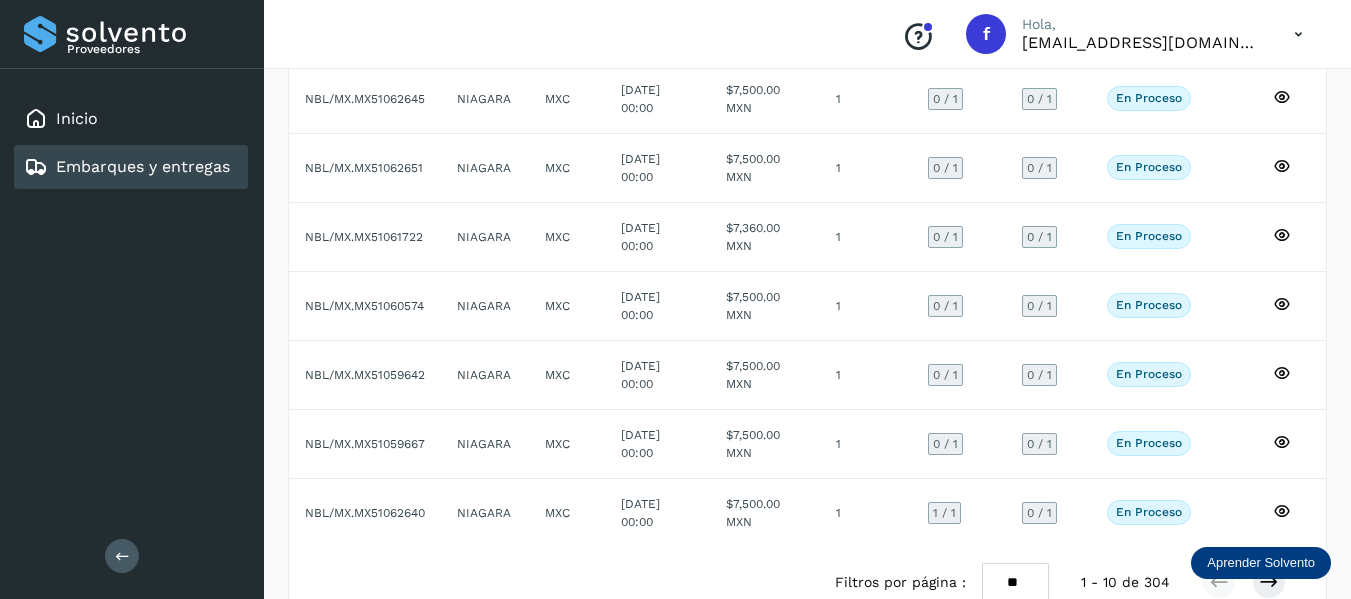 scroll, scrollTop: 400, scrollLeft: 0, axis: vertical 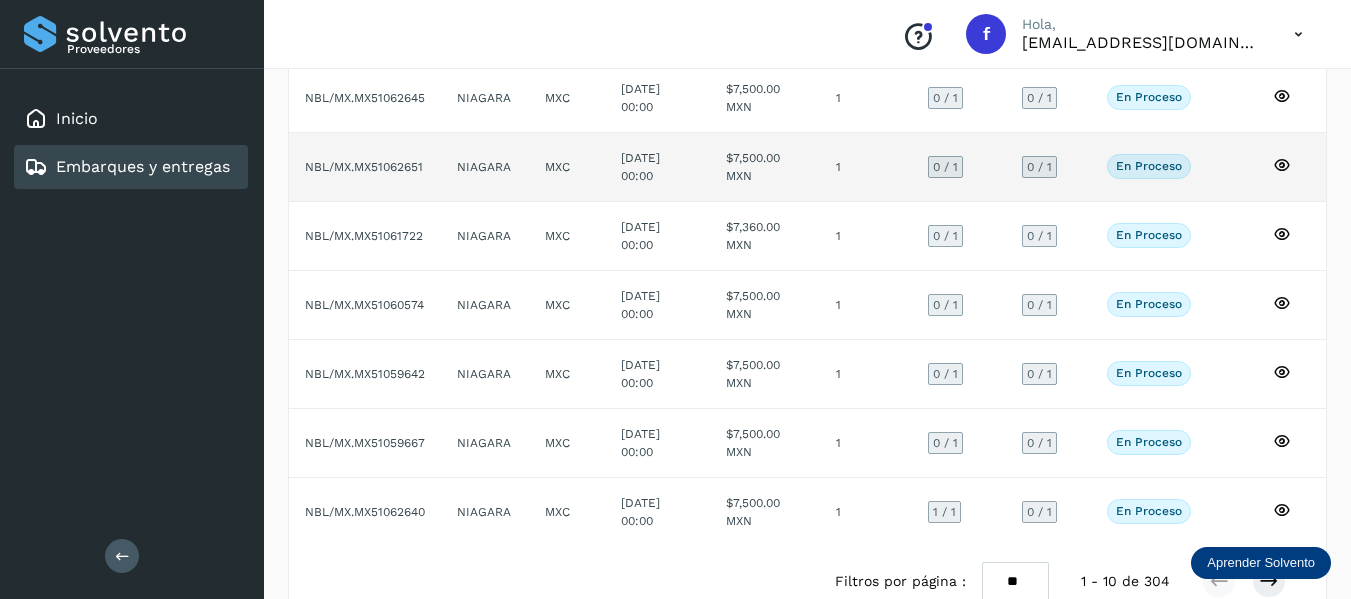 click 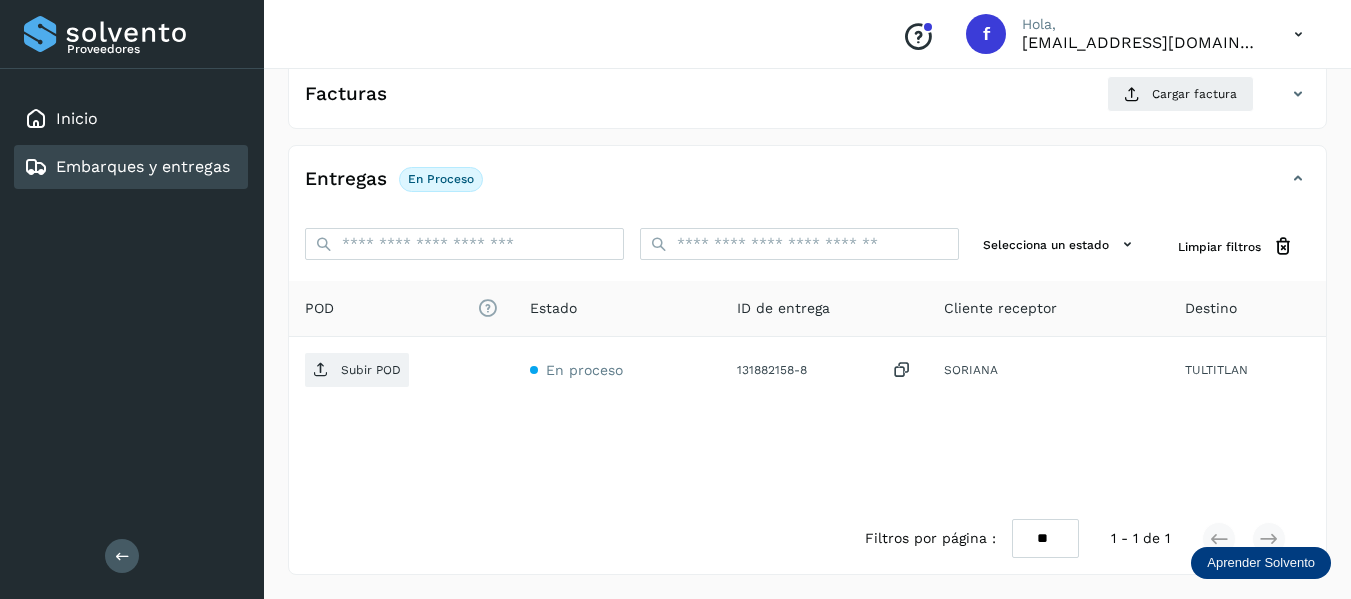 scroll, scrollTop: 50, scrollLeft: 0, axis: vertical 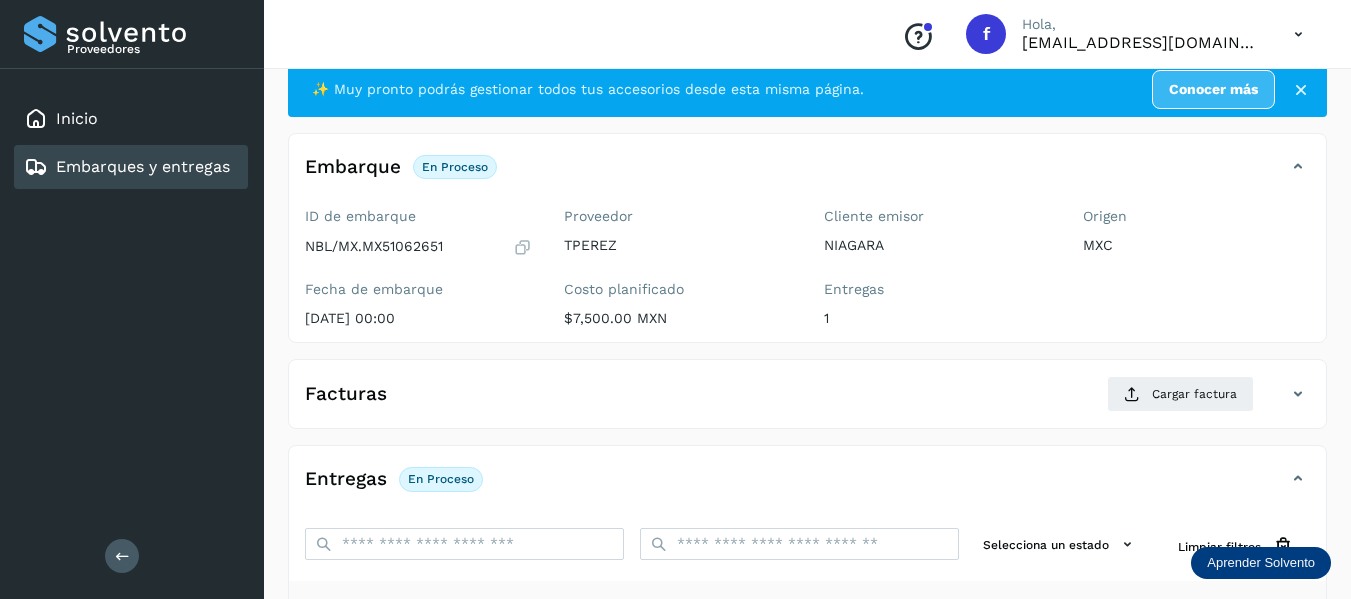 click at bounding box center [522, 247] 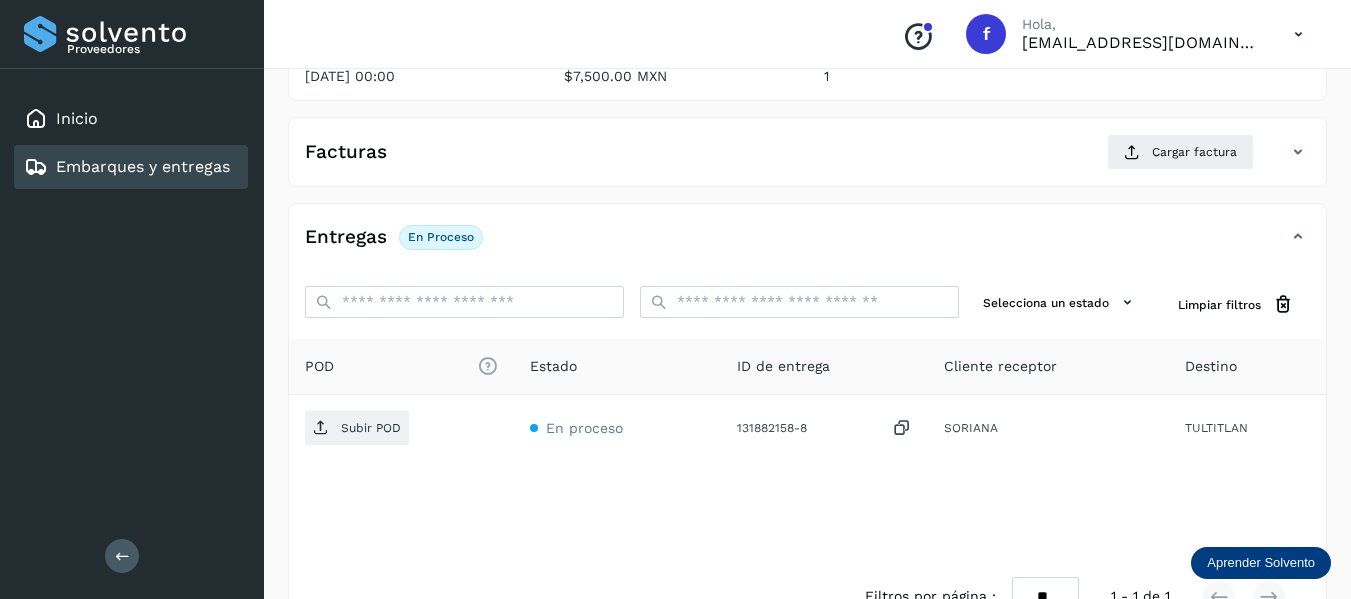 scroll, scrollTop: 350, scrollLeft: 0, axis: vertical 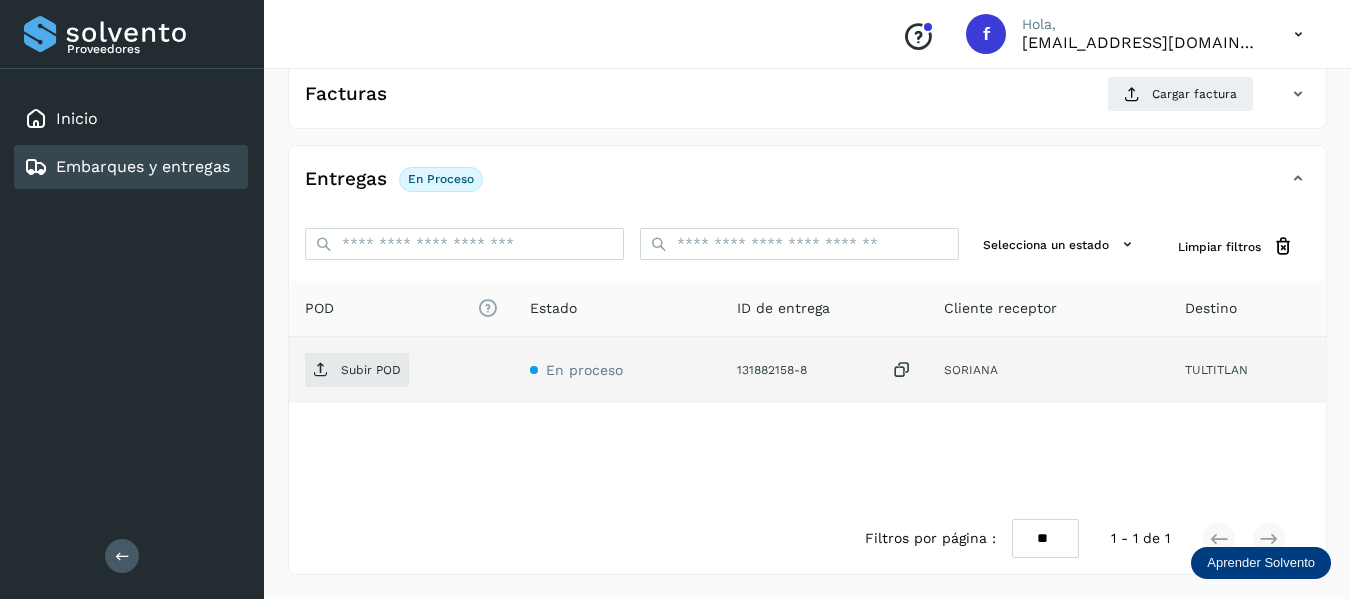 click at bounding box center (902, 370) 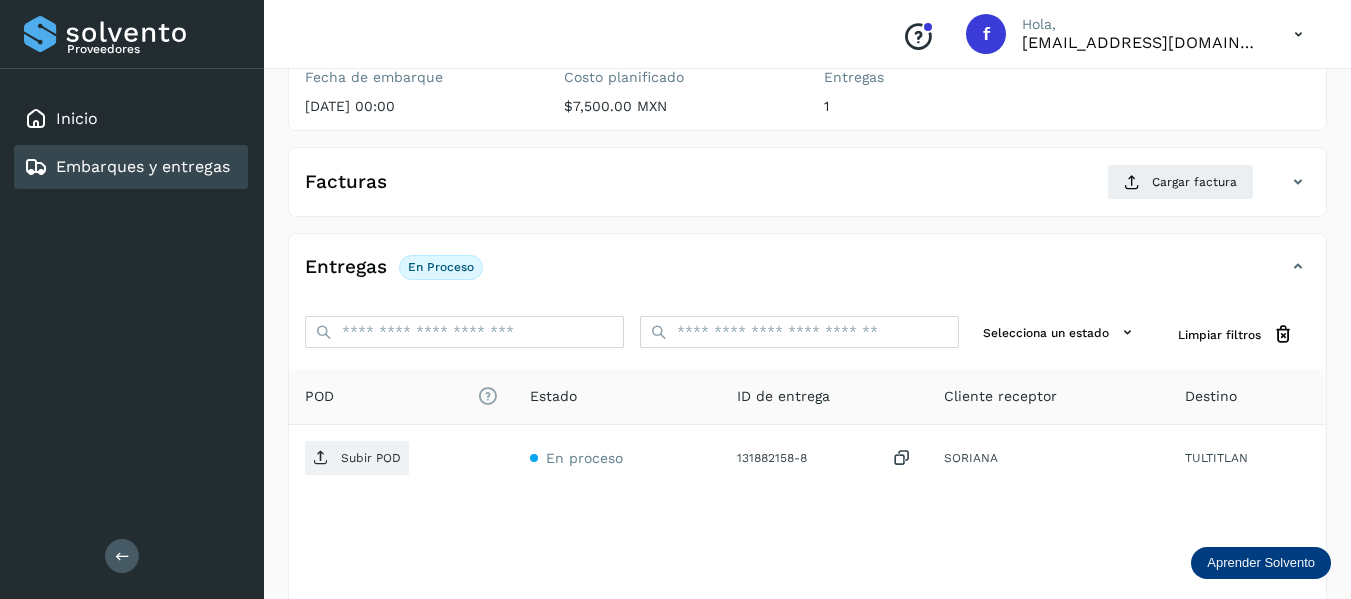 scroll, scrollTop: 150, scrollLeft: 0, axis: vertical 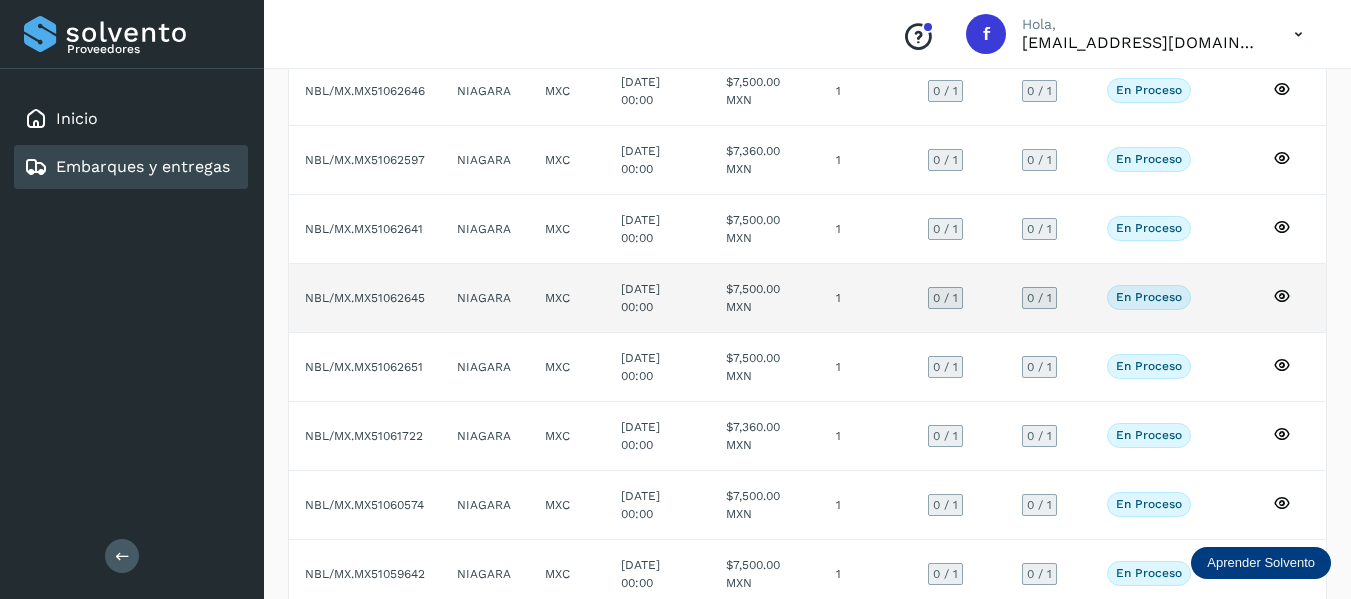click 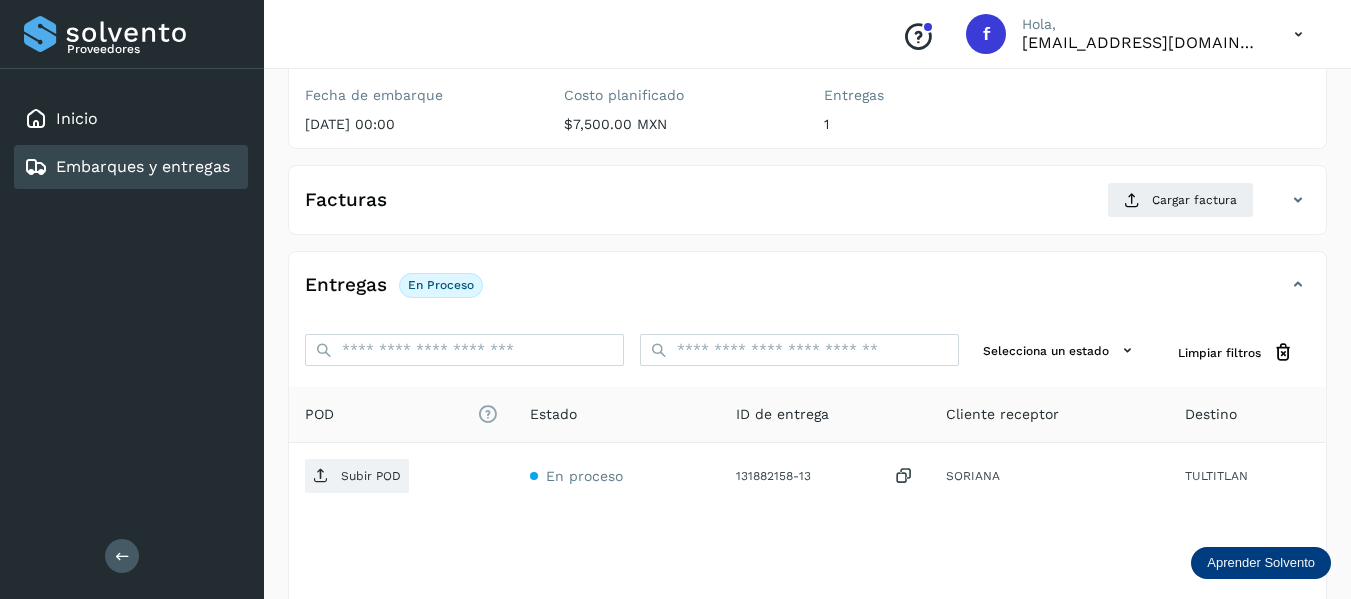 scroll, scrollTop: 100, scrollLeft: 0, axis: vertical 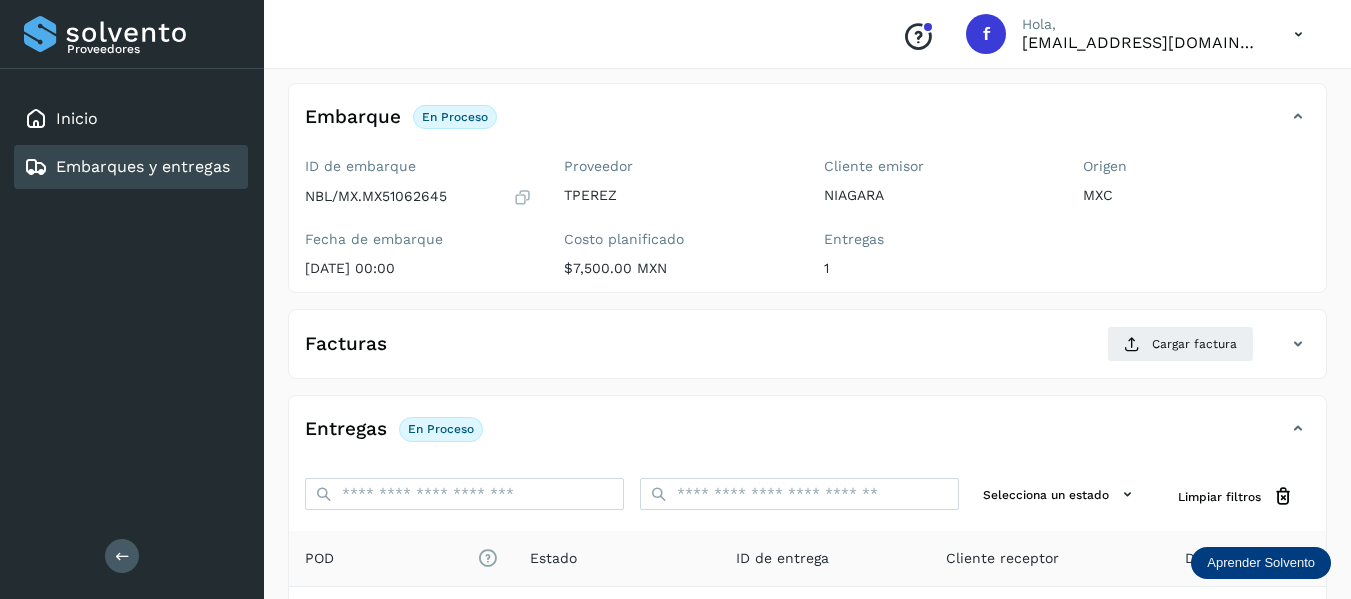 click at bounding box center [522, 197] 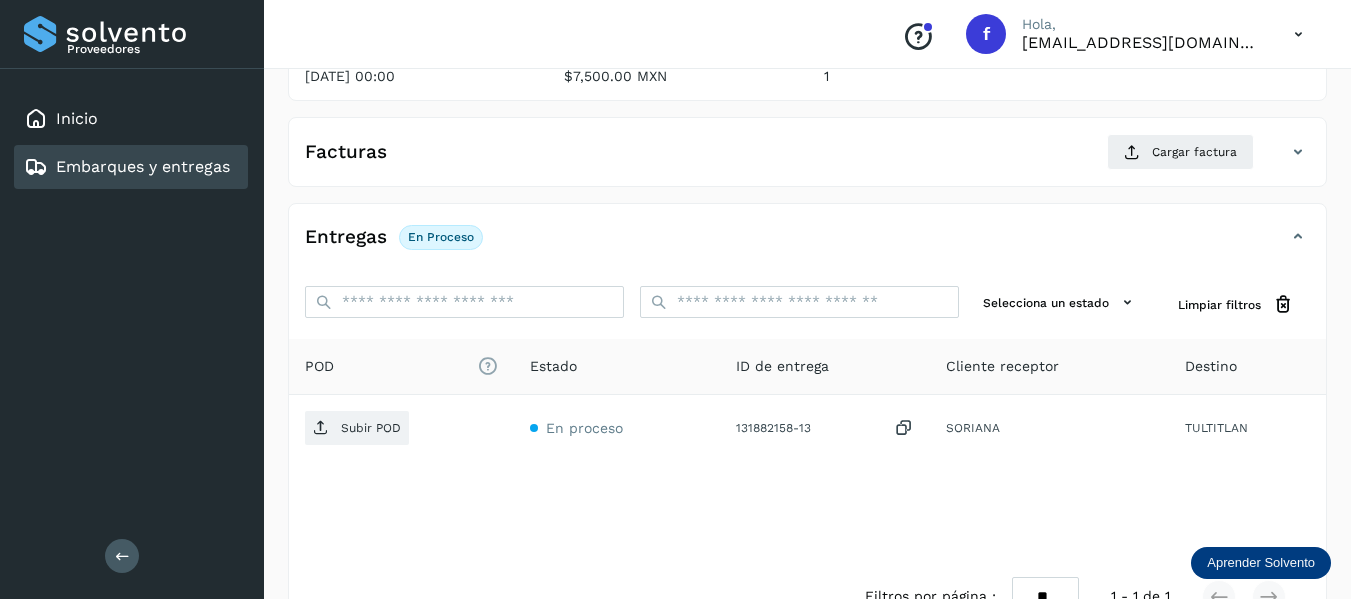scroll, scrollTop: 300, scrollLeft: 0, axis: vertical 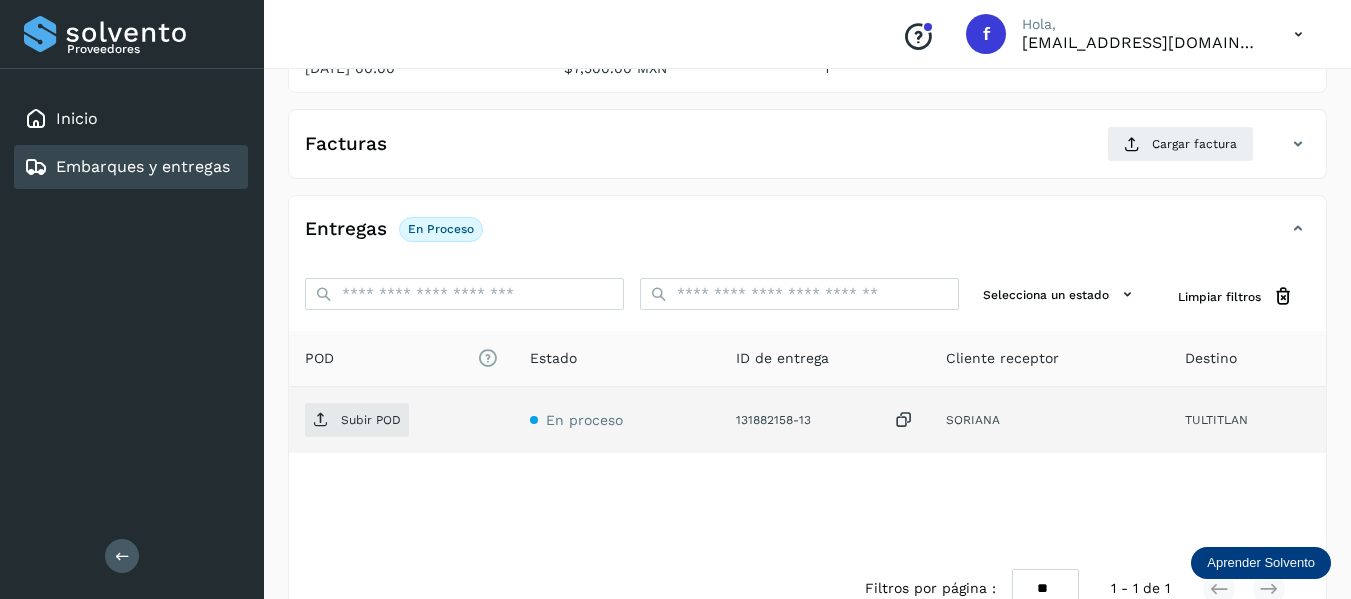 click at bounding box center (904, 420) 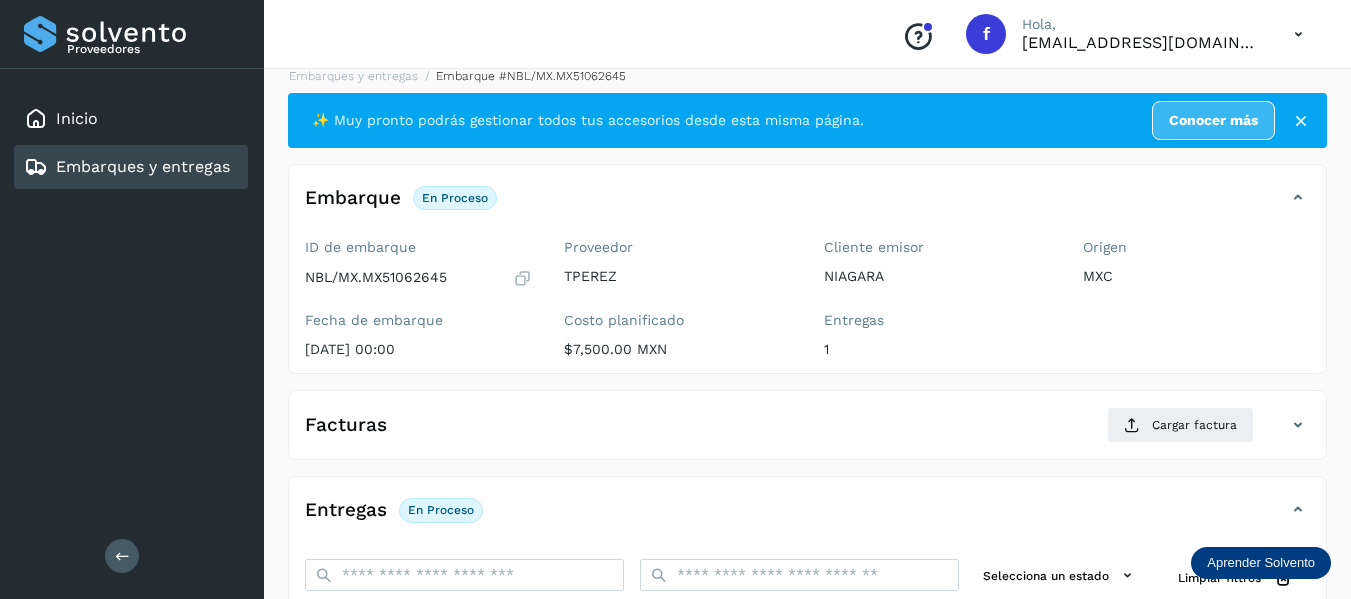 scroll, scrollTop: 0, scrollLeft: 0, axis: both 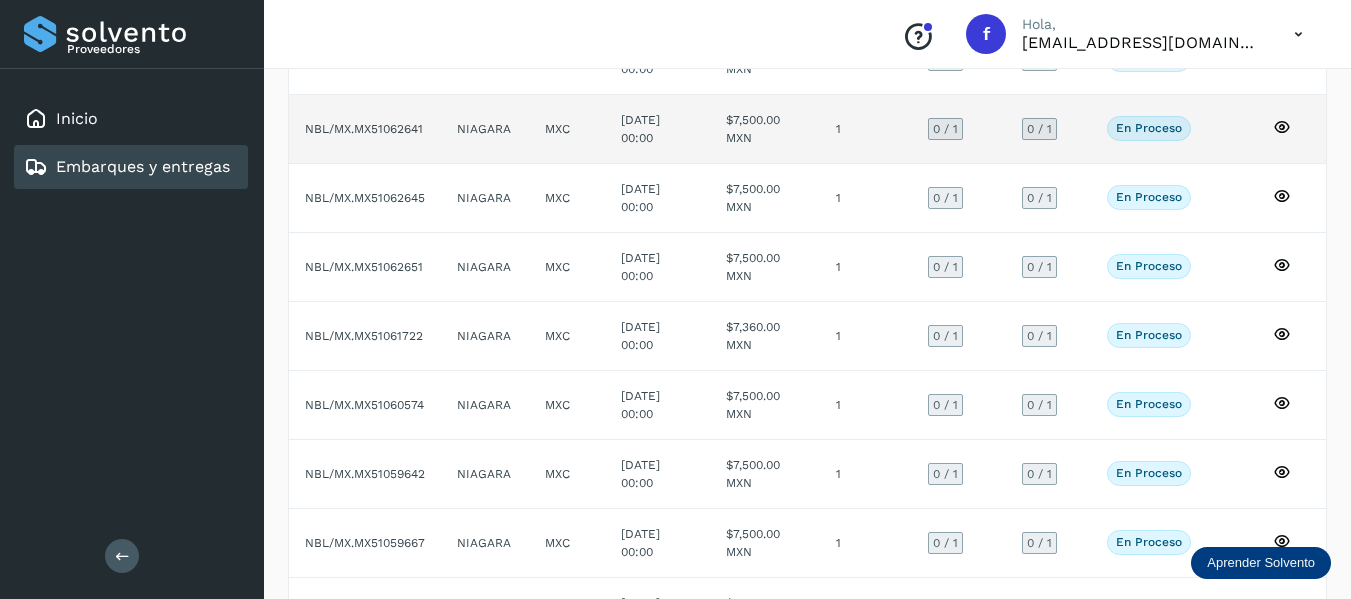 click 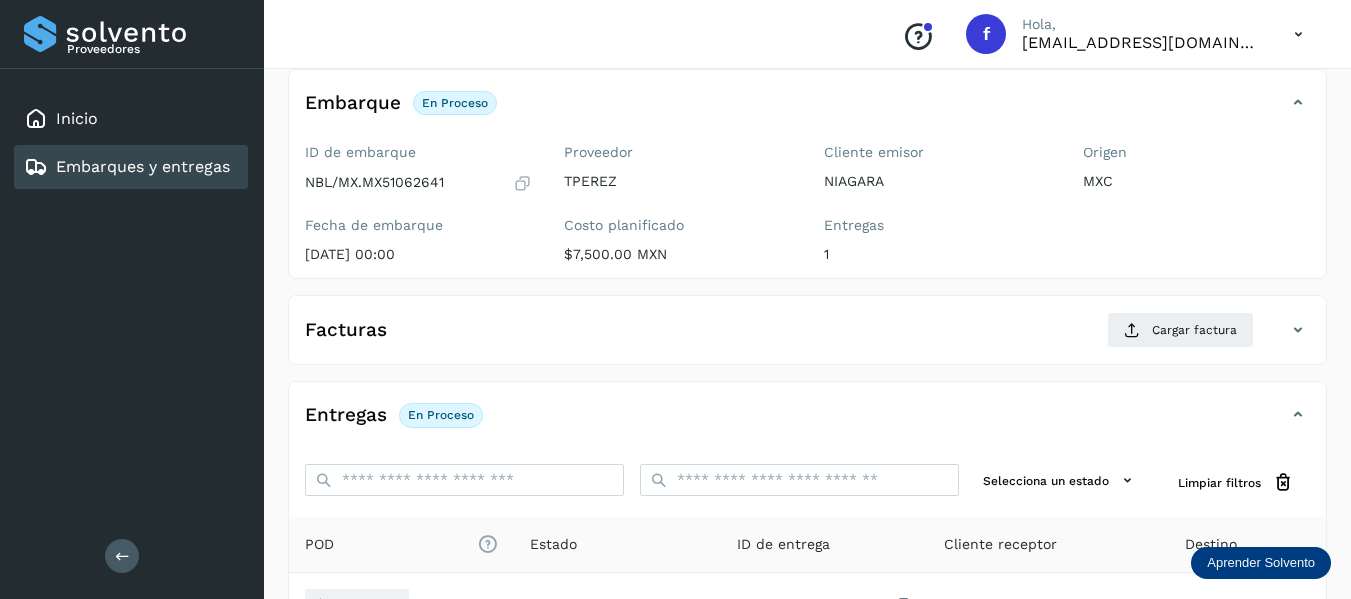 scroll, scrollTop: 0, scrollLeft: 0, axis: both 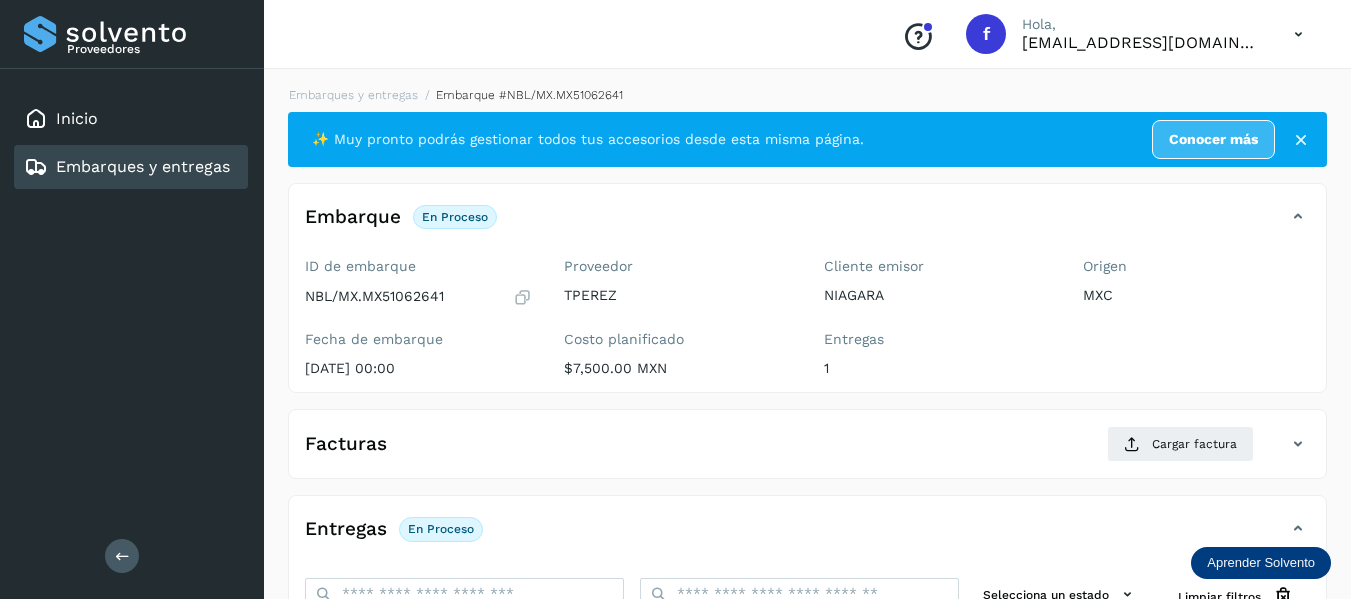 click at bounding box center (522, 297) 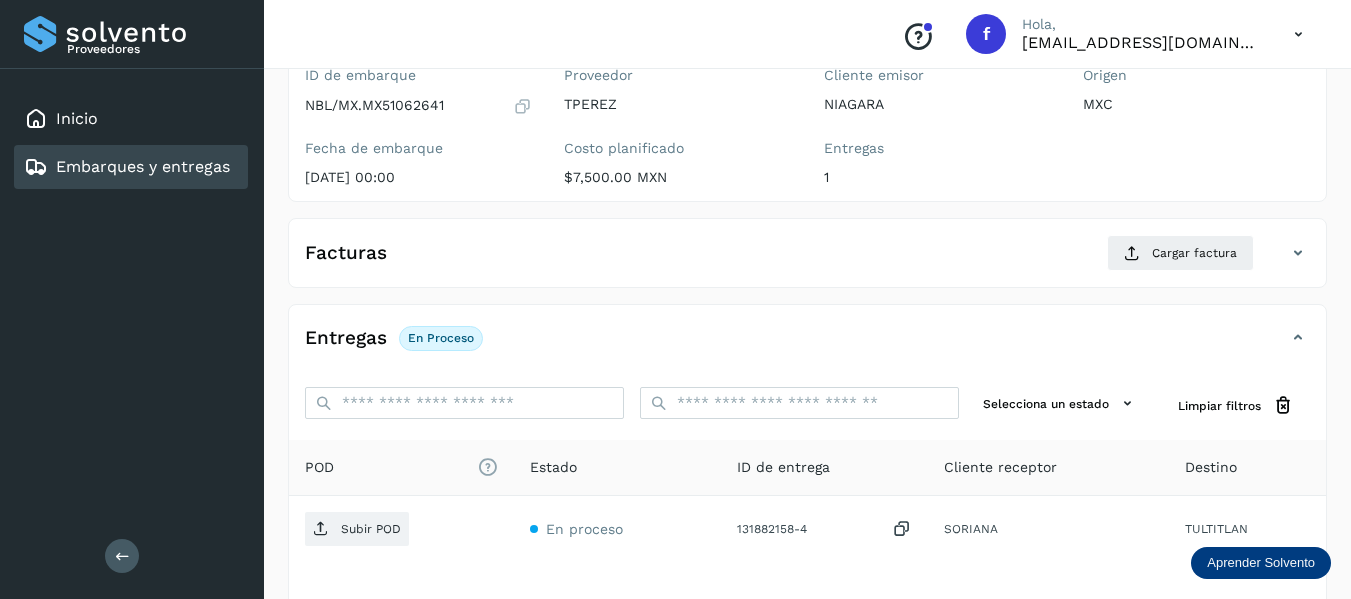 scroll, scrollTop: 200, scrollLeft: 0, axis: vertical 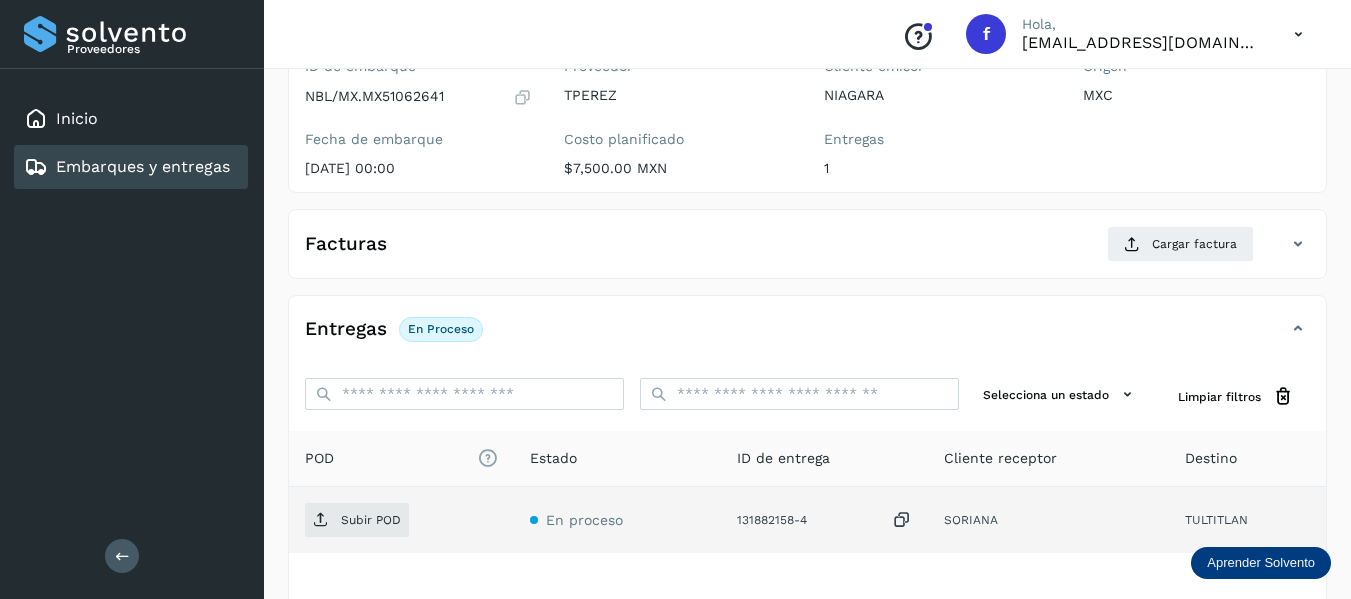 click at bounding box center (902, 520) 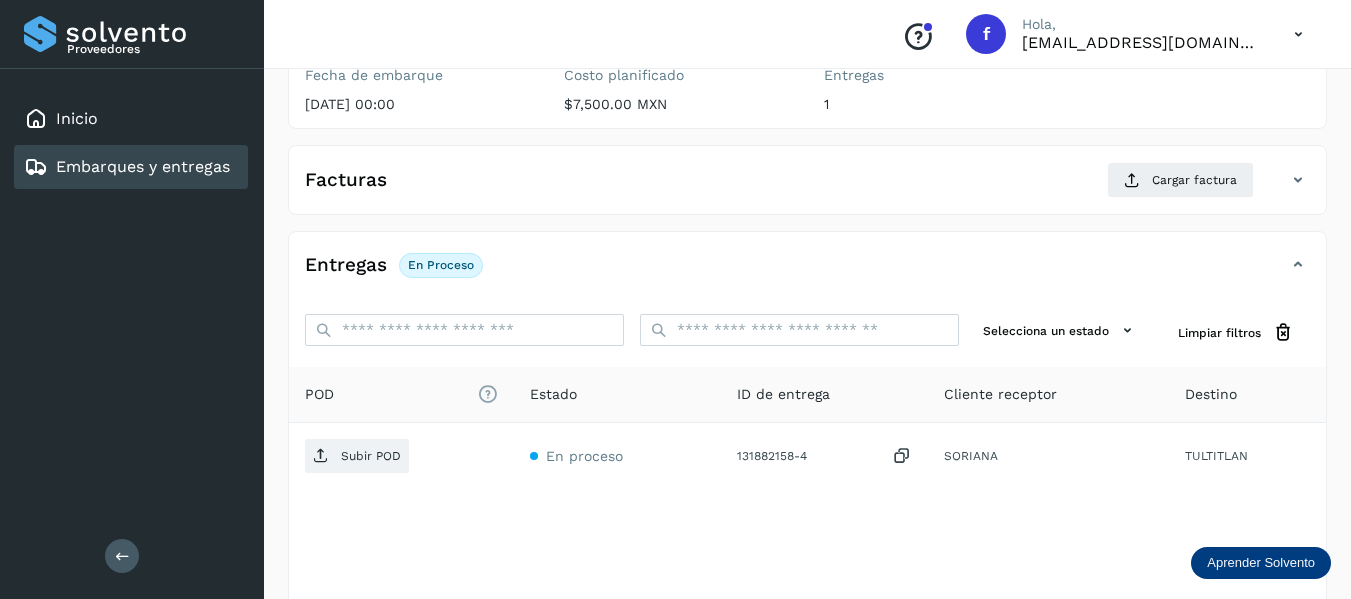 scroll, scrollTop: 150, scrollLeft: 0, axis: vertical 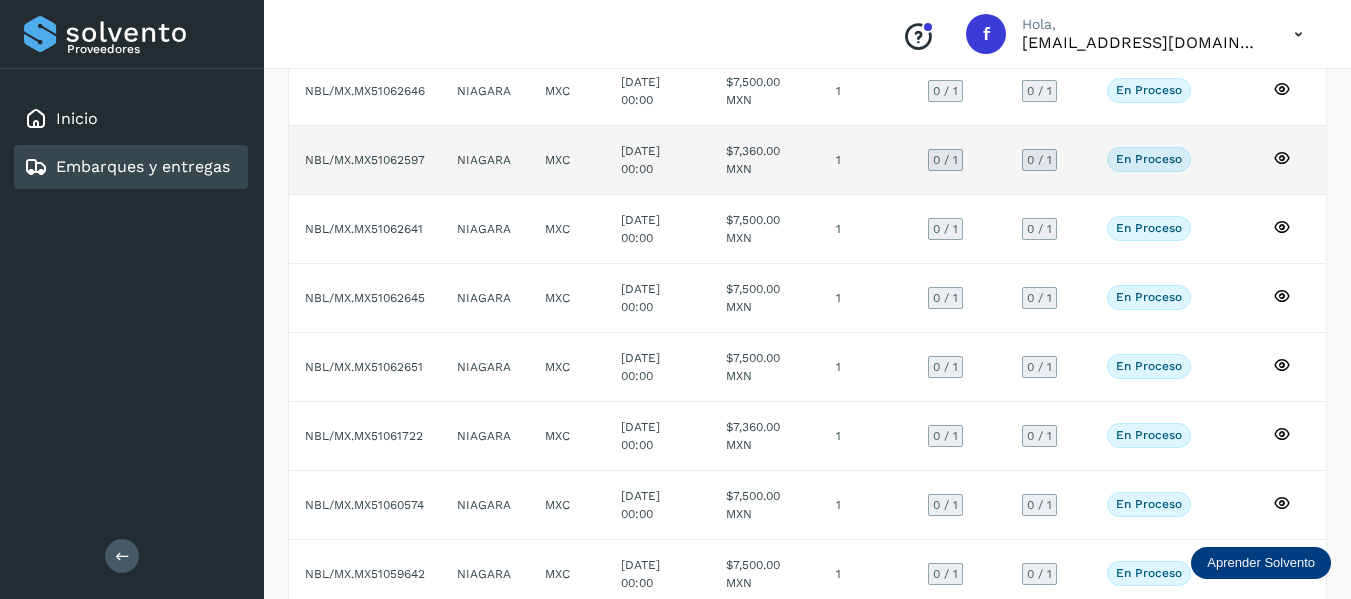 click 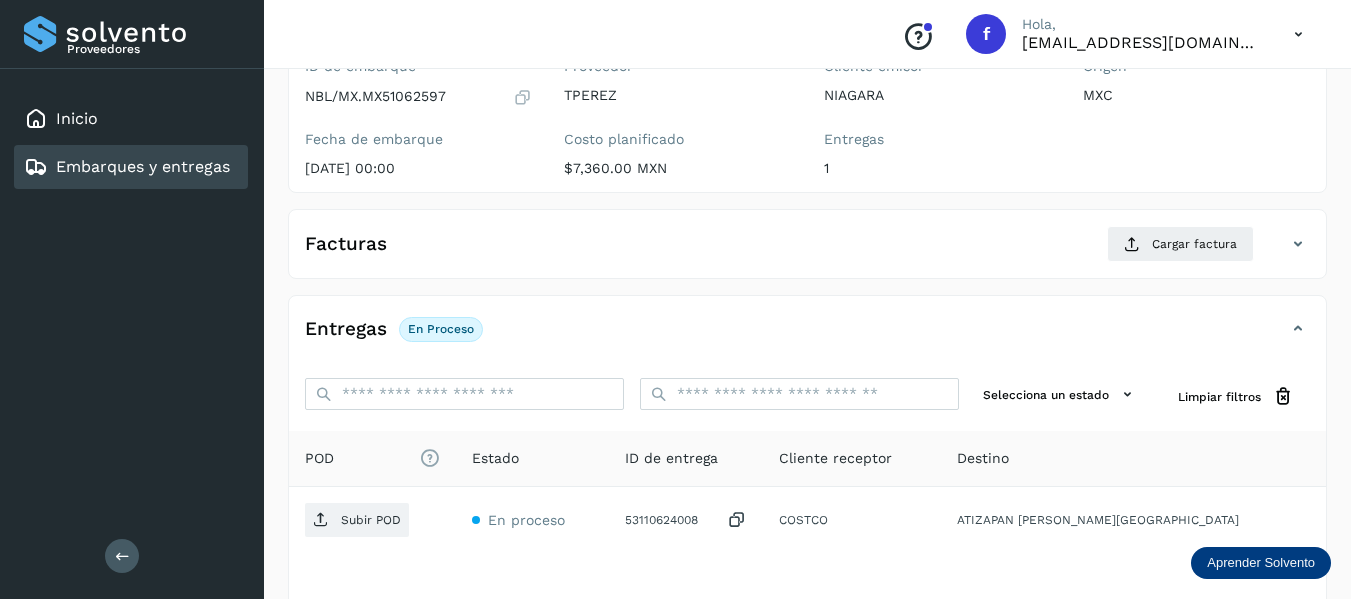 scroll, scrollTop: 0, scrollLeft: 0, axis: both 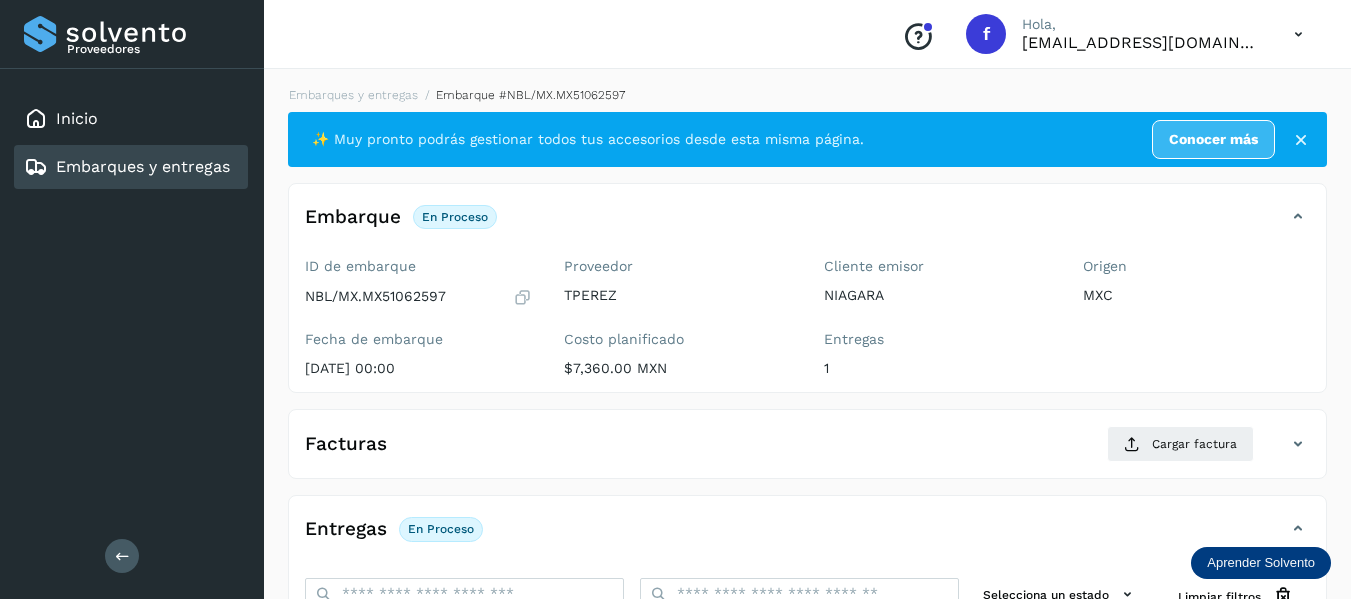click at bounding box center (522, 297) 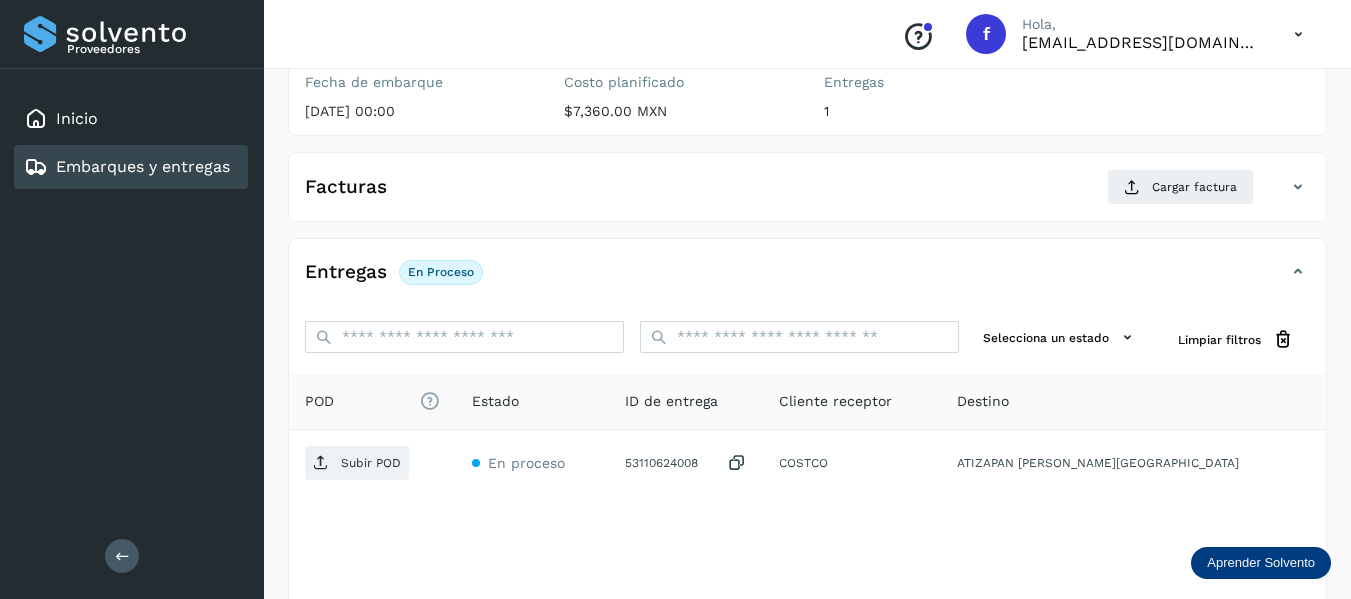 scroll, scrollTop: 300, scrollLeft: 0, axis: vertical 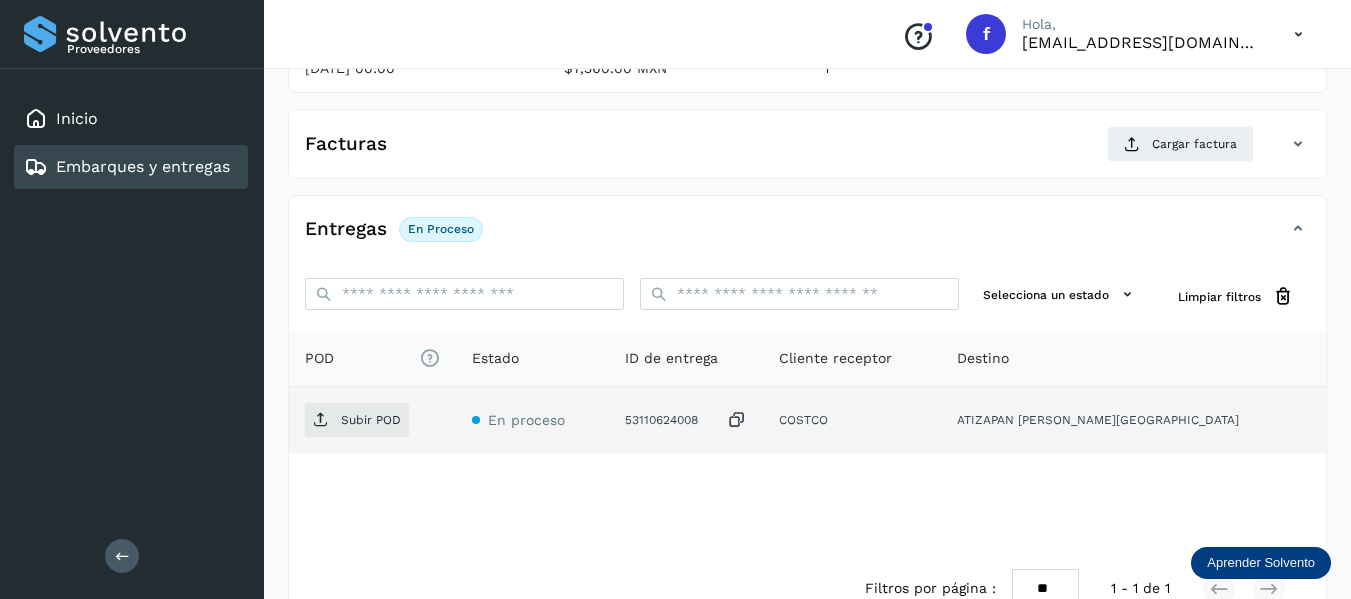 click at bounding box center (737, 420) 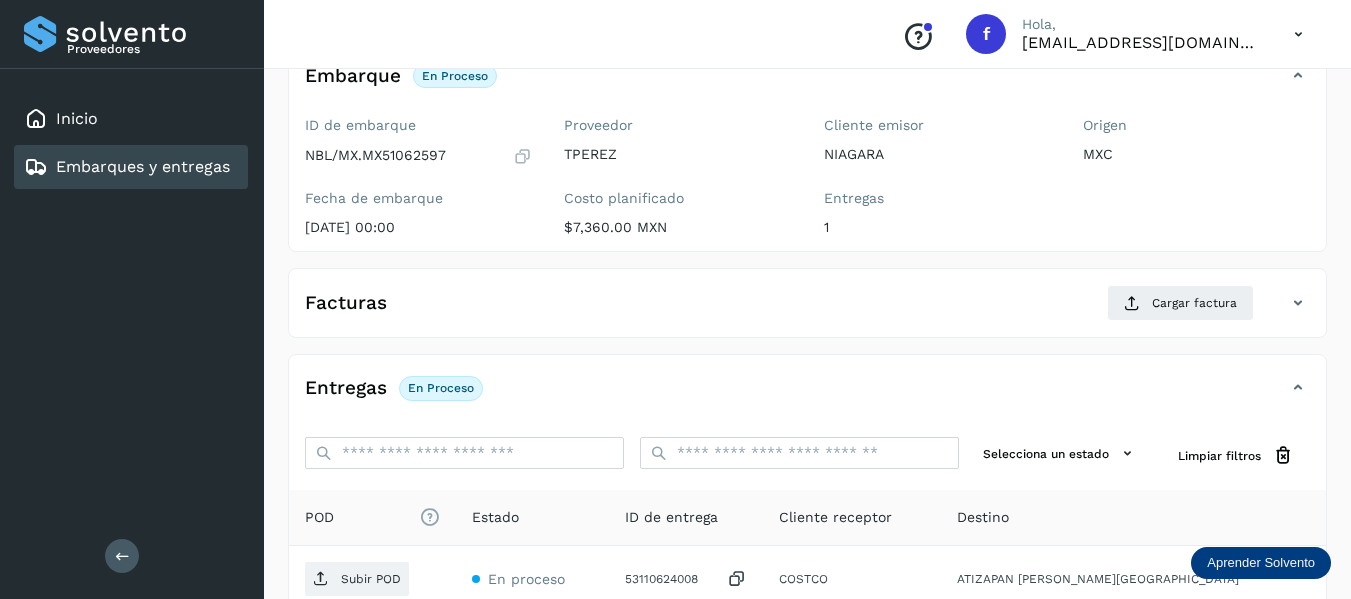 scroll, scrollTop: 0, scrollLeft: 0, axis: both 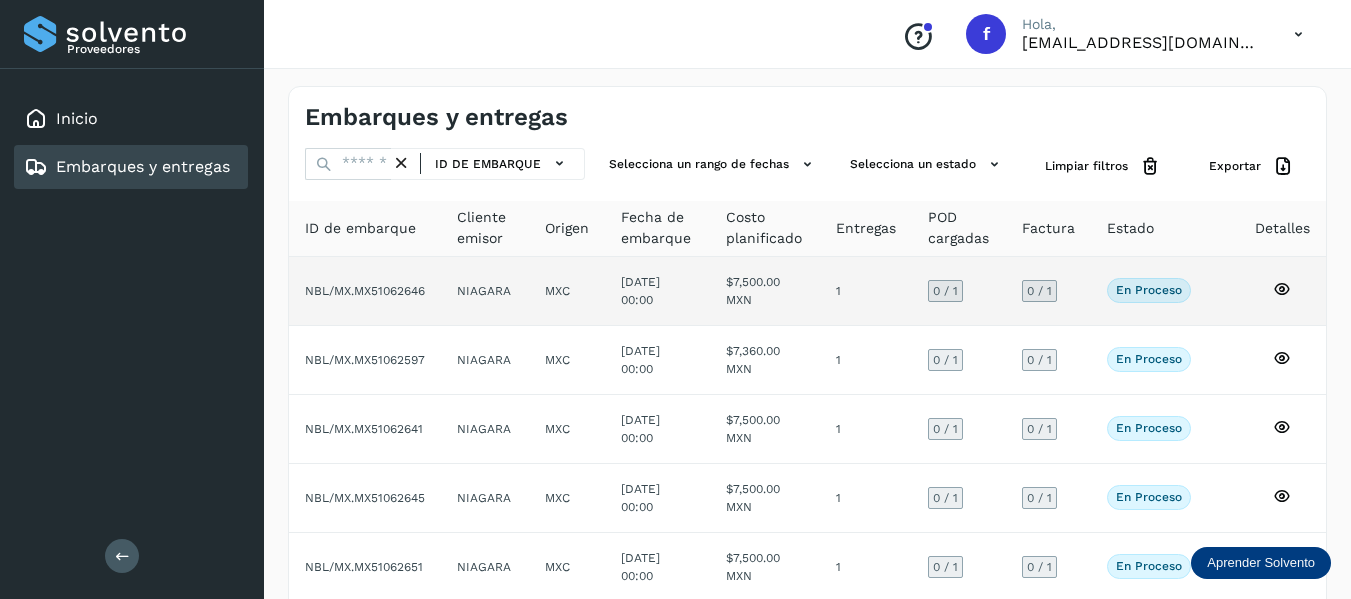 click 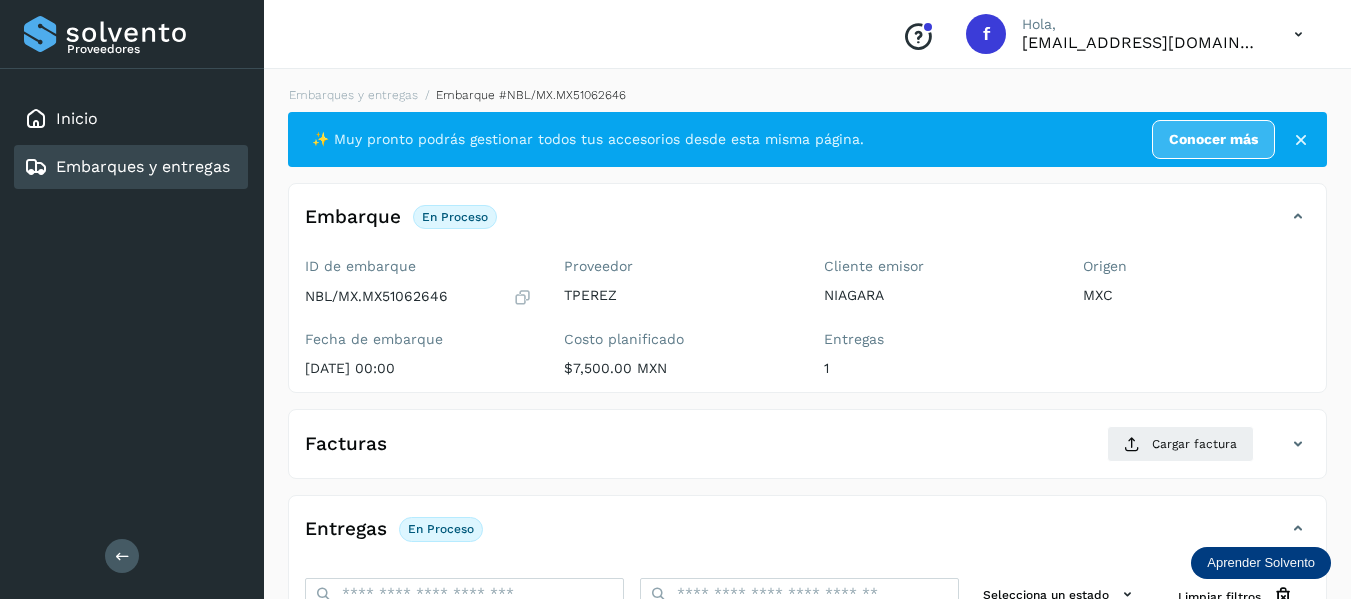click at bounding box center [522, 297] 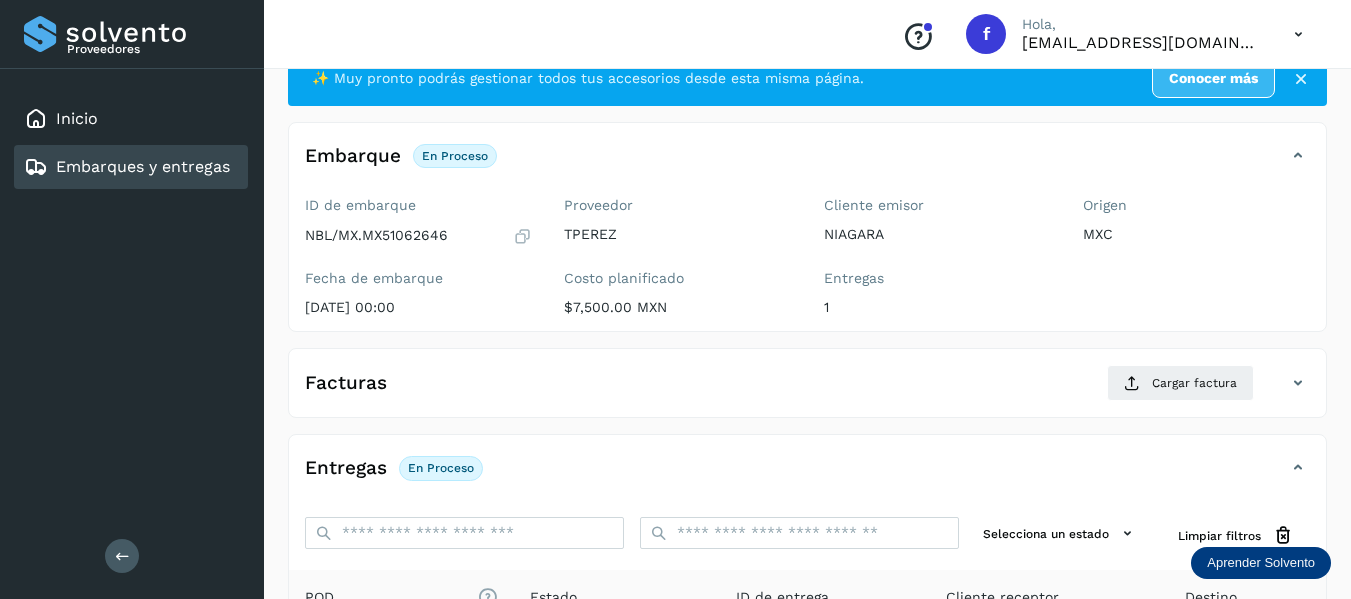 scroll, scrollTop: 200, scrollLeft: 0, axis: vertical 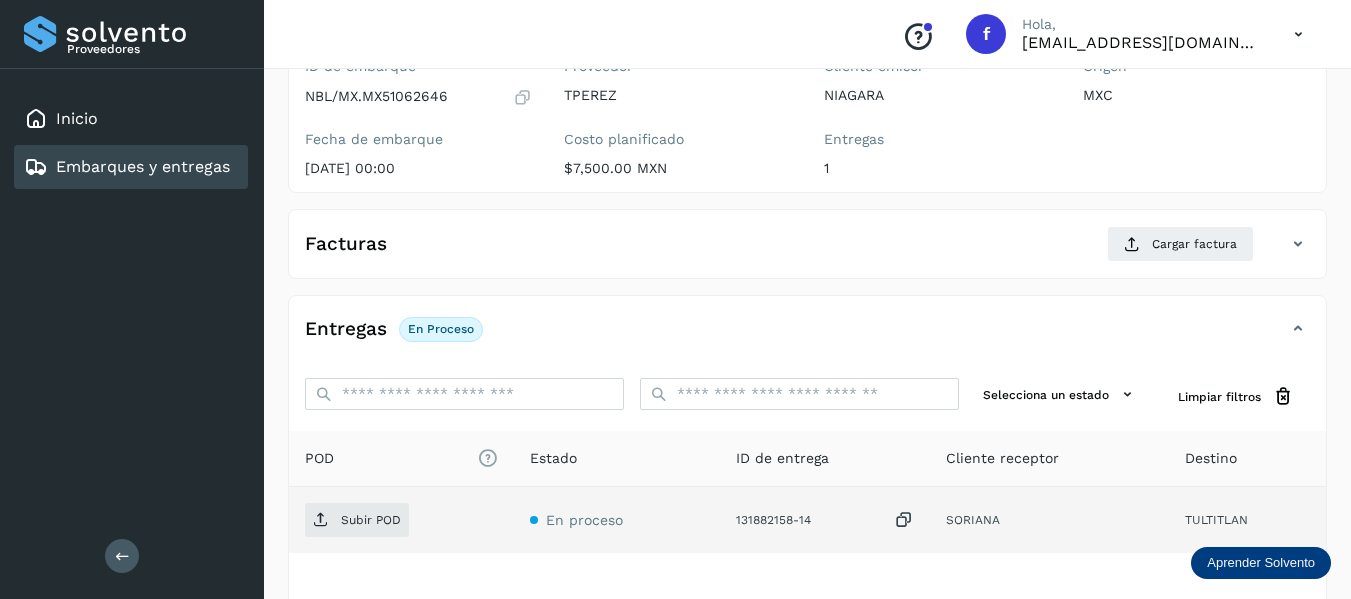 click at bounding box center [904, 520] 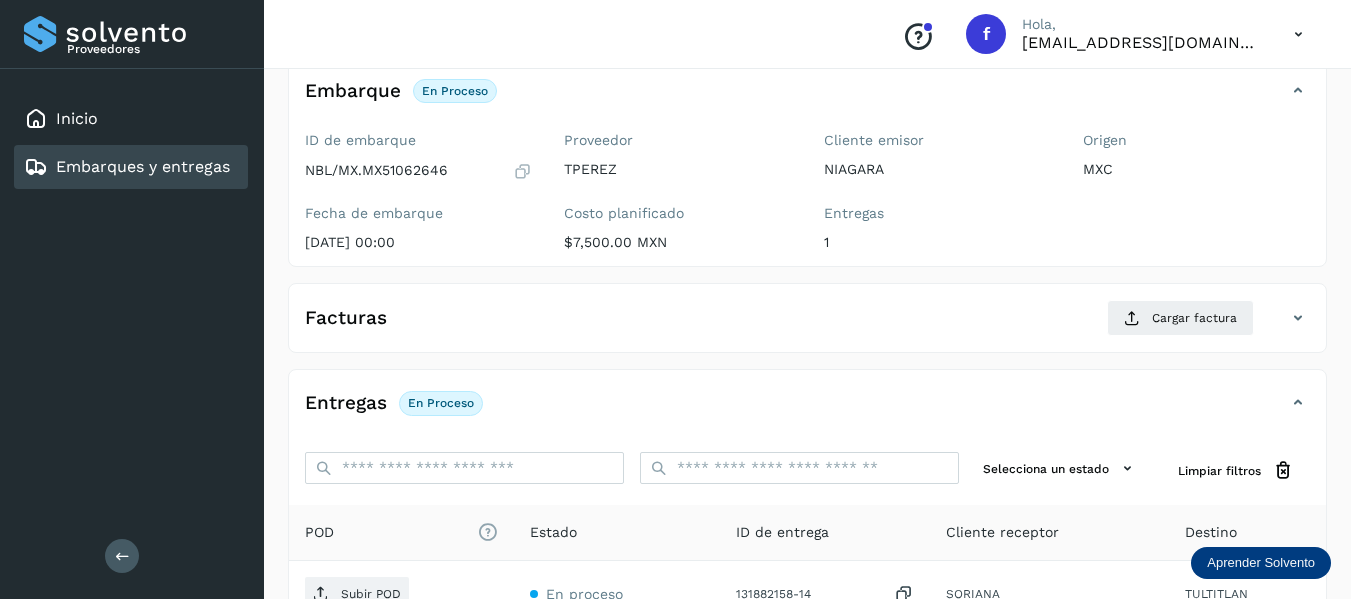 scroll, scrollTop: 0, scrollLeft: 0, axis: both 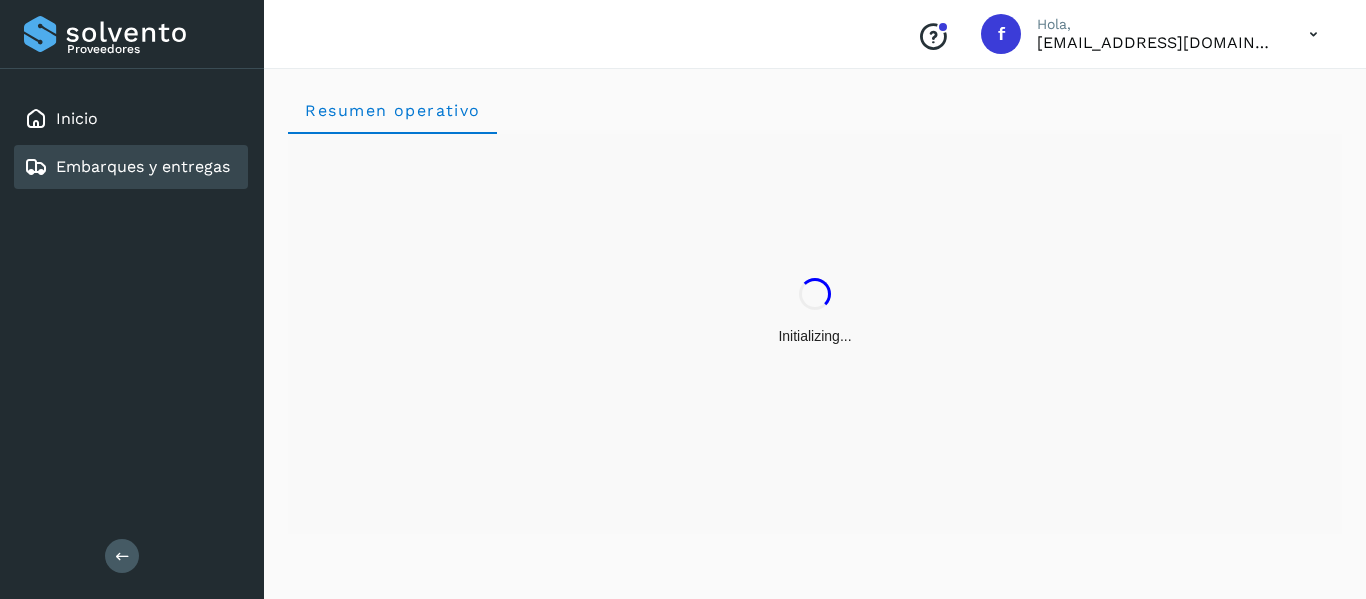 click on "Embarques y entregas" at bounding box center (143, 166) 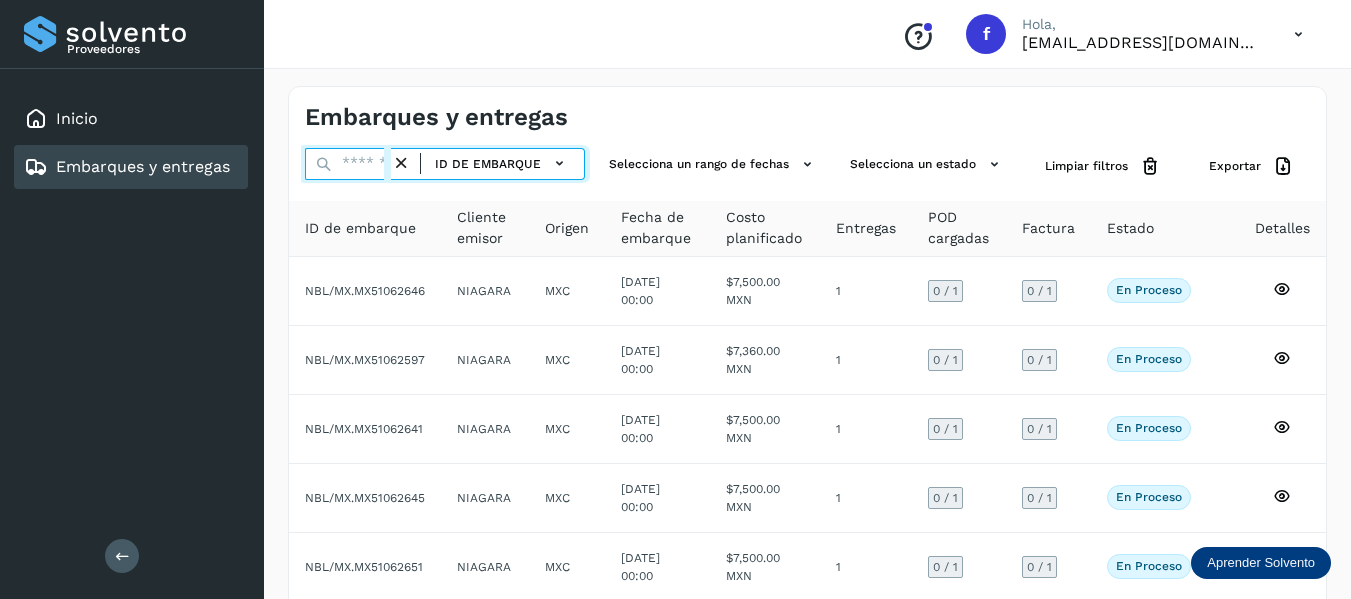 click at bounding box center [348, 164] 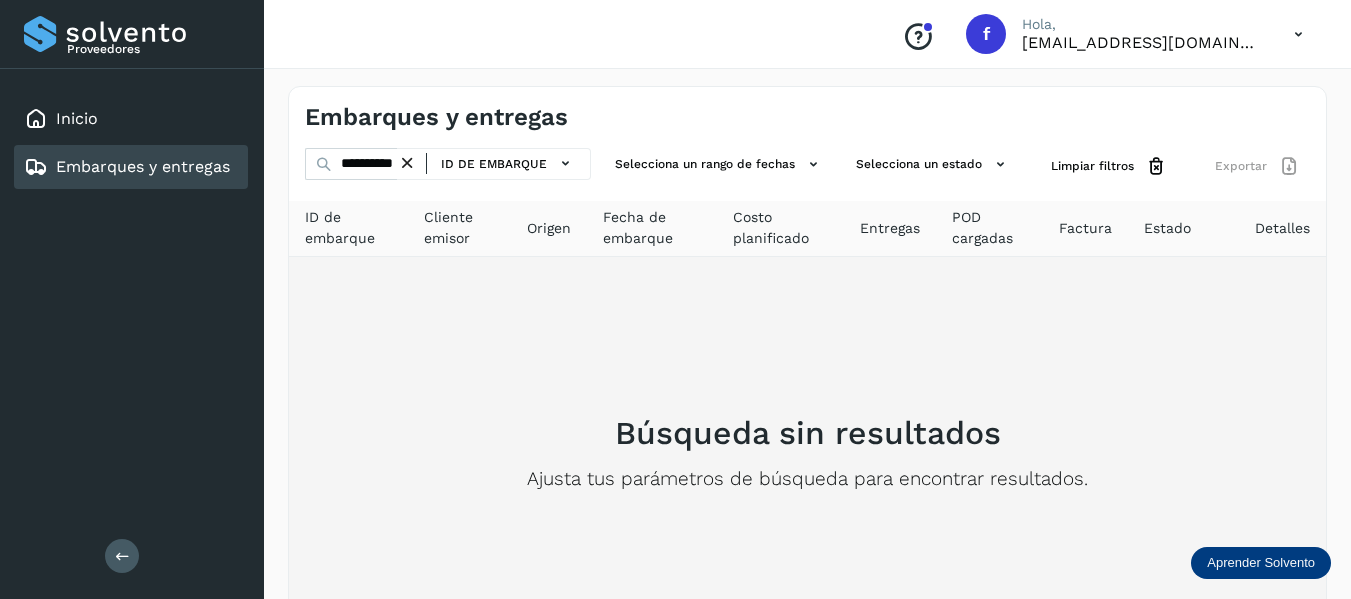 scroll, scrollTop: 0, scrollLeft: 0, axis: both 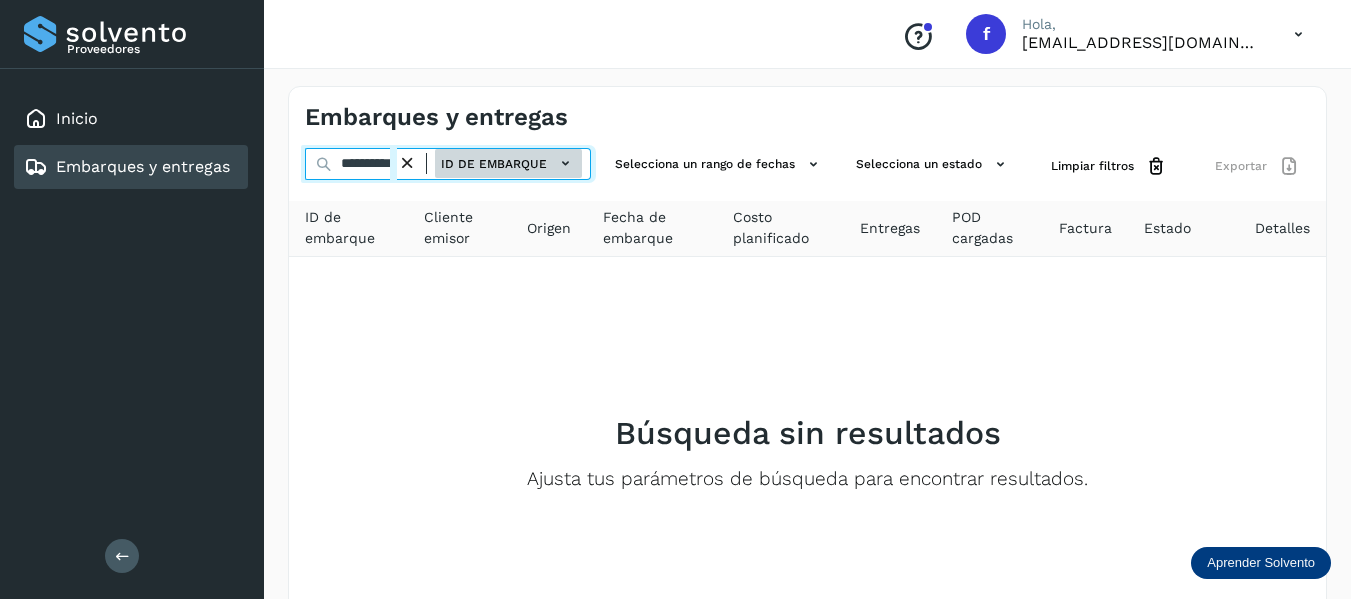 drag, startPoint x: 338, startPoint y: 161, endPoint x: 534, endPoint y: 149, distance: 196.367 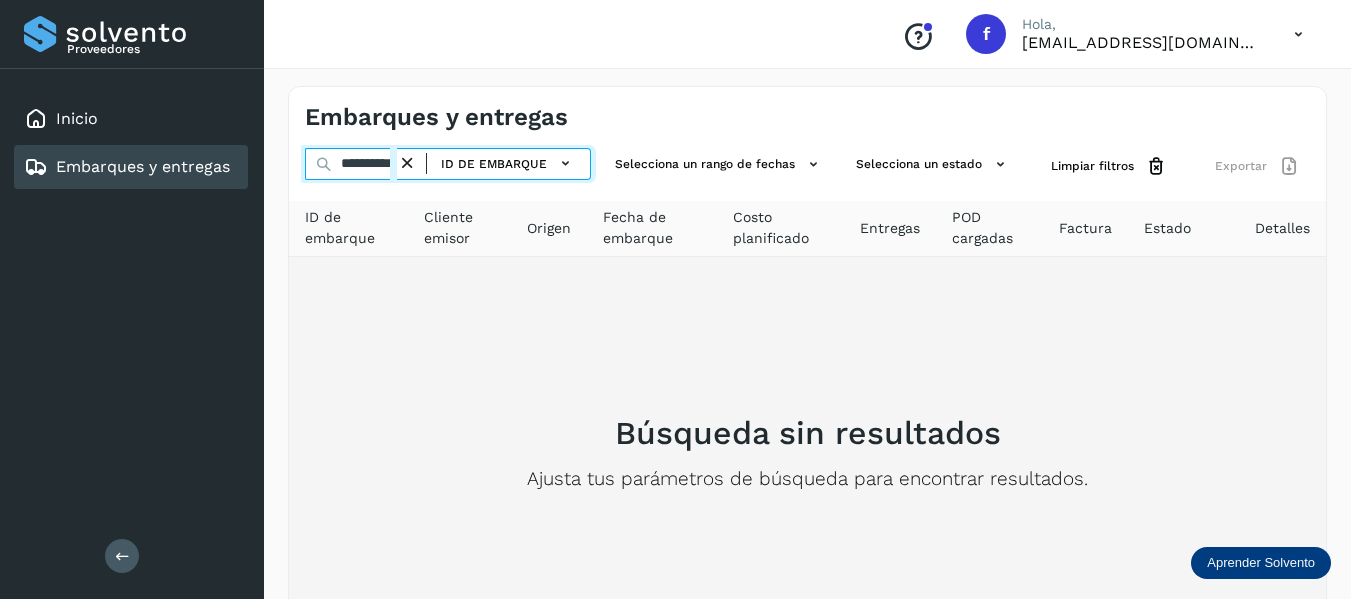 paste on "*******" 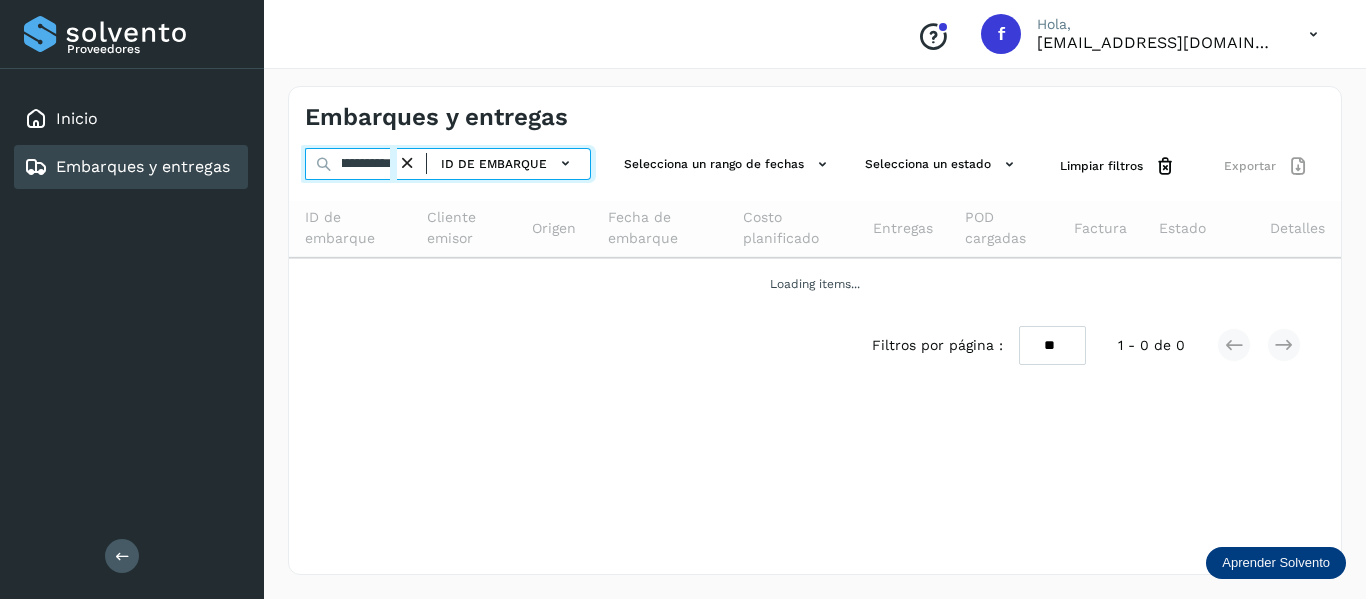 scroll, scrollTop: 0, scrollLeft: 77, axis: horizontal 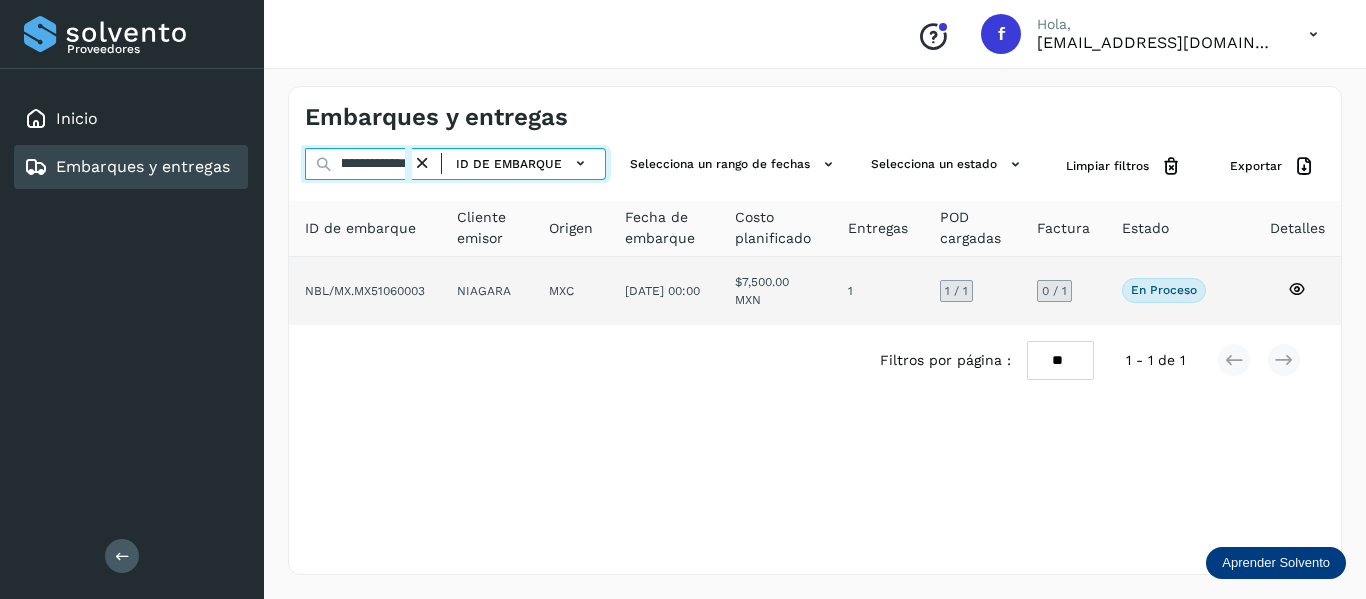 type on "**********" 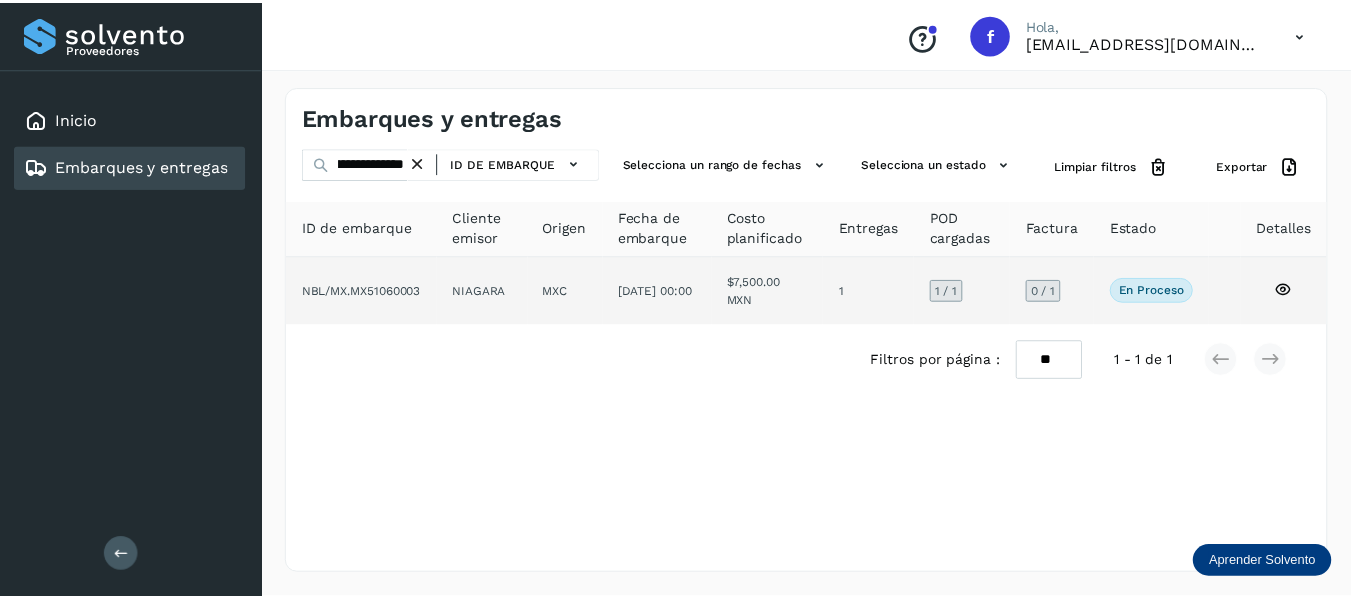scroll, scrollTop: 0, scrollLeft: 0, axis: both 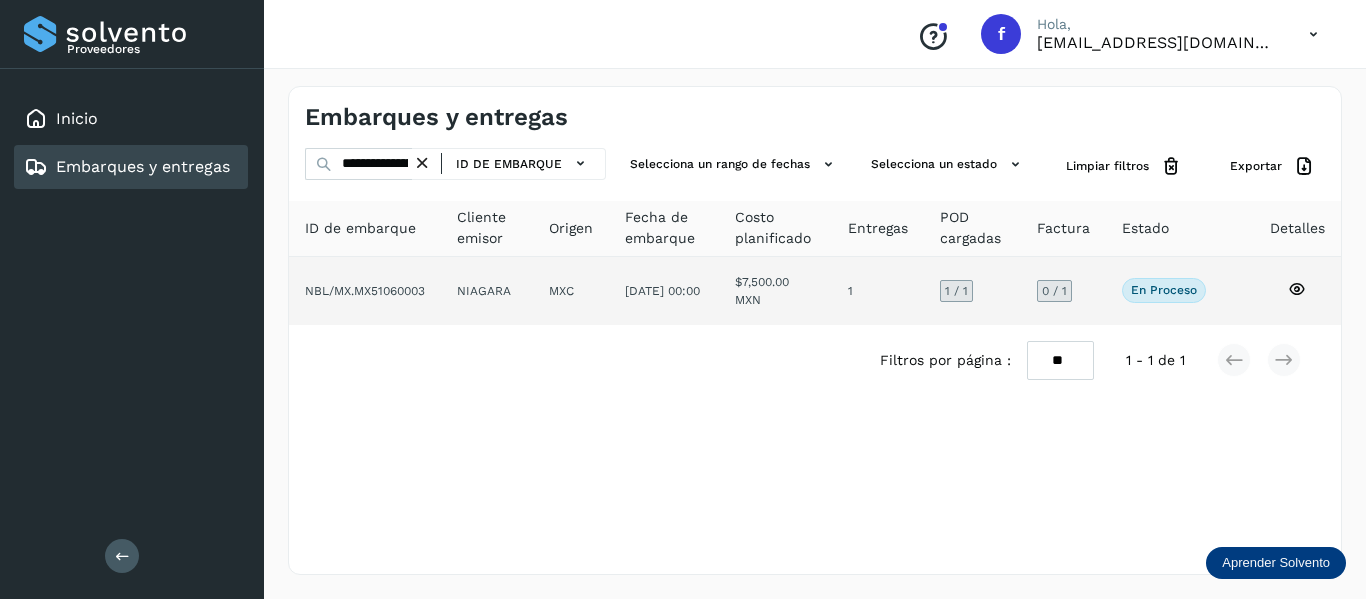 click 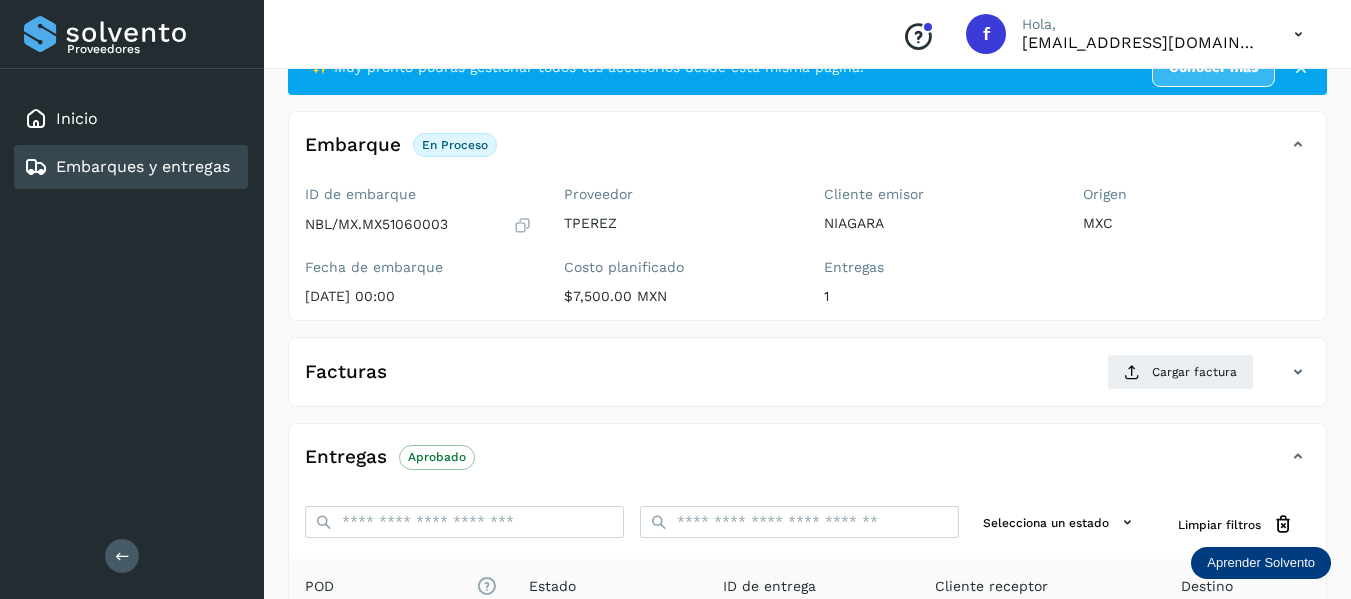 scroll, scrollTop: 100, scrollLeft: 0, axis: vertical 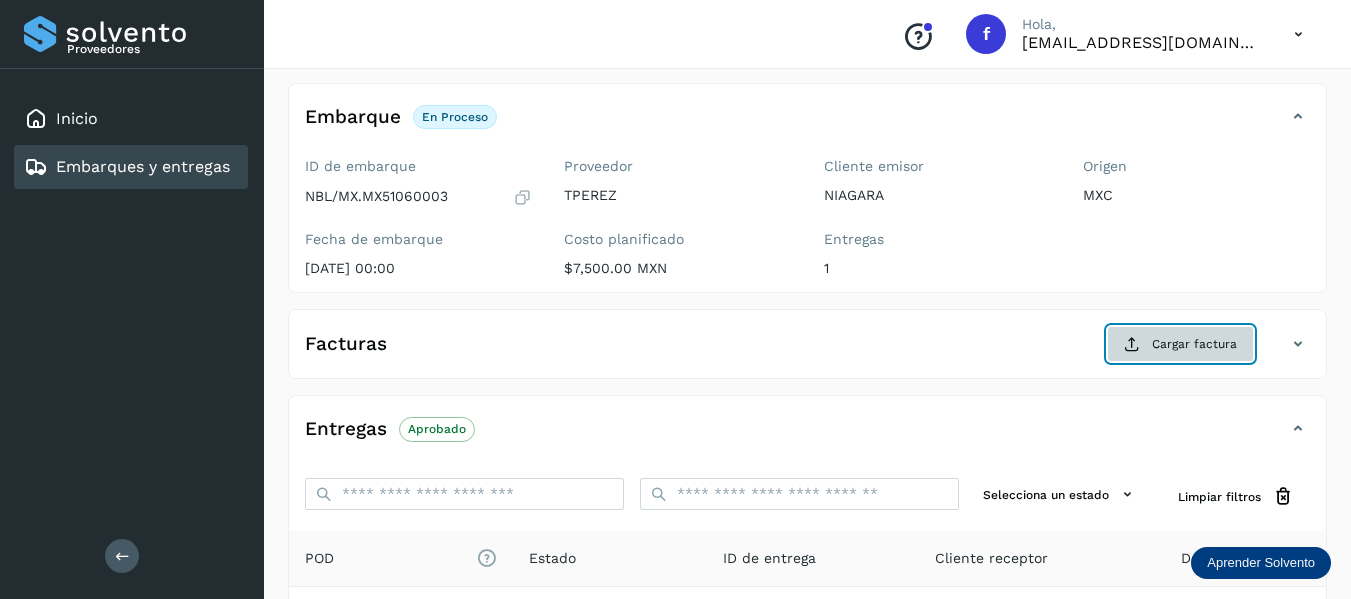 click on "Cargar factura" 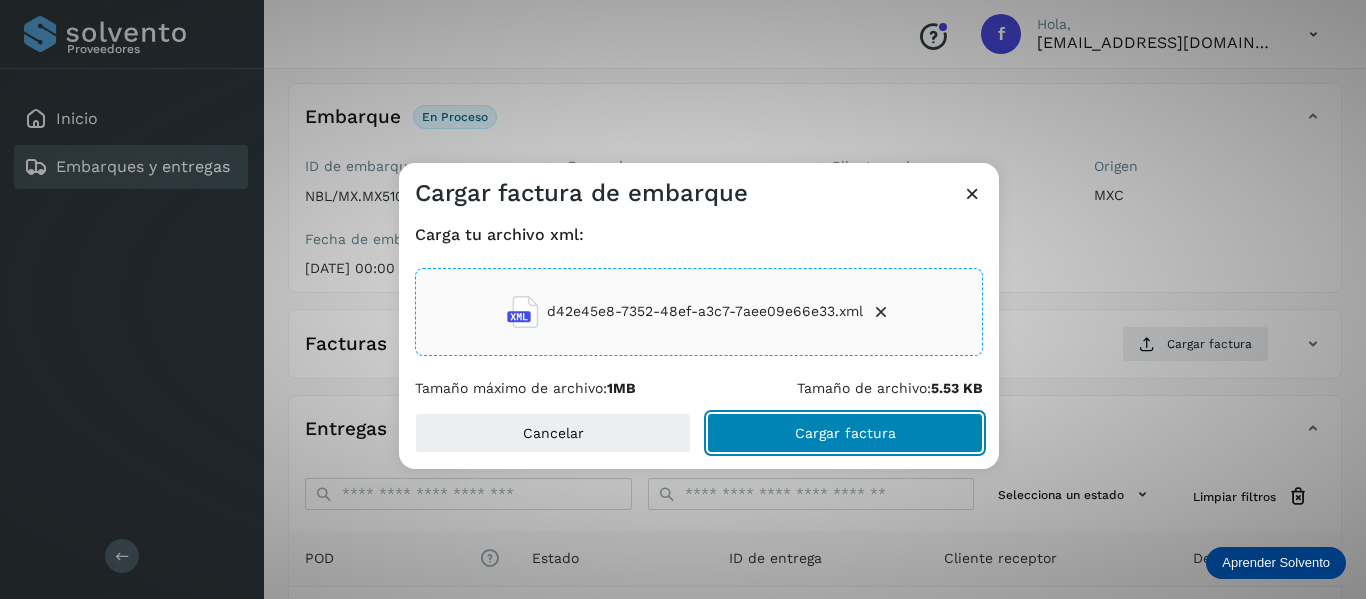 click on "Cargar factura" 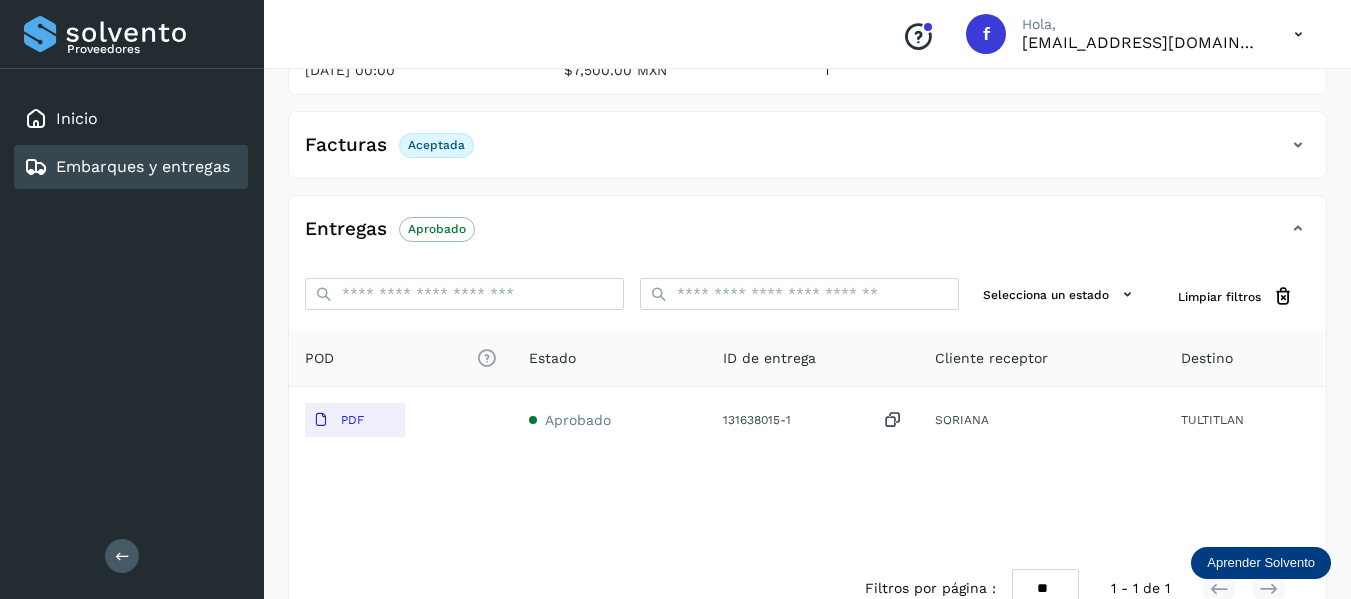 scroll, scrollTop: 300, scrollLeft: 0, axis: vertical 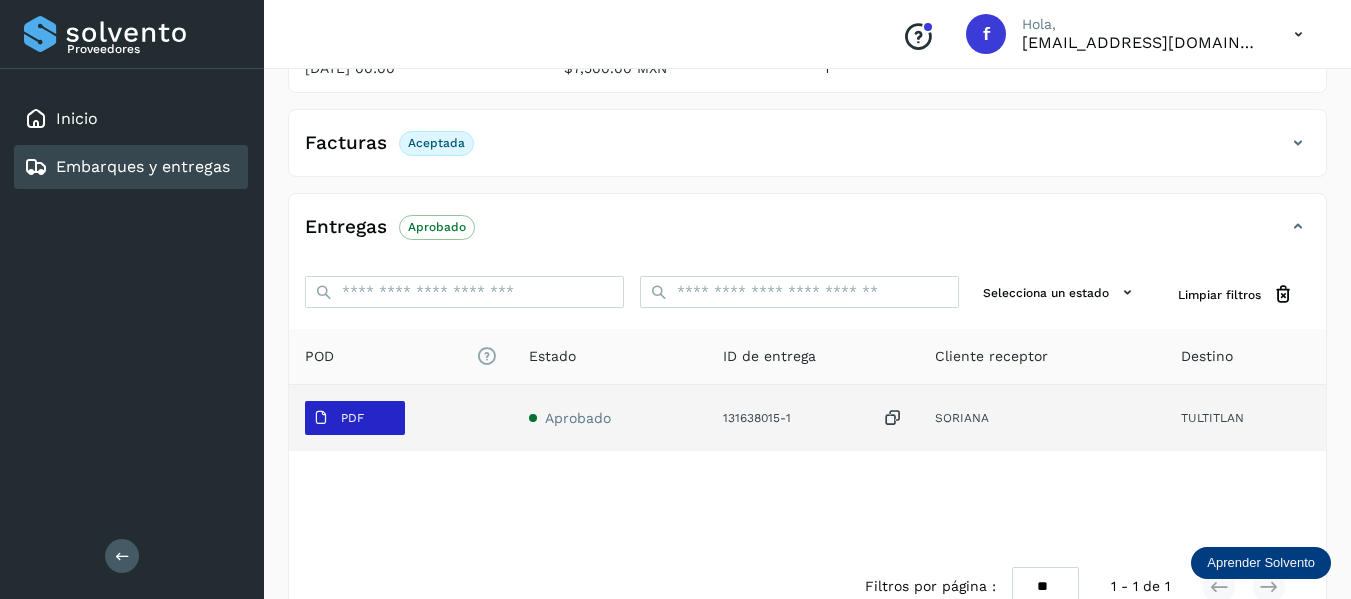 click on "PDF" at bounding box center [352, 418] 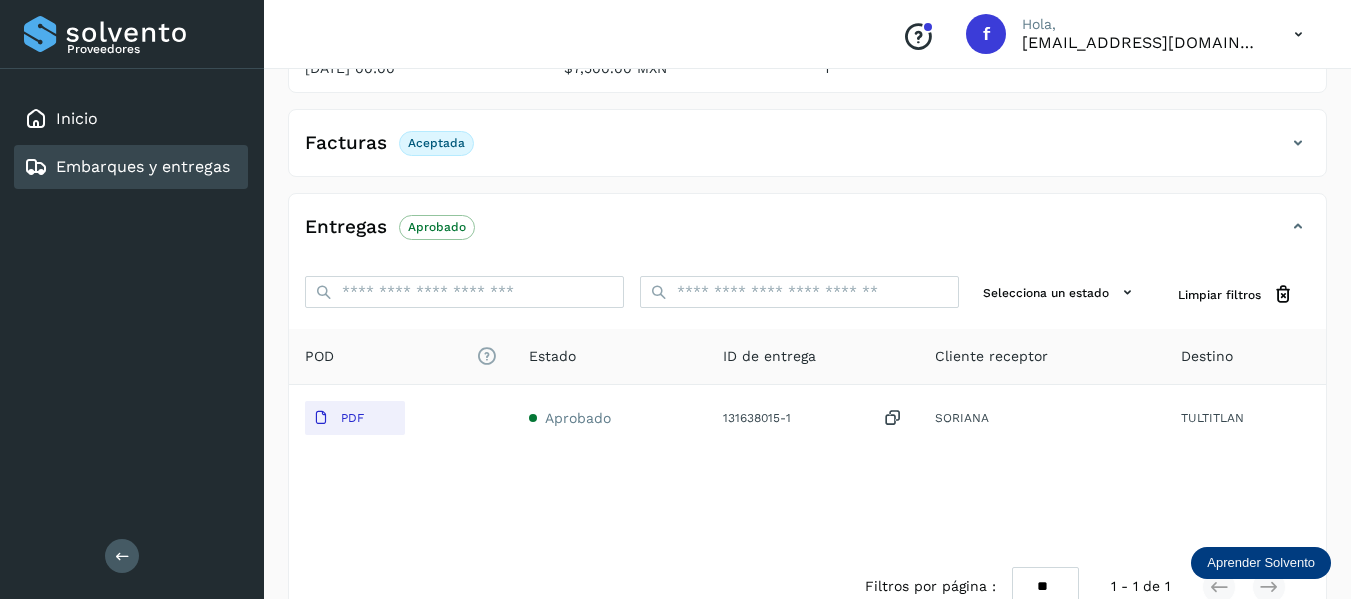 type 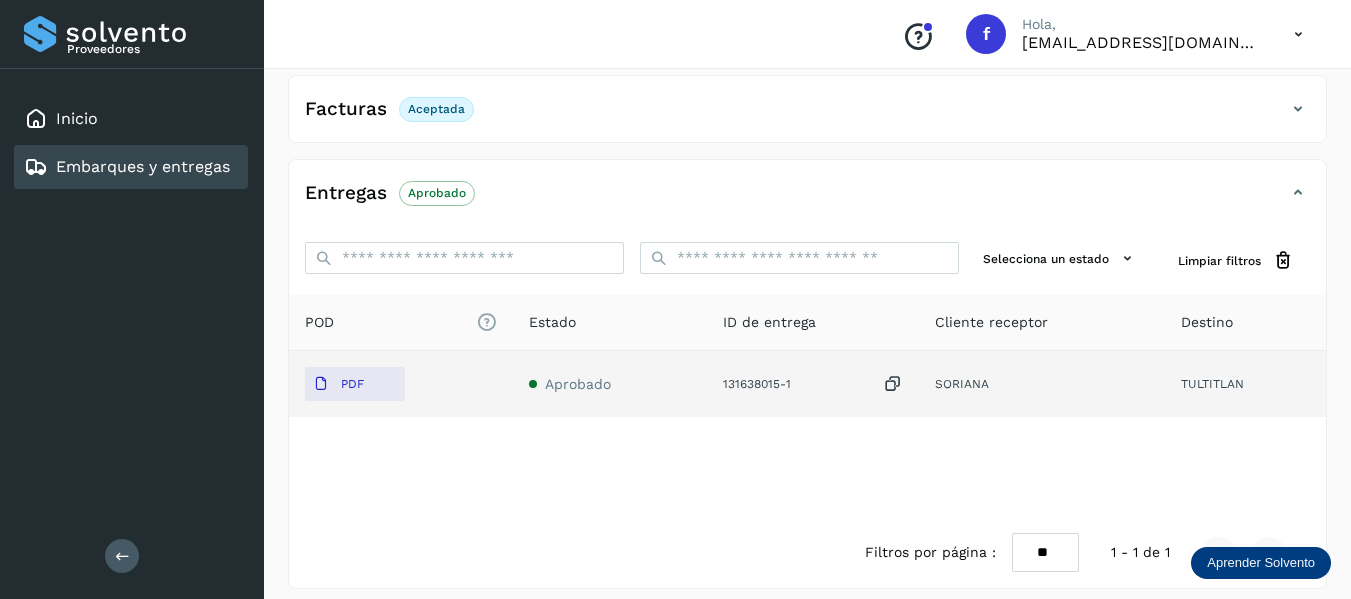 scroll, scrollTop: 348, scrollLeft: 0, axis: vertical 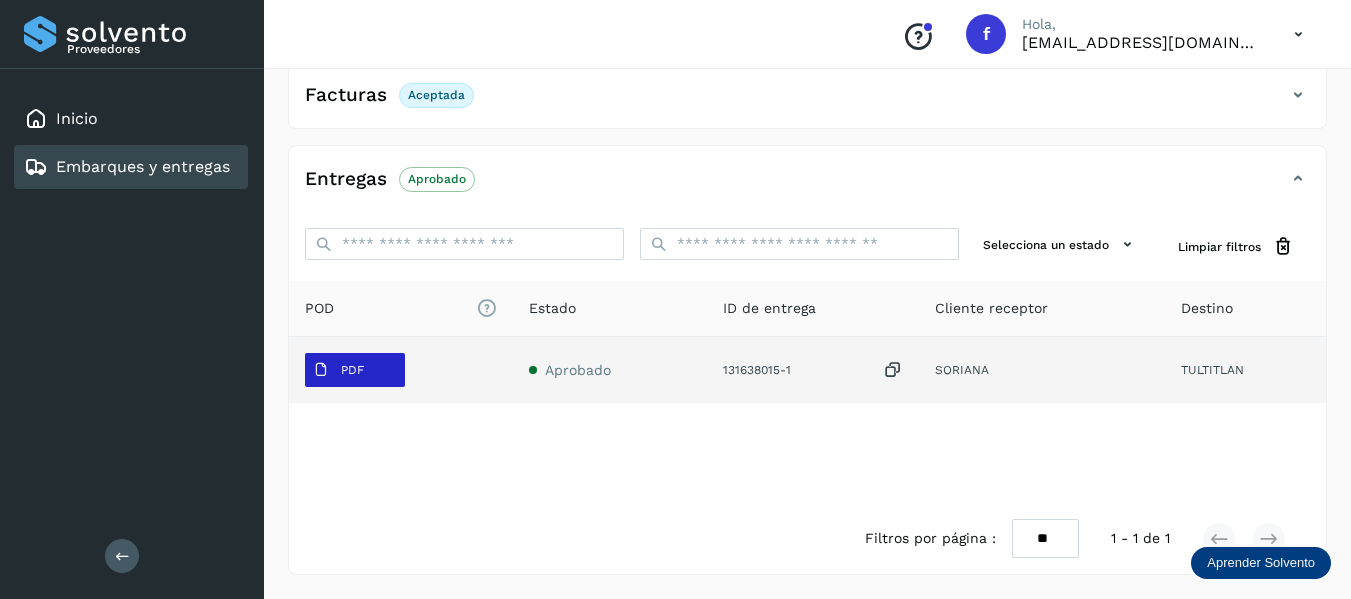 click on "PDF" at bounding box center [355, 370] 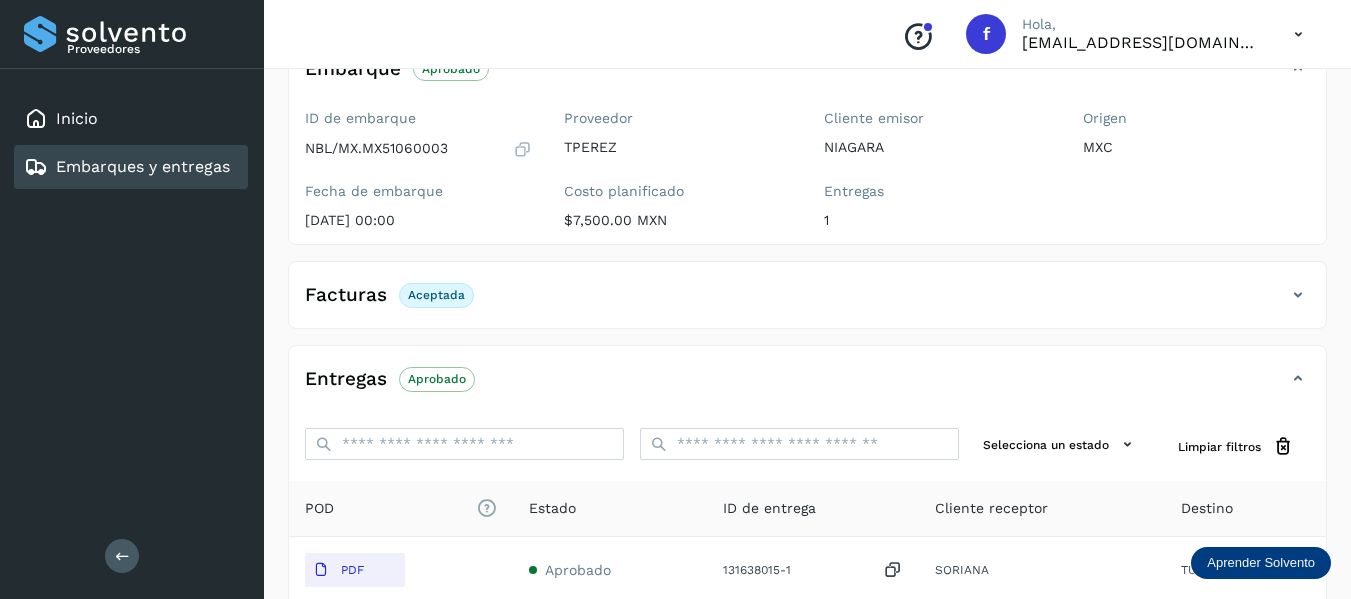 scroll, scrollTop: 48, scrollLeft: 0, axis: vertical 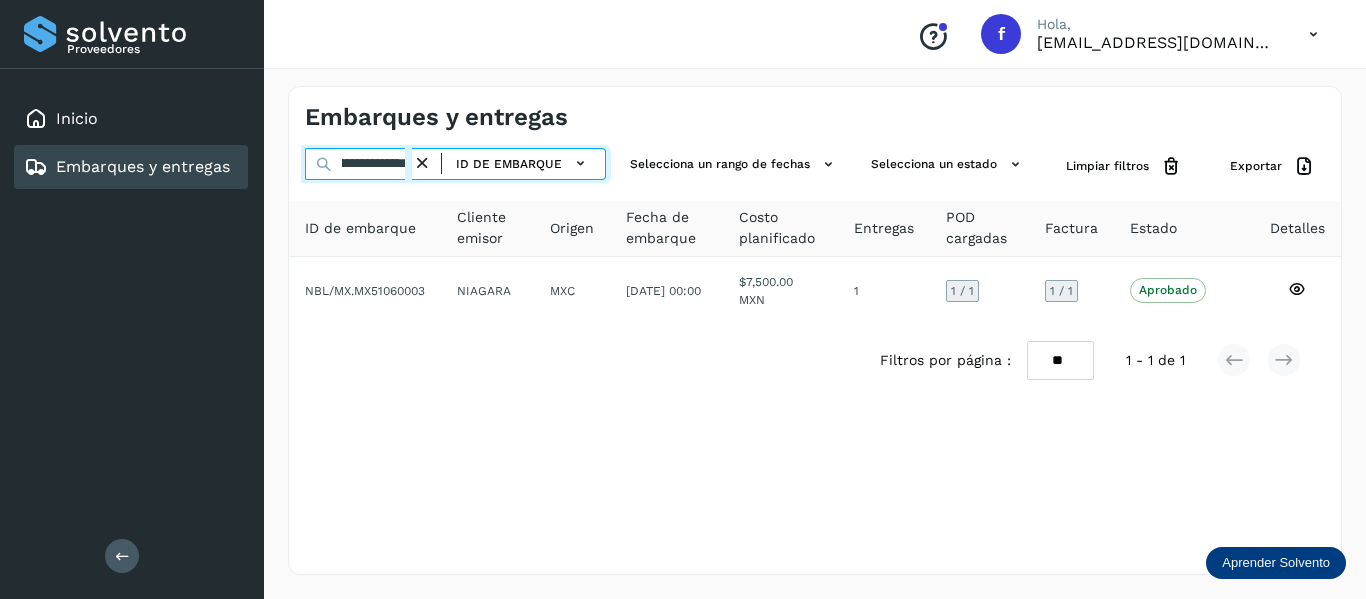 drag, startPoint x: 339, startPoint y: 157, endPoint x: 528, endPoint y: 187, distance: 191.36613 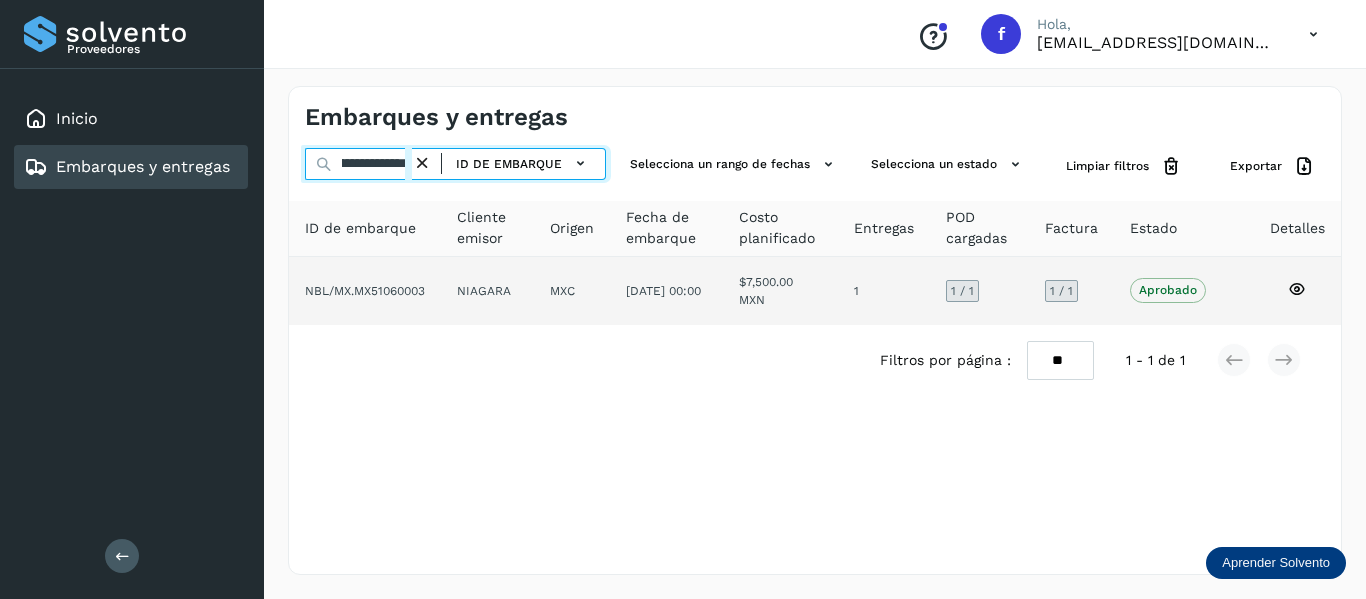paste 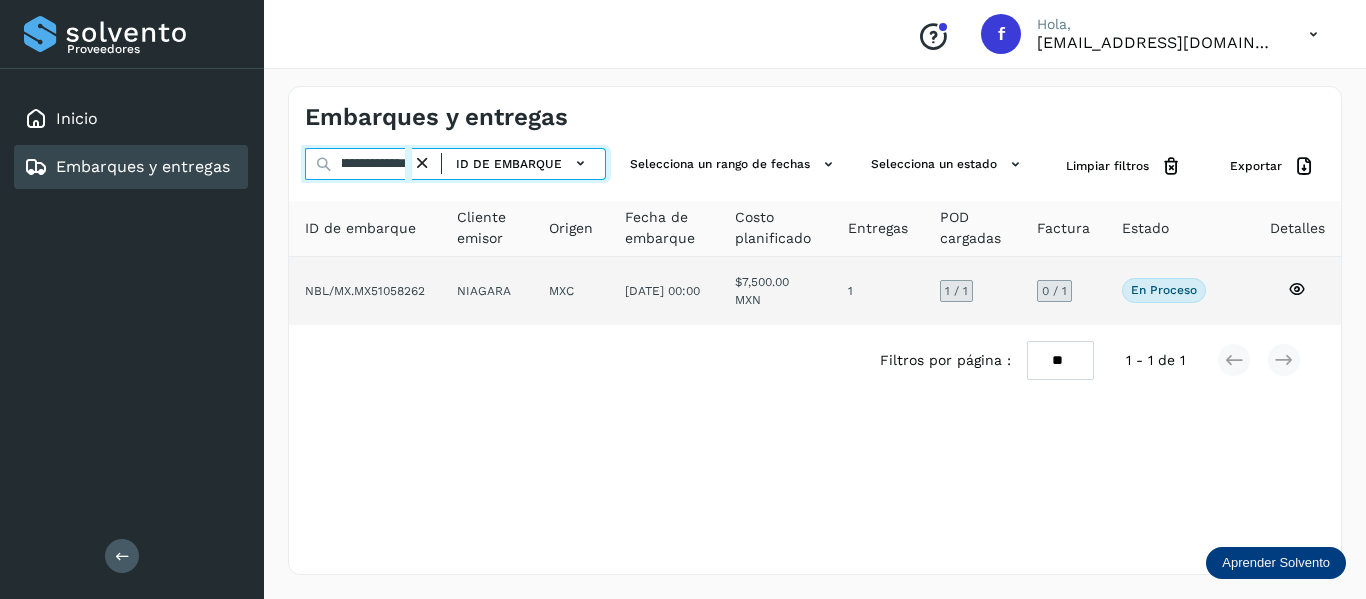 type on "**********" 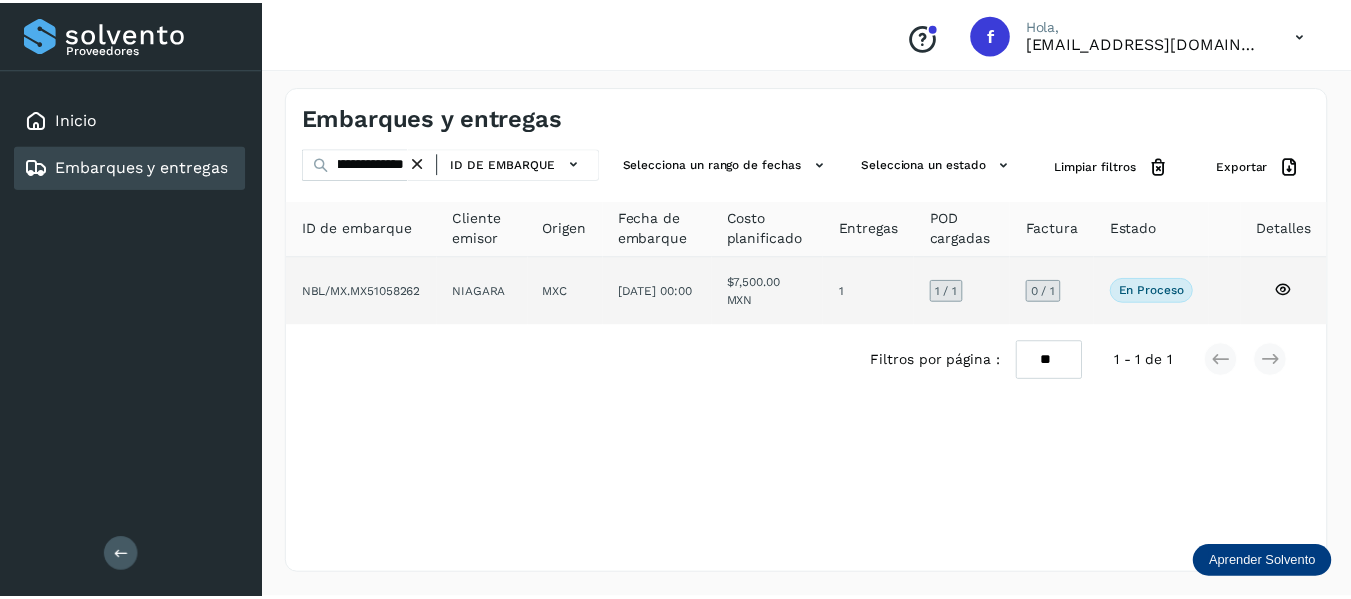 scroll, scrollTop: 0, scrollLeft: 0, axis: both 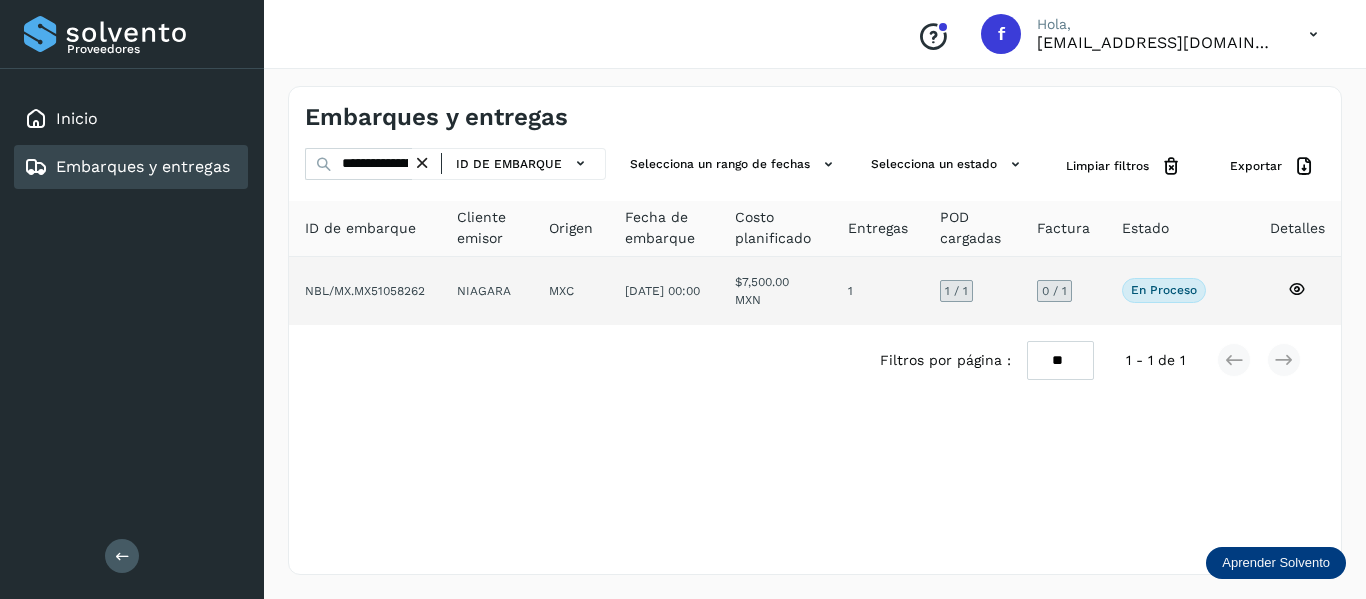 click 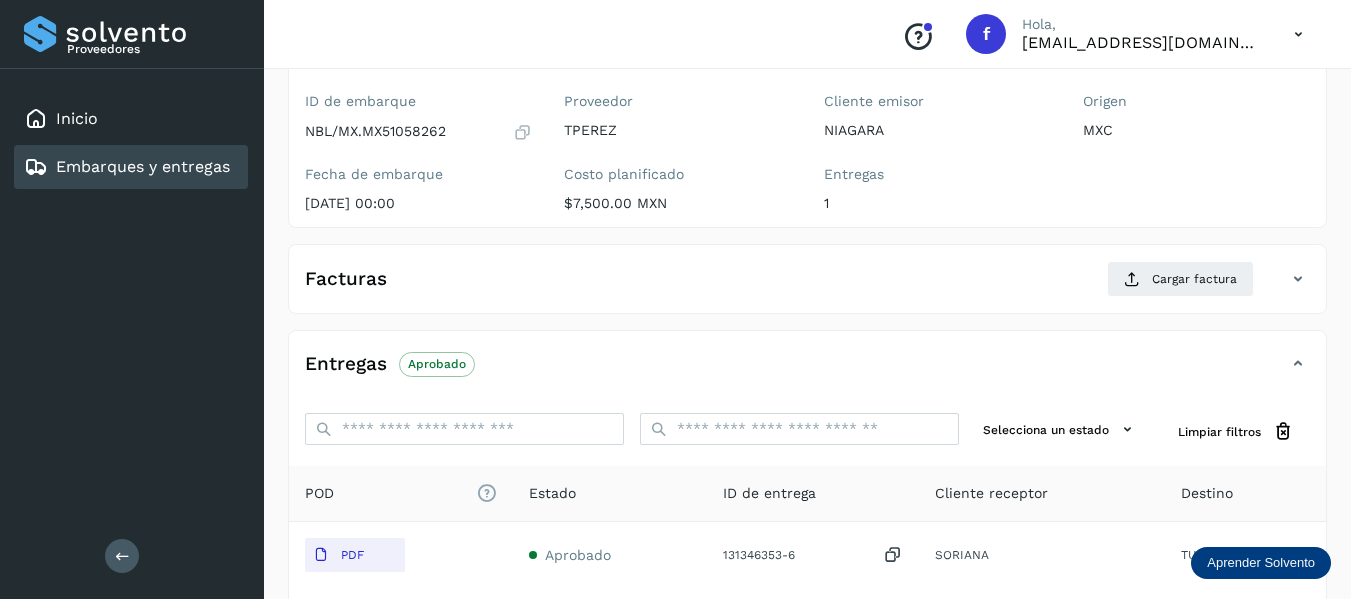 scroll, scrollTop: 200, scrollLeft: 0, axis: vertical 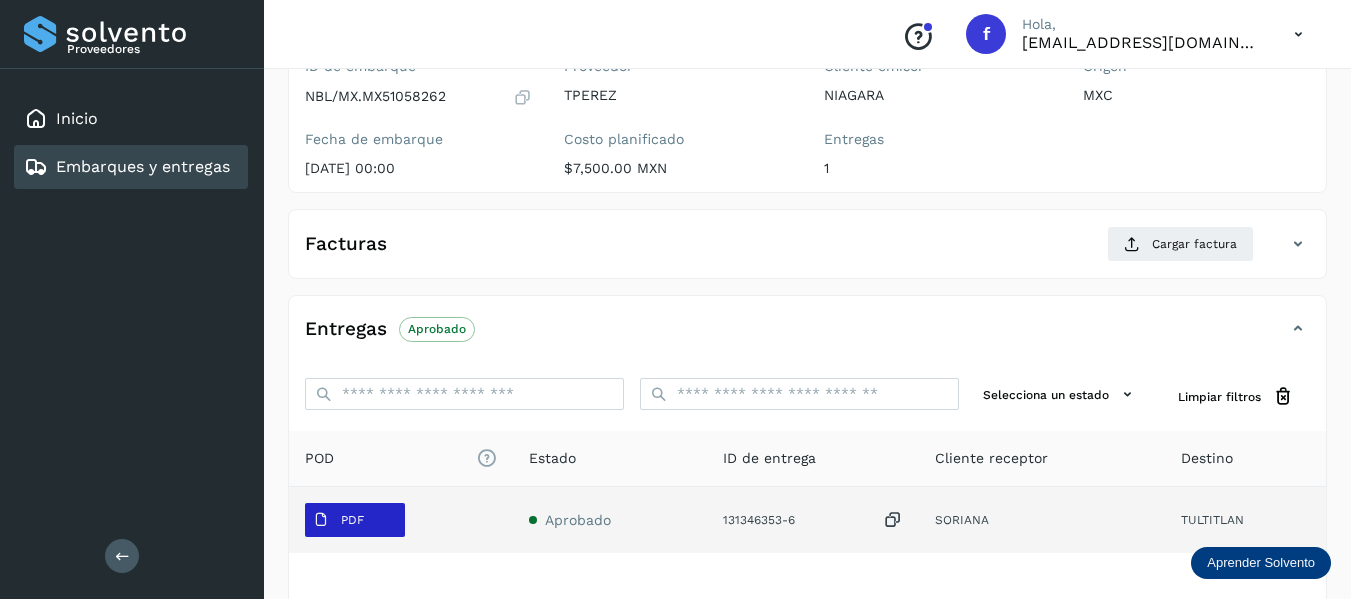 click on "PDF" at bounding box center [338, 520] 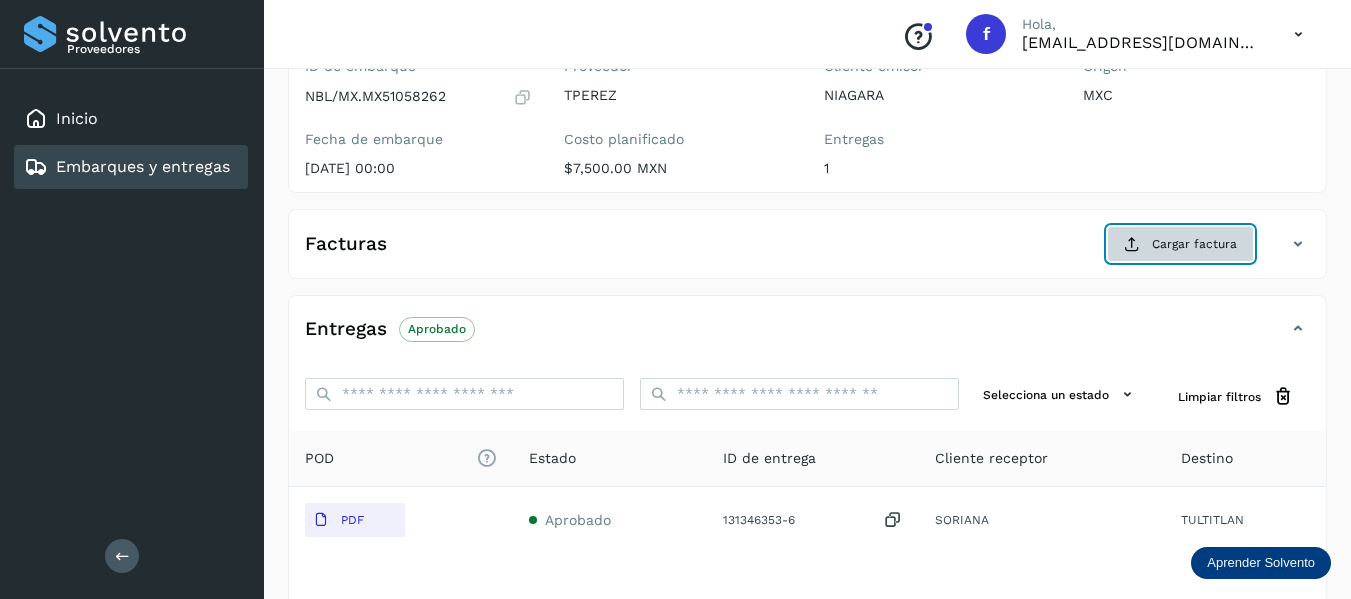 click on "Cargar factura" 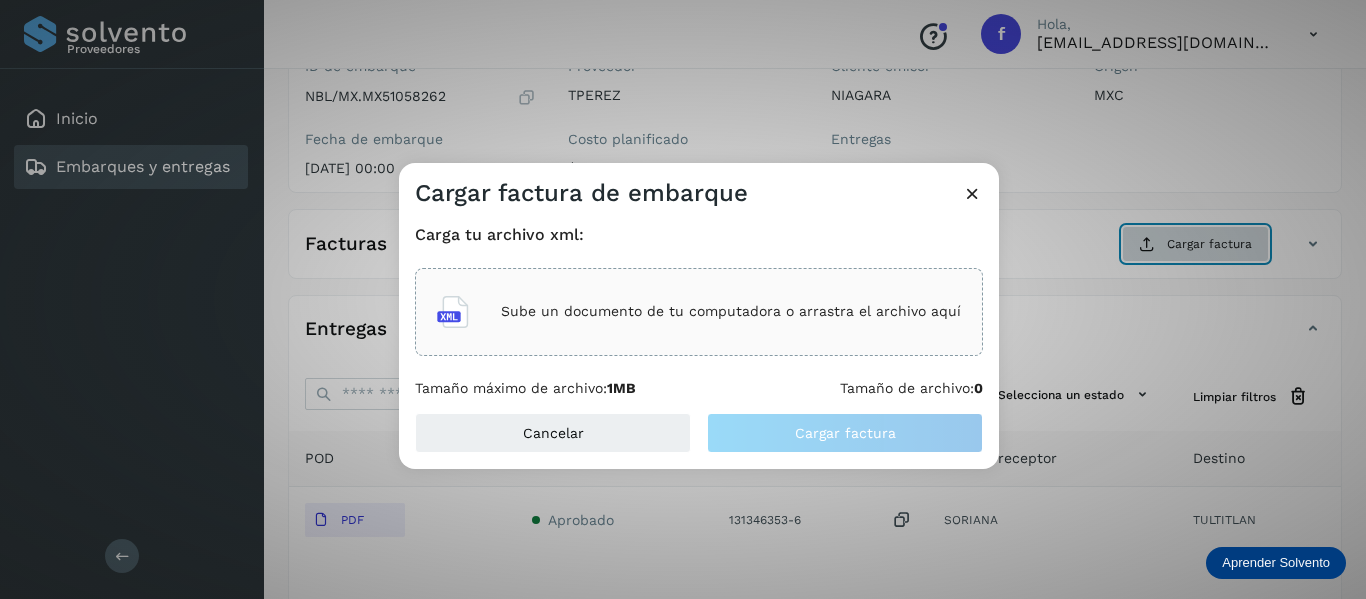 type 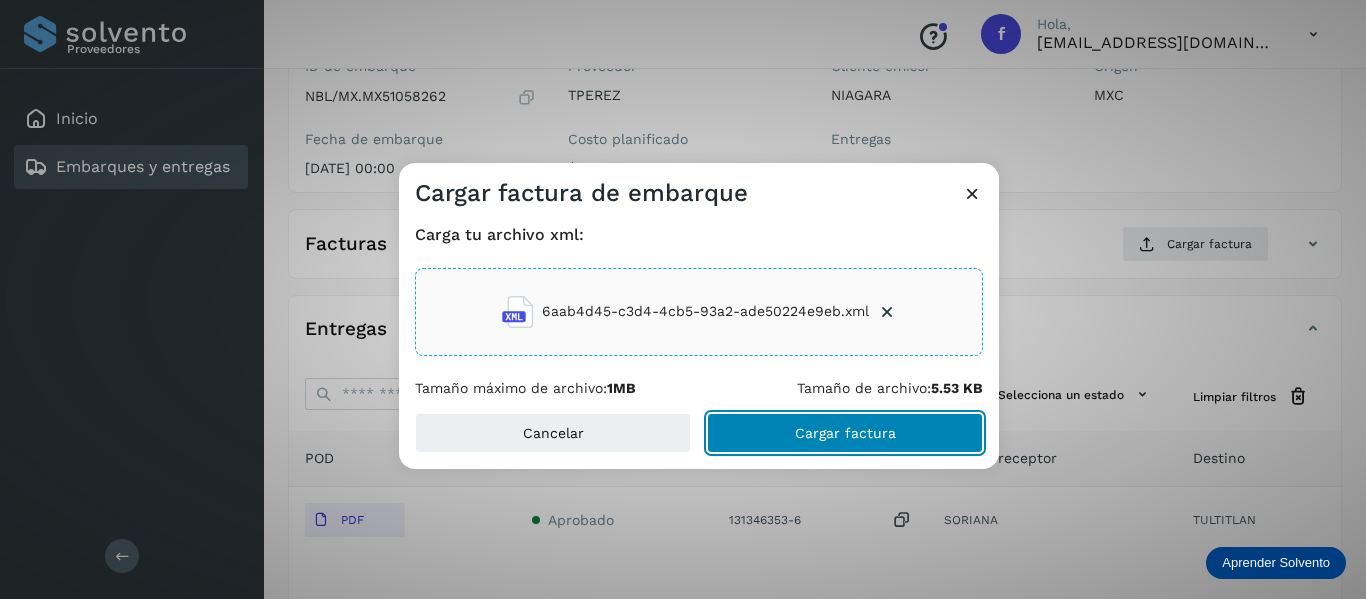 click on "Cargar factura" 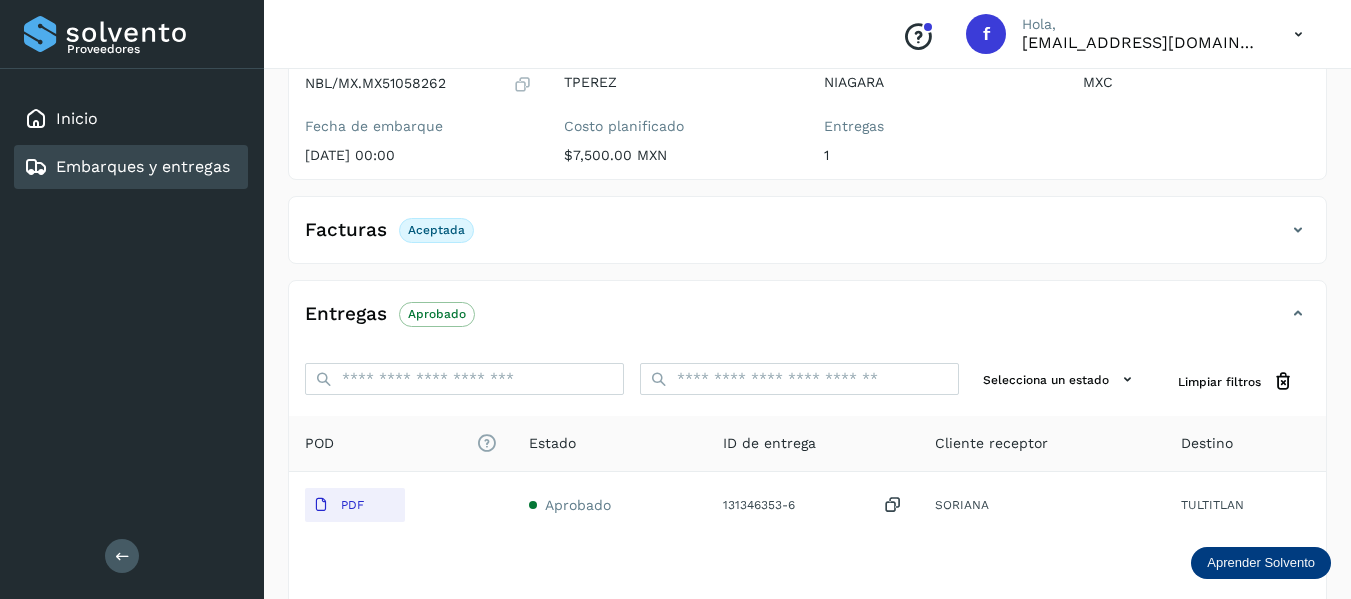 scroll, scrollTop: 100, scrollLeft: 0, axis: vertical 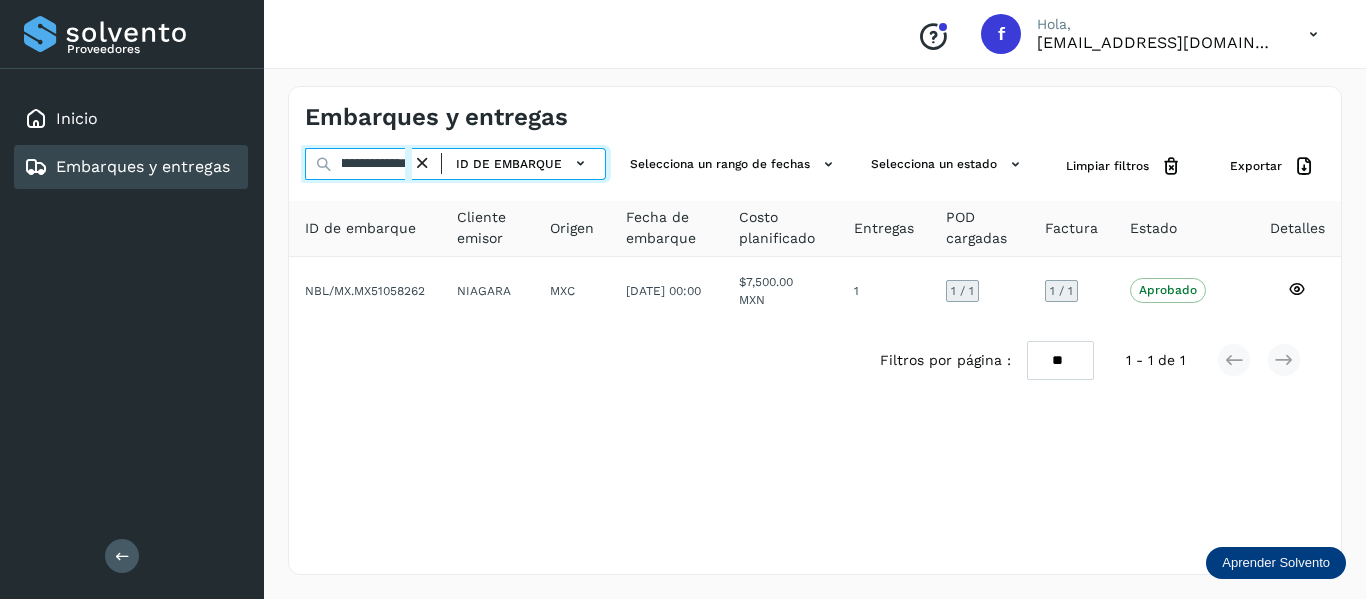 drag, startPoint x: 337, startPoint y: 164, endPoint x: 669, endPoint y: 181, distance: 332.43497 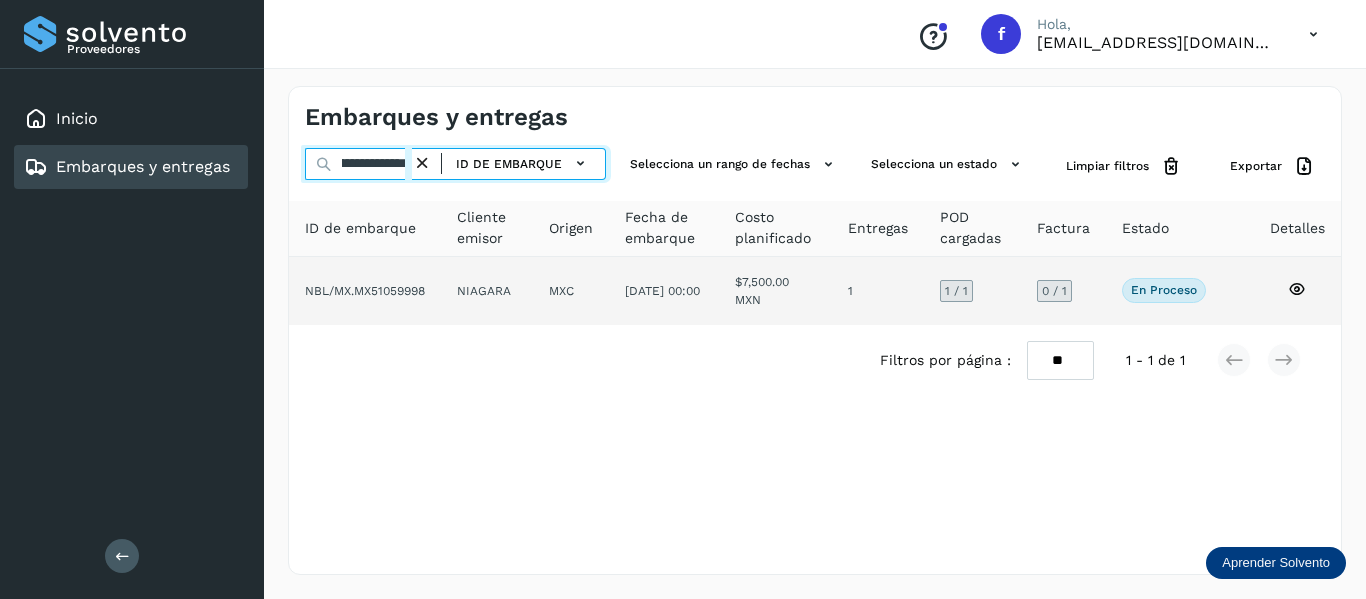 type on "**********" 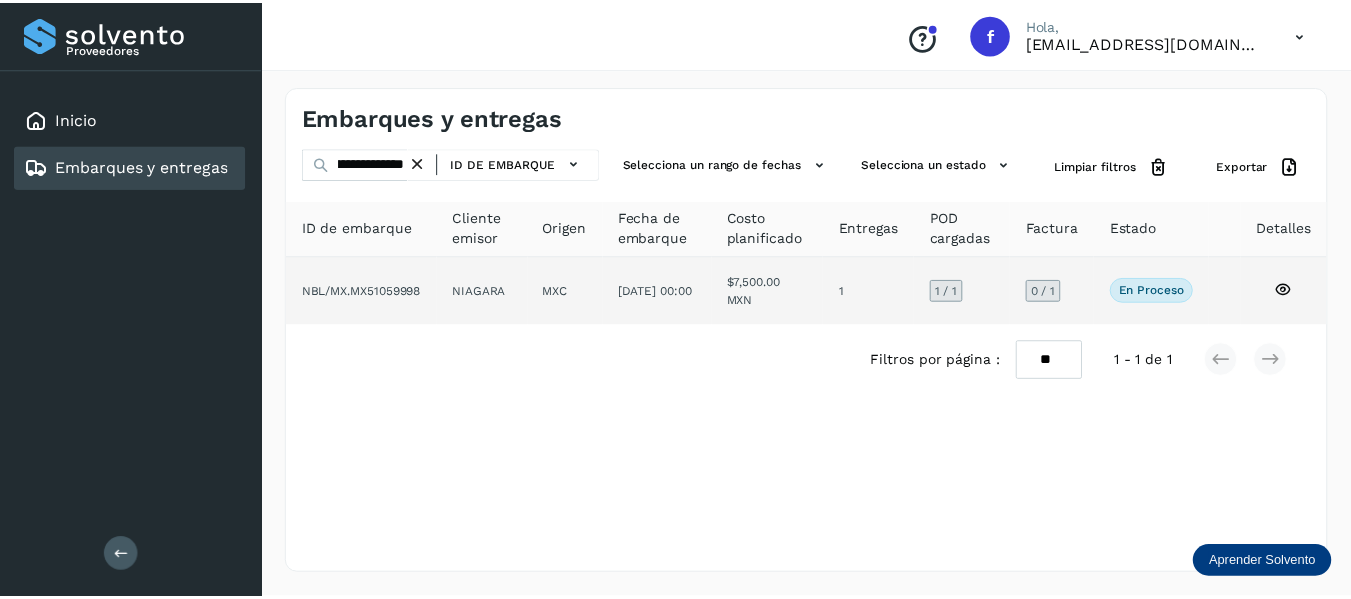 scroll, scrollTop: 0, scrollLeft: 0, axis: both 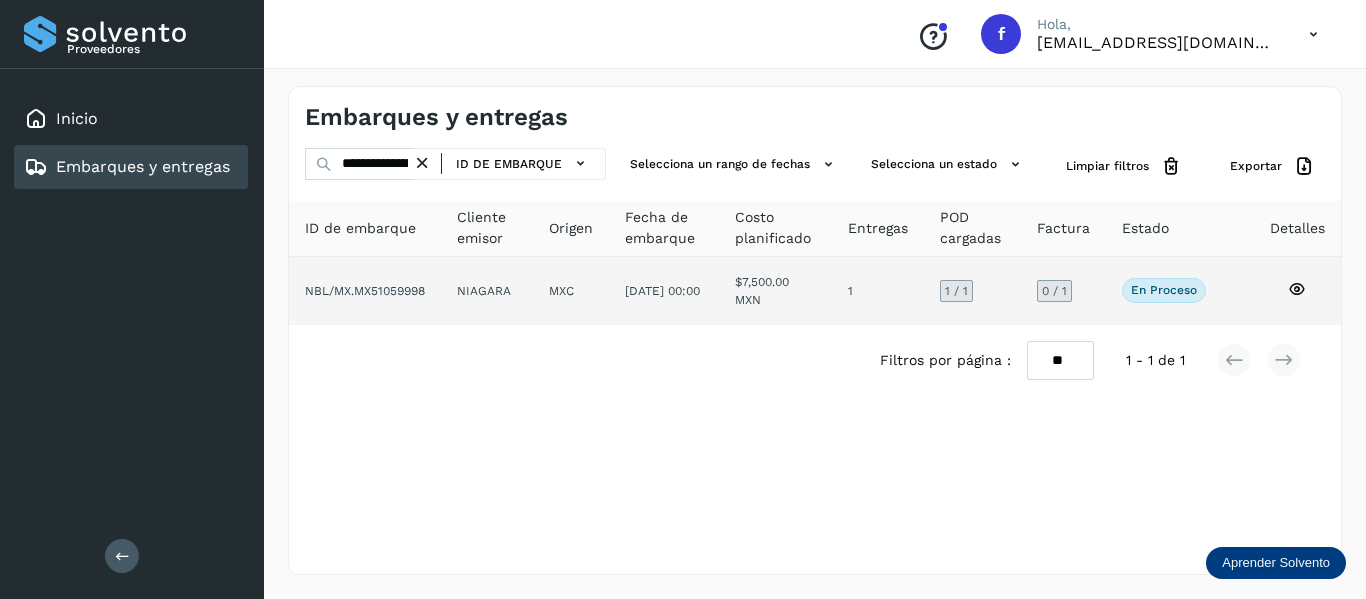 click 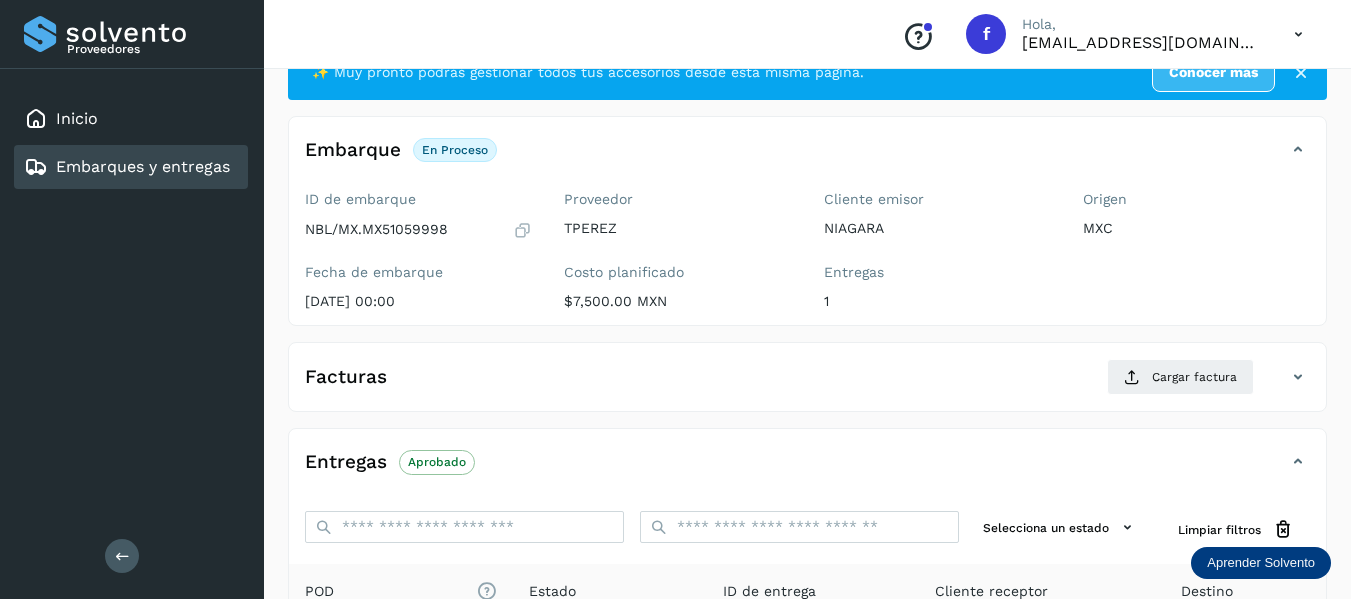 scroll, scrollTop: 200, scrollLeft: 0, axis: vertical 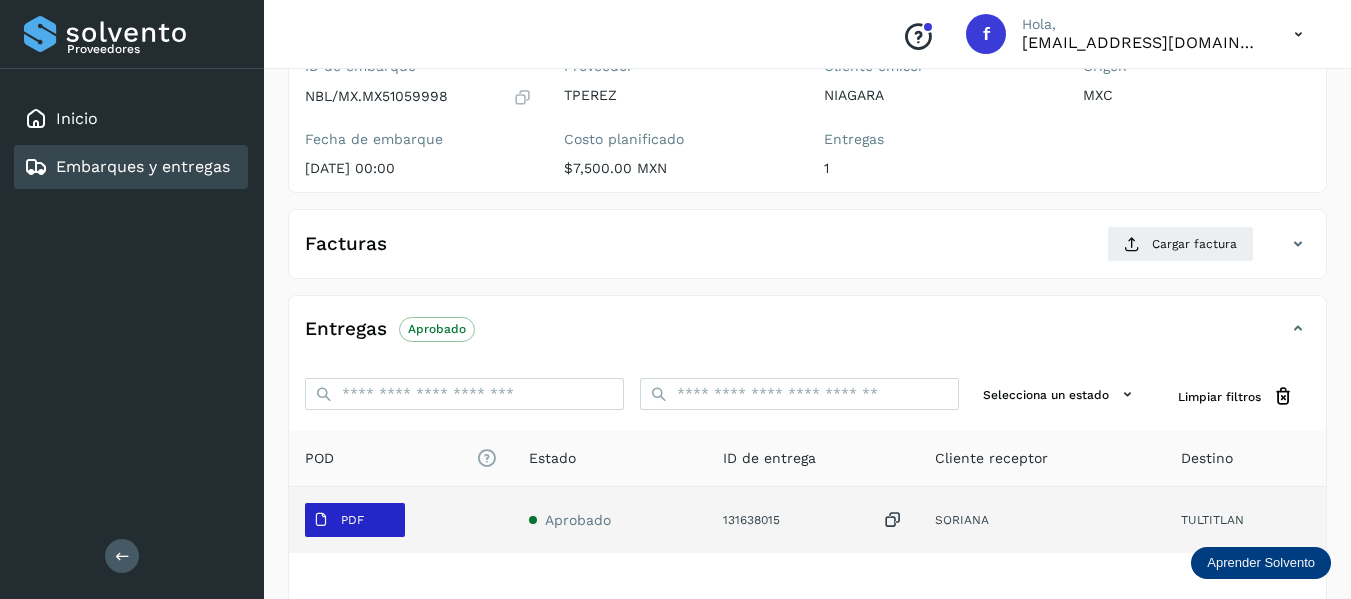 click on "PDF" at bounding box center (338, 520) 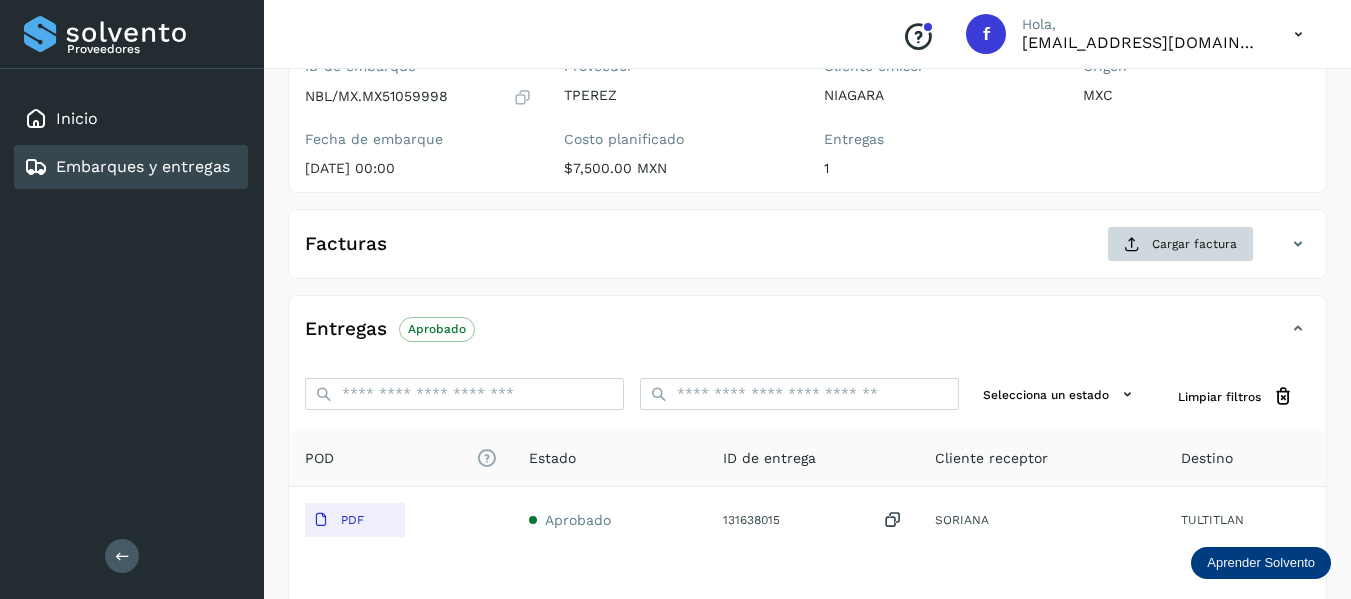 click on "Cargar factura" 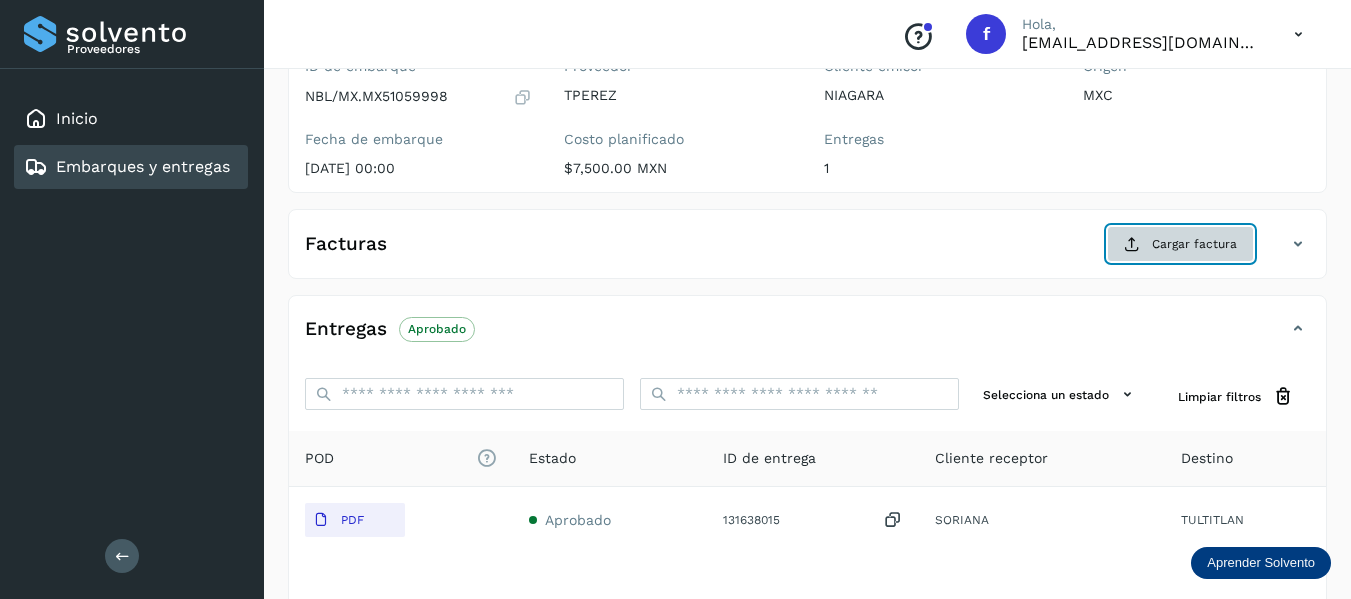 click at bounding box center (1132, 244) 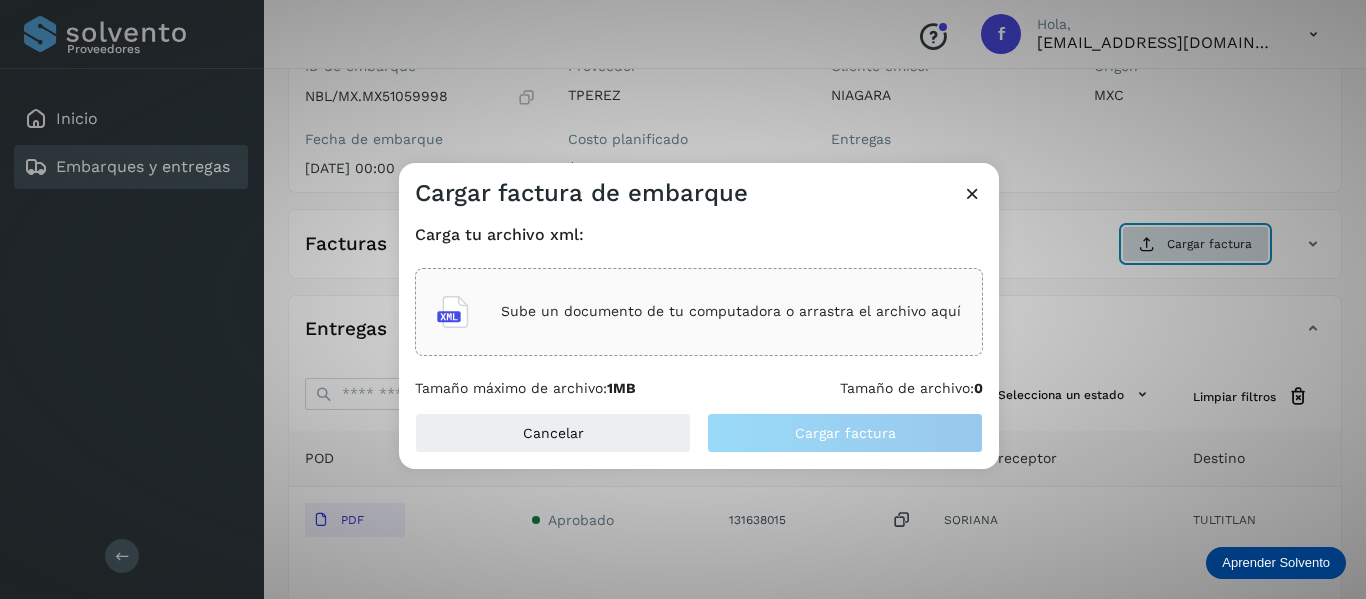 type 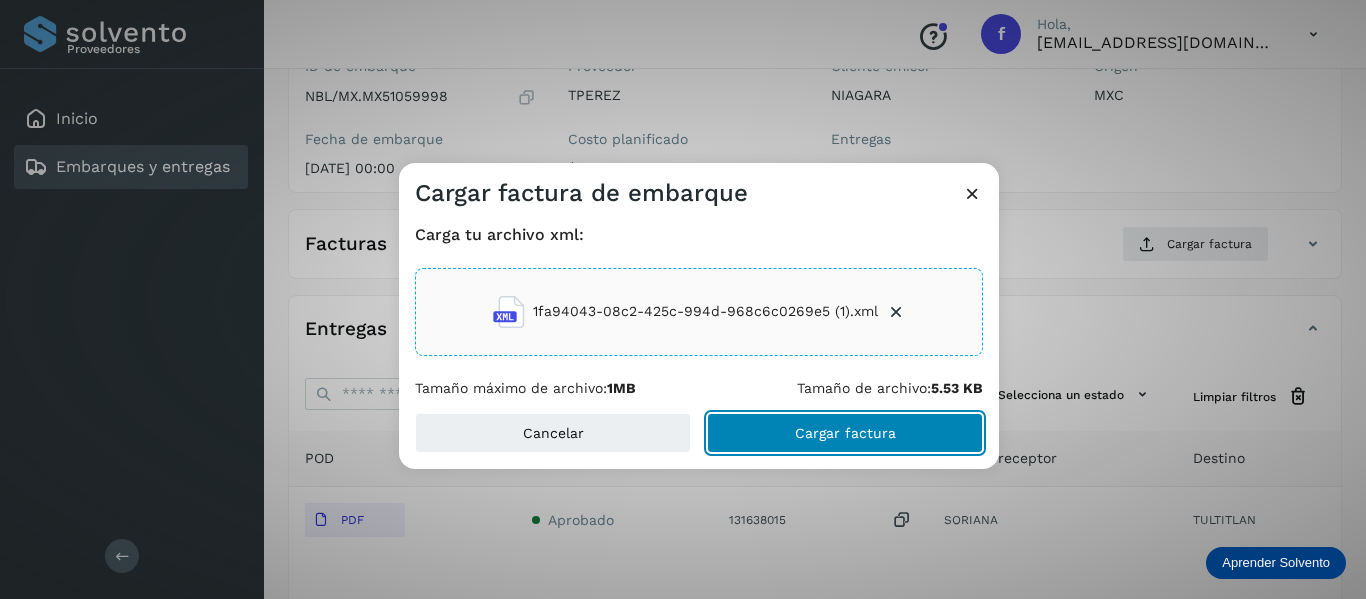 click on "Cargar factura" 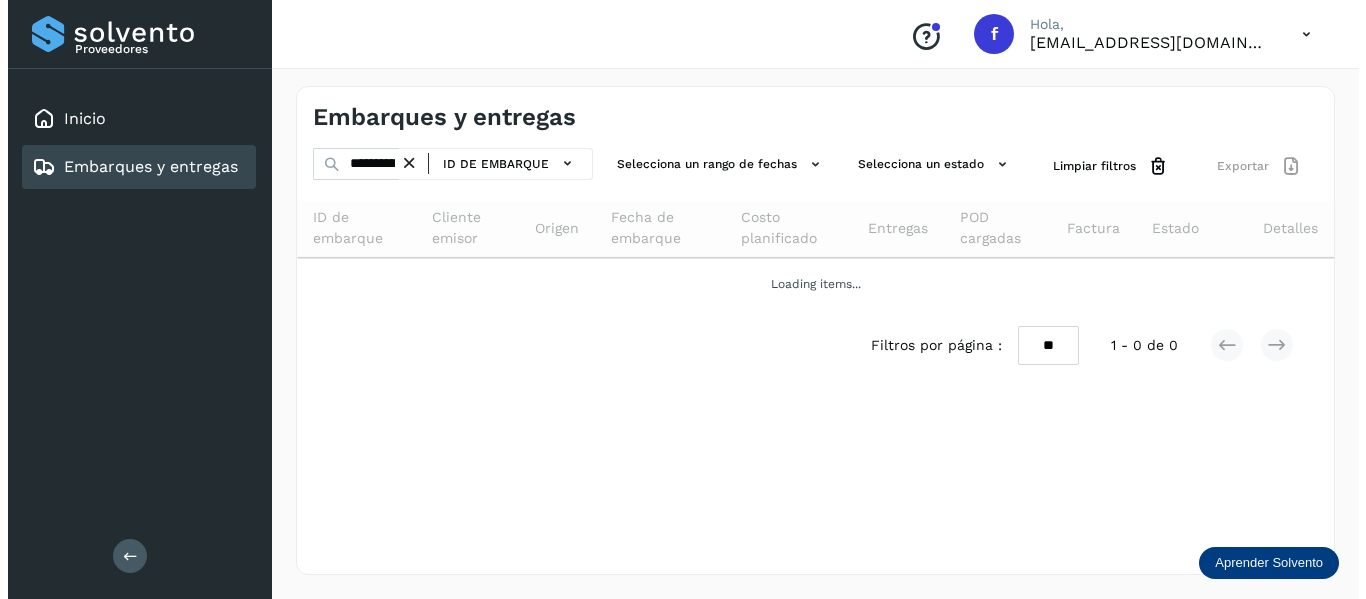 scroll, scrollTop: 0, scrollLeft: 0, axis: both 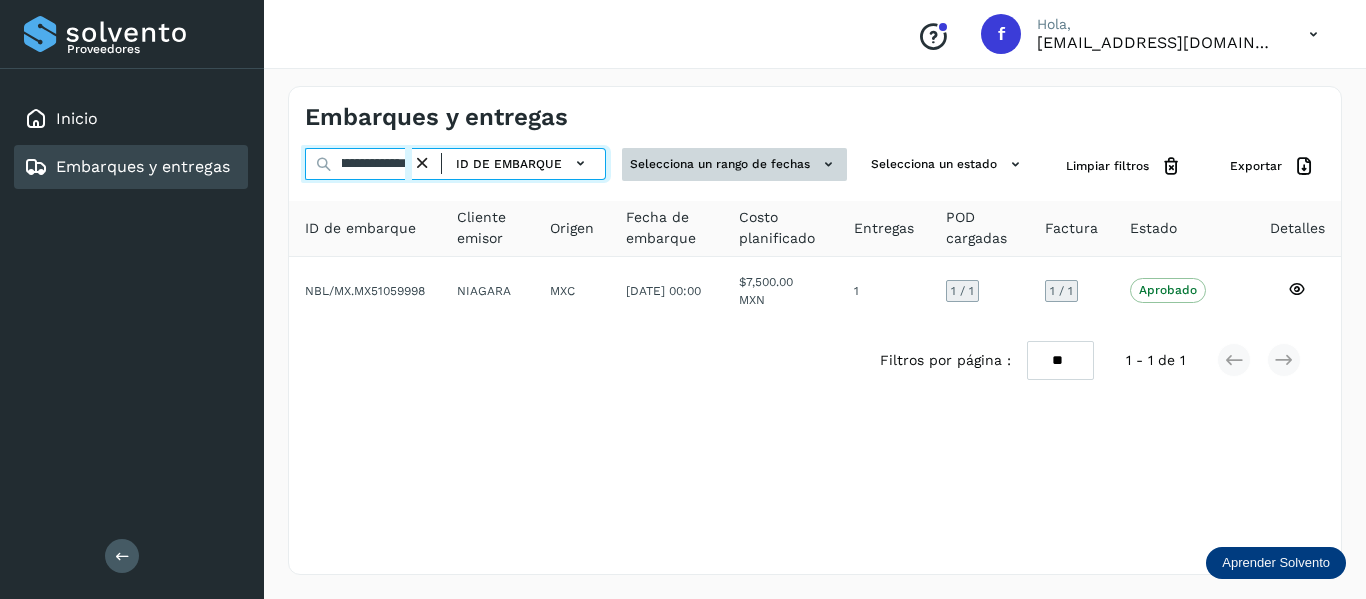 drag, startPoint x: 343, startPoint y: 160, endPoint x: 623, endPoint y: 164, distance: 280.02856 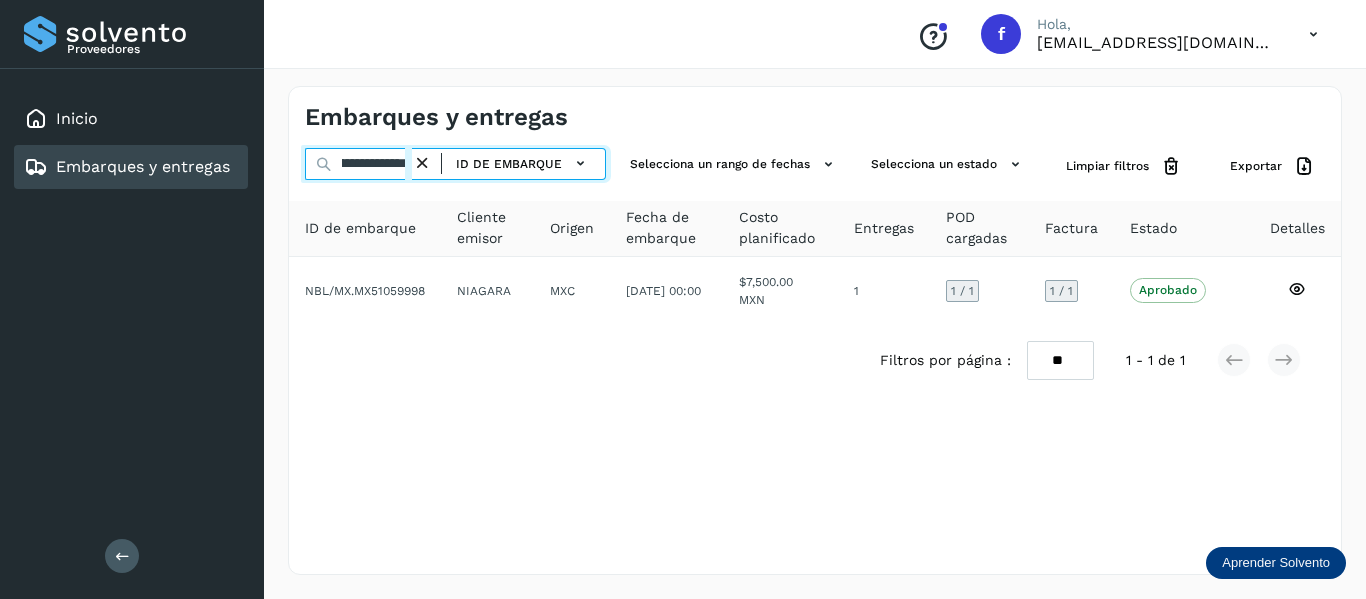 paste 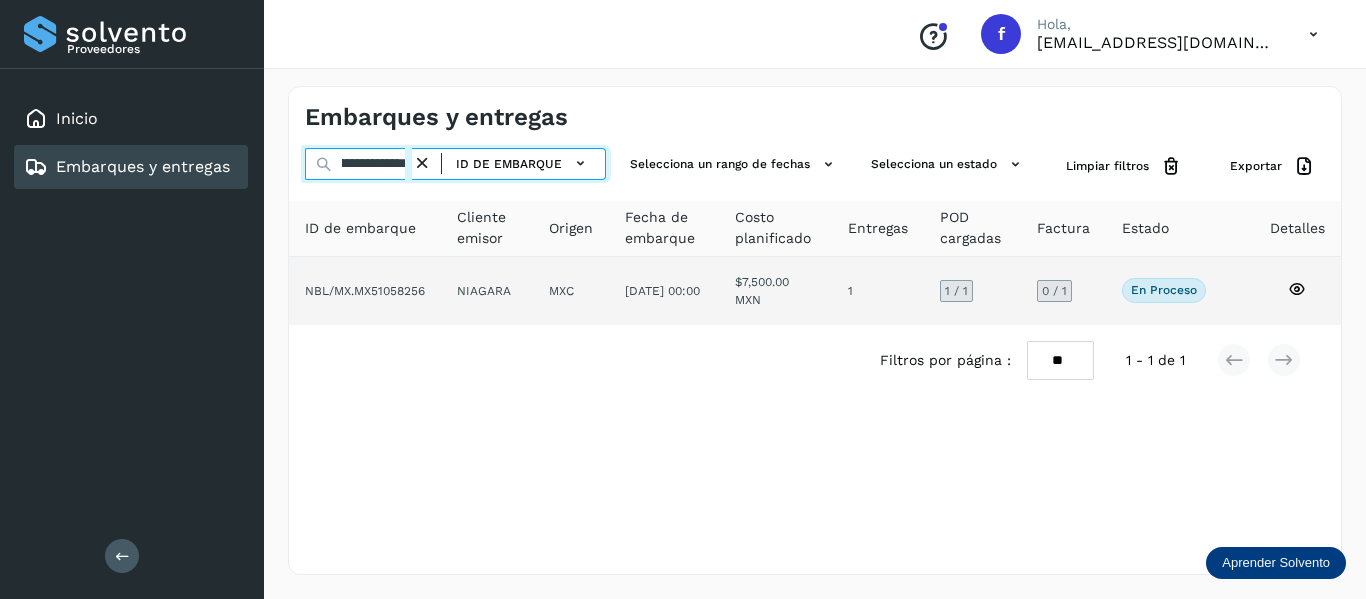 type on "**********" 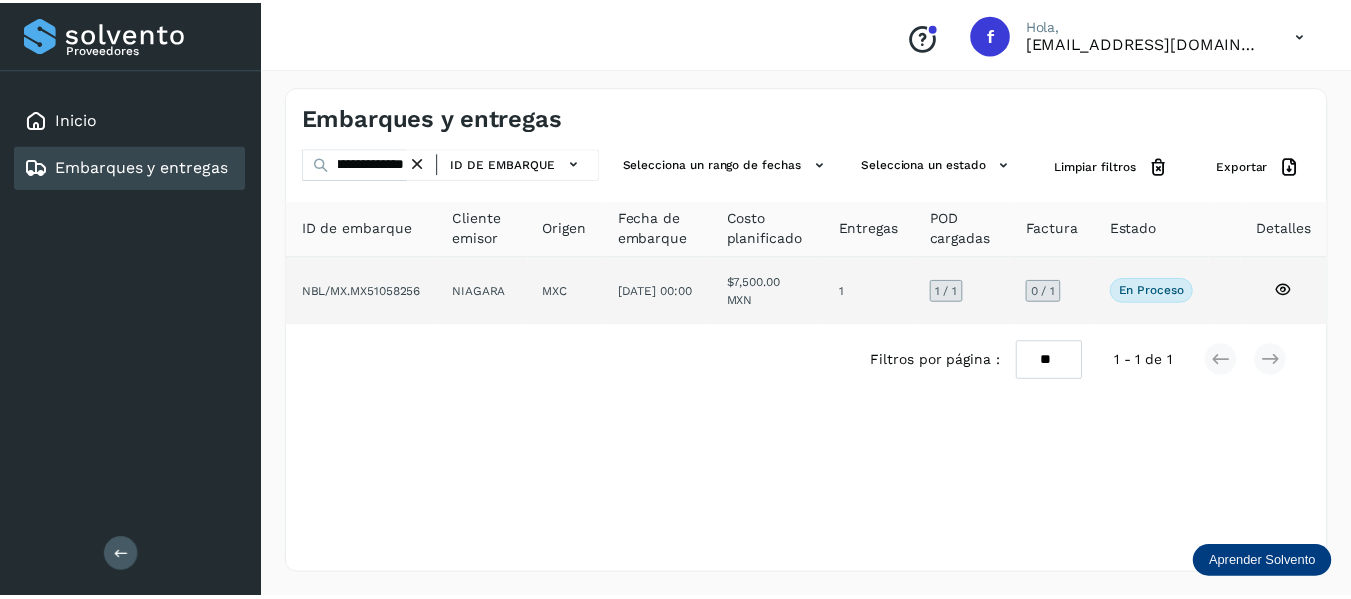 scroll, scrollTop: 0, scrollLeft: 0, axis: both 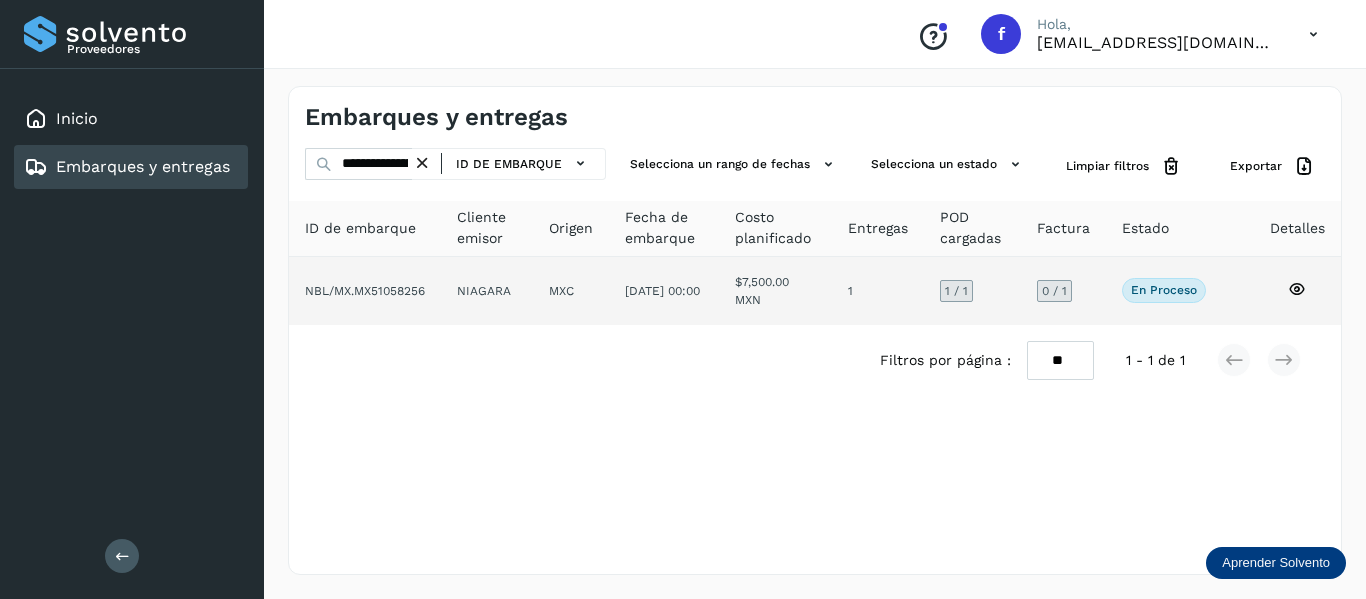 click 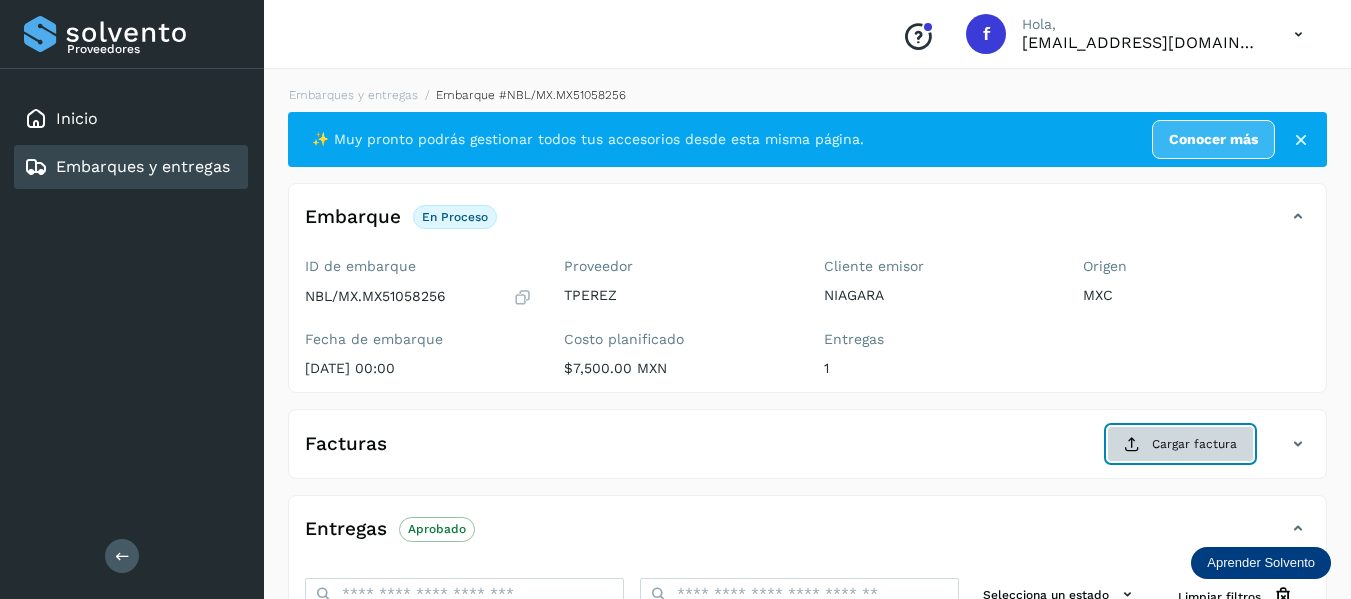click on "Cargar factura" 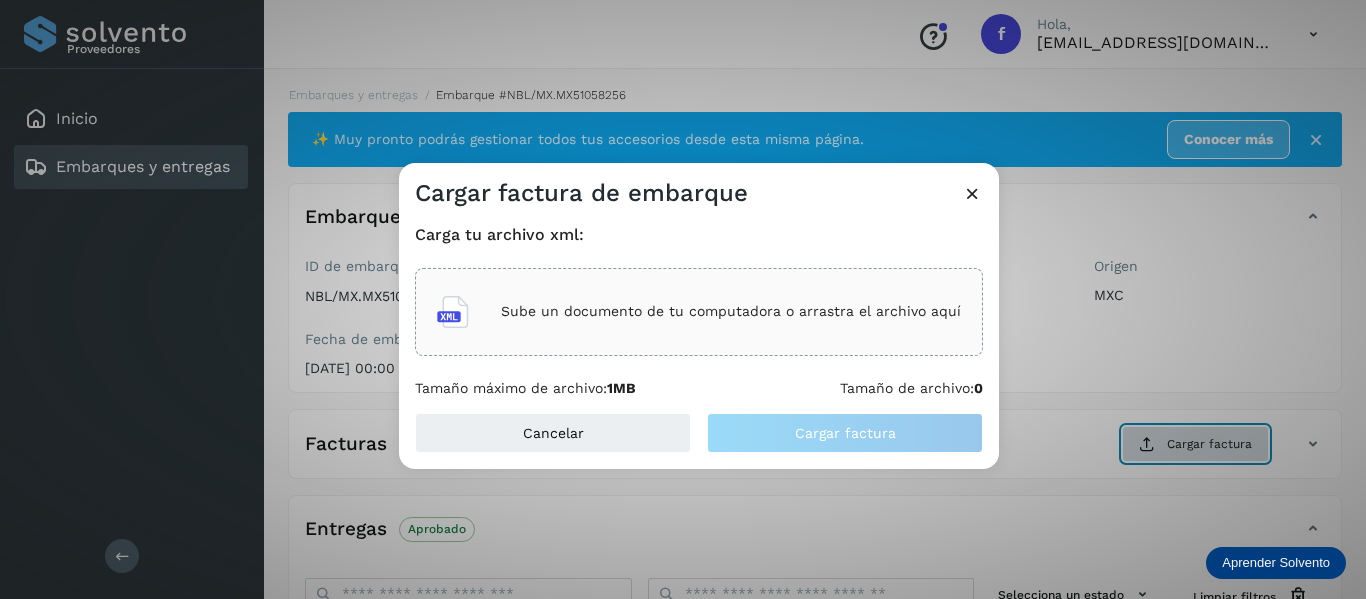 type 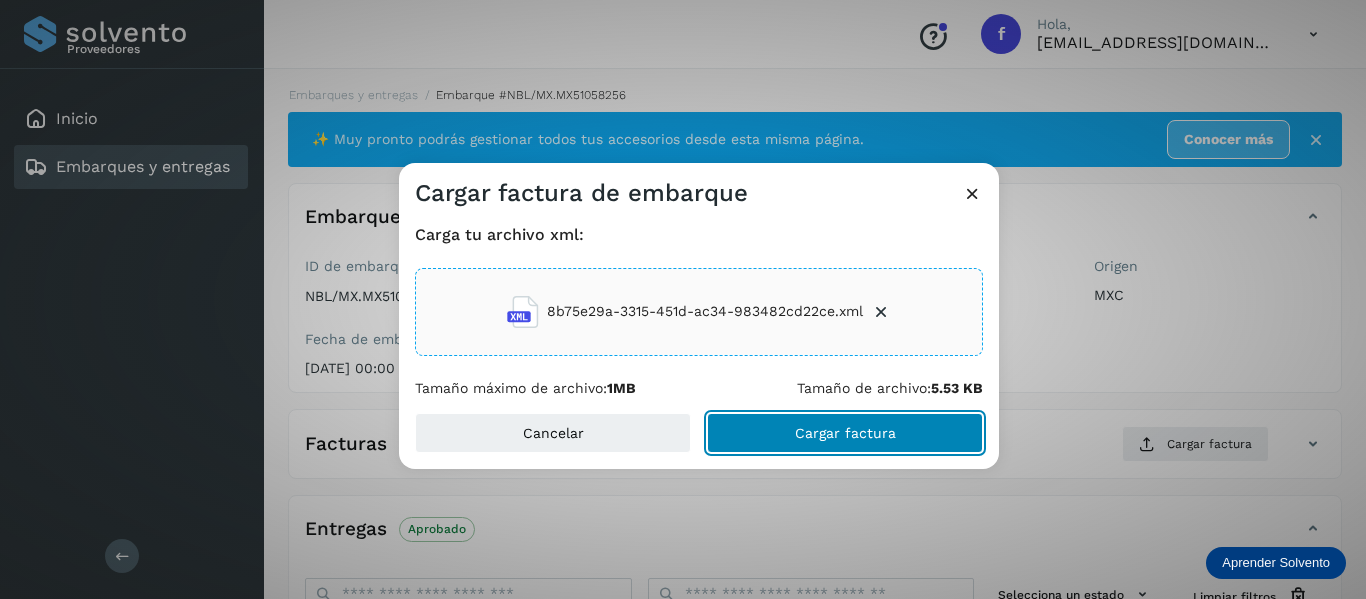 click on "Cargar factura" 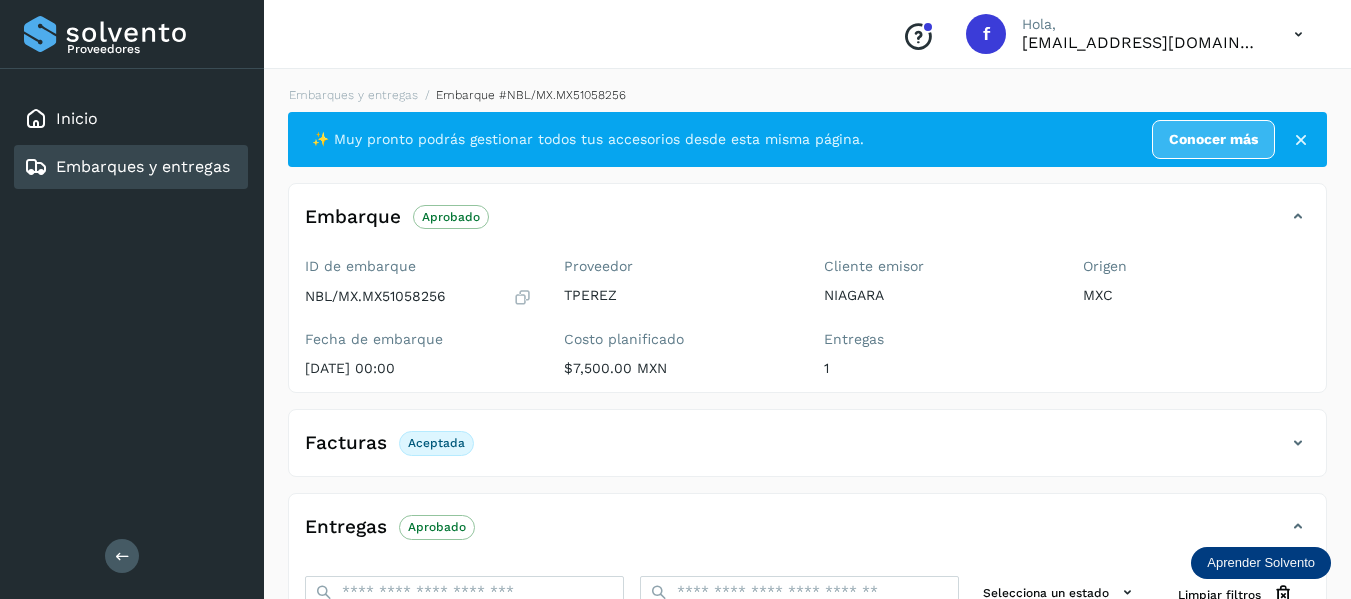 scroll, scrollTop: 300, scrollLeft: 0, axis: vertical 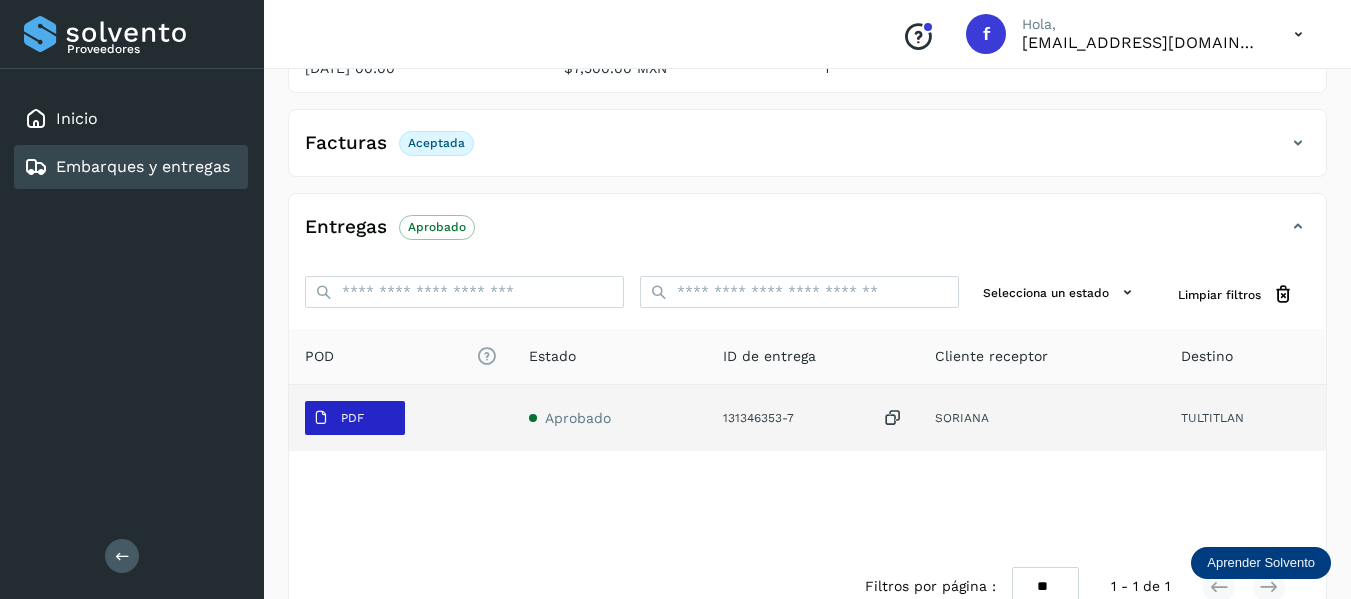 click on "PDF" at bounding box center (355, 418) 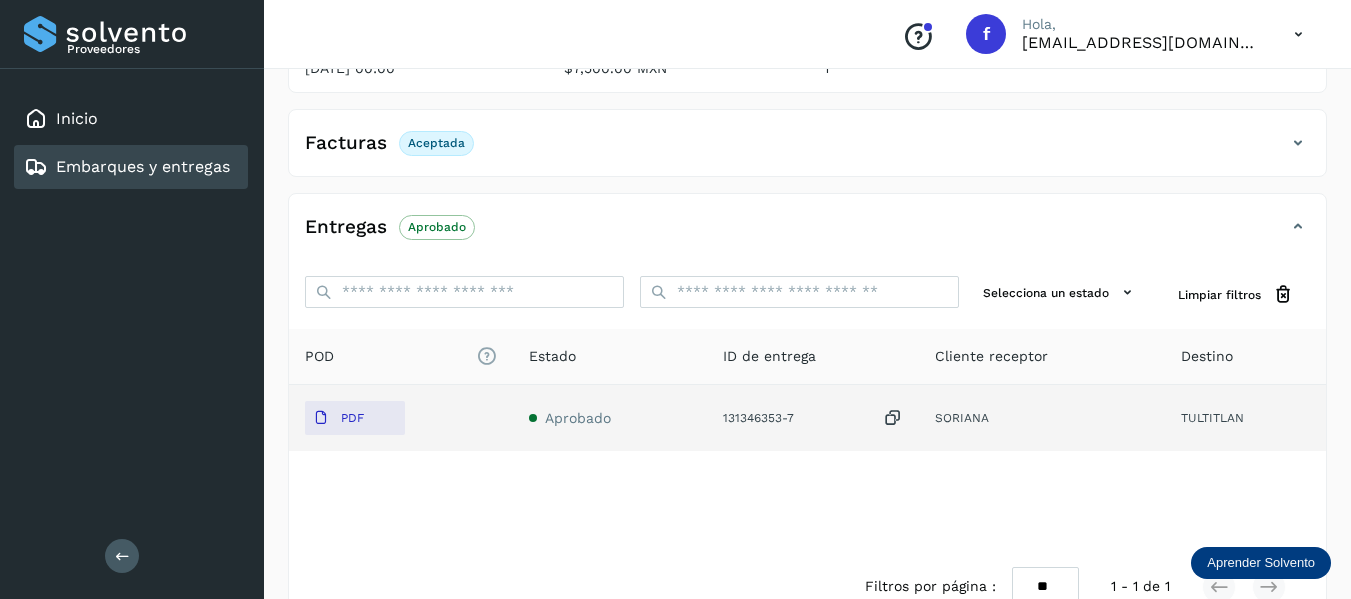 type 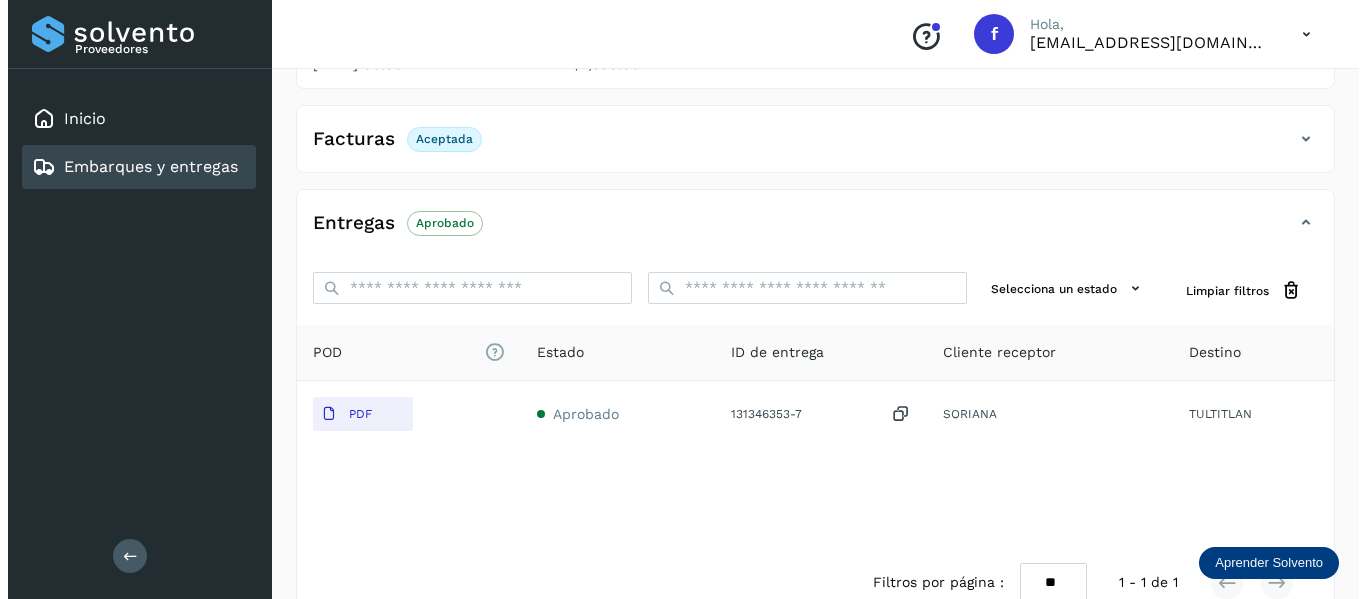 scroll, scrollTop: 0, scrollLeft: 0, axis: both 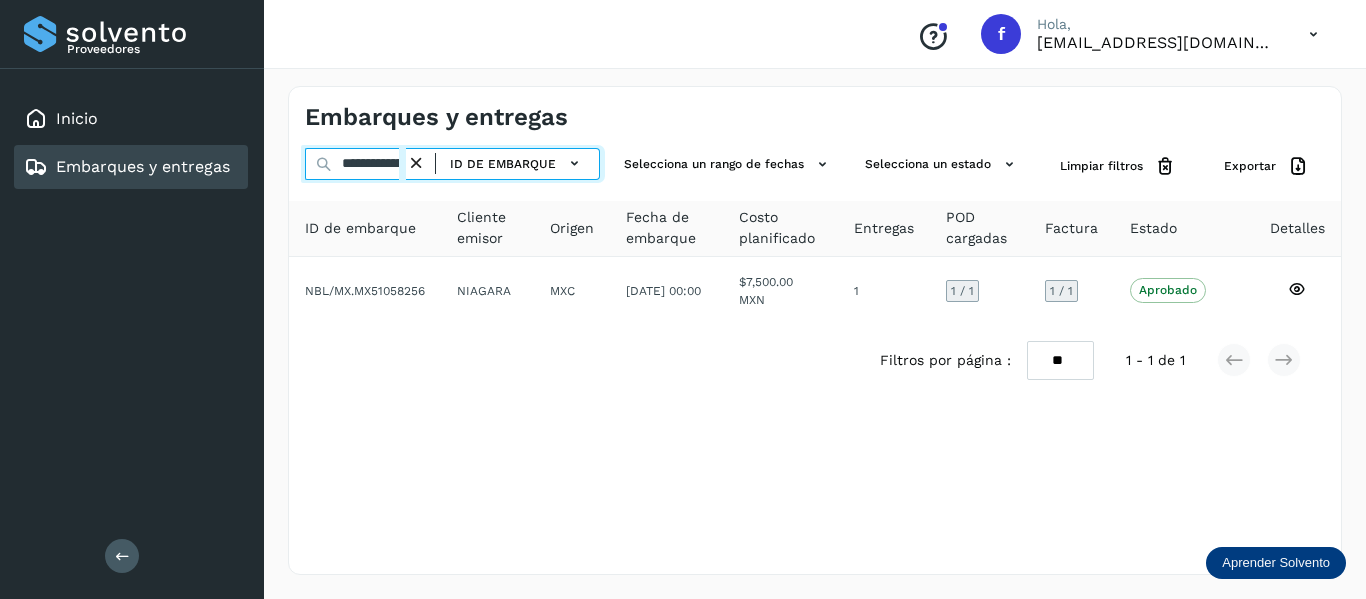 drag, startPoint x: 399, startPoint y: 159, endPoint x: 802, endPoint y: 186, distance: 403.90344 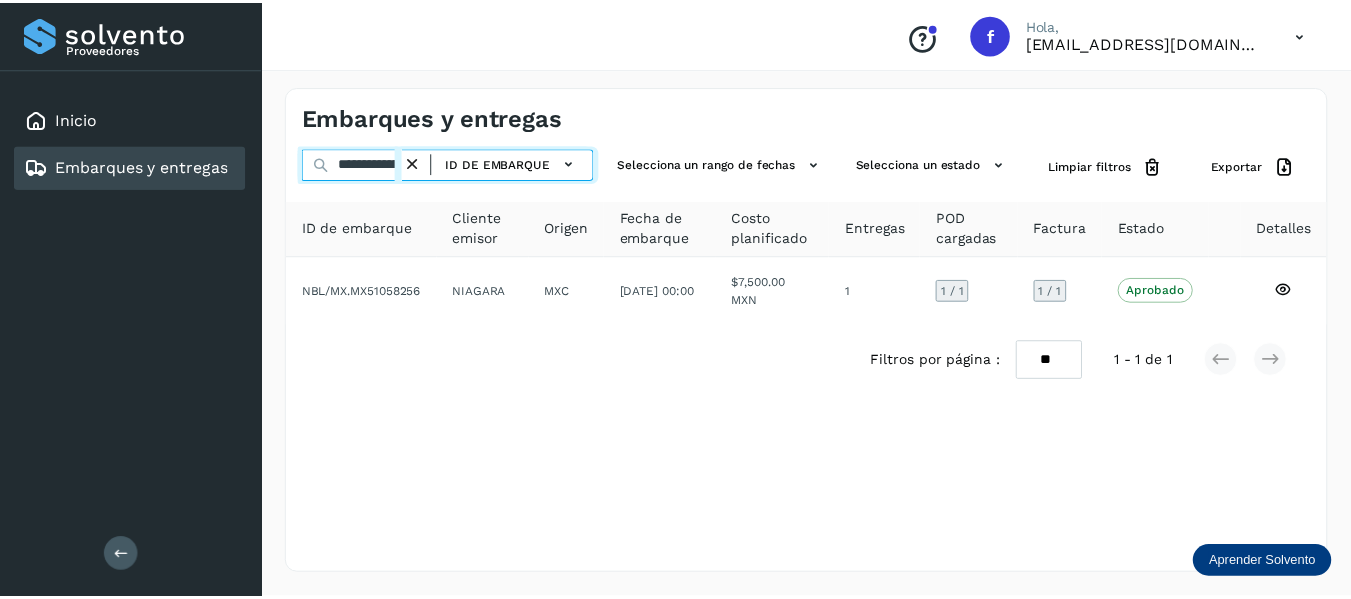 scroll, scrollTop: 0, scrollLeft: 73, axis: horizontal 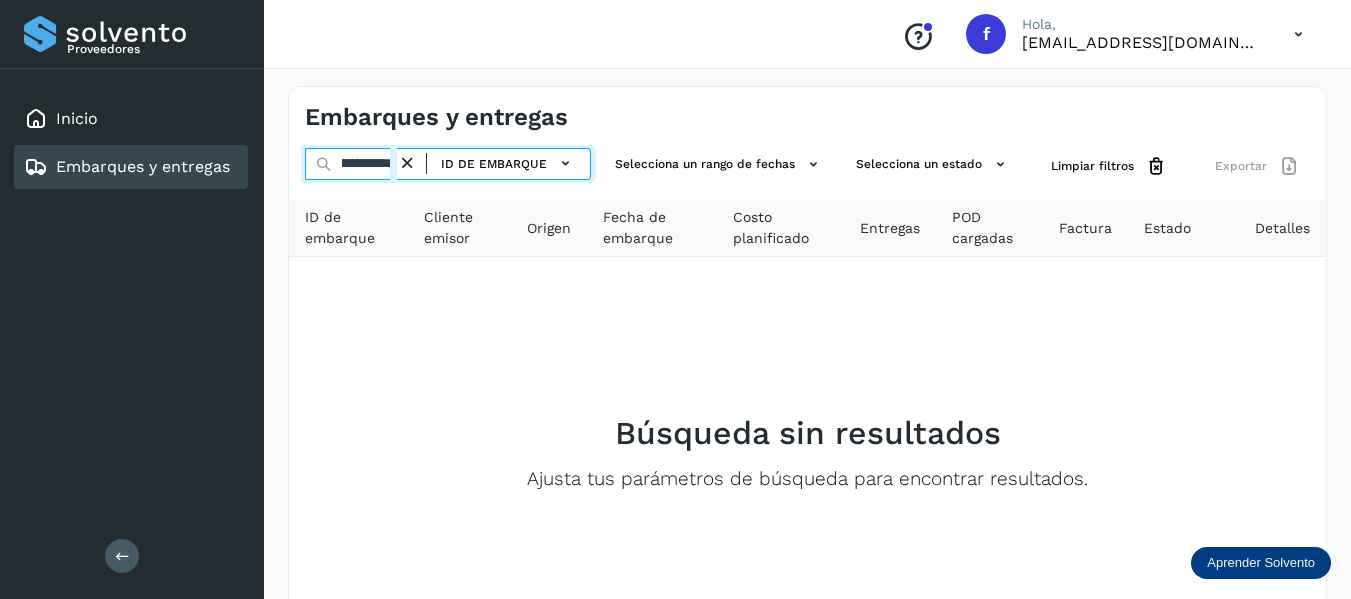 click on "**********" at bounding box center (351, 164) 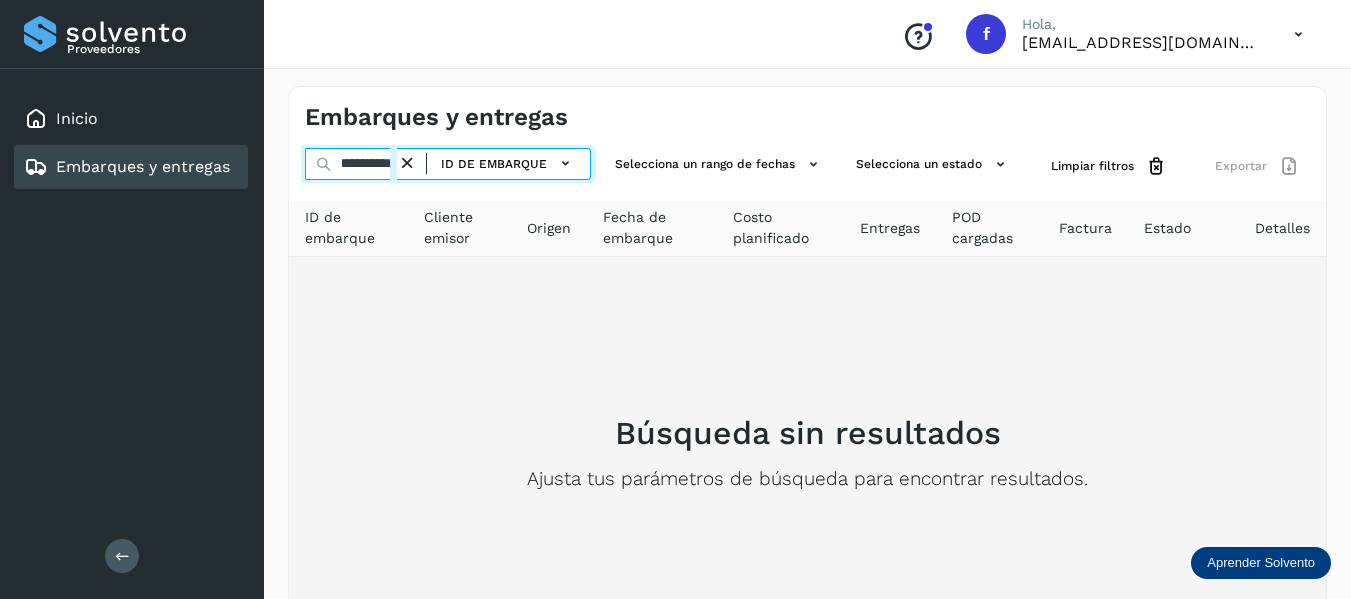 scroll, scrollTop: 0, scrollLeft: 10, axis: horizontal 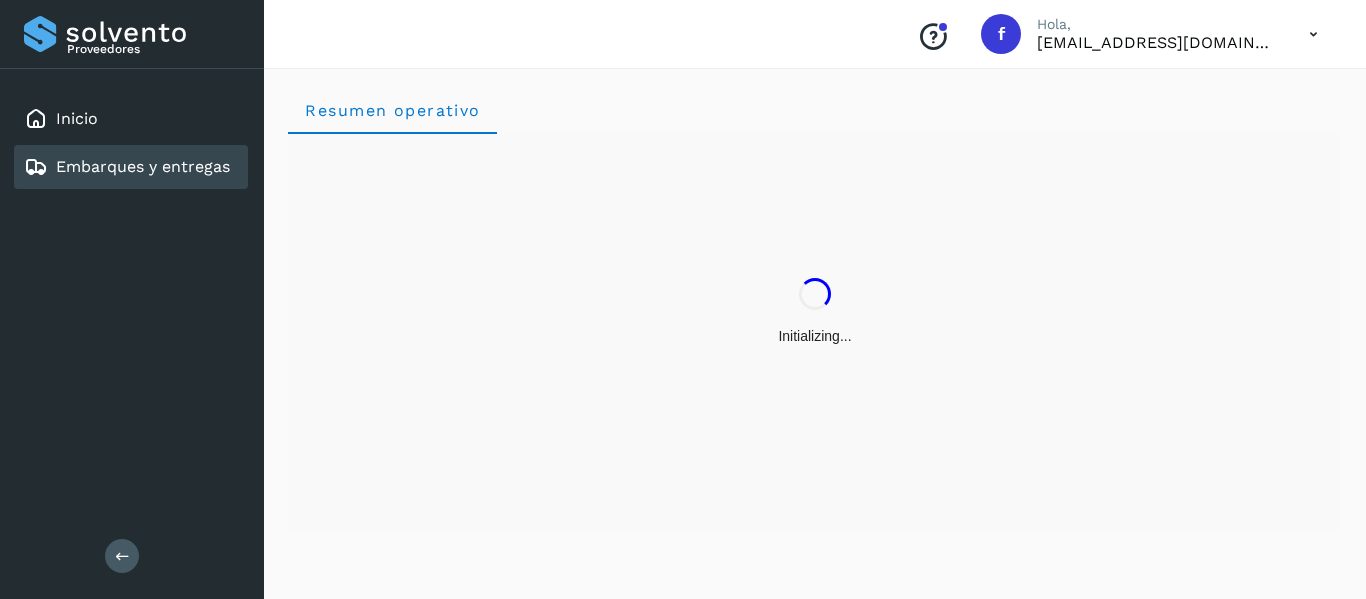 click on "Embarques y entregas" at bounding box center [143, 166] 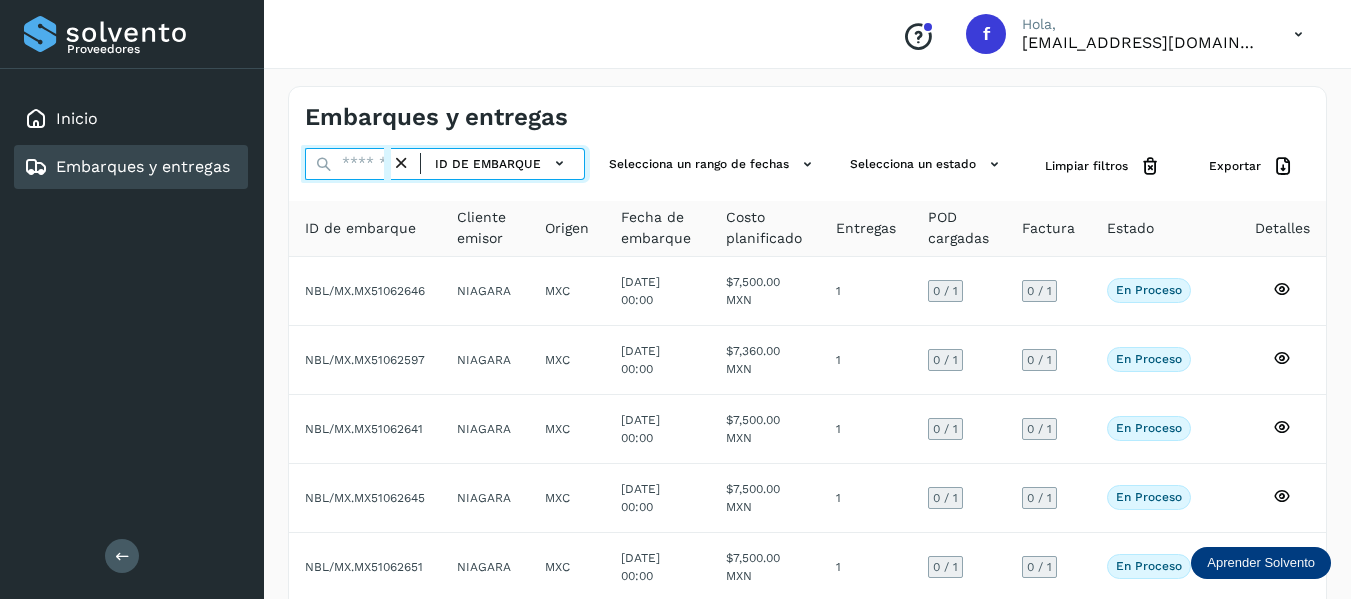 click at bounding box center [348, 164] 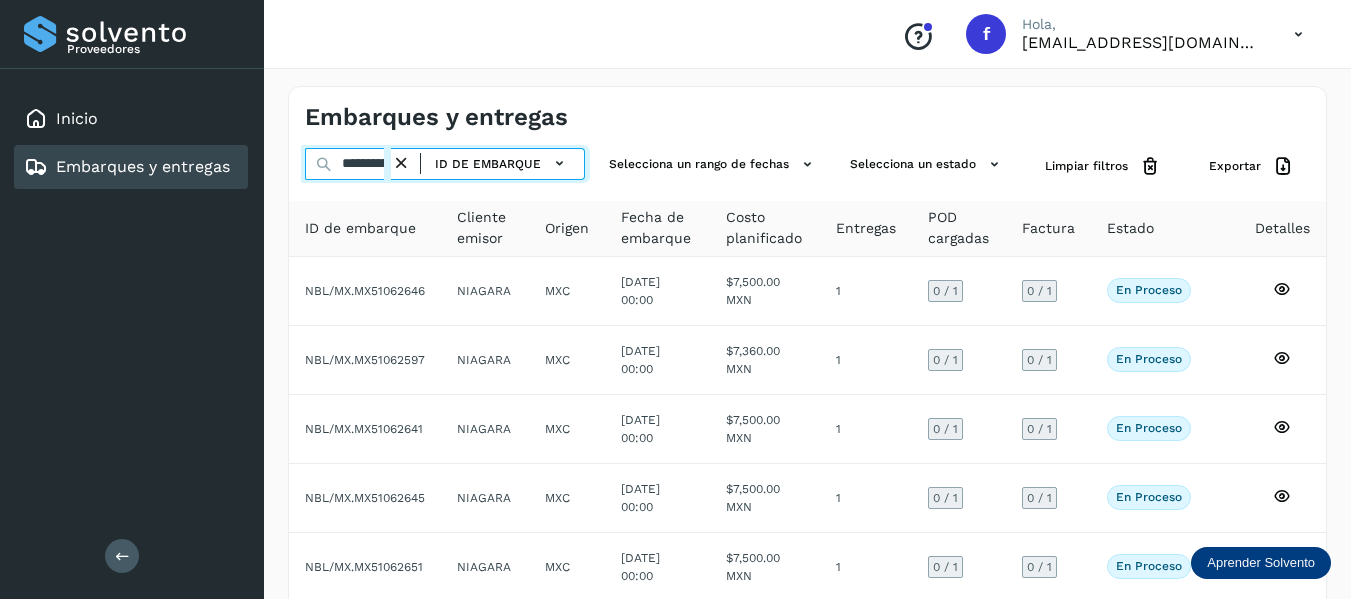 scroll, scrollTop: 0, scrollLeft: 30, axis: horizontal 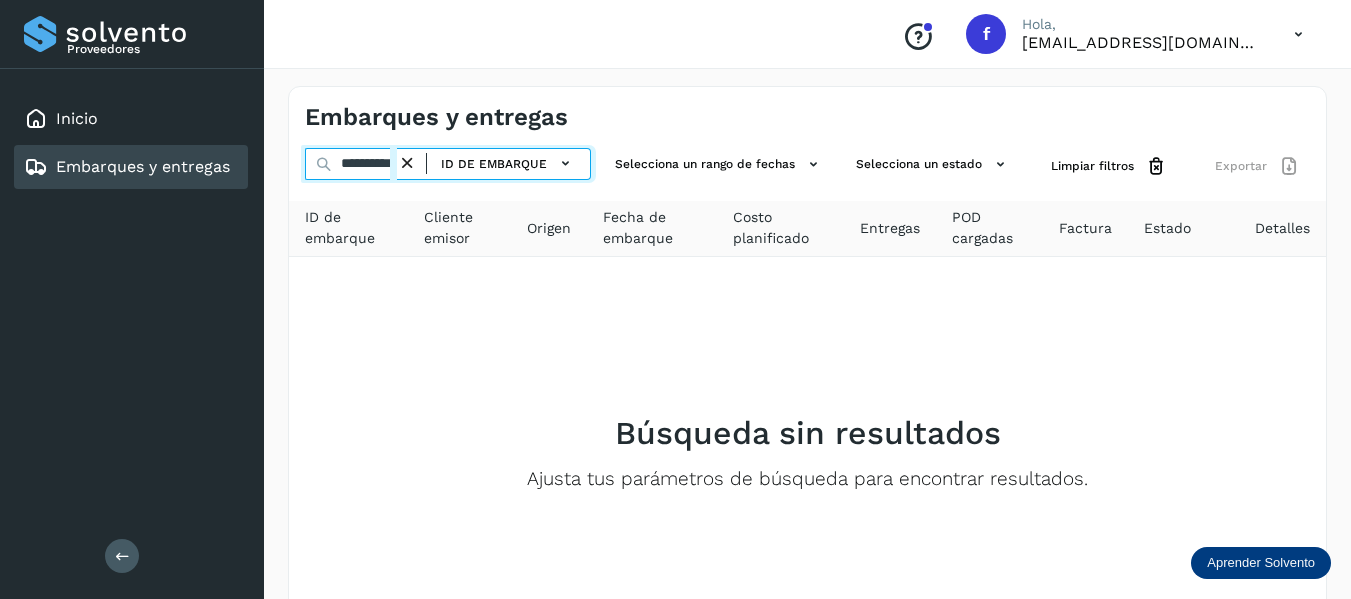 type on "**********" 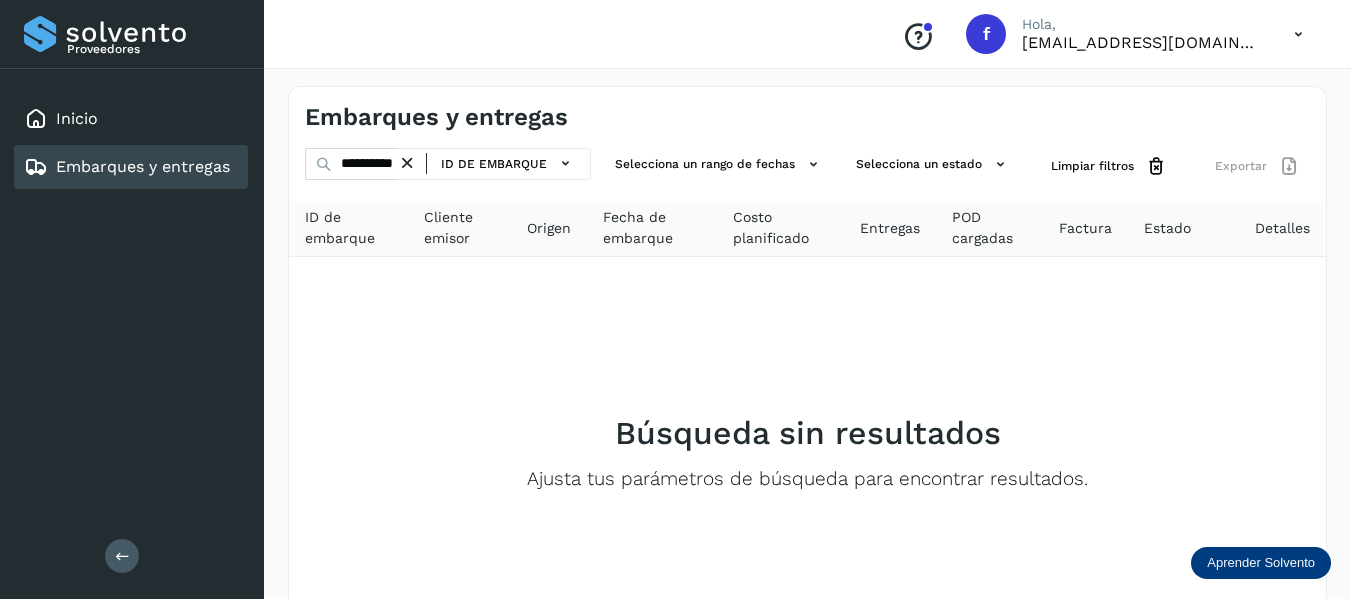 scroll, scrollTop: 0, scrollLeft: 0, axis: both 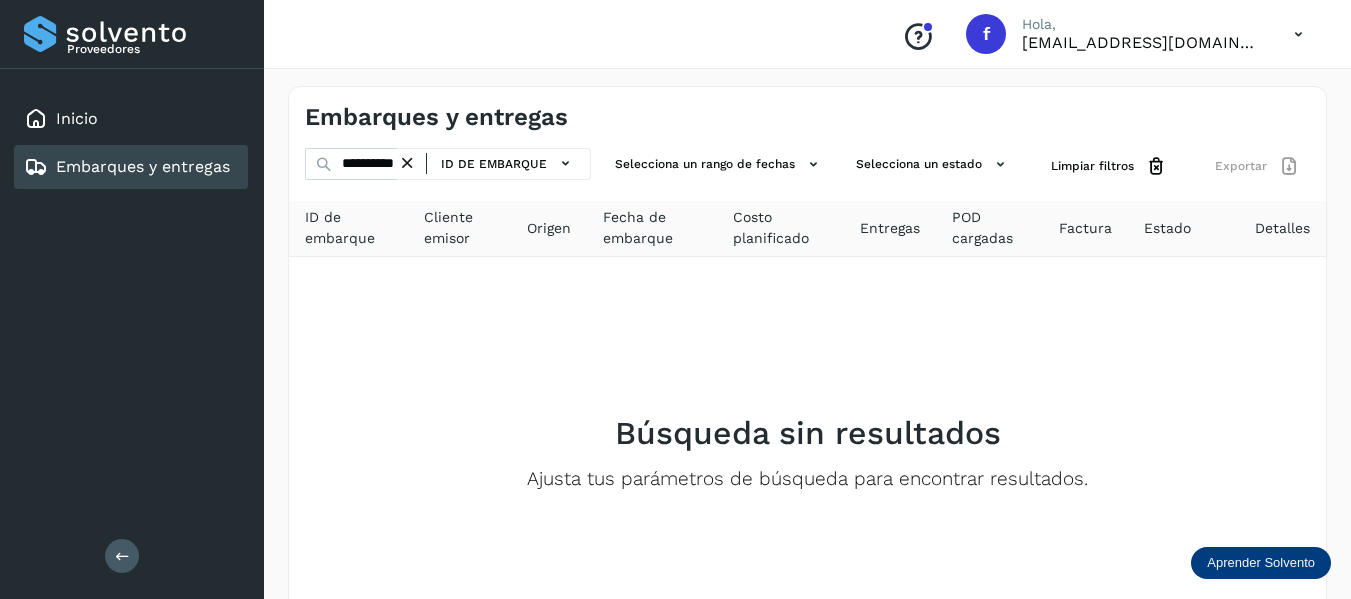 click on "Embarques y entregas" at bounding box center (143, 166) 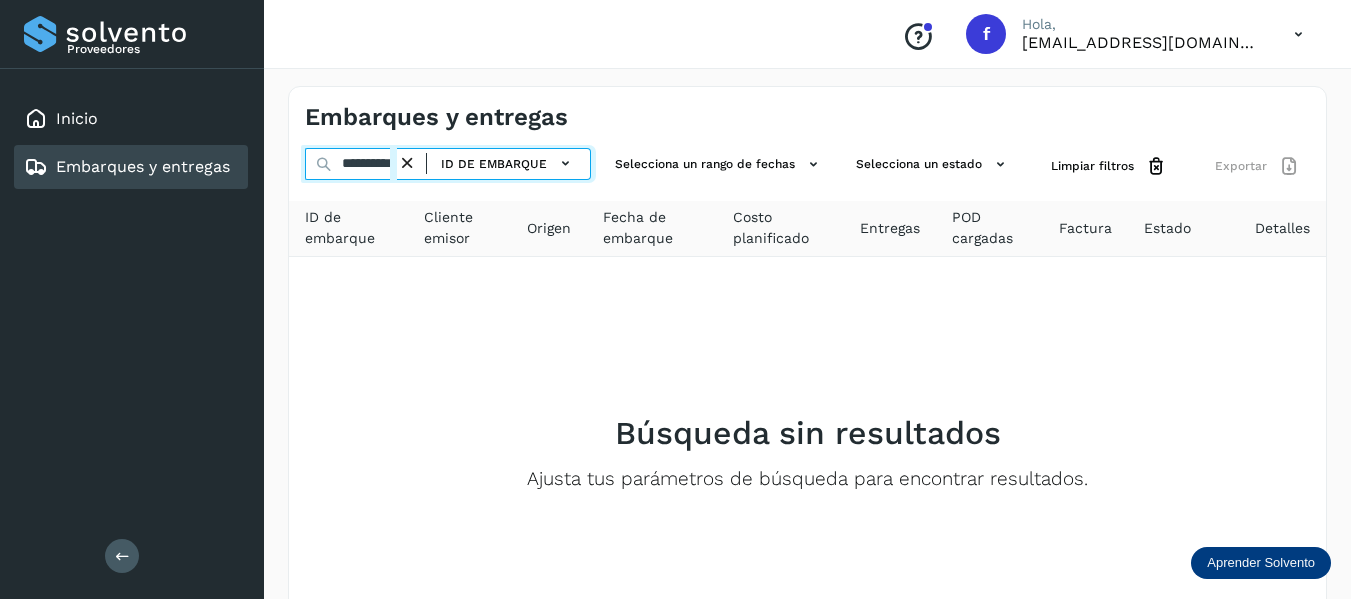 scroll, scrollTop: 0, scrollLeft: 30, axis: horizontal 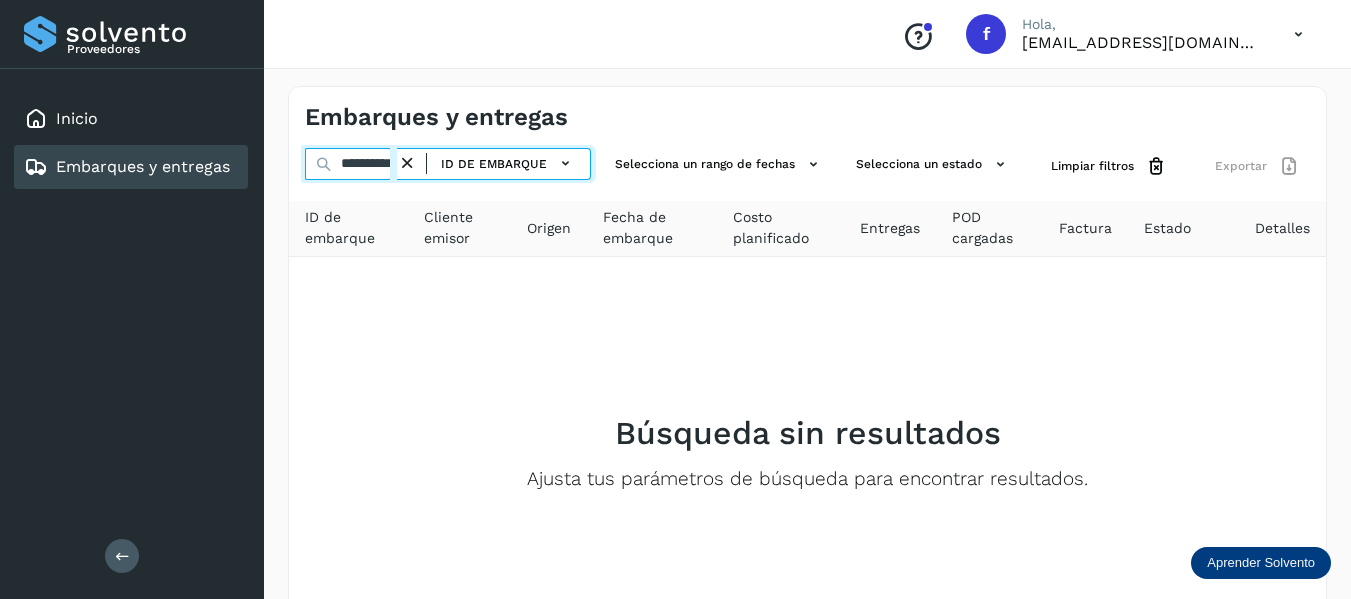 drag, startPoint x: 337, startPoint y: 167, endPoint x: 557, endPoint y: 195, distance: 221.77466 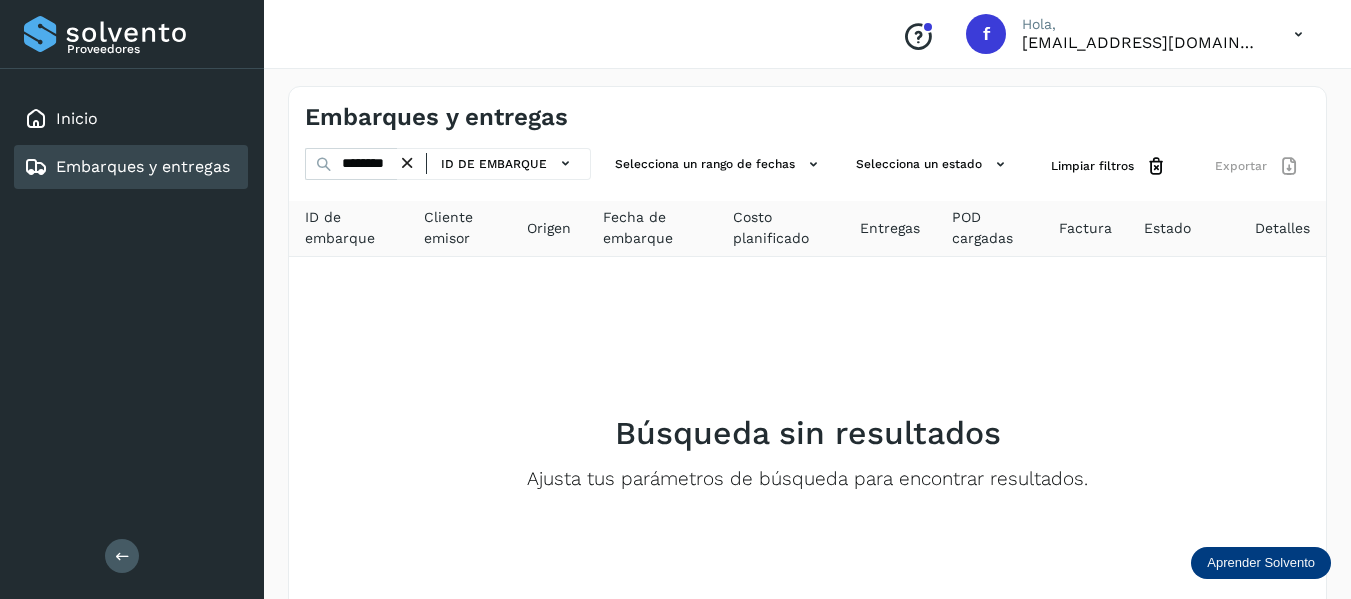 scroll, scrollTop: 0, scrollLeft: 0, axis: both 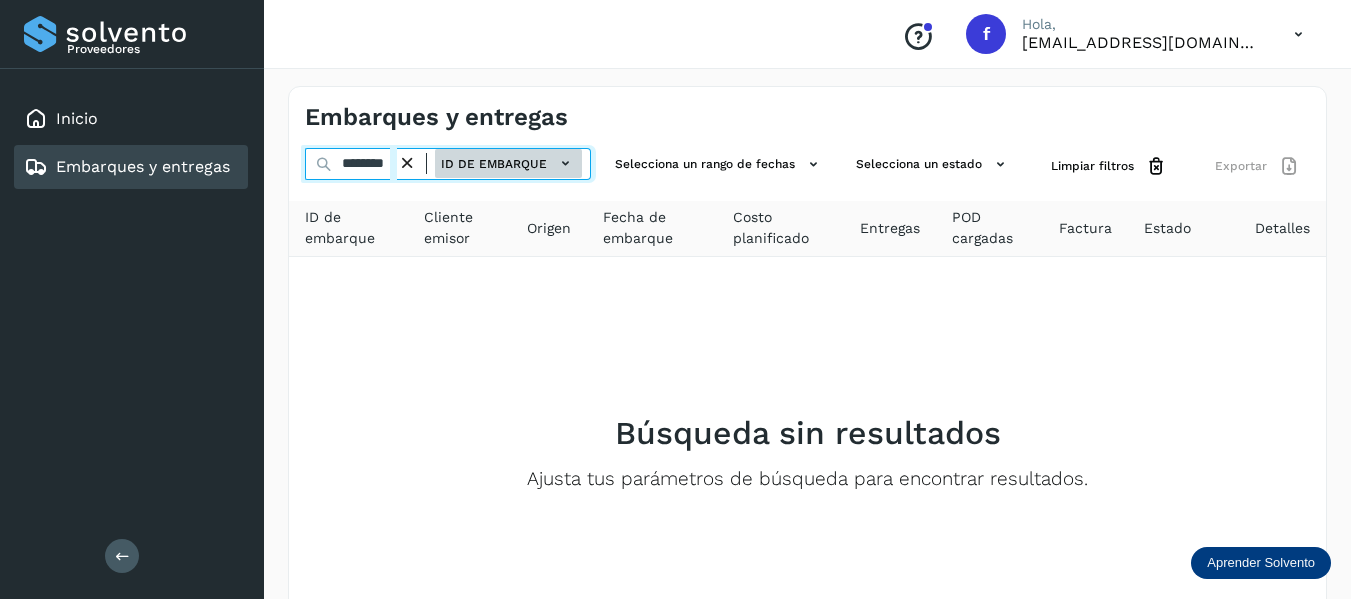 drag, startPoint x: 339, startPoint y: 164, endPoint x: 543, endPoint y: 162, distance: 204.0098 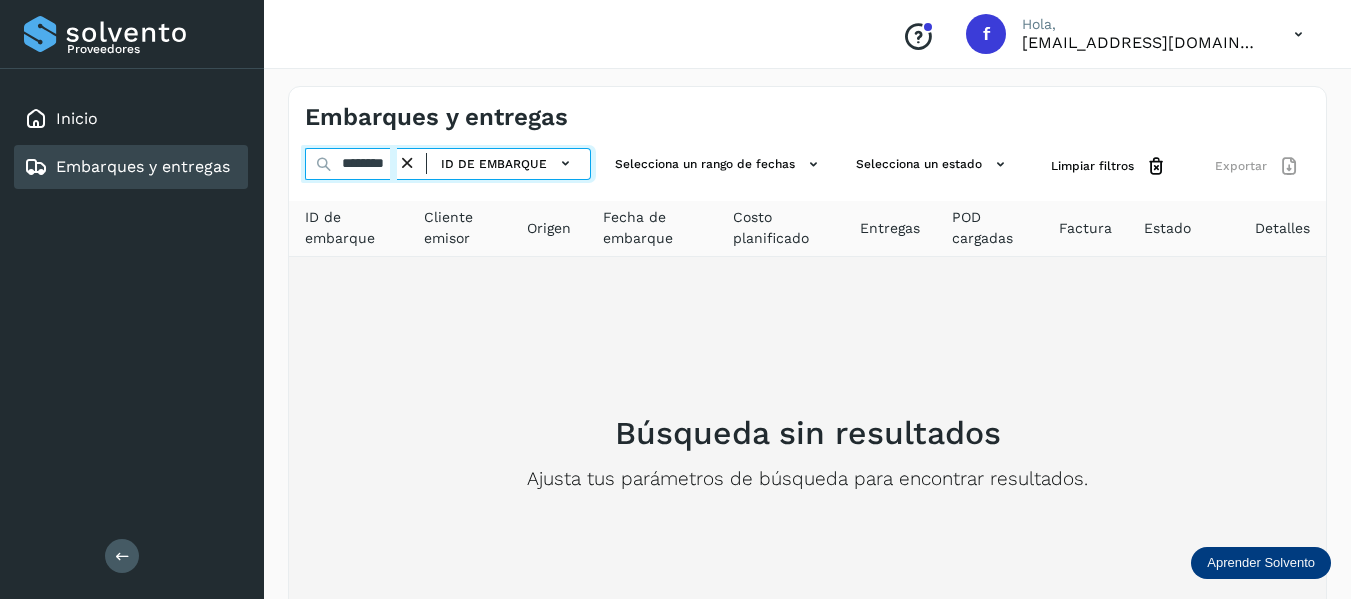 paste on "*********" 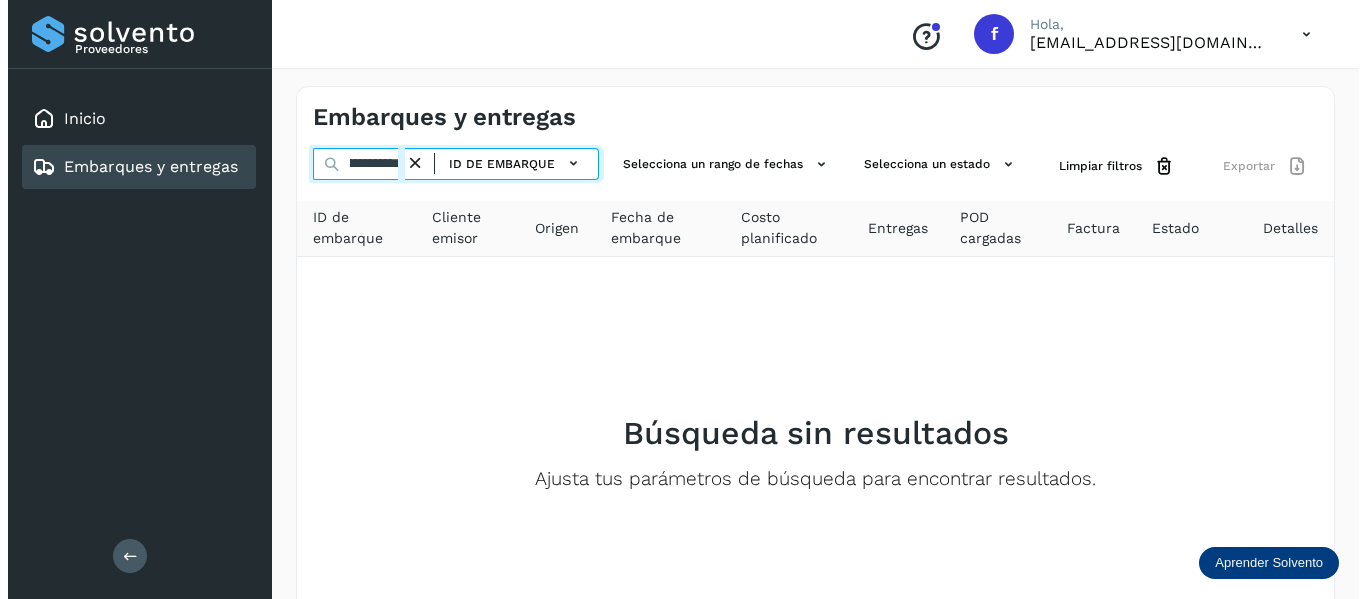 scroll, scrollTop: 0, scrollLeft: 75, axis: horizontal 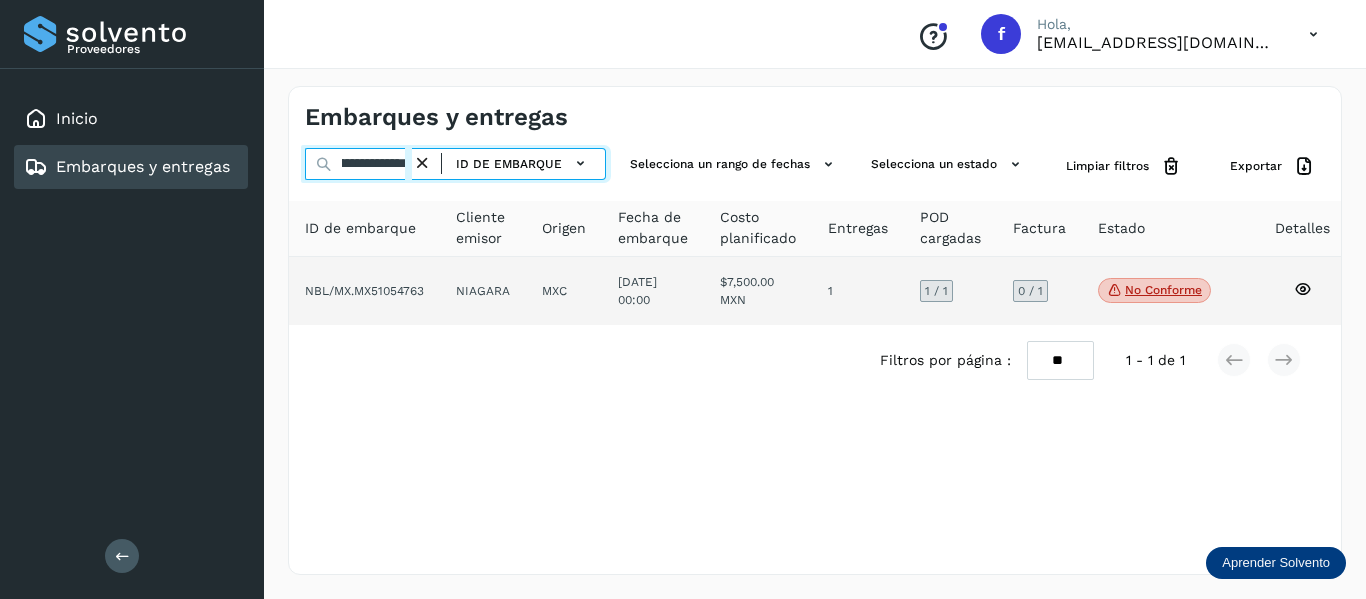 type on "**********" 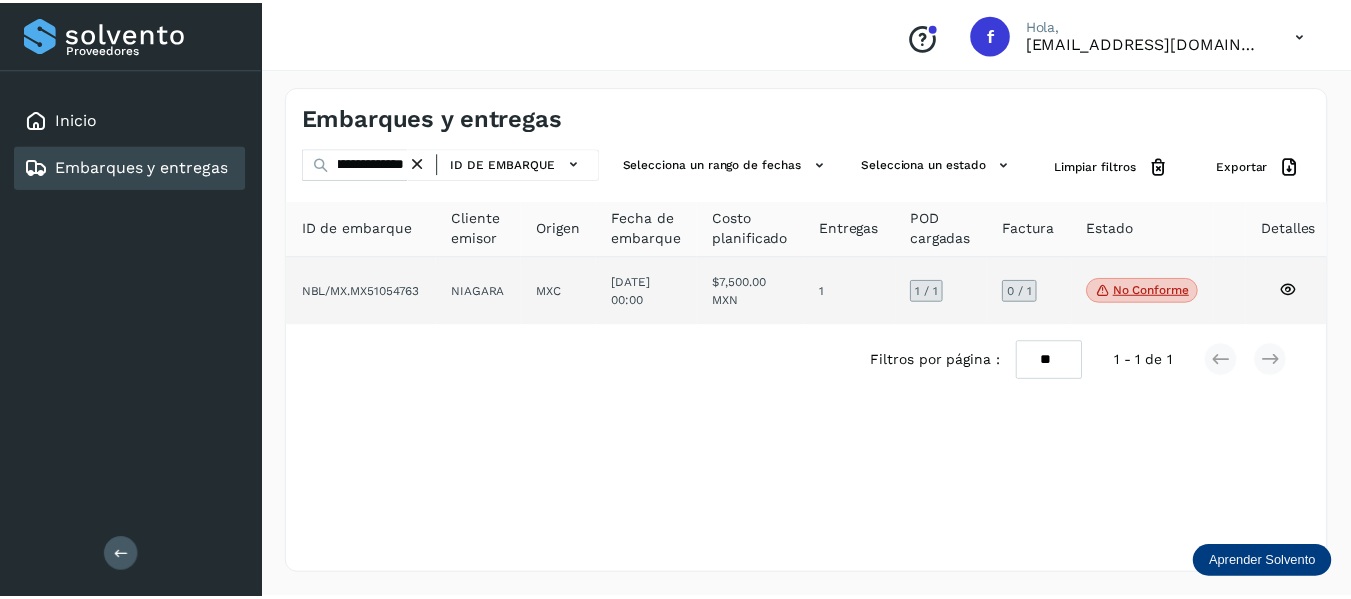 scroll, scrollTop: 0, scrollLeft: 0, axis: both 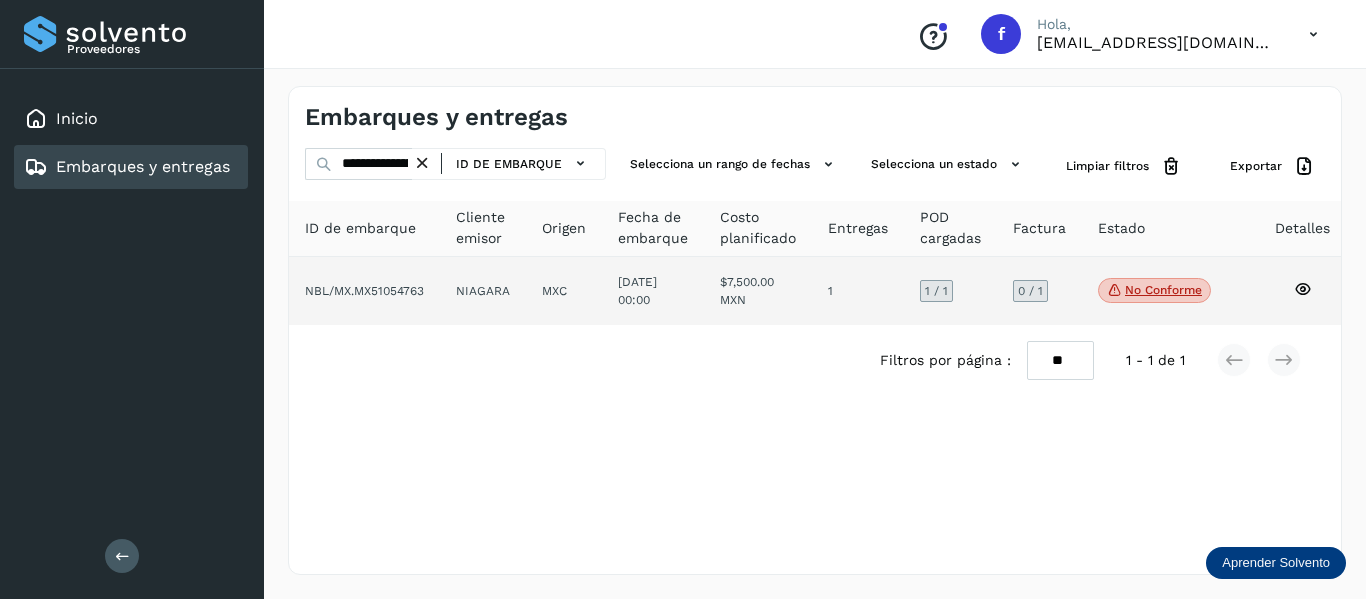 click on "No conforme
Verifica el estado de la factura o entregas asociadas a este embarque" 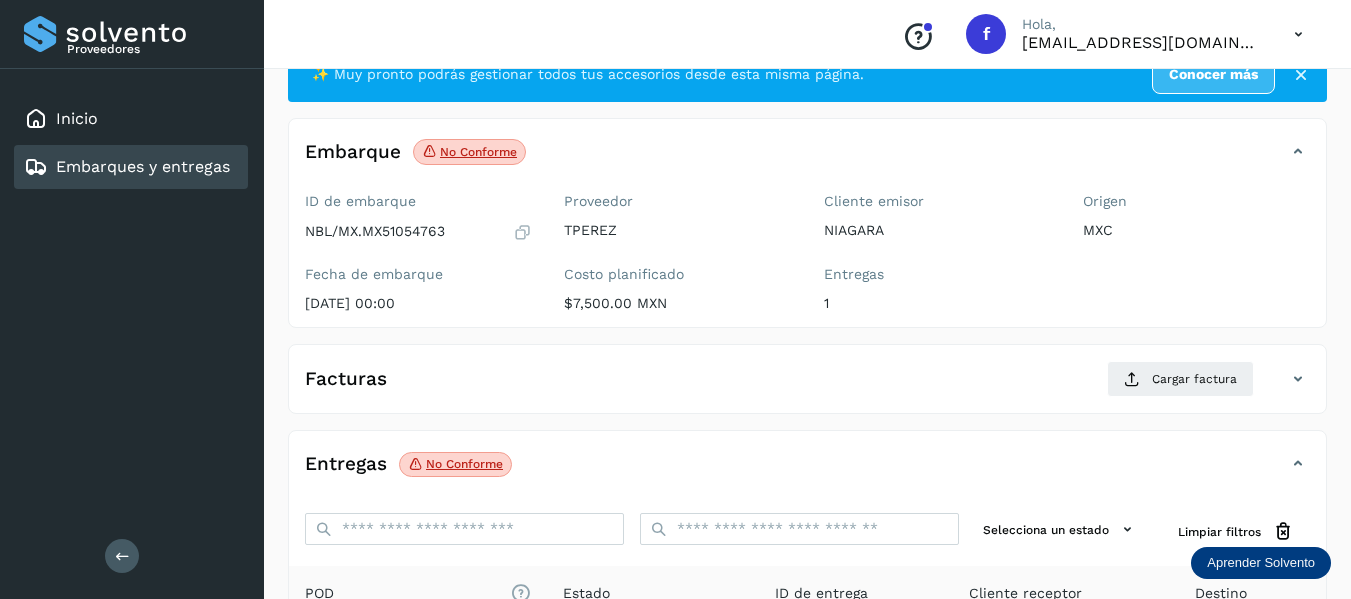 scroll, scrollTop: 100, scrollLeft: 0, axis: vertical 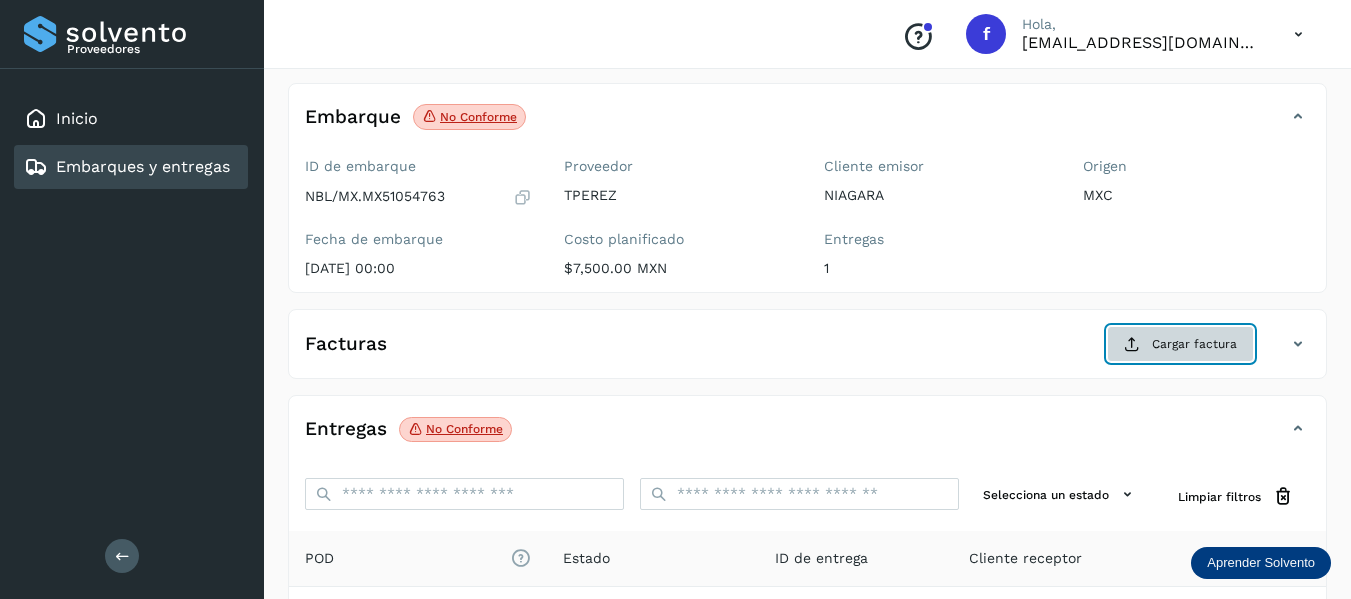 click at bounding box center [1132, 344] 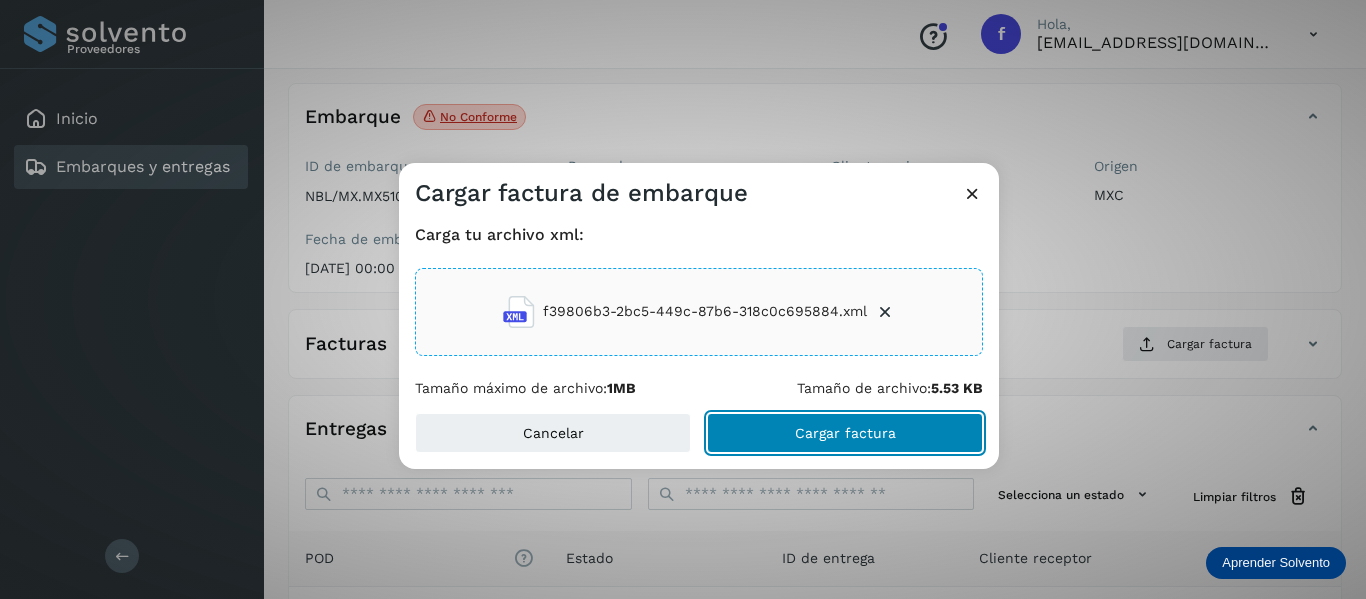 click on "Cargar factura" 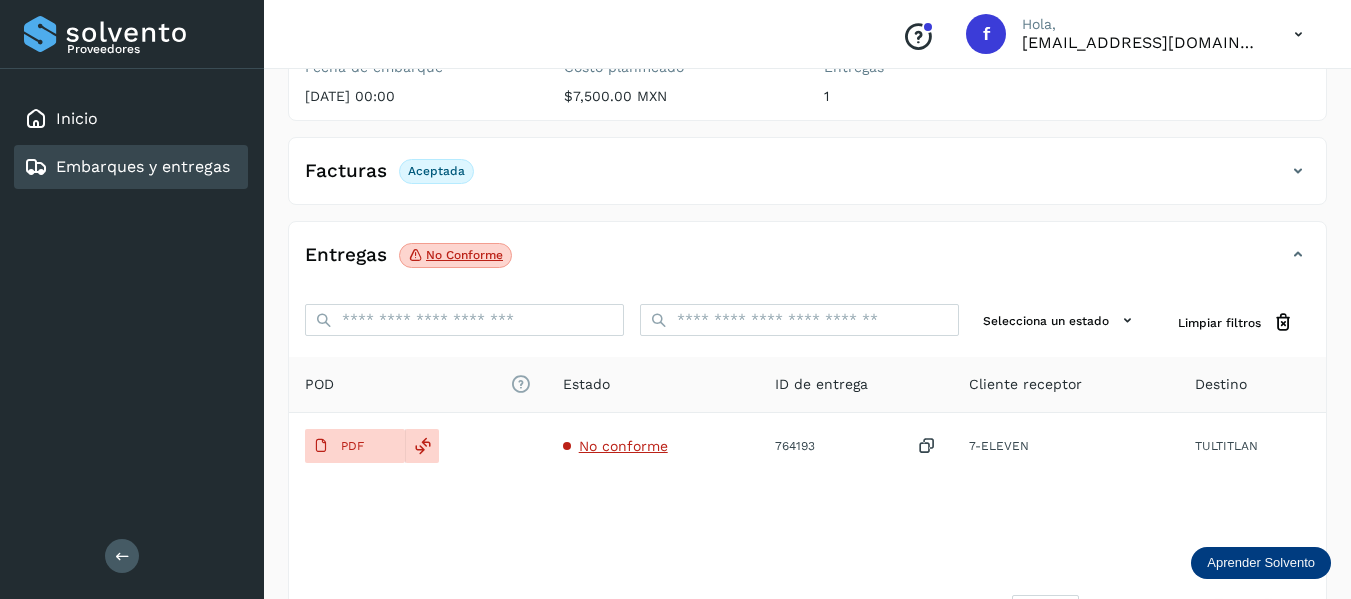 scroll, scrollTop: 348, scrollLeft: 0, axis: vertical 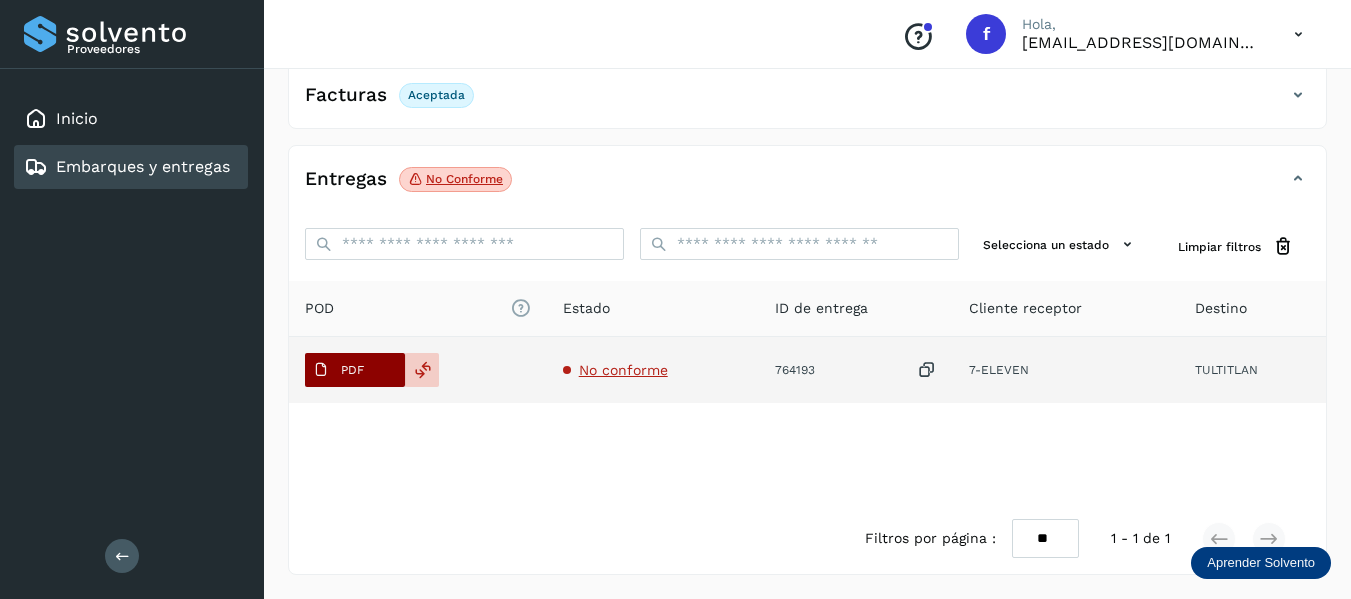 click on "PDF" at bounding box center [352, 370] 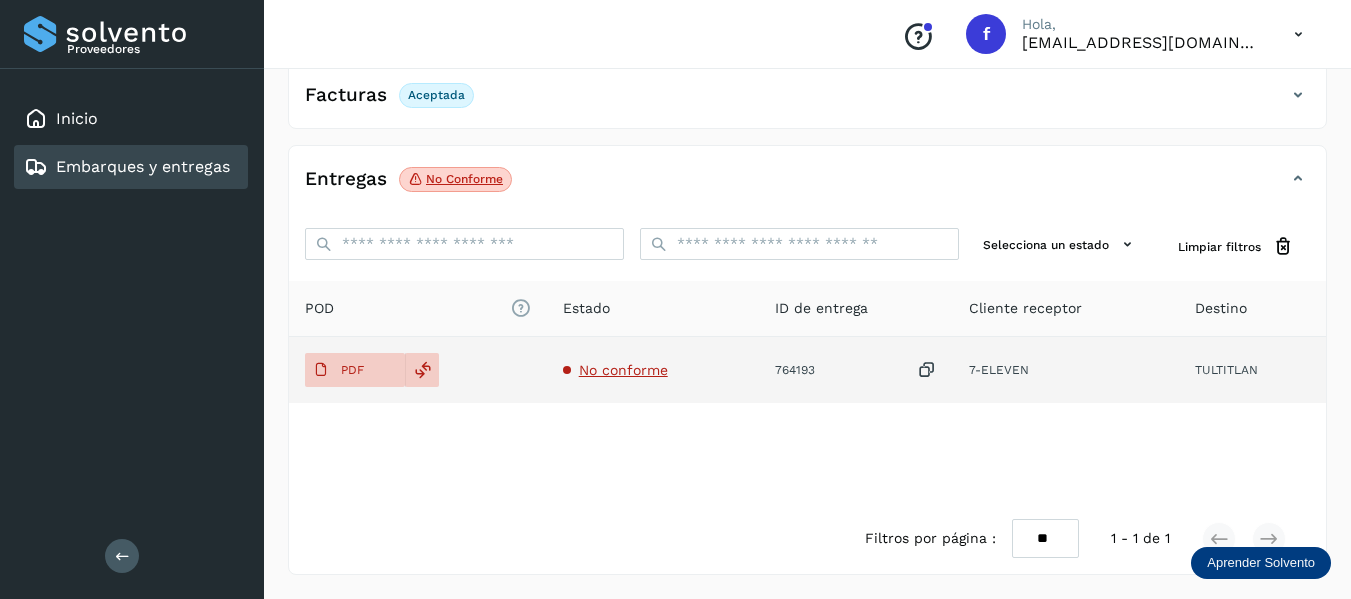 click on "No conforme" at bounding box center (623, 370) 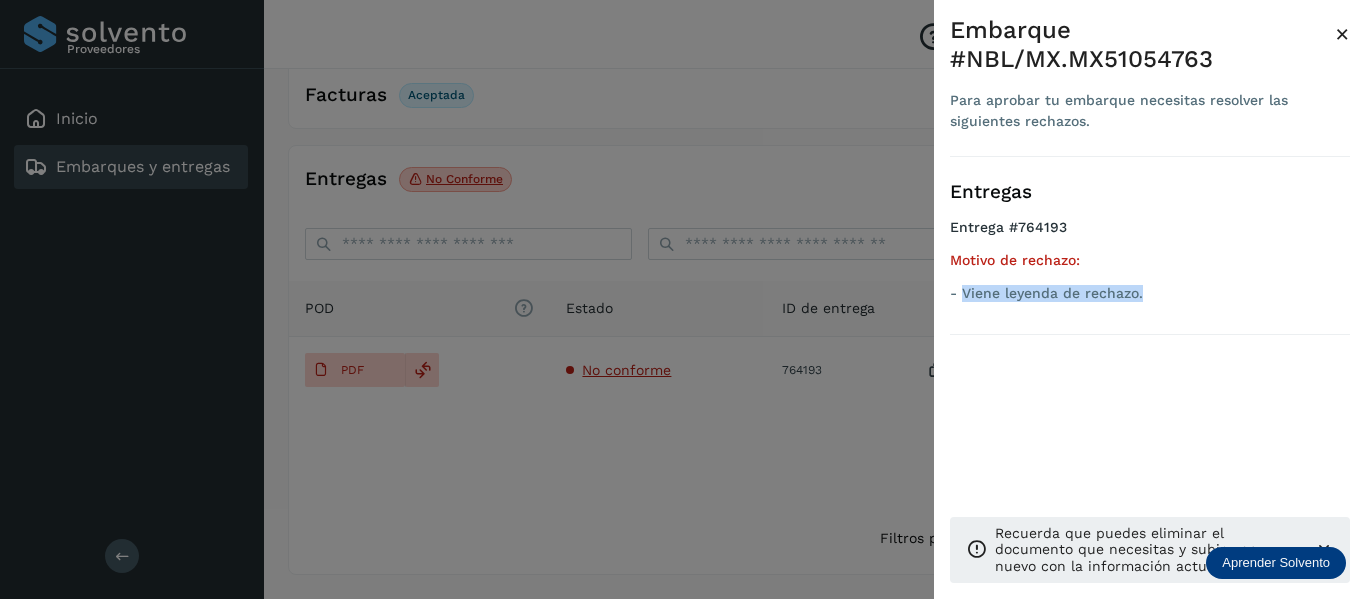 drag, startPoint x: 961, startPoint y: 286, endPoint x: 1145, endPoint y: 295, distance: 184.21997 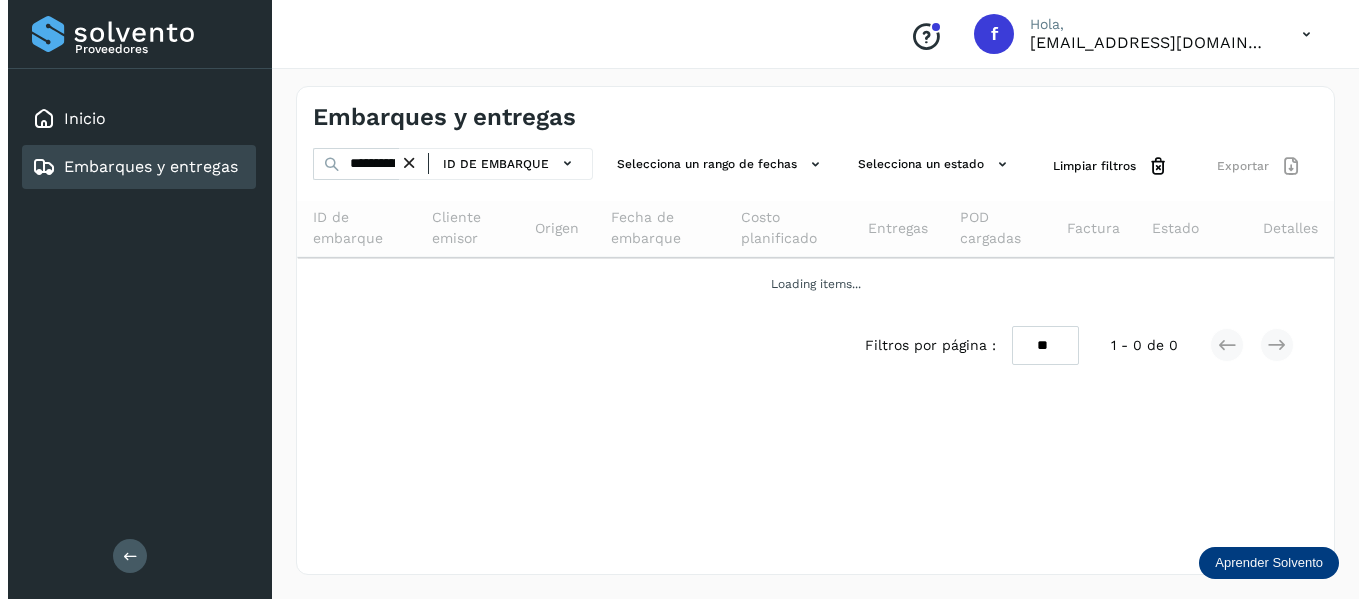 scroll, scrollTop: 0, scrollLeft: 0, axis: both 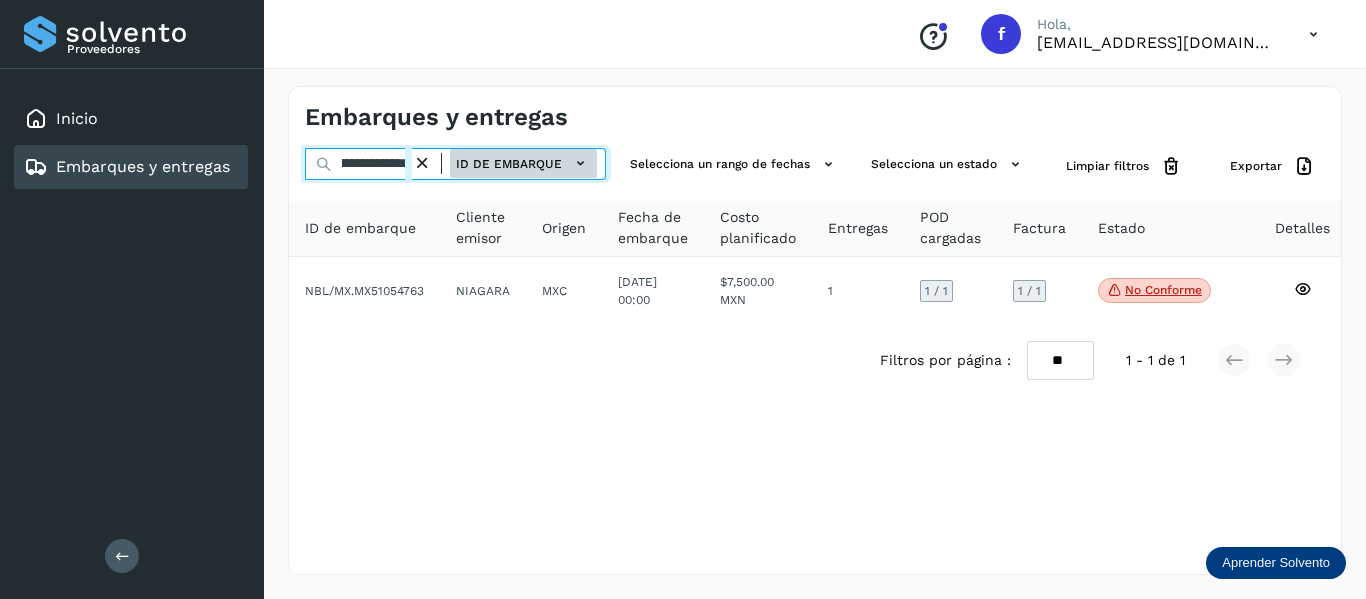 drag, startPoint x: 344, startPoint y: 168, endPoint x: 464, endPoint y: 175, distance: 120.203995 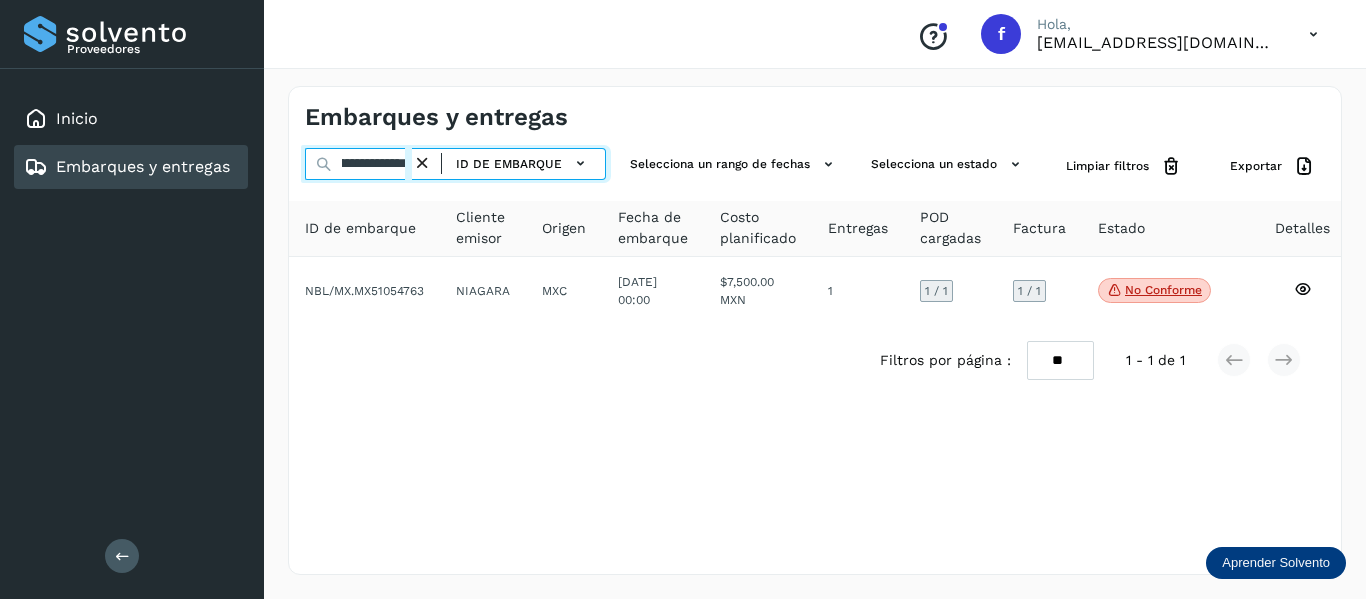 paste 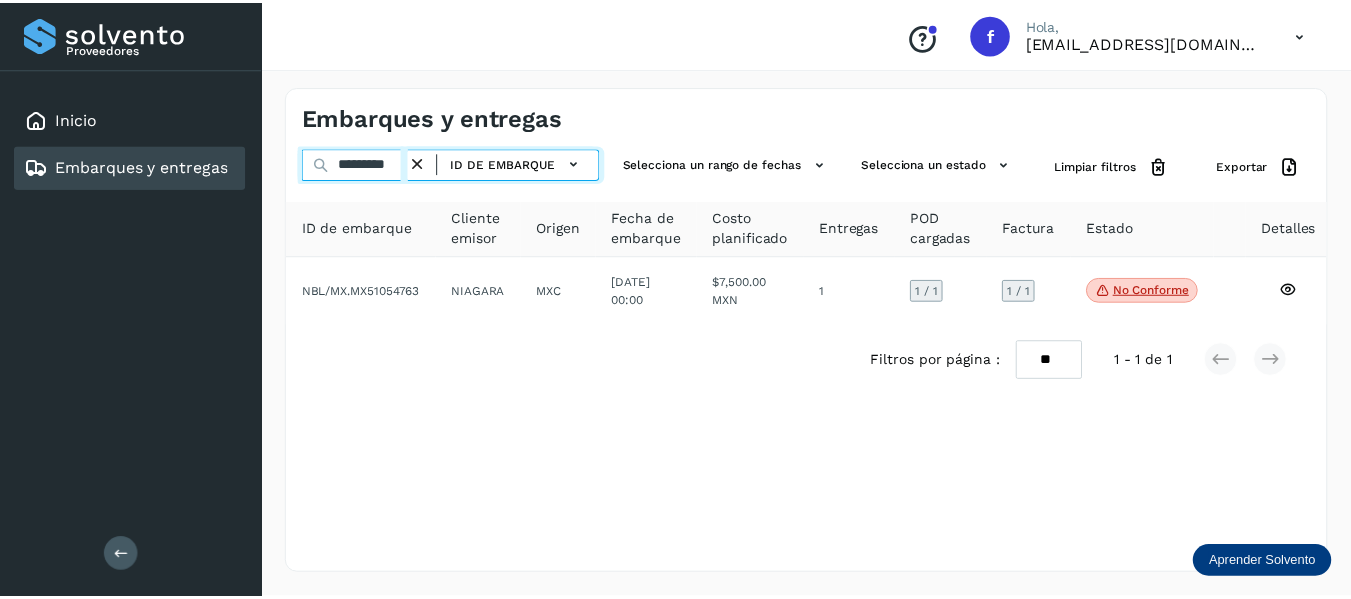 scroll, scrollTop: 0, scrollLeft: 3, axis: horizontal 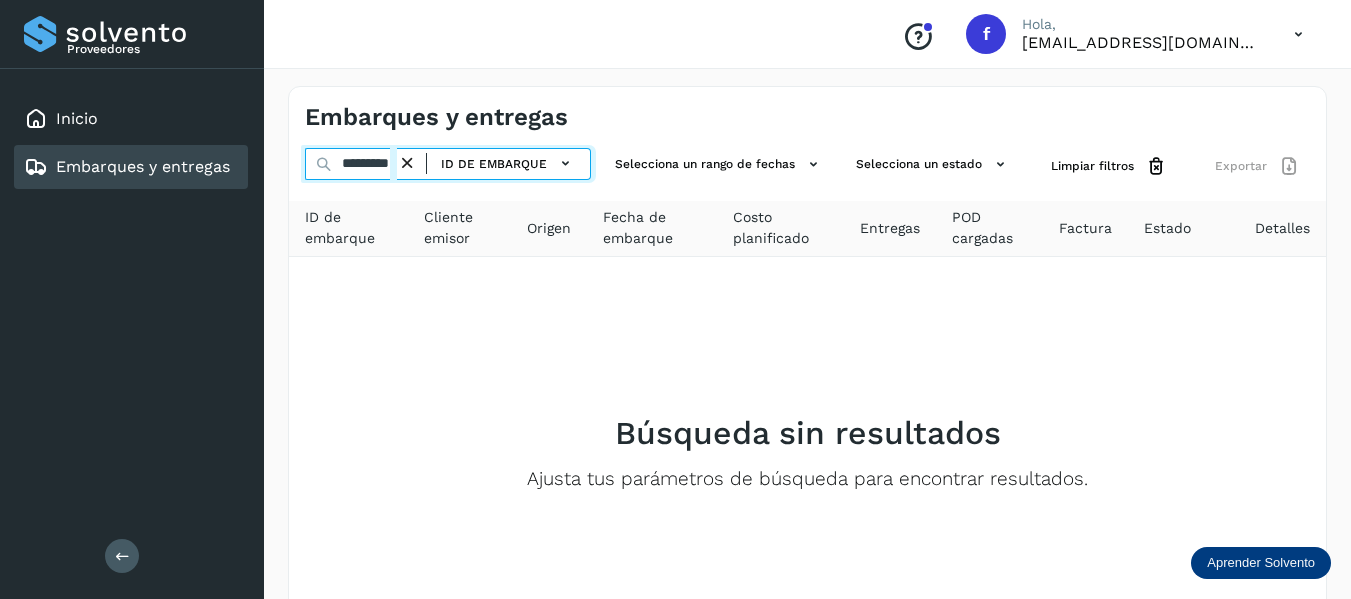 click on "********" at bounding box center [351, 164] 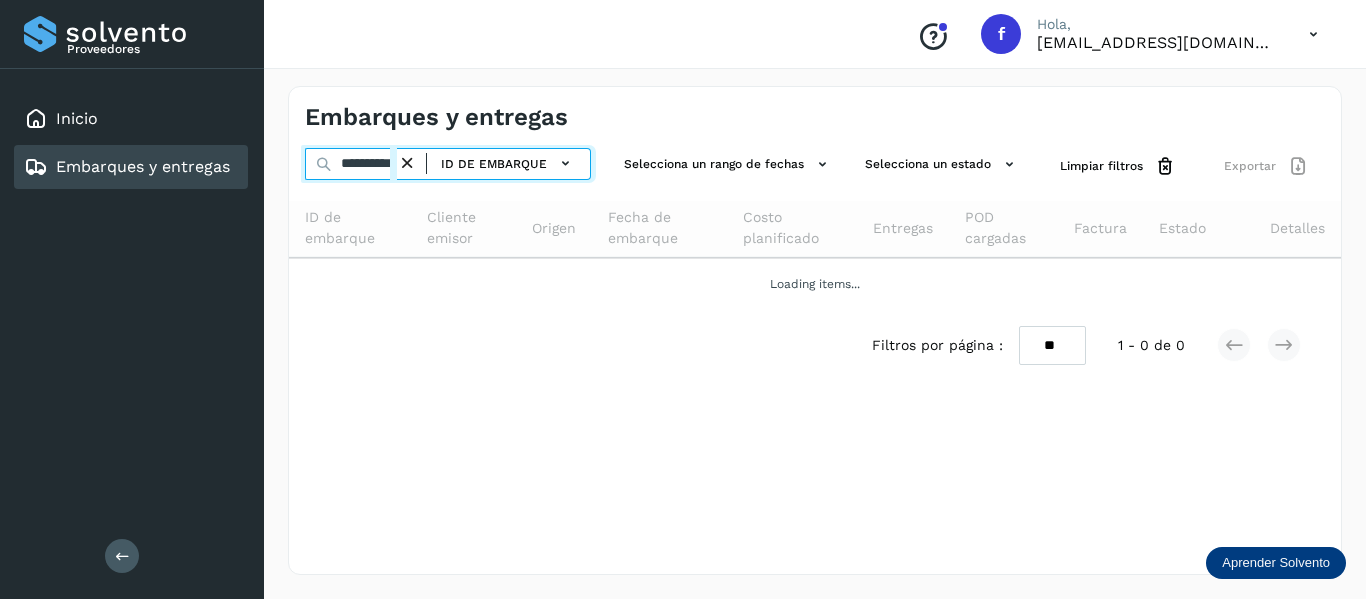type on "**********" 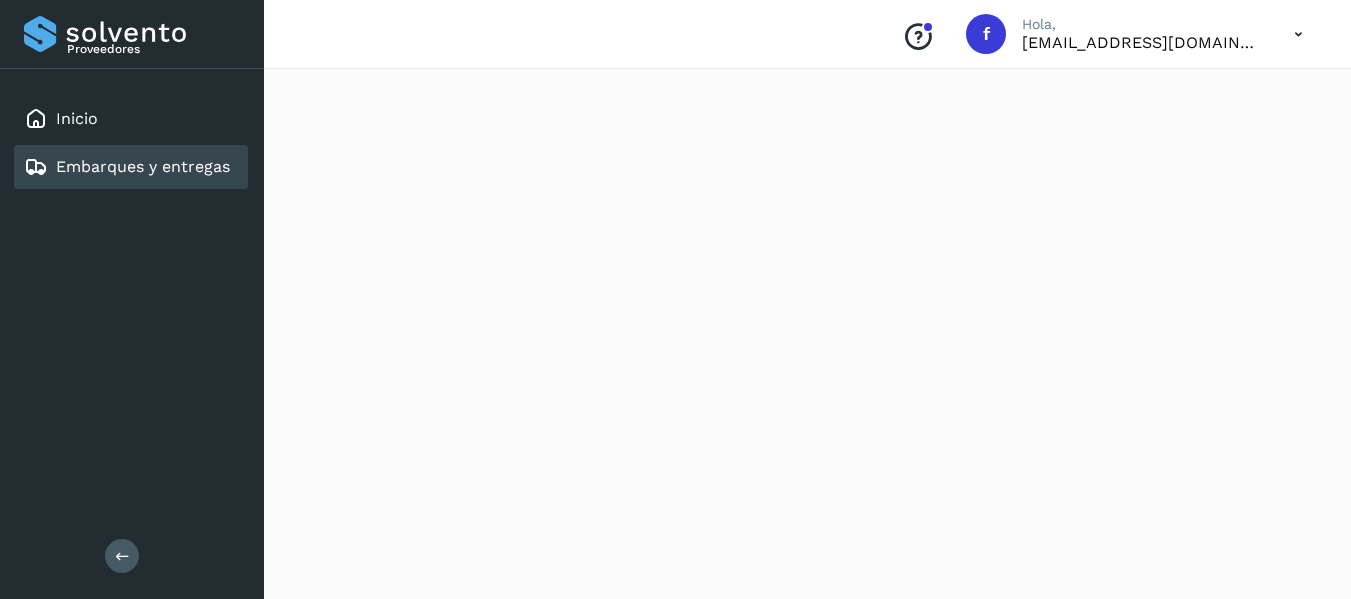 scroll, scrollTop: 100, scrollLeft: 0, axis: vertical 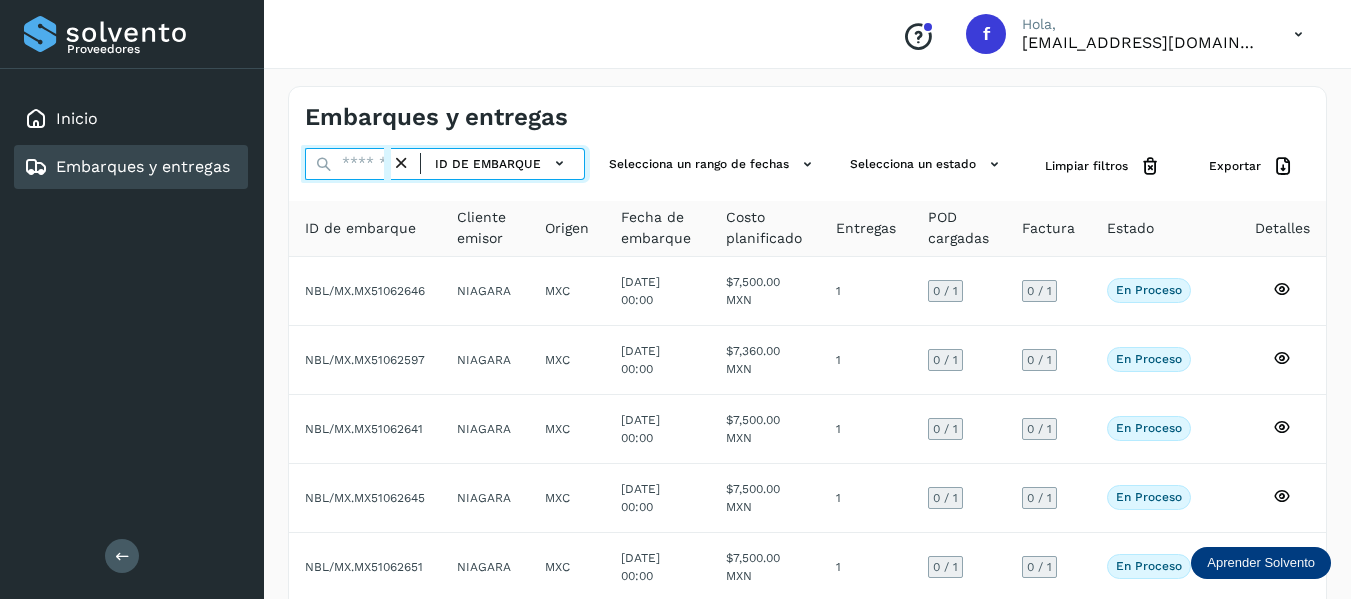 click at bounding box center (348, 164) 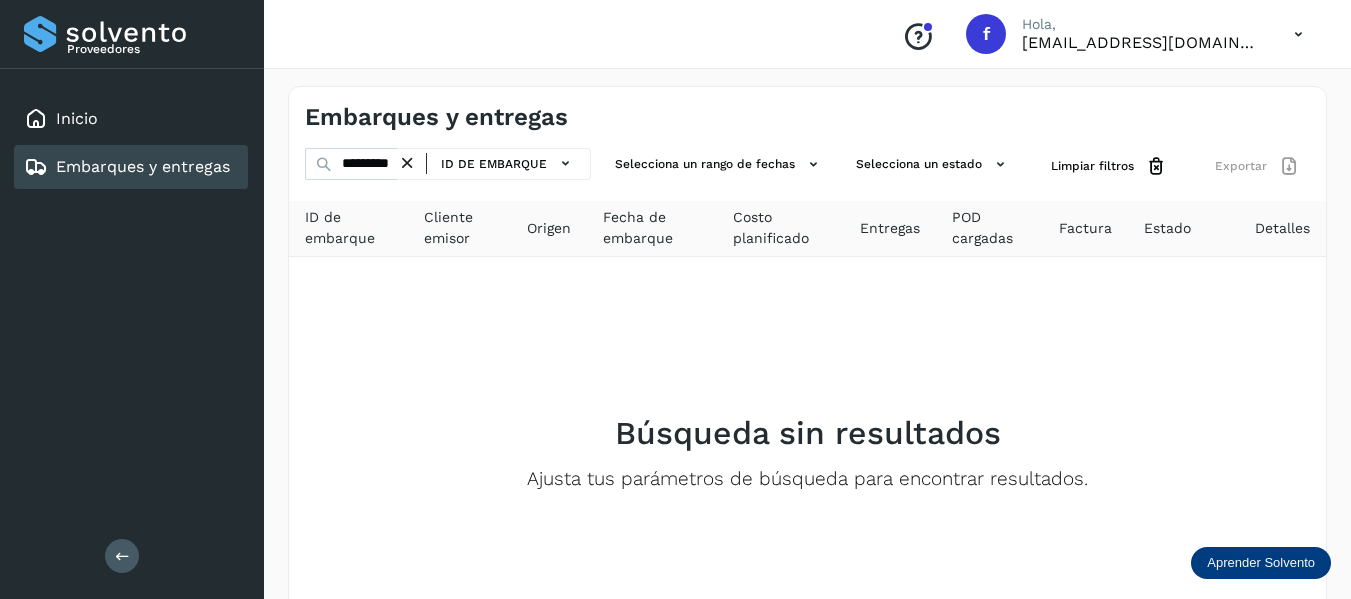scroll, scrollTop: 0, scrollLeft: 0, axis: both 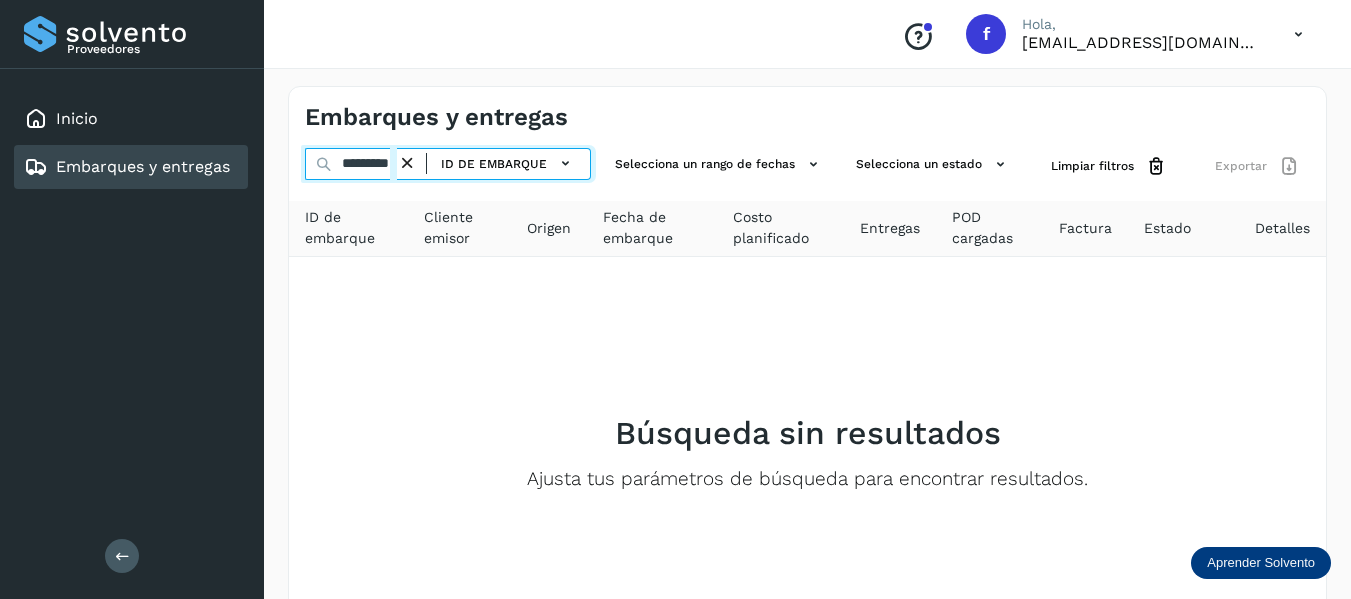 drag, startPoint x: 336, startPoint y: 158, endPoint x: 442, endPoint y: 184, distance: 109.14211 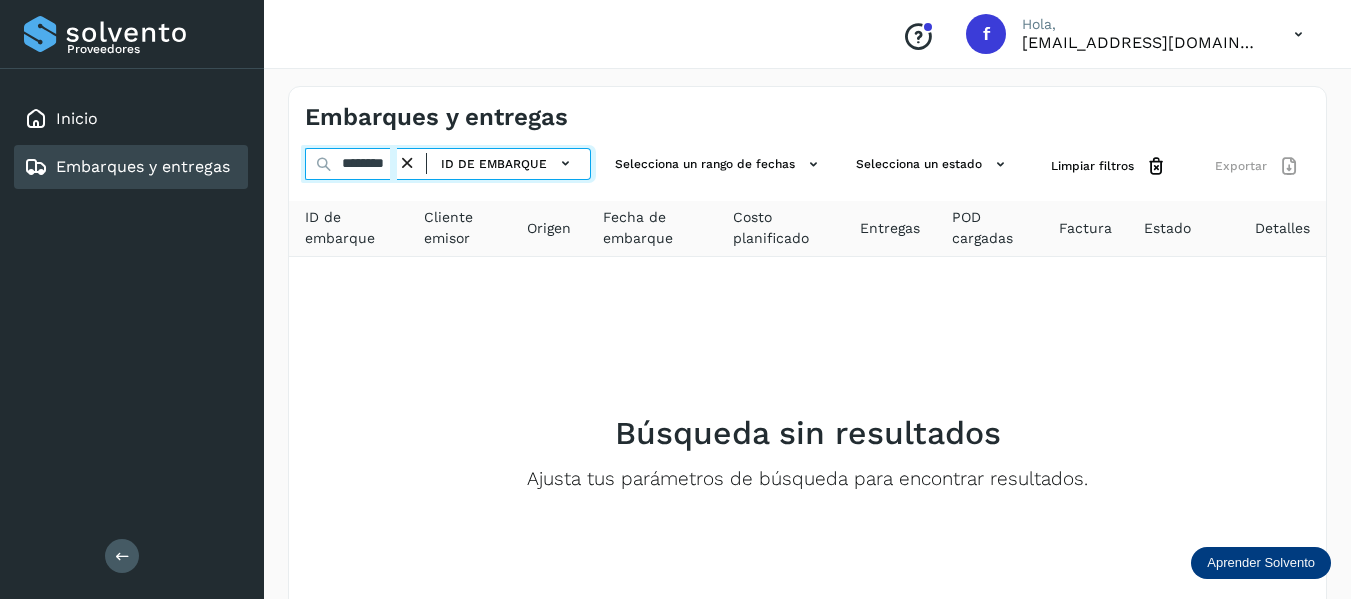 scroll, scrollTop: 0, scrollLeft: 0, axis: both 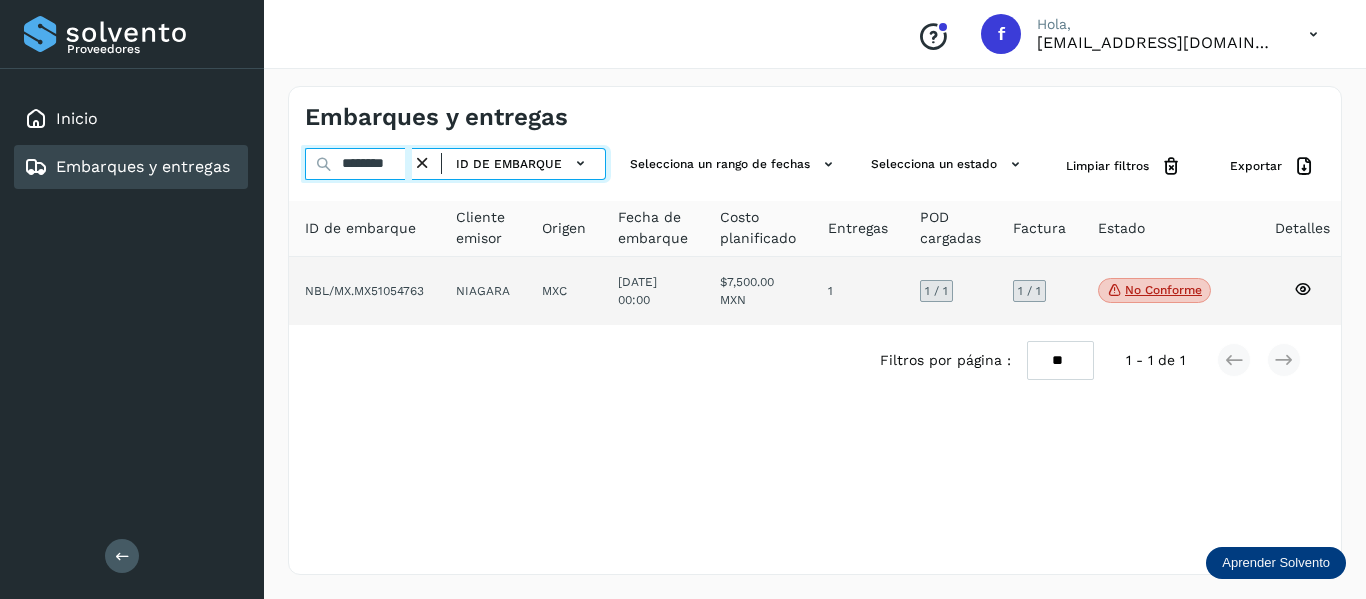 type on "********" 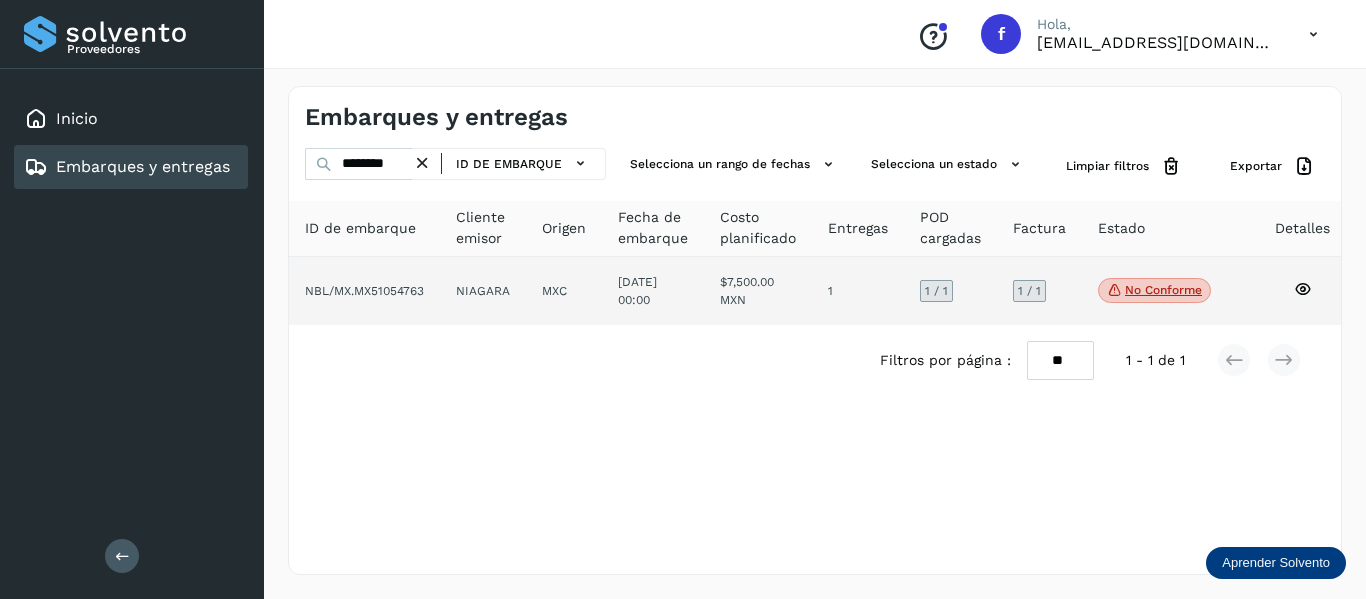 click on "No conforme
Verifica el estado de la factura o entregas asociadas a este embarque" 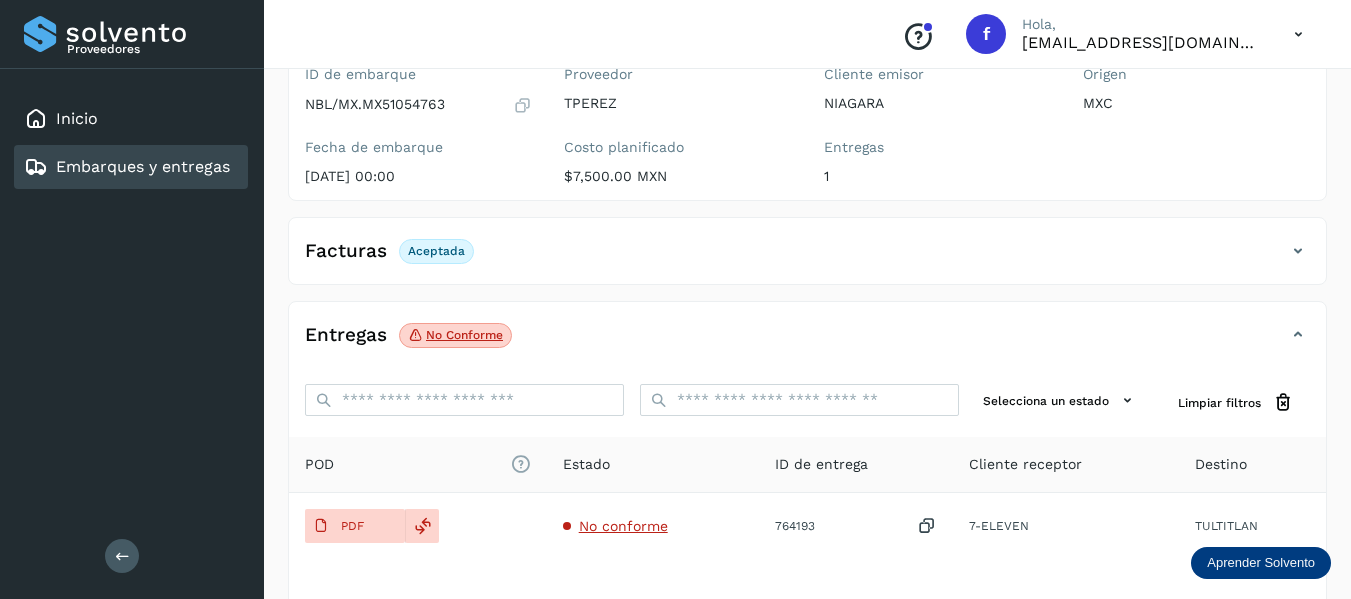 scroll, scrollTop: 200, scrollLeft: 0, axis: vertical 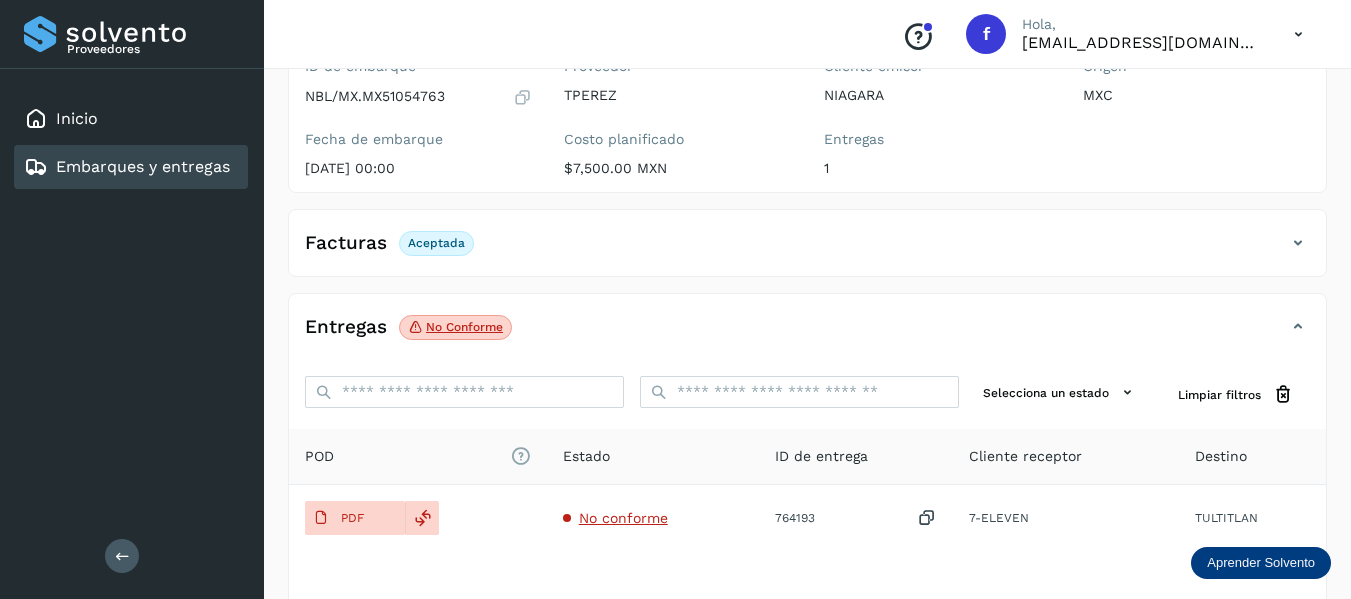 click at bounding box center [522, 97] 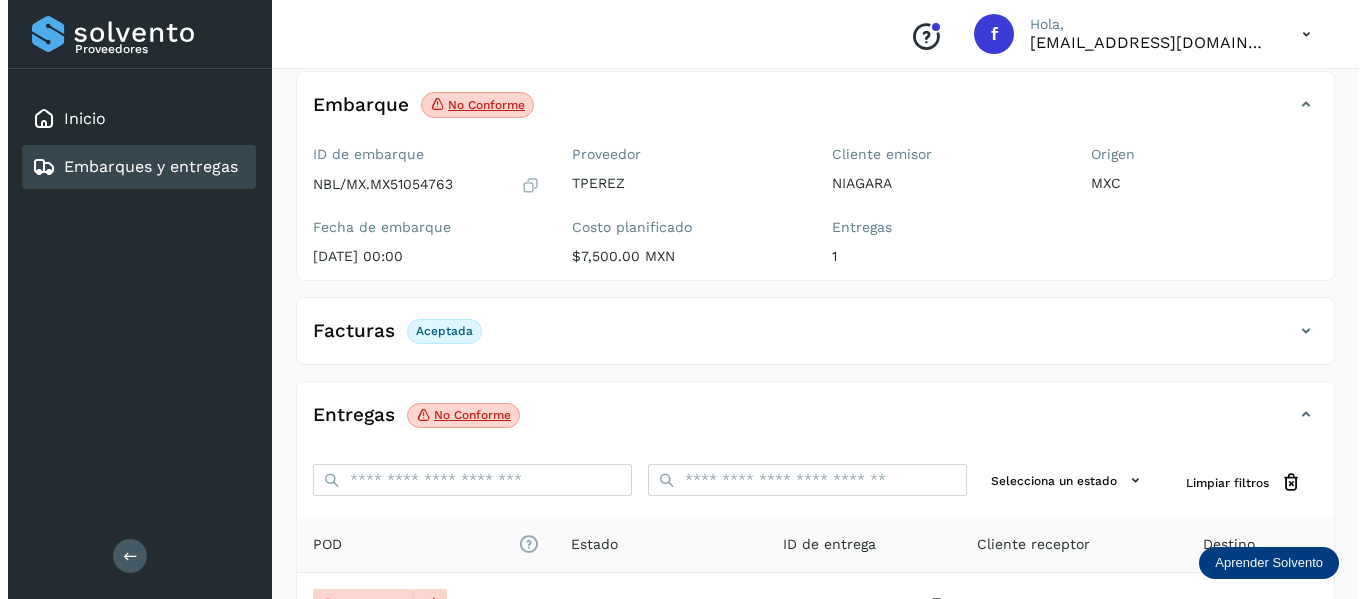 scroll, scrollTop: 0, scrollLeft: 0, axis: both 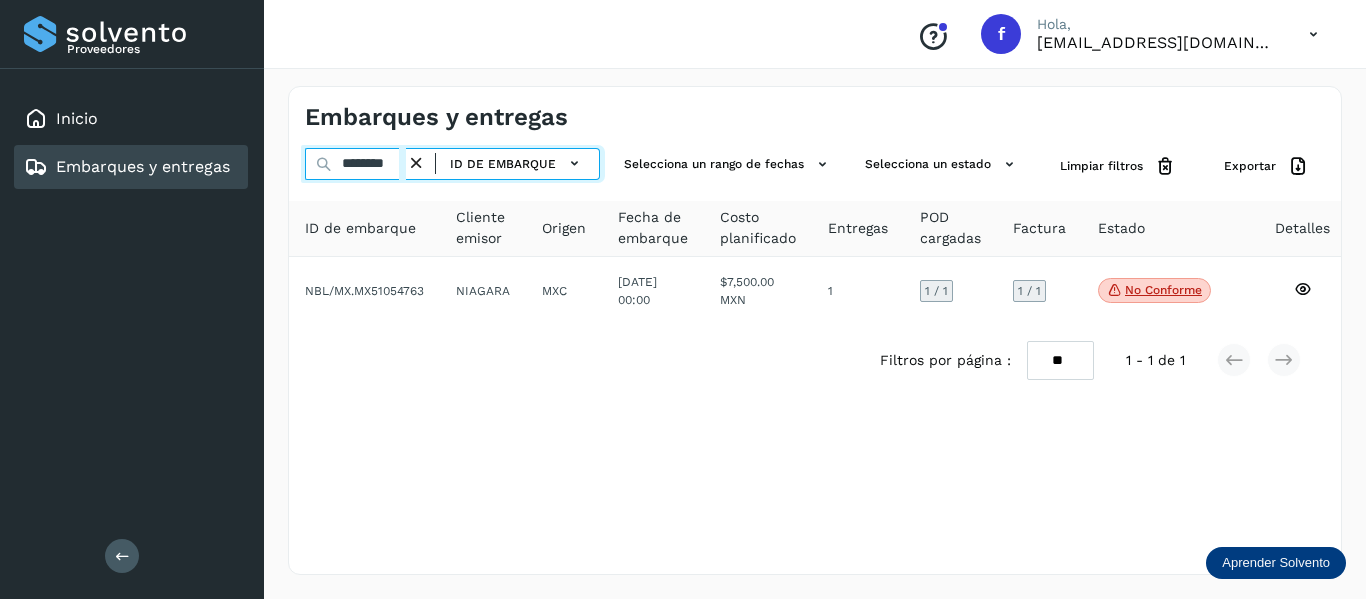 drag, startPoint x: 344, startPoint y: 163, endPoint x: 452, endPoint y: 190, distance: 111.32385 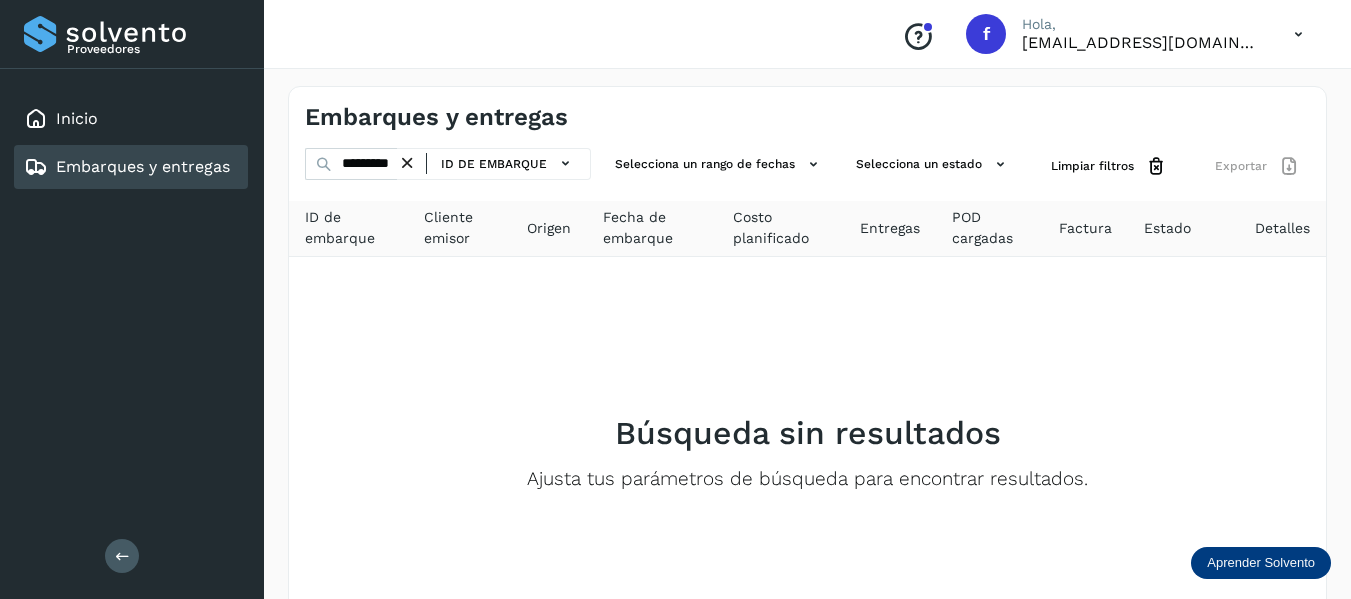 scroll, scrollTop: 0, scrollLeft: 0, axis: both 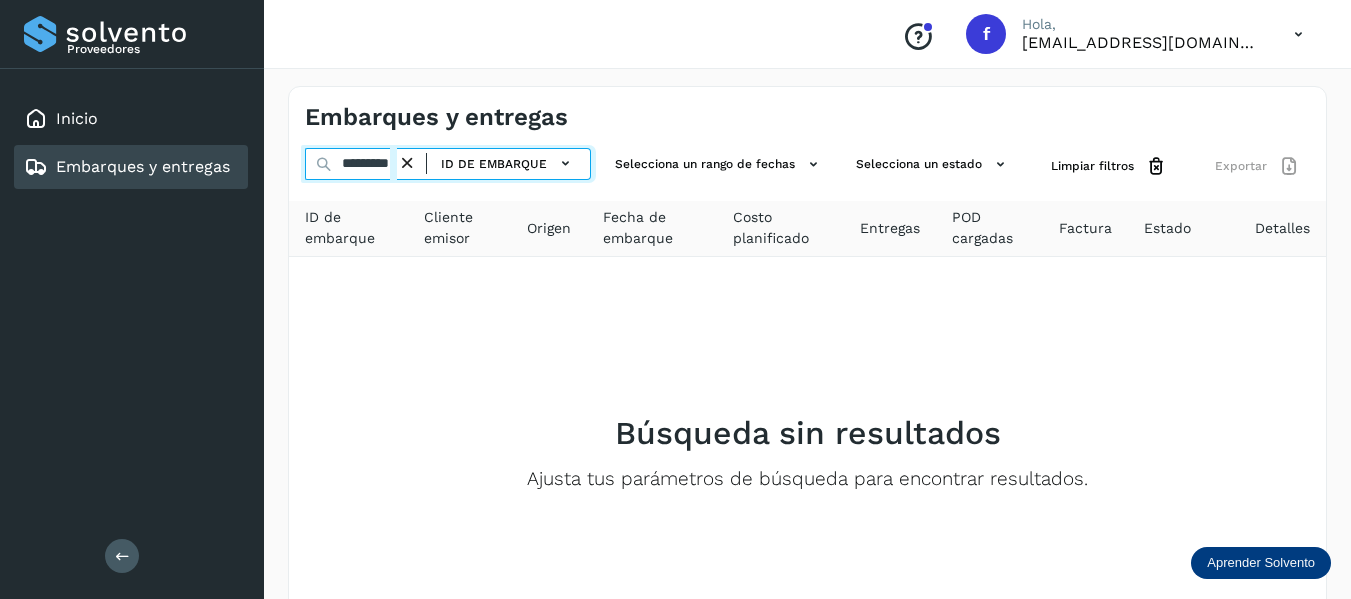 drag, startPoint x: 336, startPoint y: 167, endPoint x: 557, endPoint y: 202, distance: 223.75433 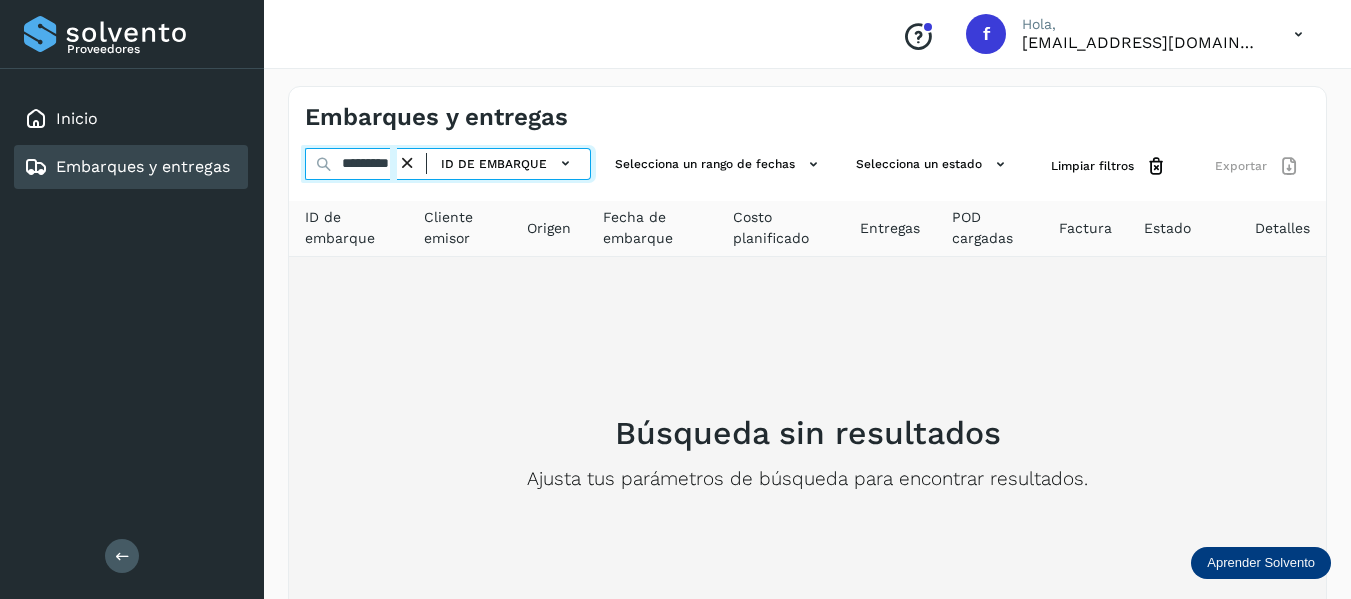 paste on "*********" 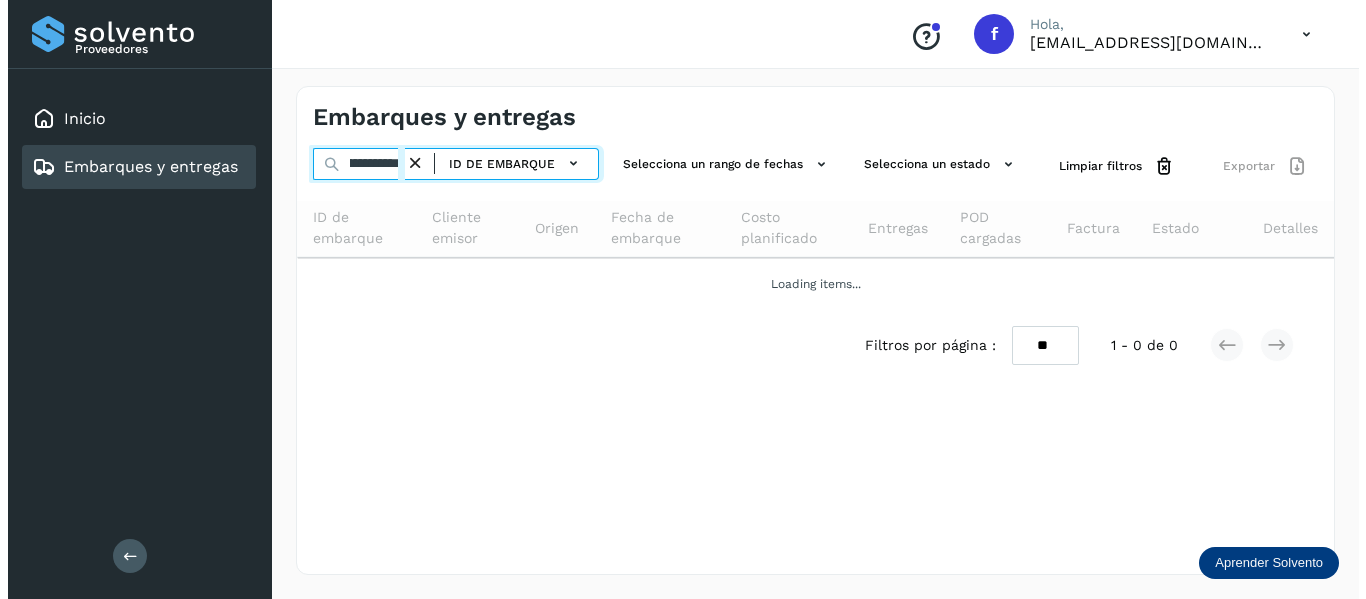 scroll, scrollTop: 0, scrollLeft: 73, axis: horizontal 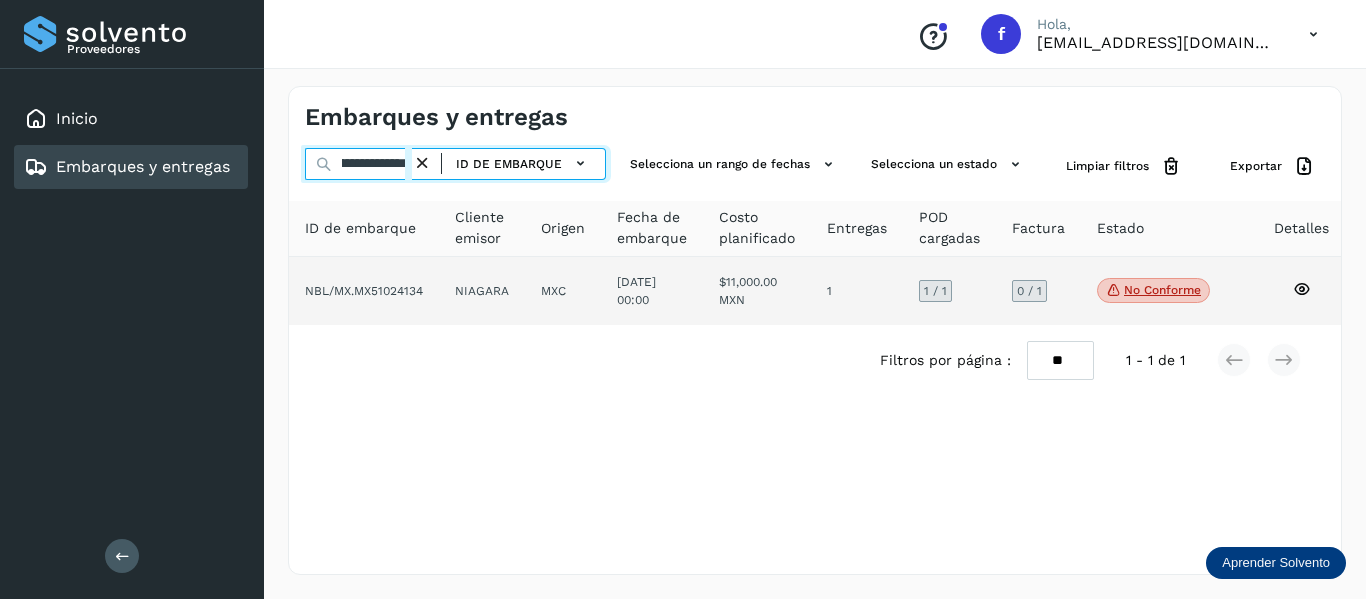 type on "**********" 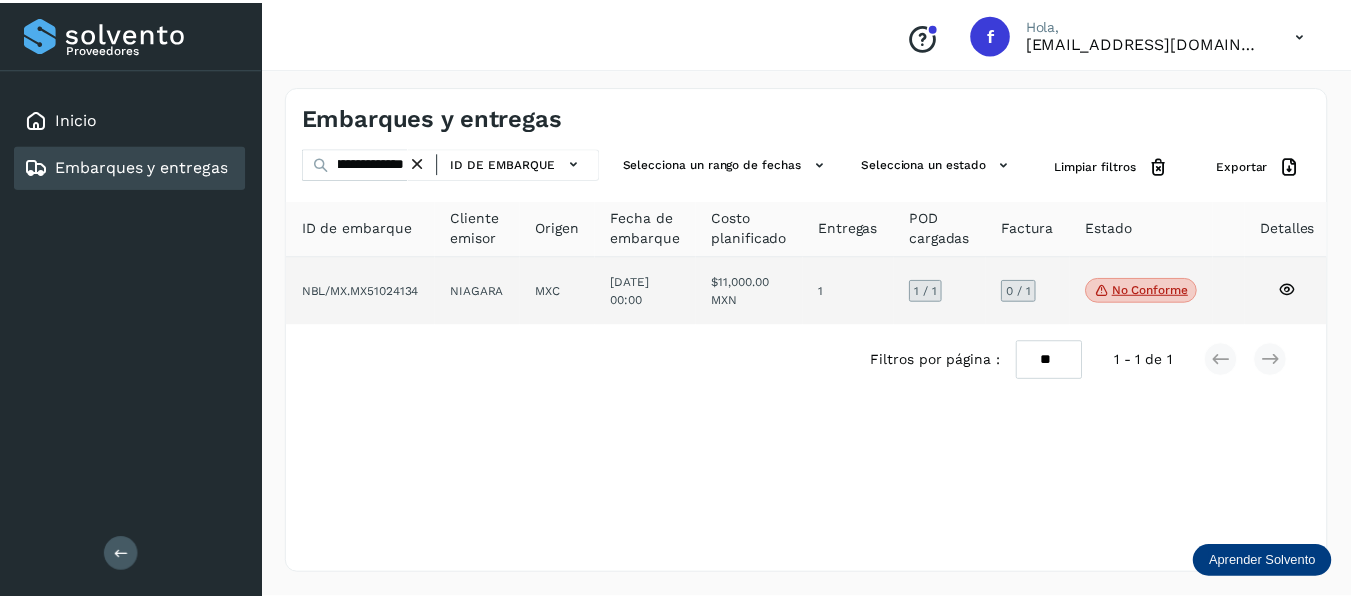 scroll, scrollTop: 0, scrollLeft: 0, axis: both 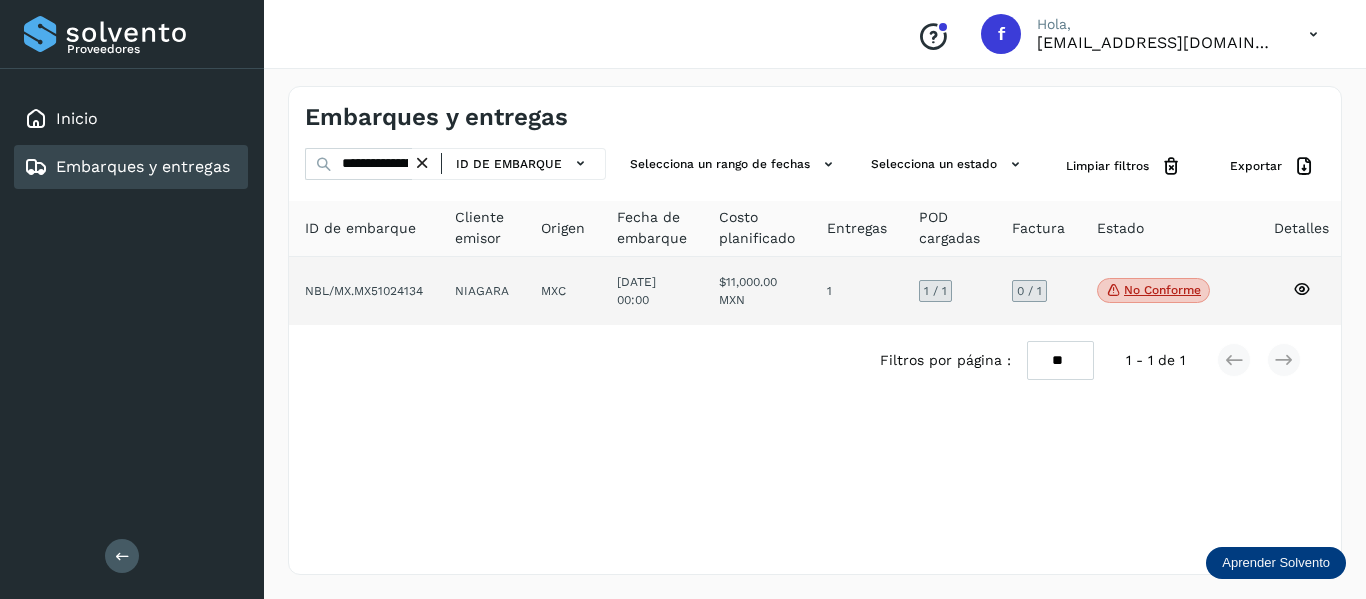 click 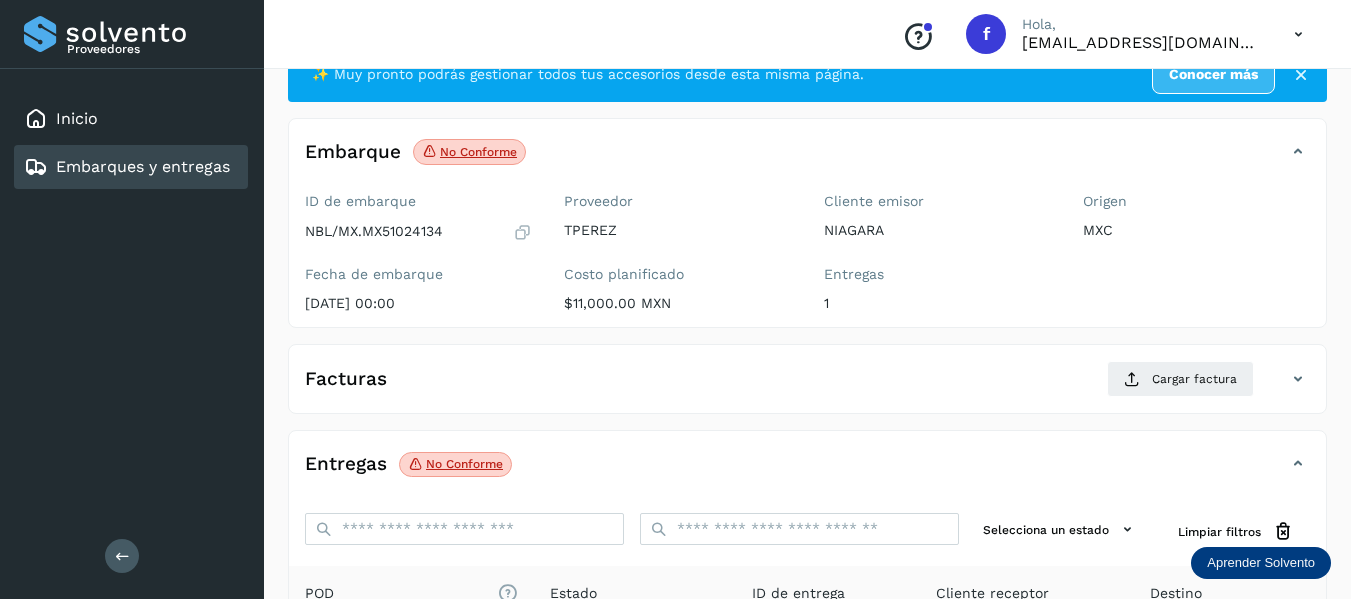 scroll, scrollTop: 200, scrollLeft: 0, axis: vertical 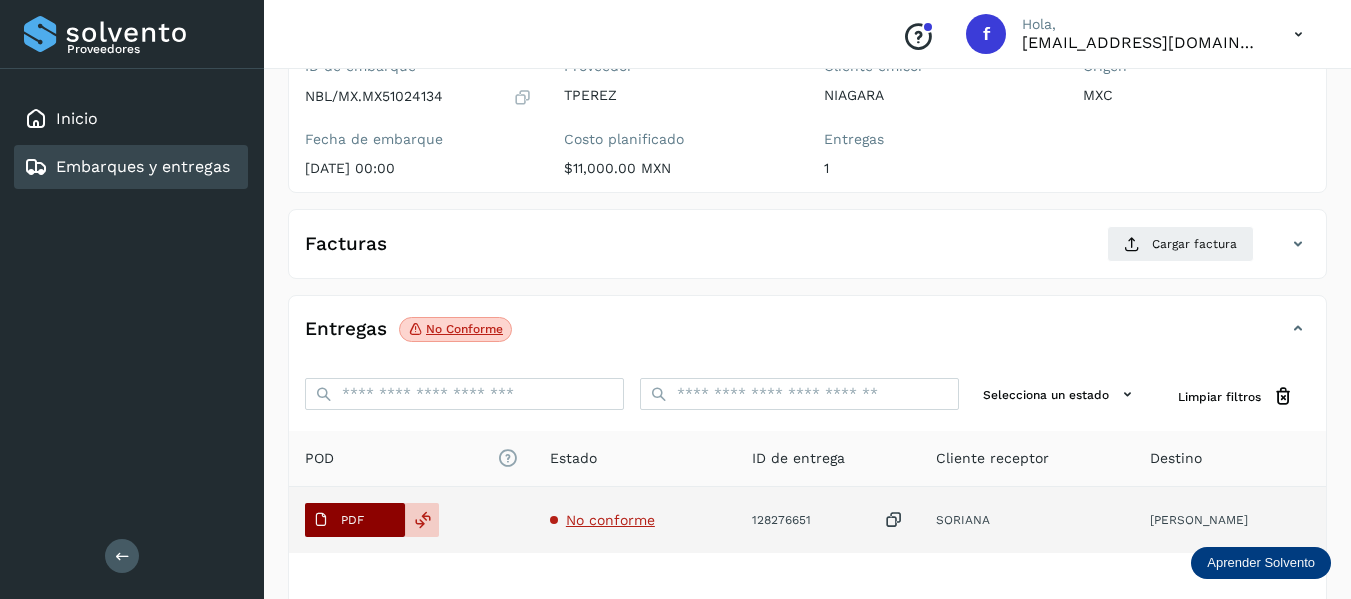 click on "PDF" at bounding box center (355, 520) 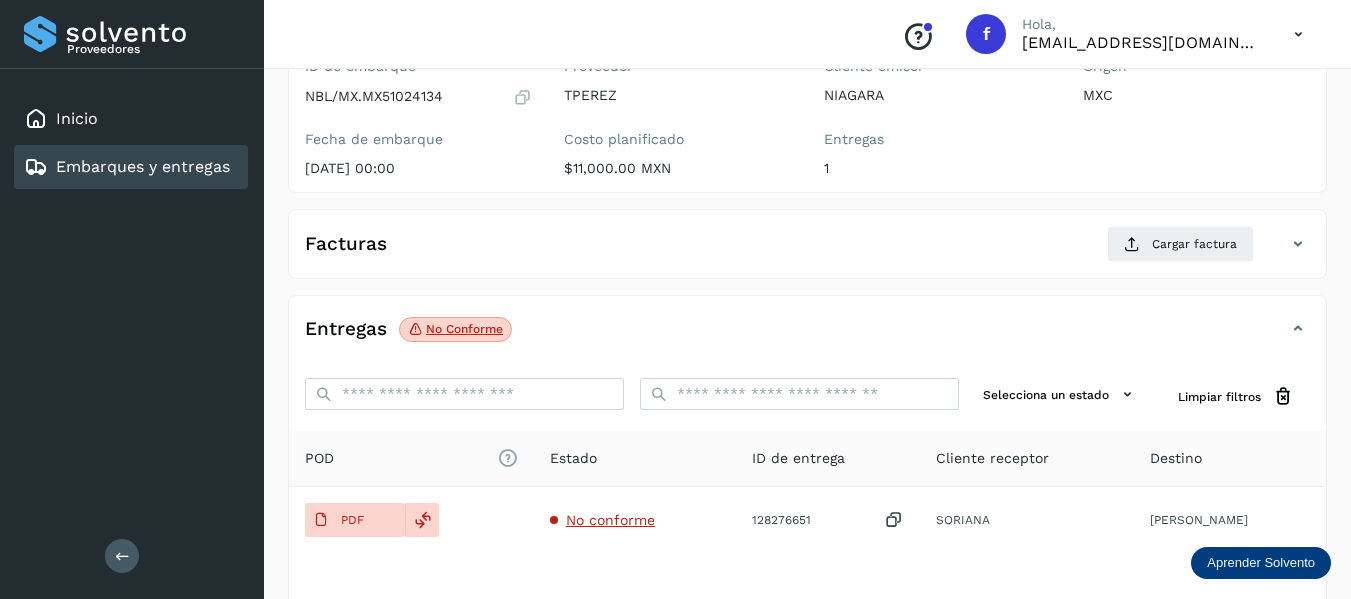 type 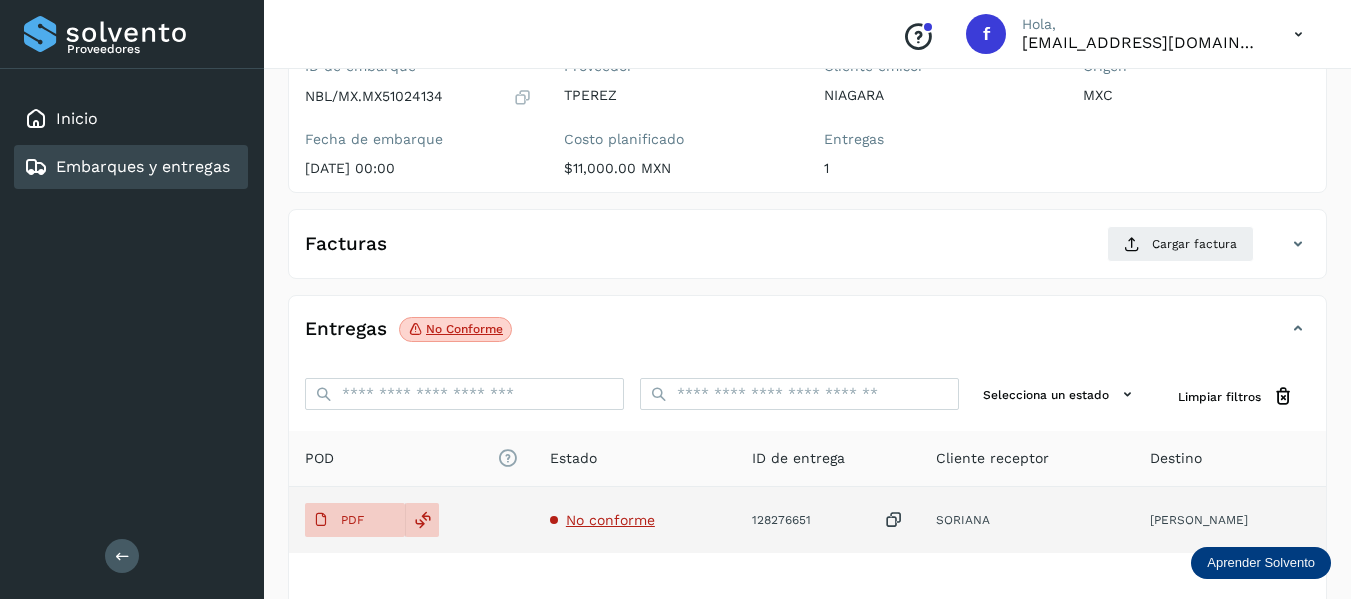 click on "No conforme" at bounding box center (610, 520) 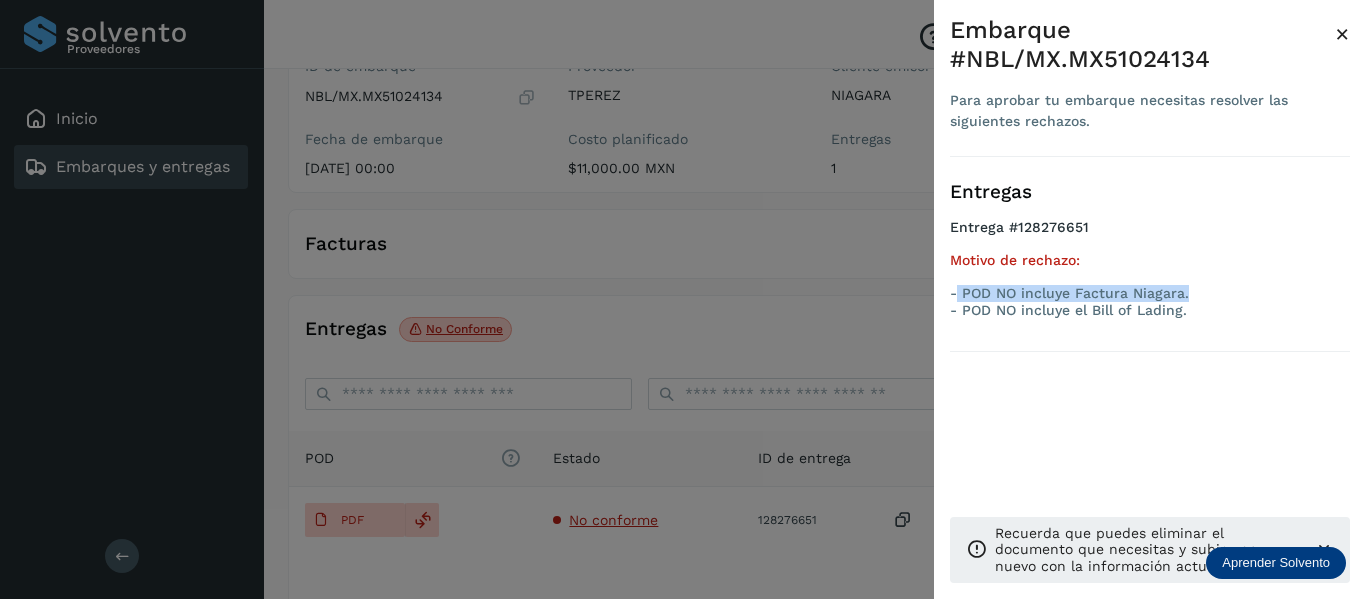drag, startPoint x: 958, startPoint y: 296, endPoint x: 1206, endPoint y: 281, distance: 248.45322 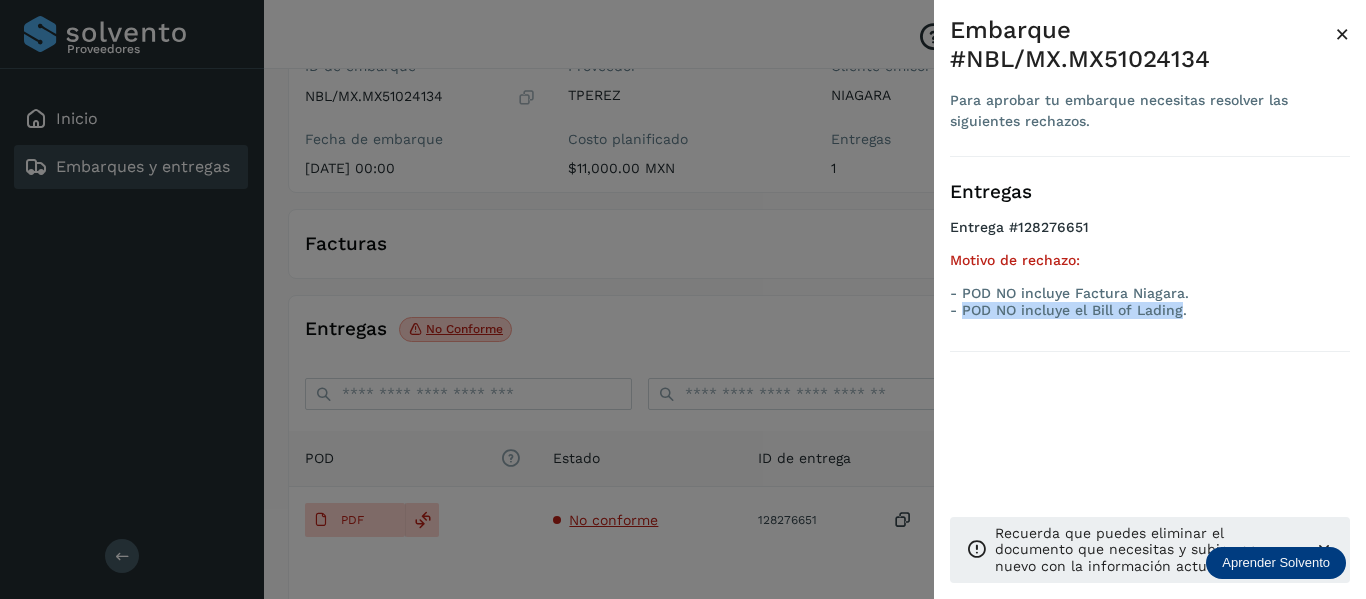 drag, startPoint x: 961, startPoint y: 302, endPoint x: 1180, endPoint y: 307, distance: 219.05707 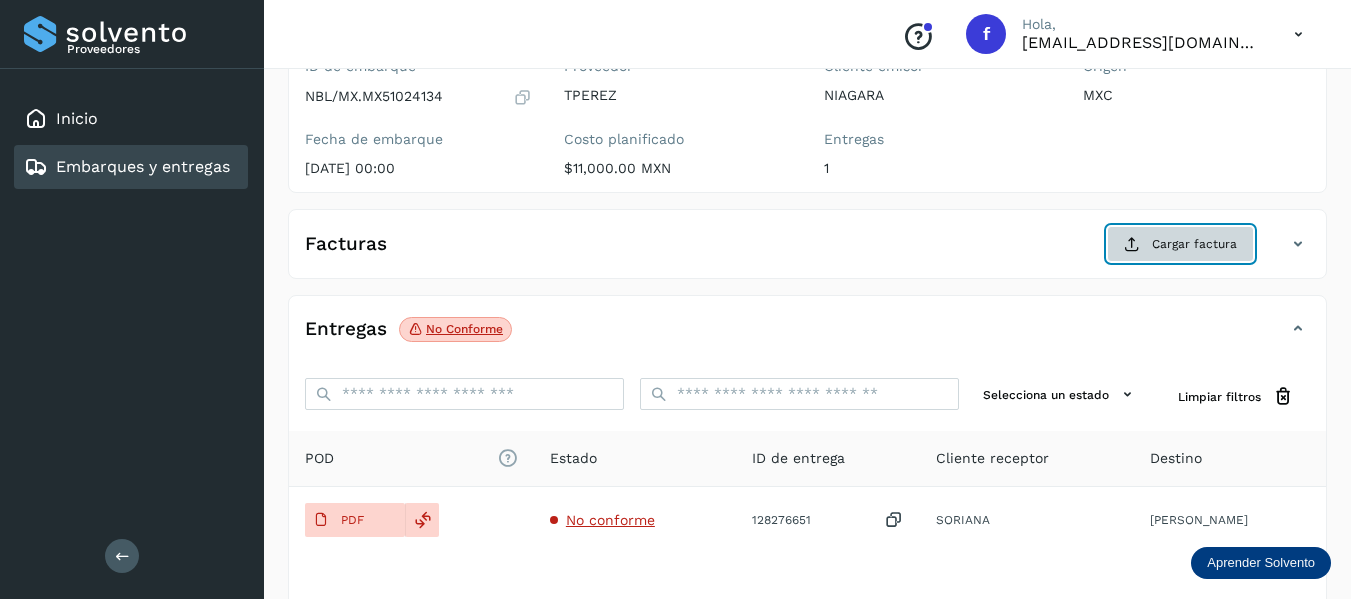click on "Cargar factura" at bounding box center (1180, 244) 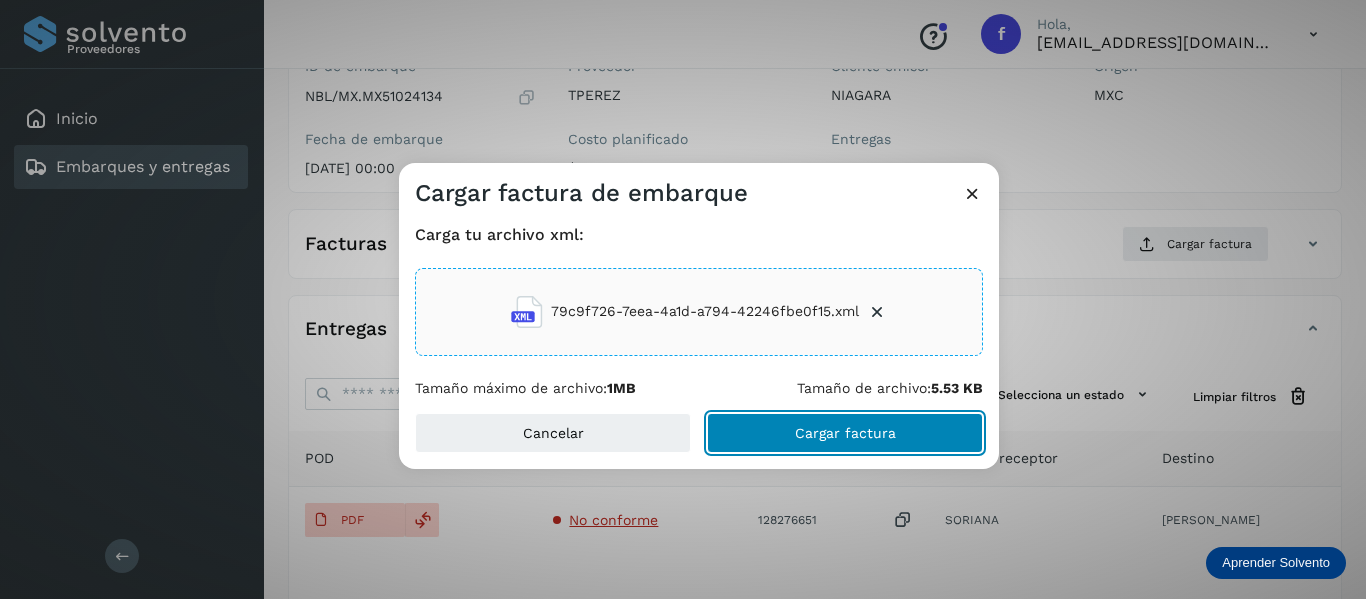 click on "Cargar factura" 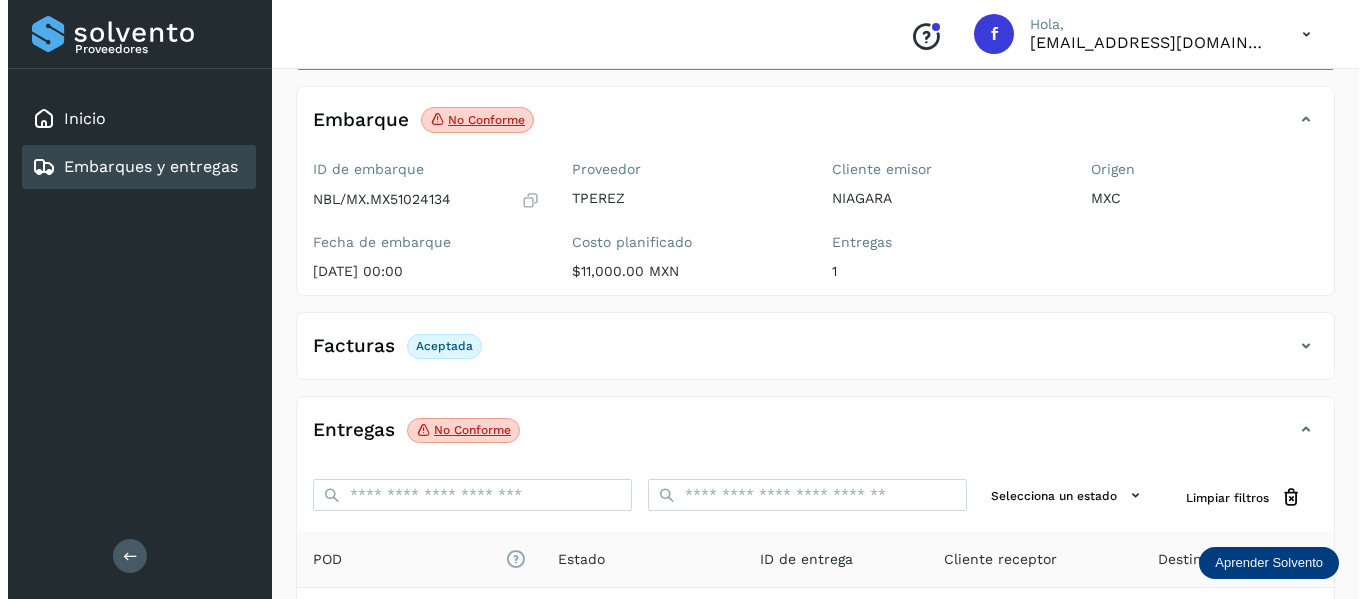 scroll, scrollTop: 0, scrollLeft: 0, axis: both 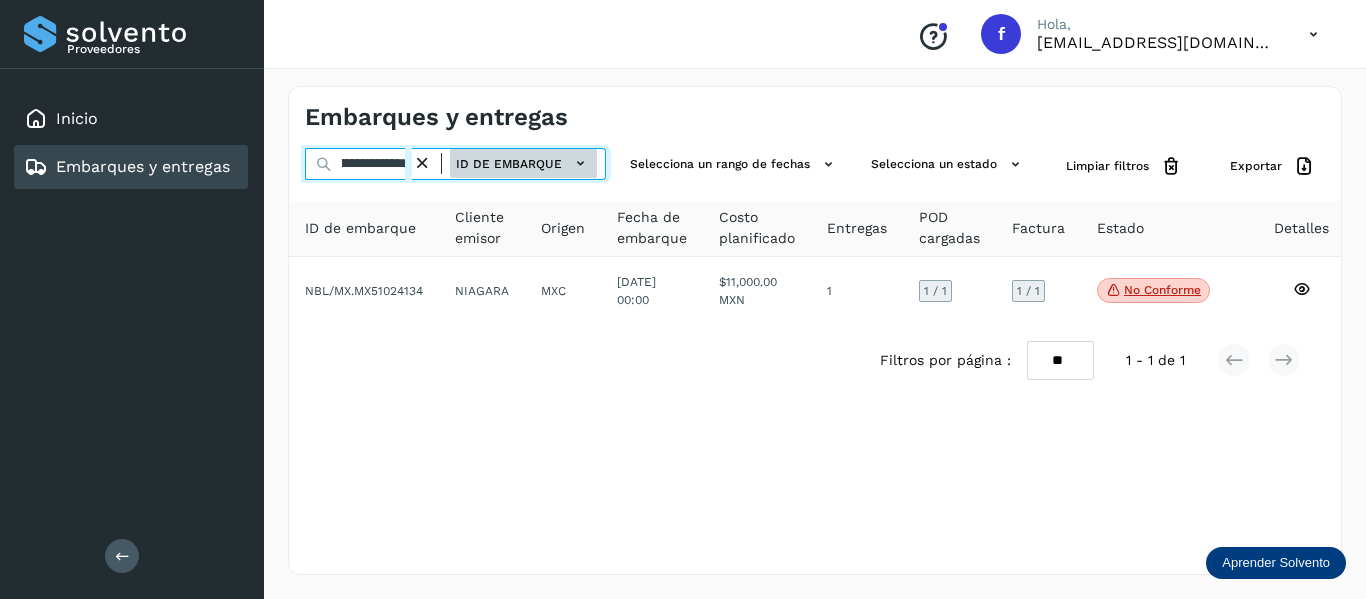 drag, startPoint x: 340, startPoint y: 168, endPoint x: 564, endPoint y: 171, distance: 224.0201 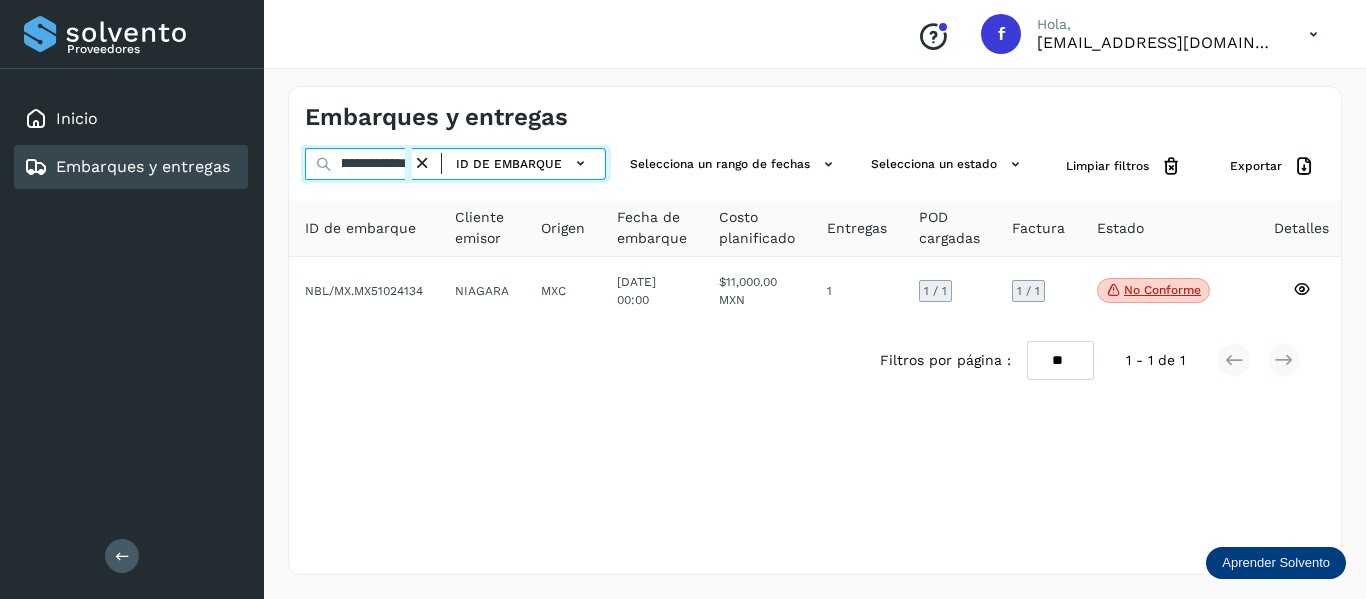 paste 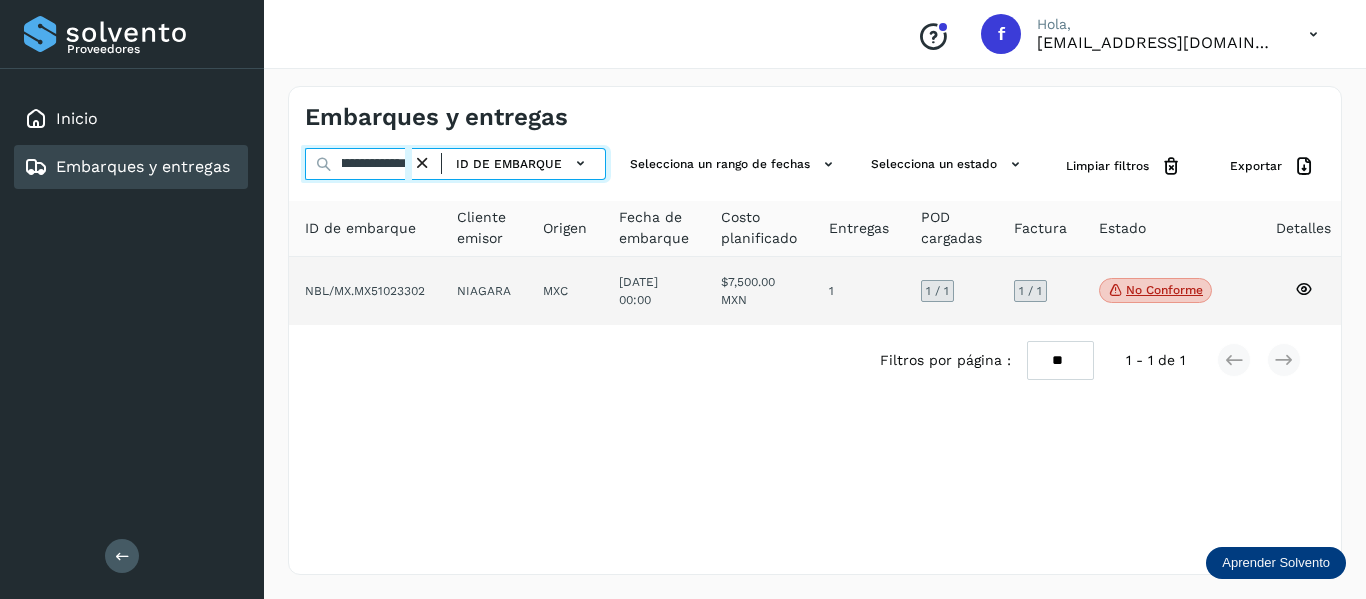 type on "**********" 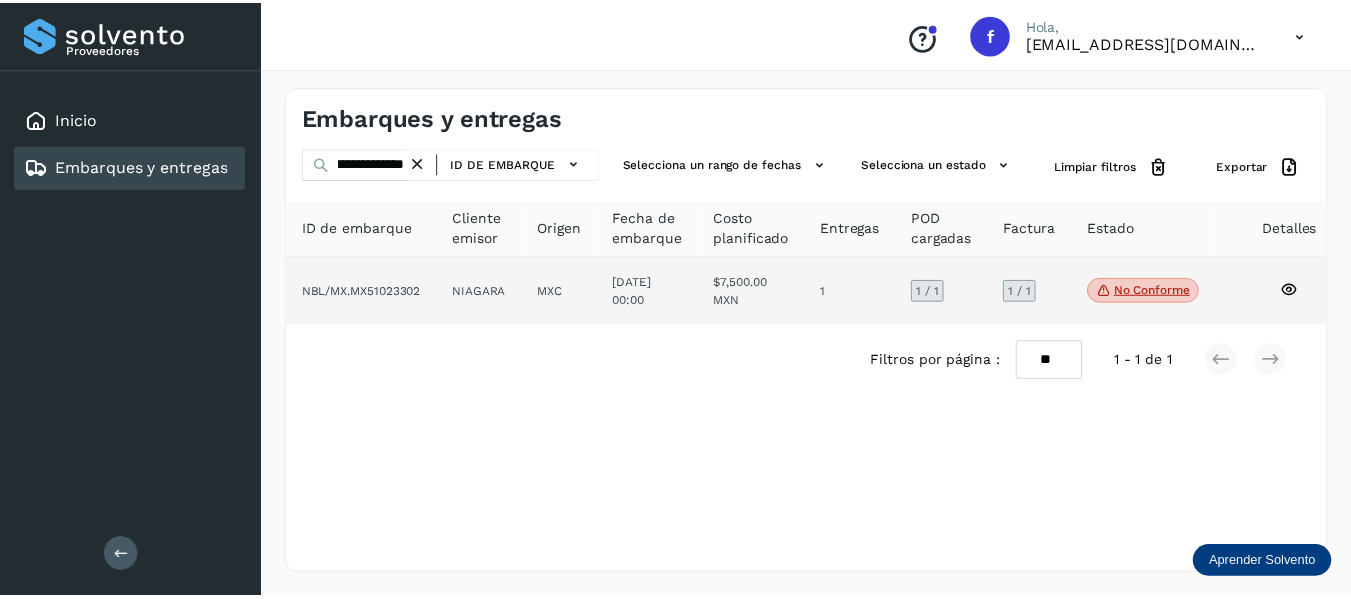 scroll, scrollTop: 0, scrollLeft: 0, axis: both 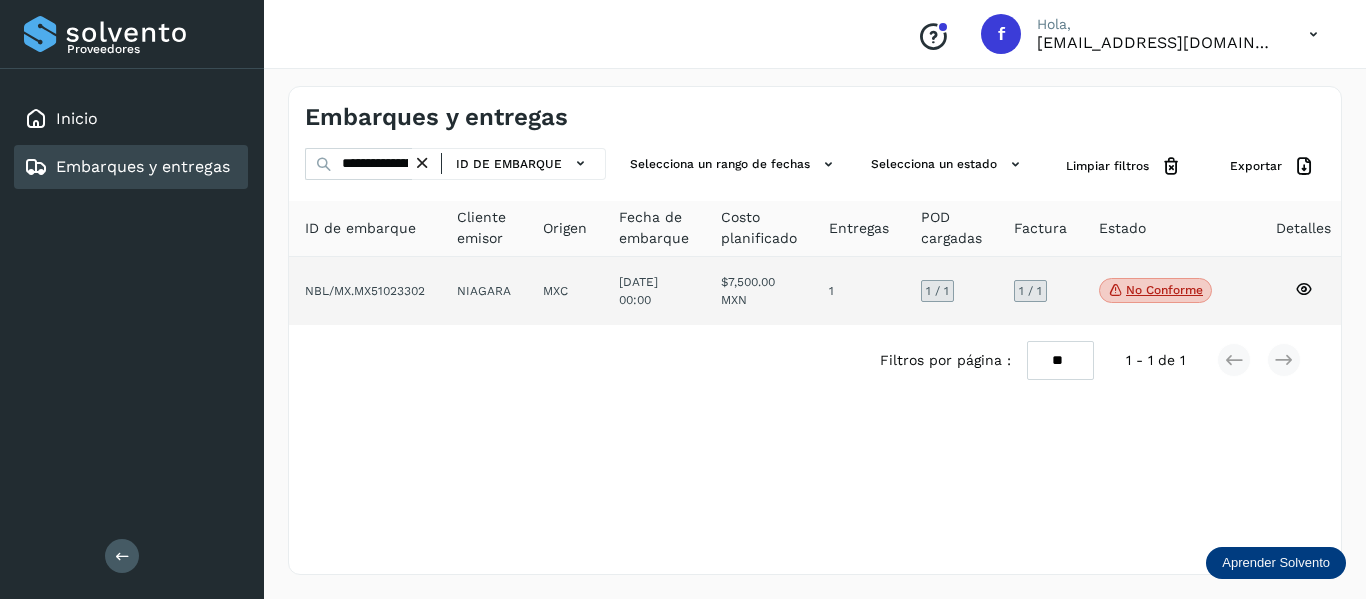 click 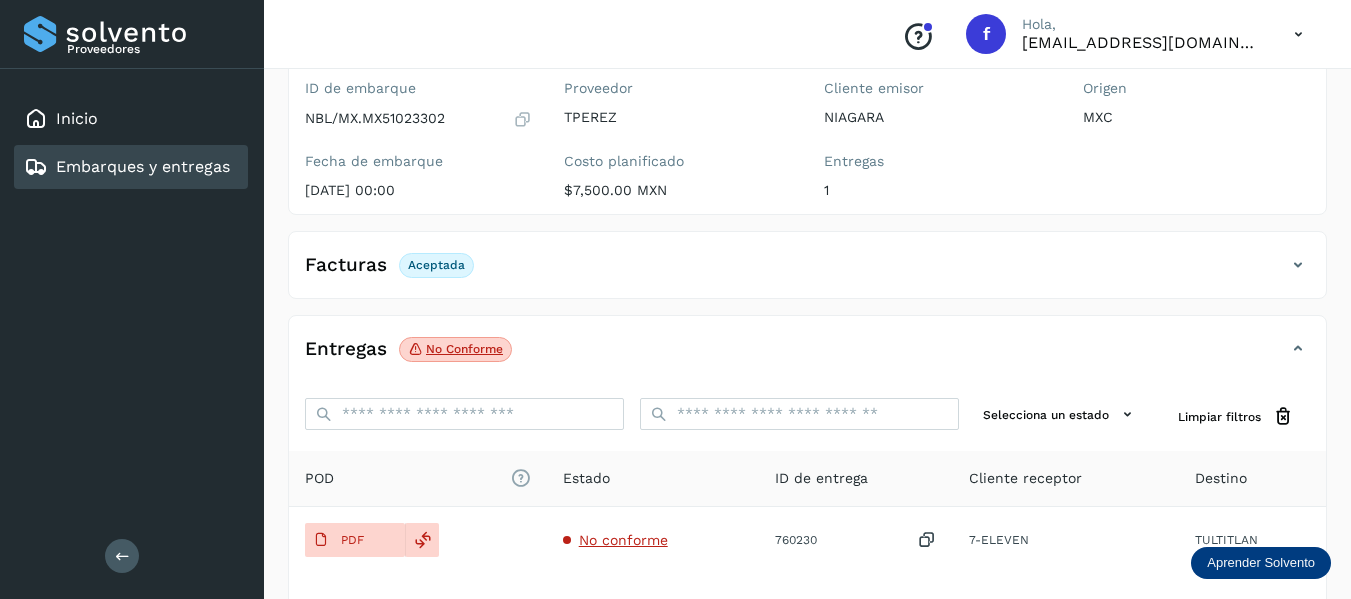 scroll, scrollTop: 300, scrollLeft: 0, axis: vertical 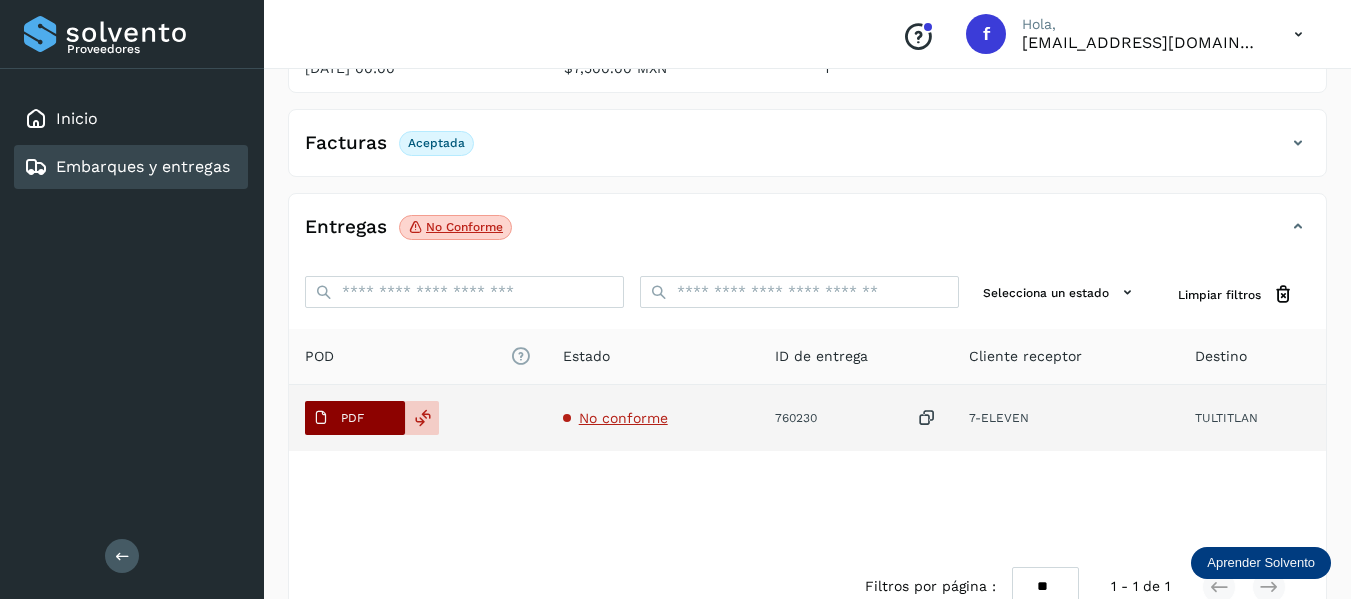 click on "PDF" at bounding box center (352, 418) 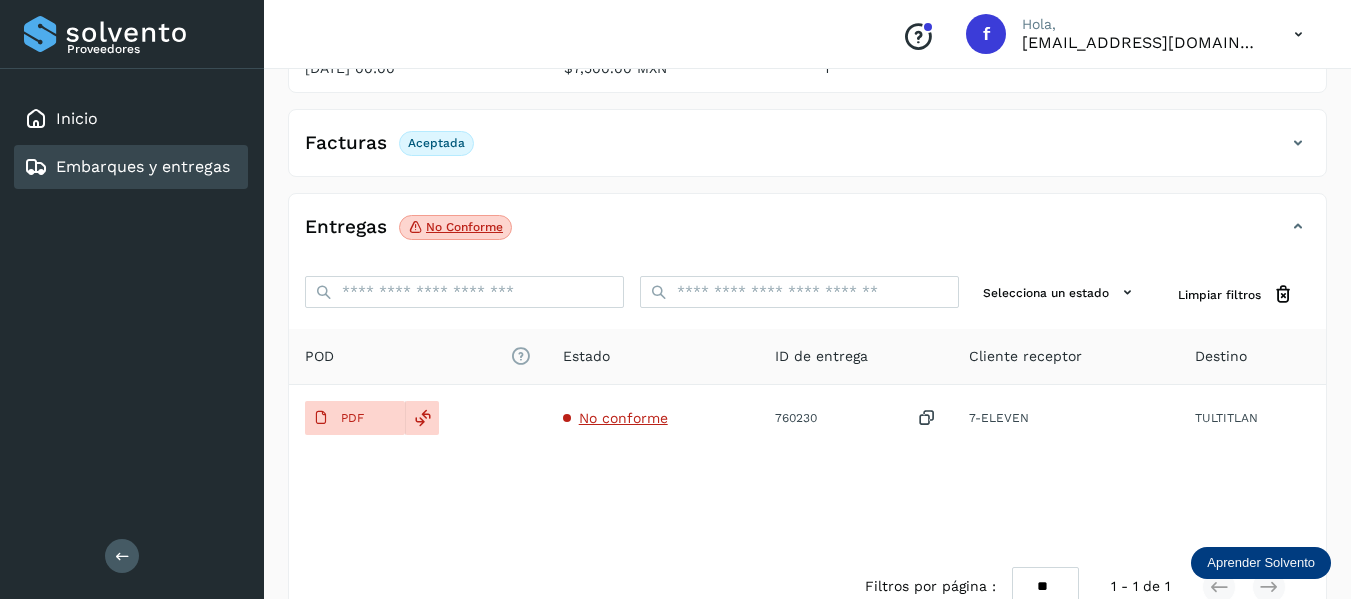 type 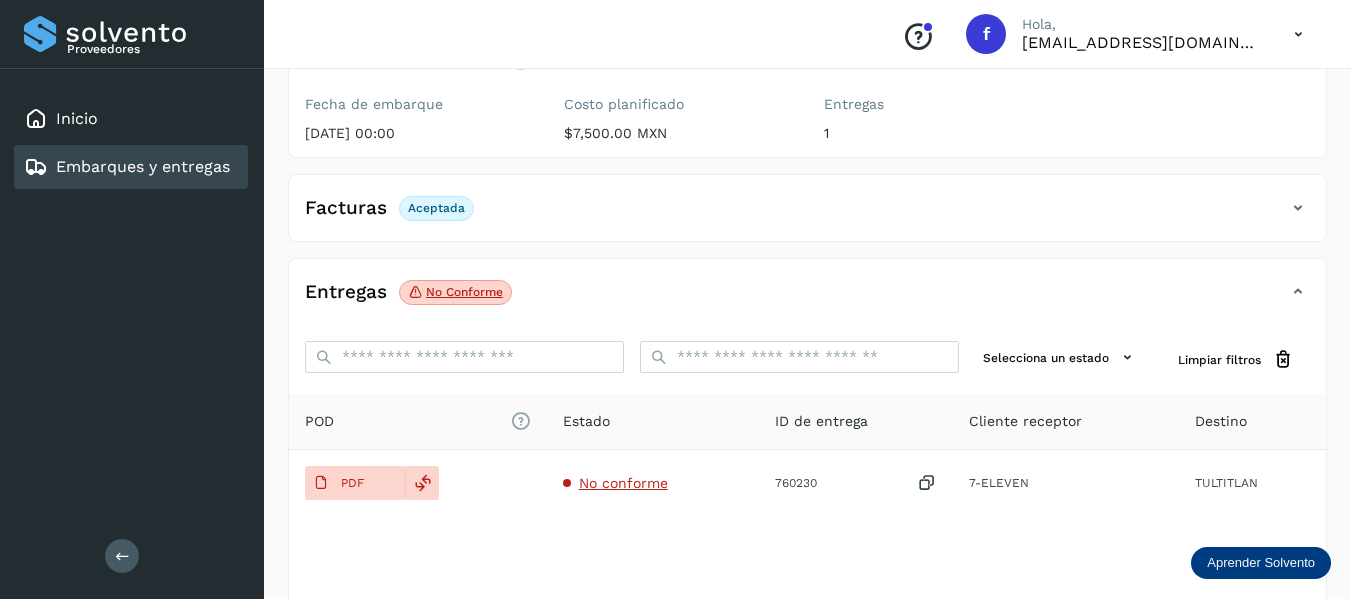 scroll, scrollTop: 200, scrollLeft: 0, axis: vertical 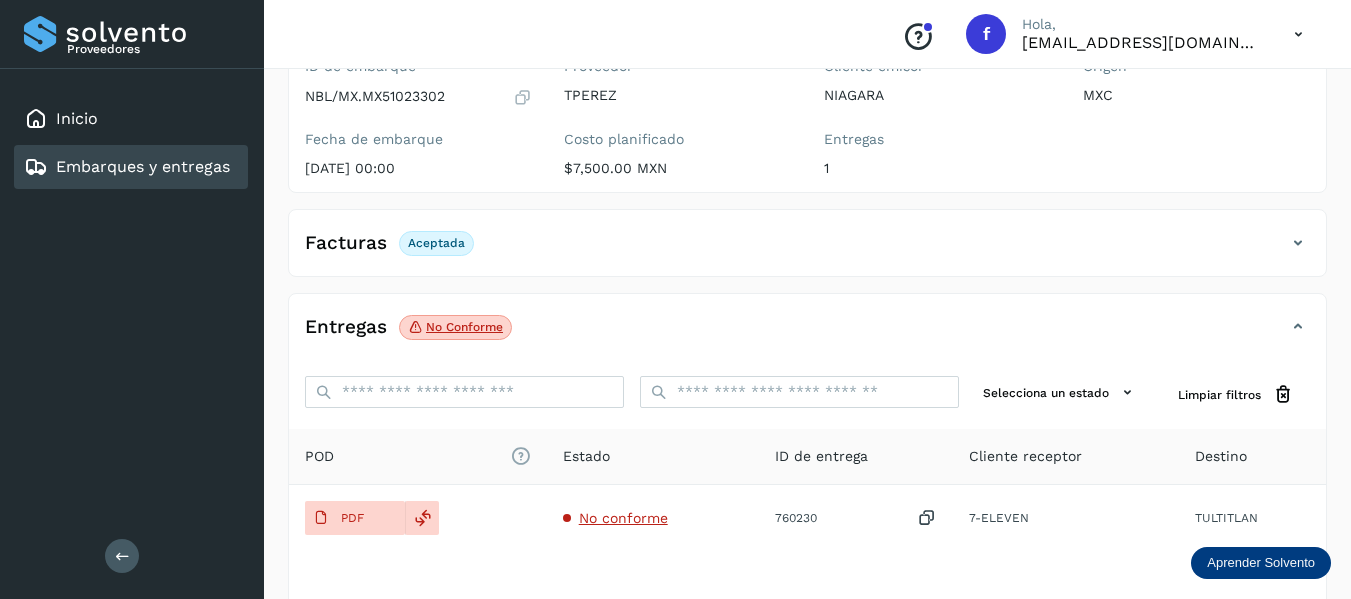 click on "Facturas Aceptada" 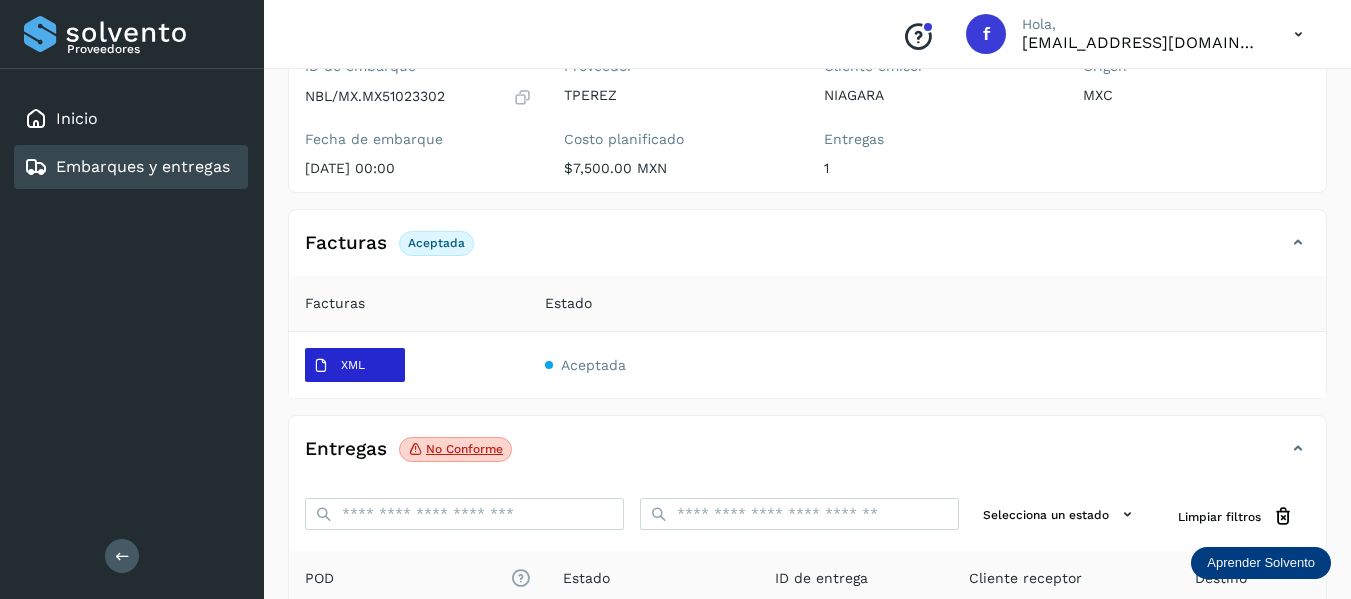 click on "XML" at bounding box center (339, 366) 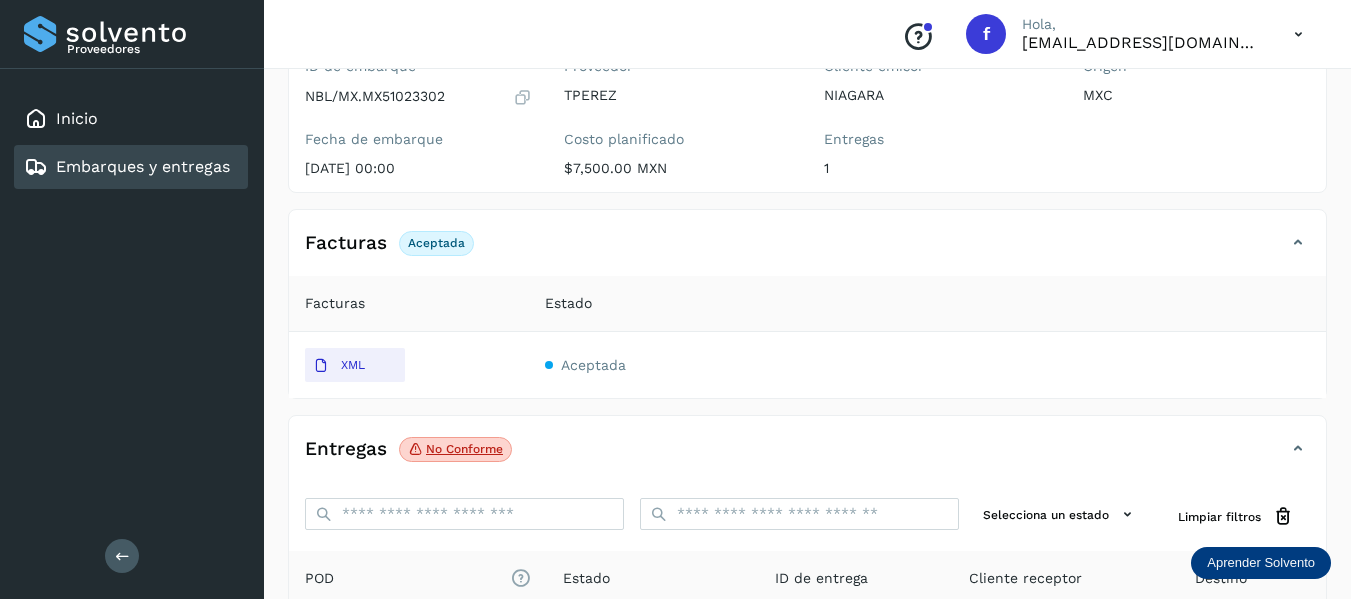 type 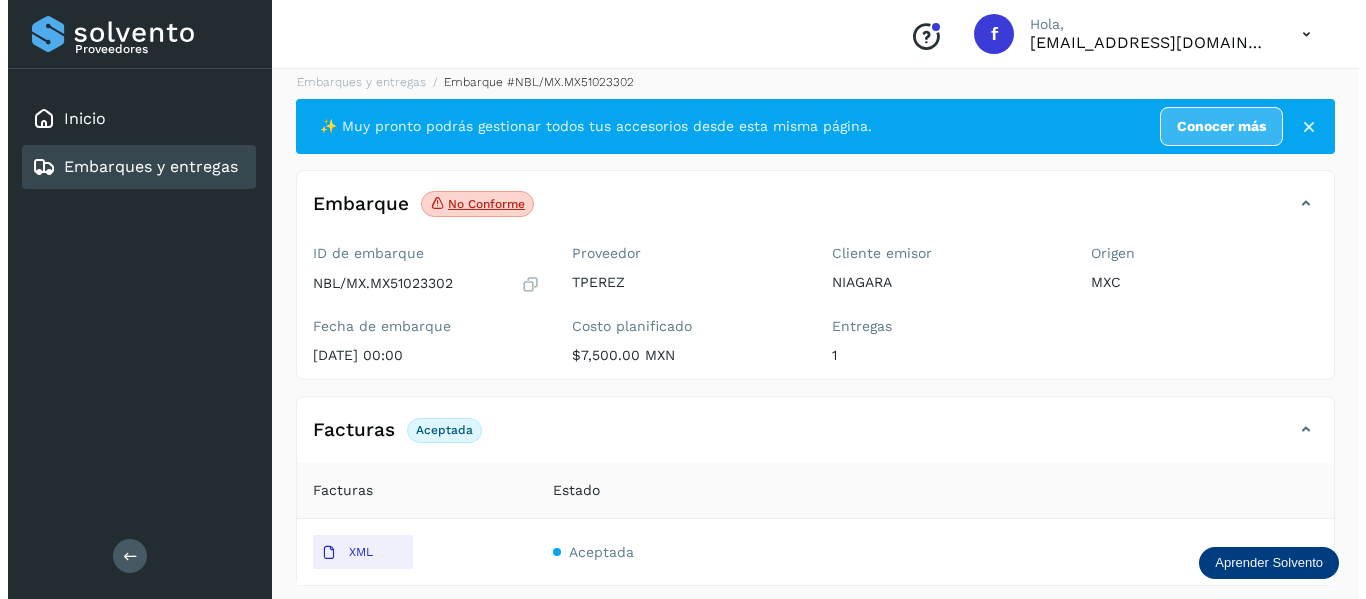 scroll, scrollTop: 0, scrollLeft: 0, axis: both 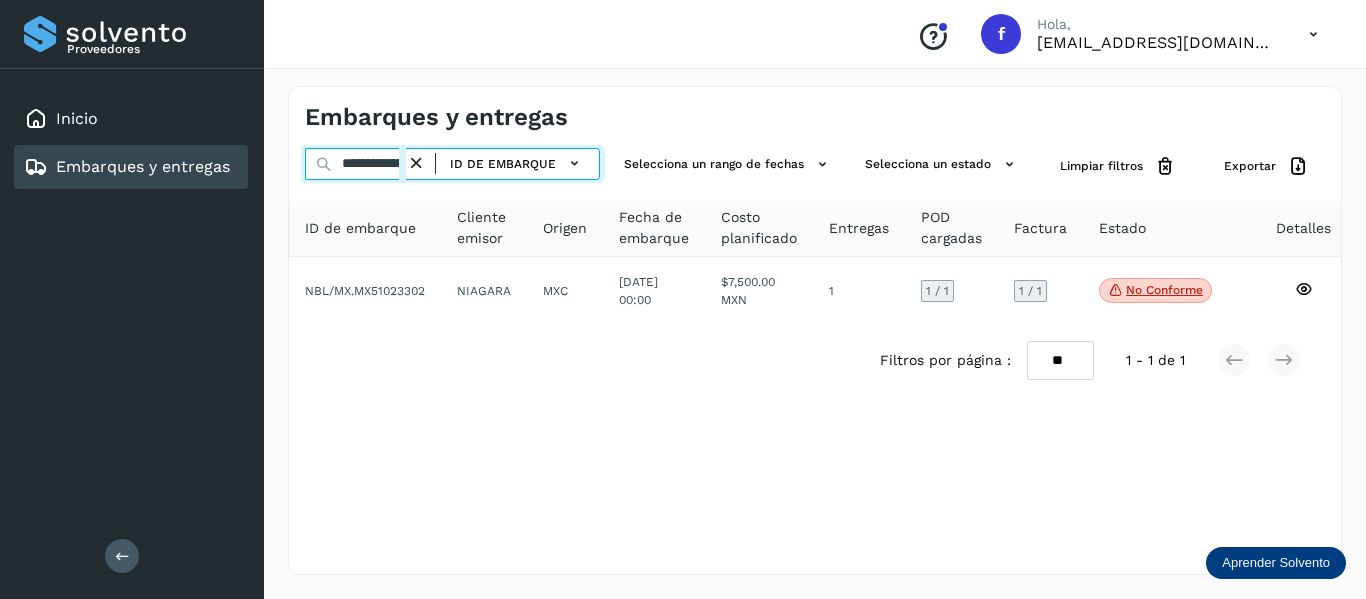 click on "**********" at bounding box center (355, 164) 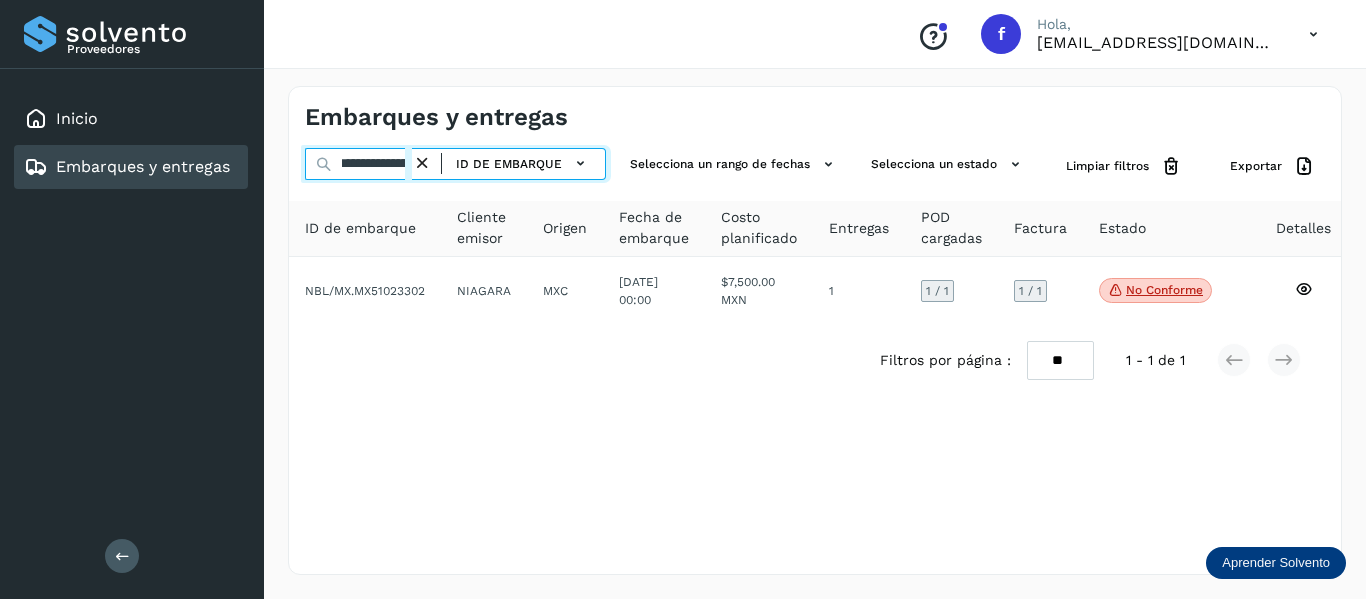 scroll, scrollTop: 0, scrollLeft: 14, axis: horizontal 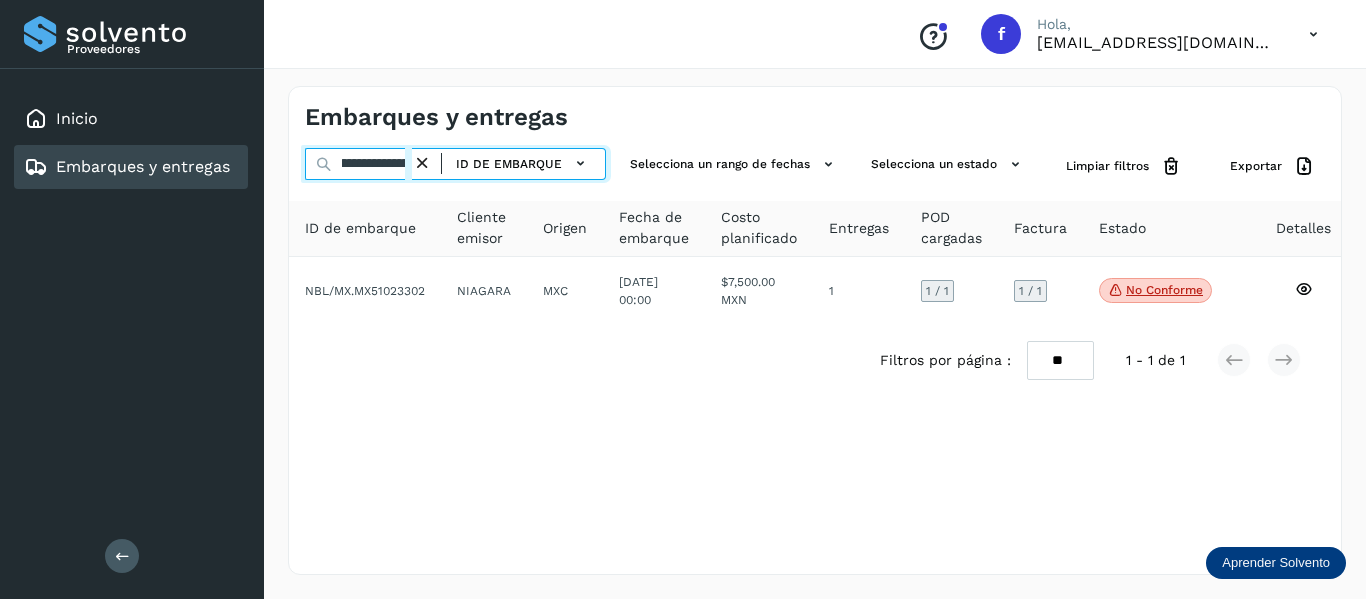 paste on "********" 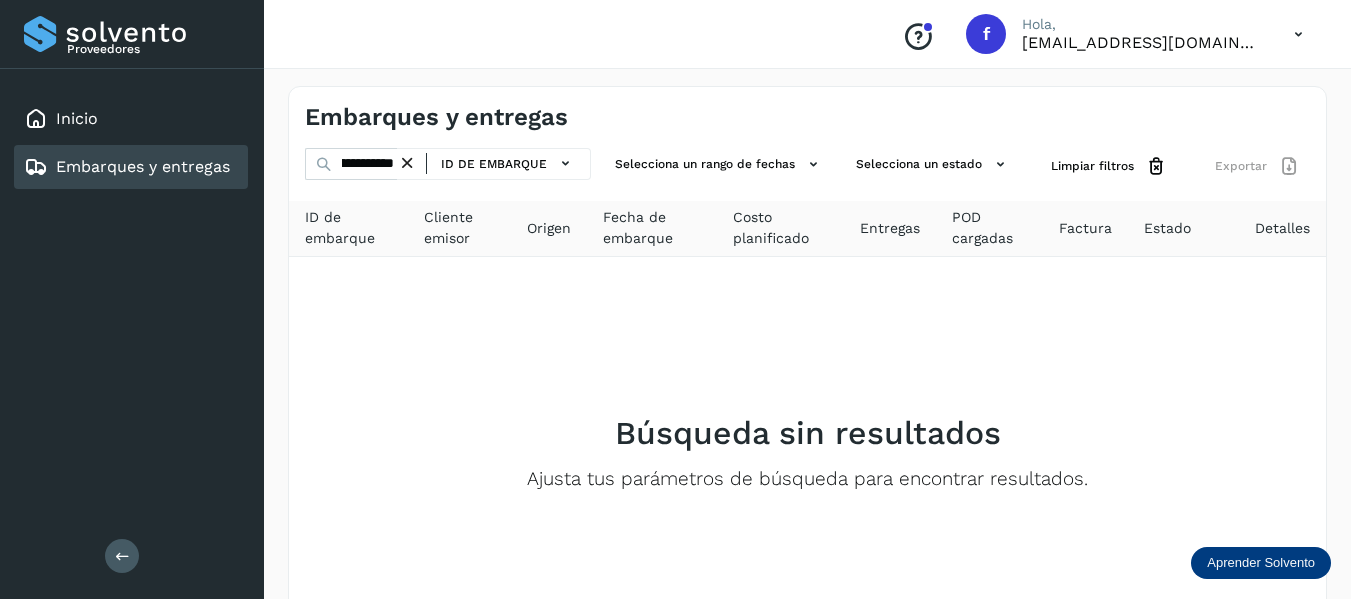 scroll, scrollTop: 0, scrollLeft: 0, axis: both 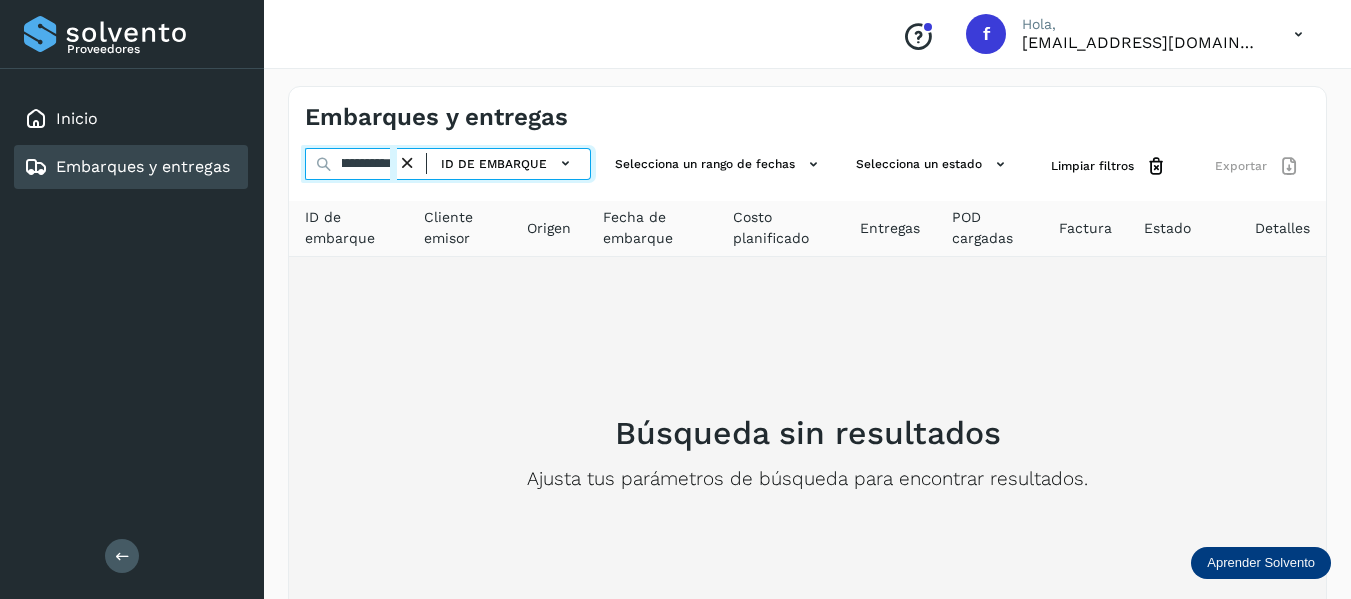 drag, startPoint x: 335, startPoint y: 164, endPoint x: 669, endPoint y: 259, distance: 347.24774 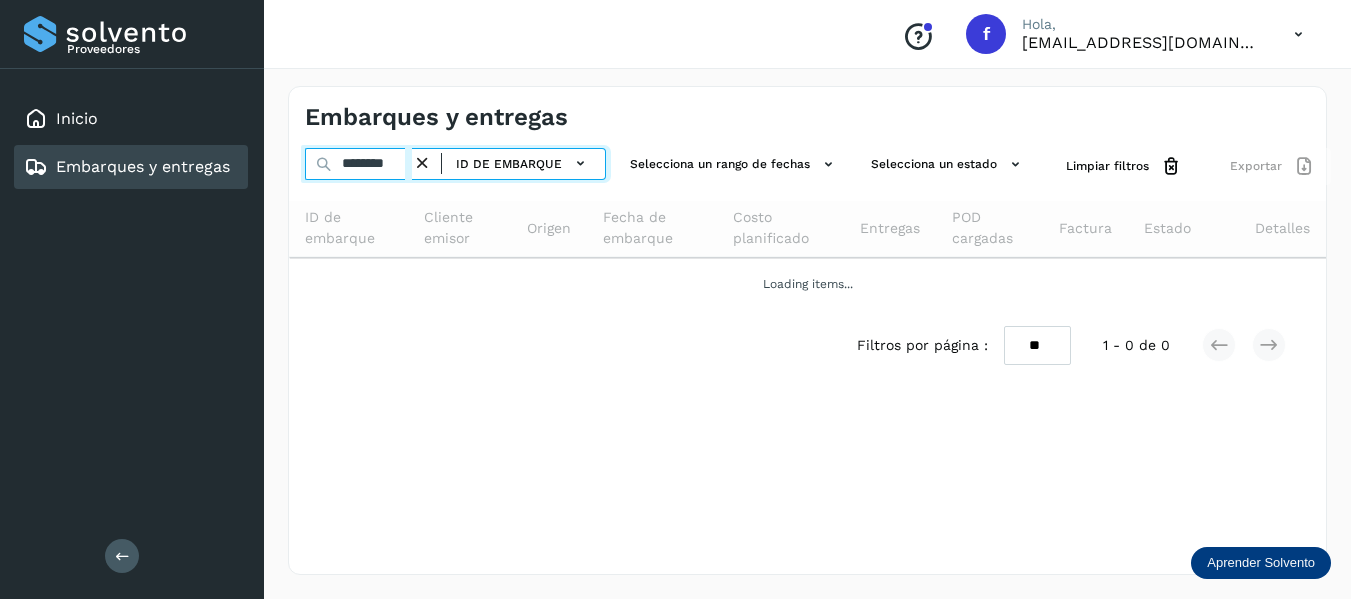 scroll, scrollTop: 0, scrollLeft: 0, axis: both 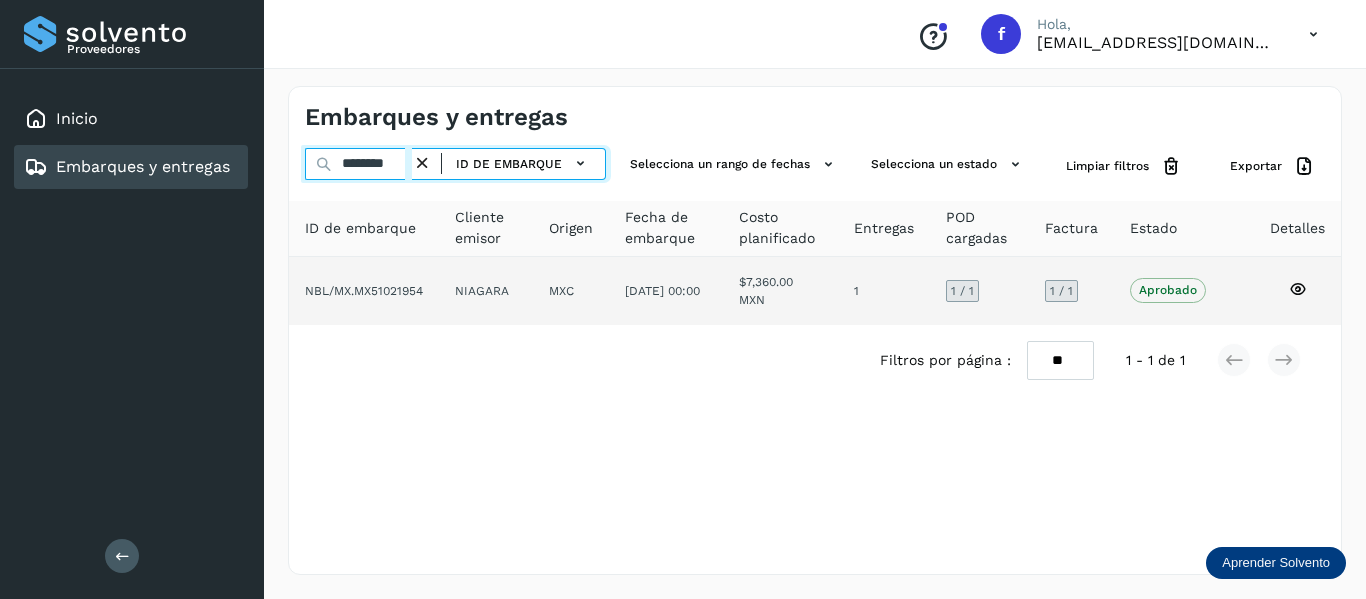 type on "********" 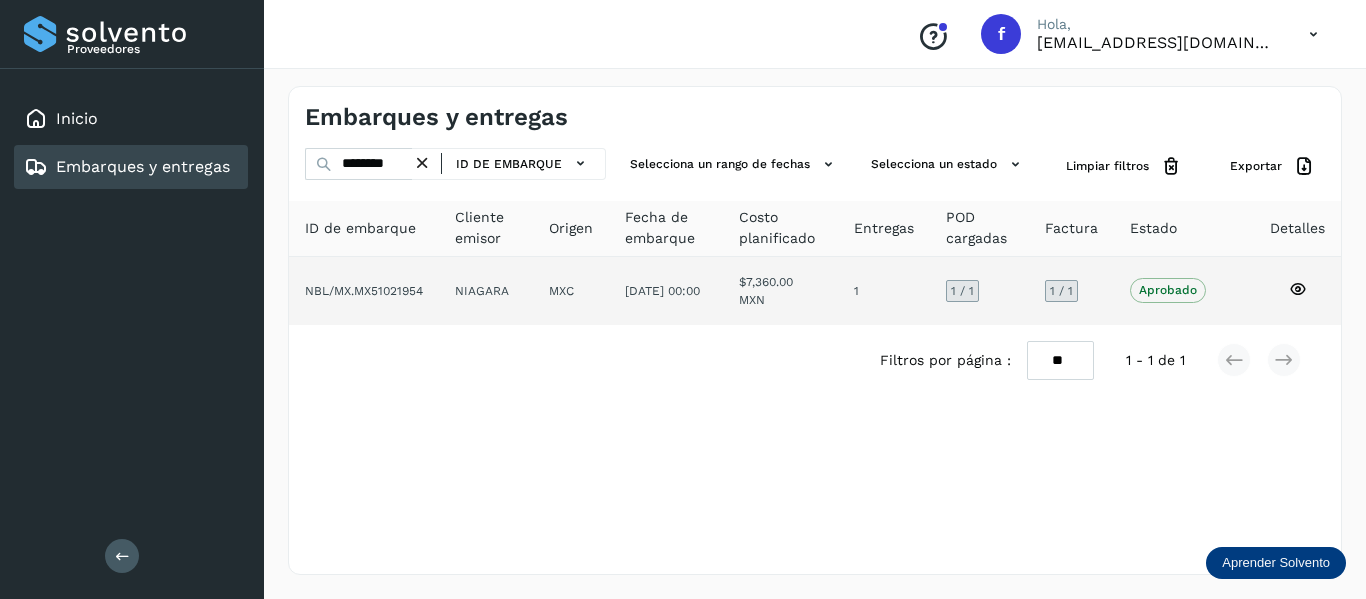 click 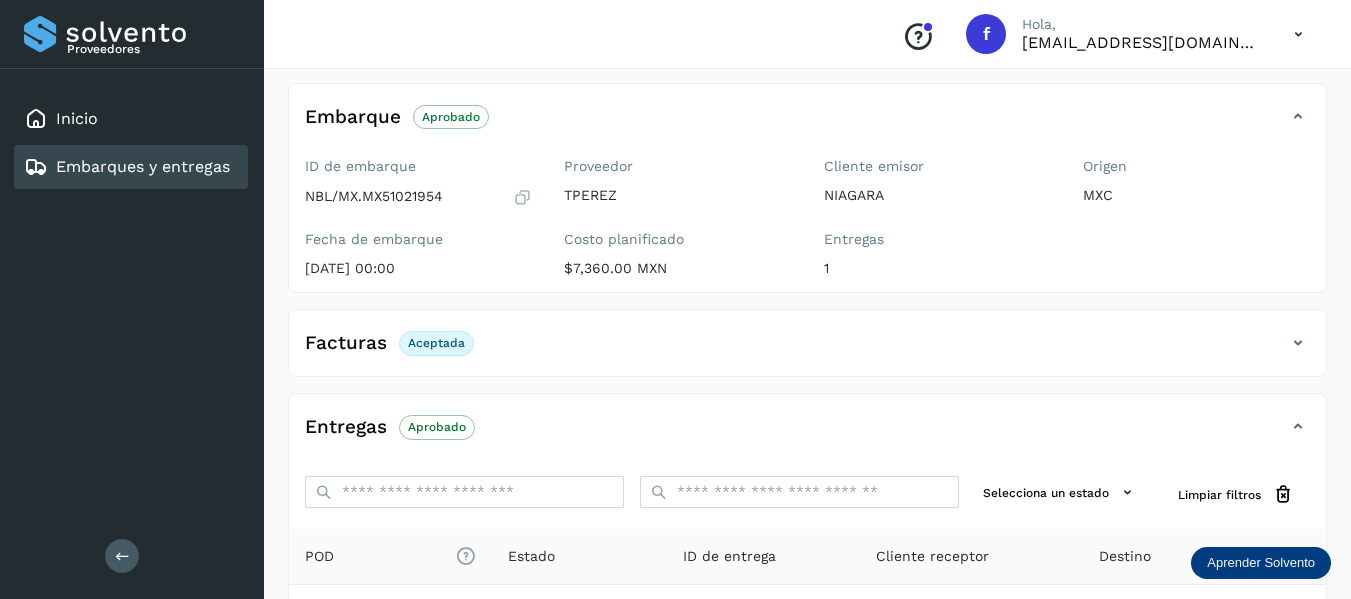 scroll, scrollTop: 0, scrollLeft: 0, axis: both 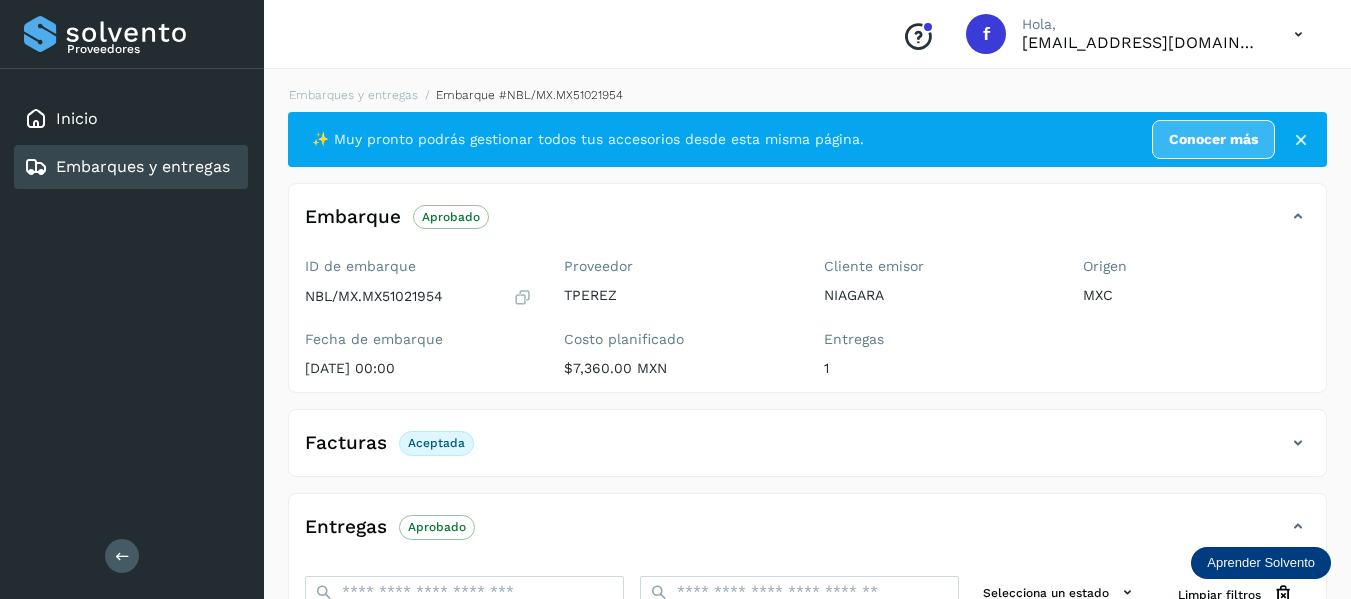 click at bounding box center (522, 297) 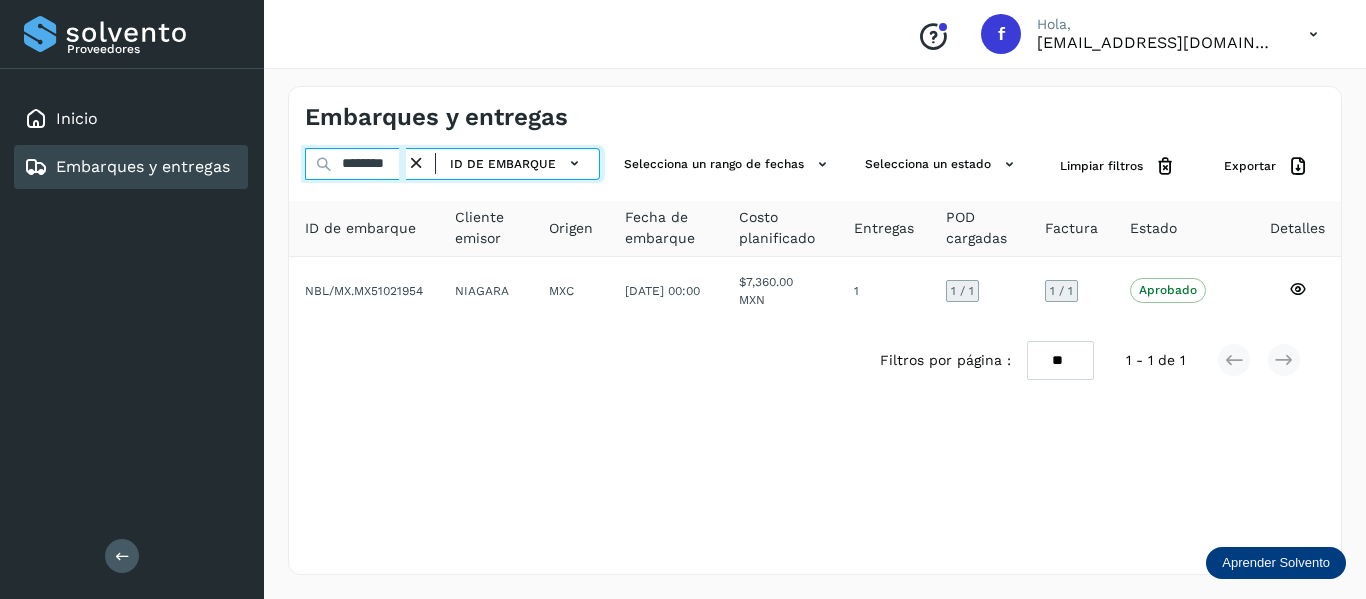 drag, startPoint x: 341, startPoint y: 161, endPoint x: 447, endPoint y: 167, distance: 106.16968 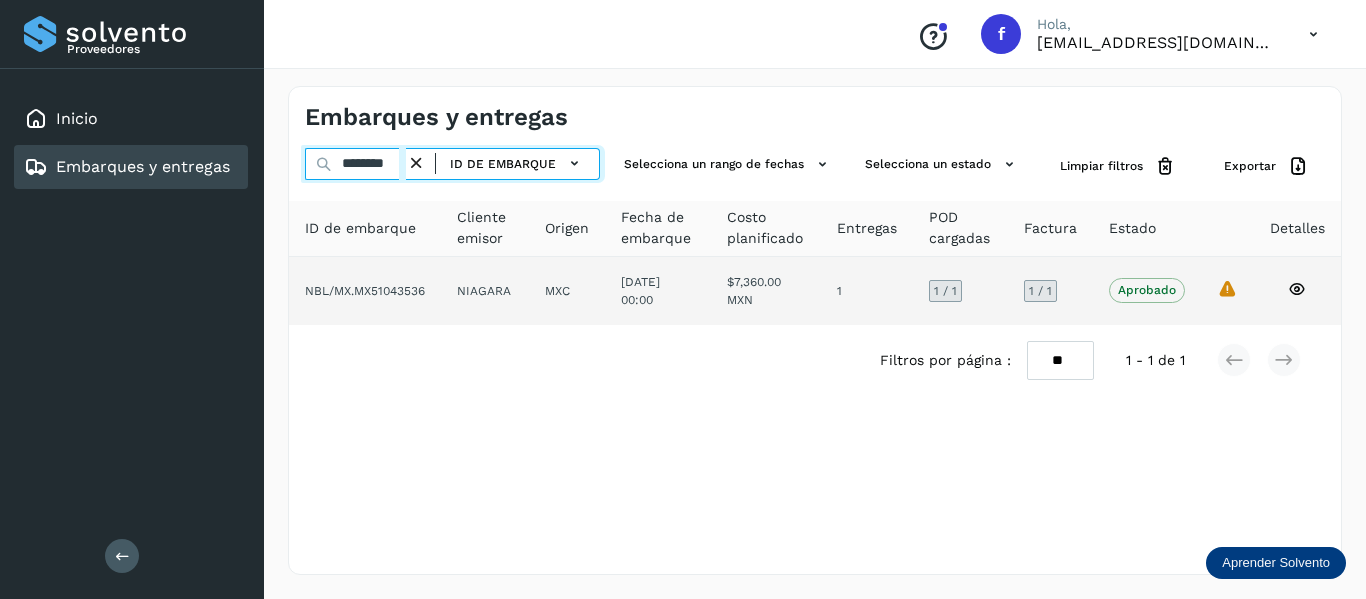 type on "********" 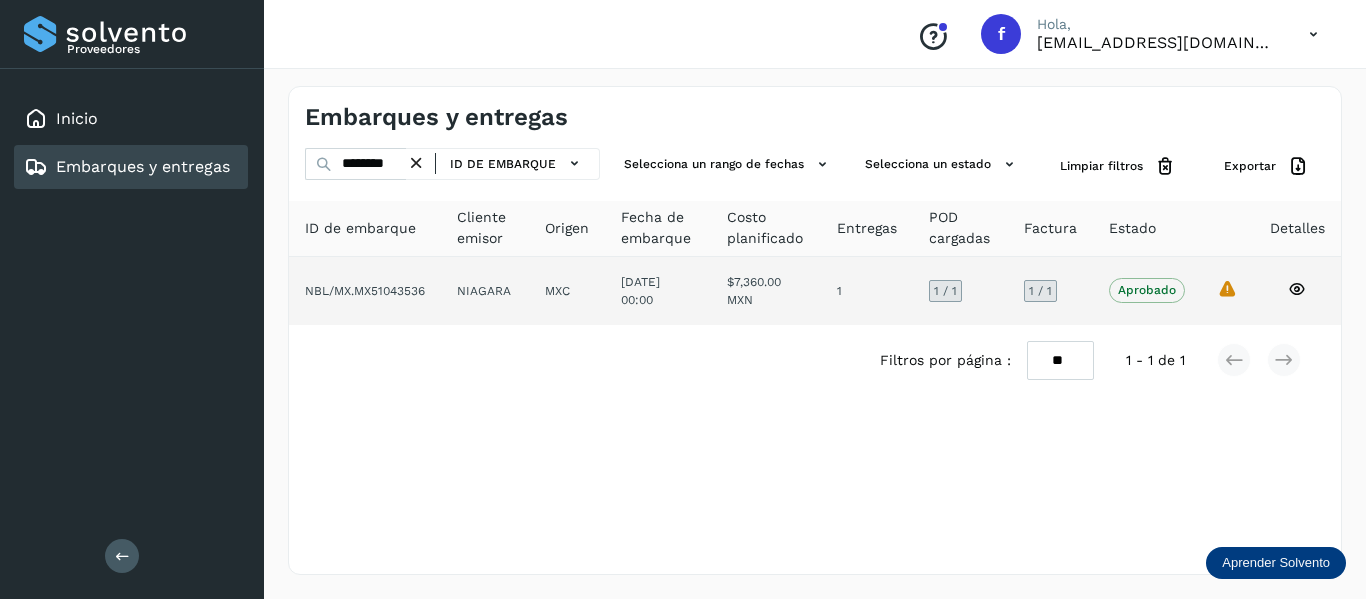 click on "1 / 1" 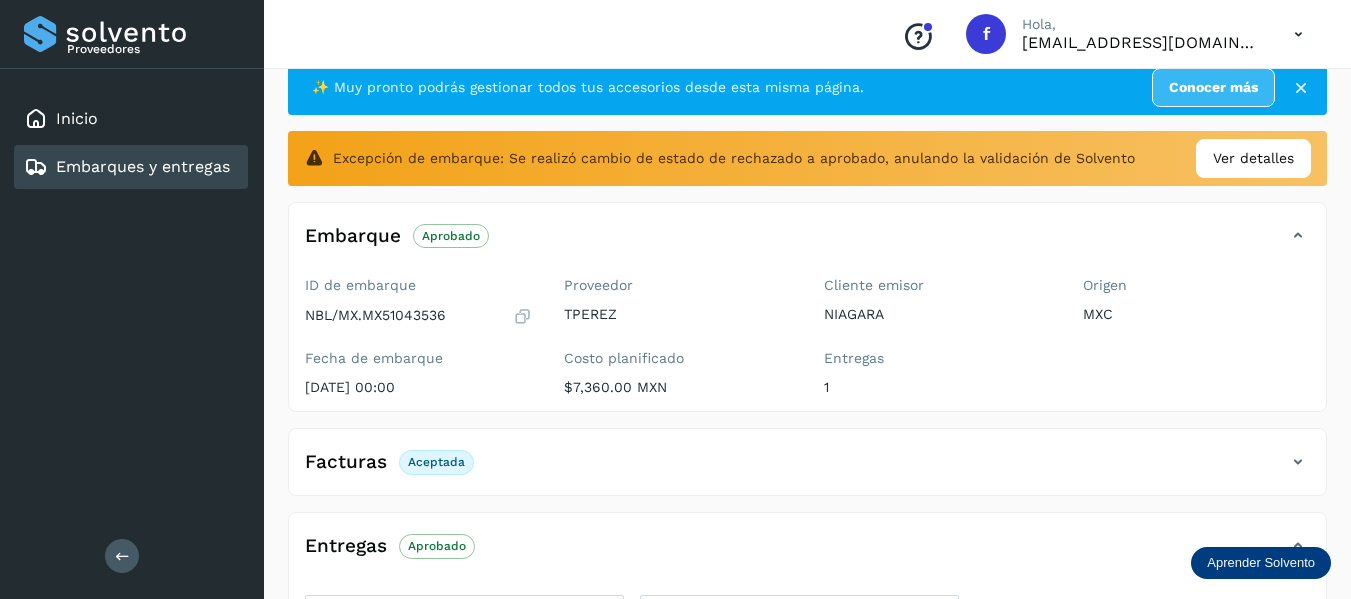 scroll, scrollTop: 200, scrollLeft: 0, axis: vertical 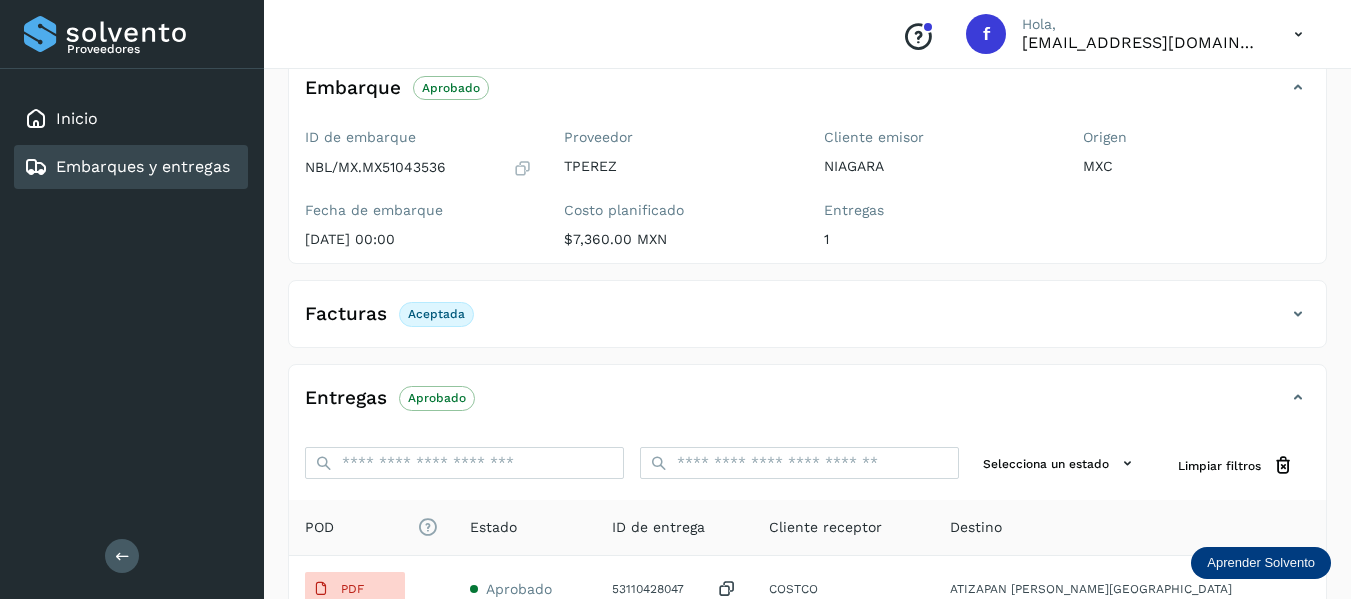 click at bounding box center (522, 168) 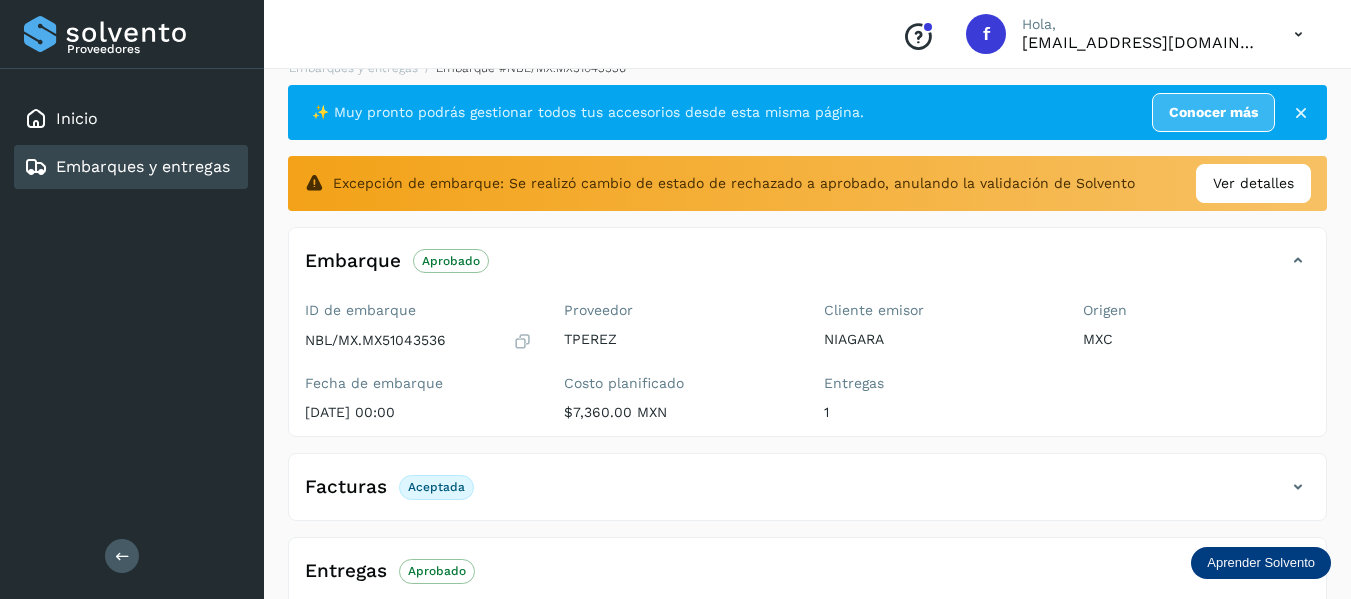 scroll, scrollTop: 0, scrollLeft: 0, axis: both 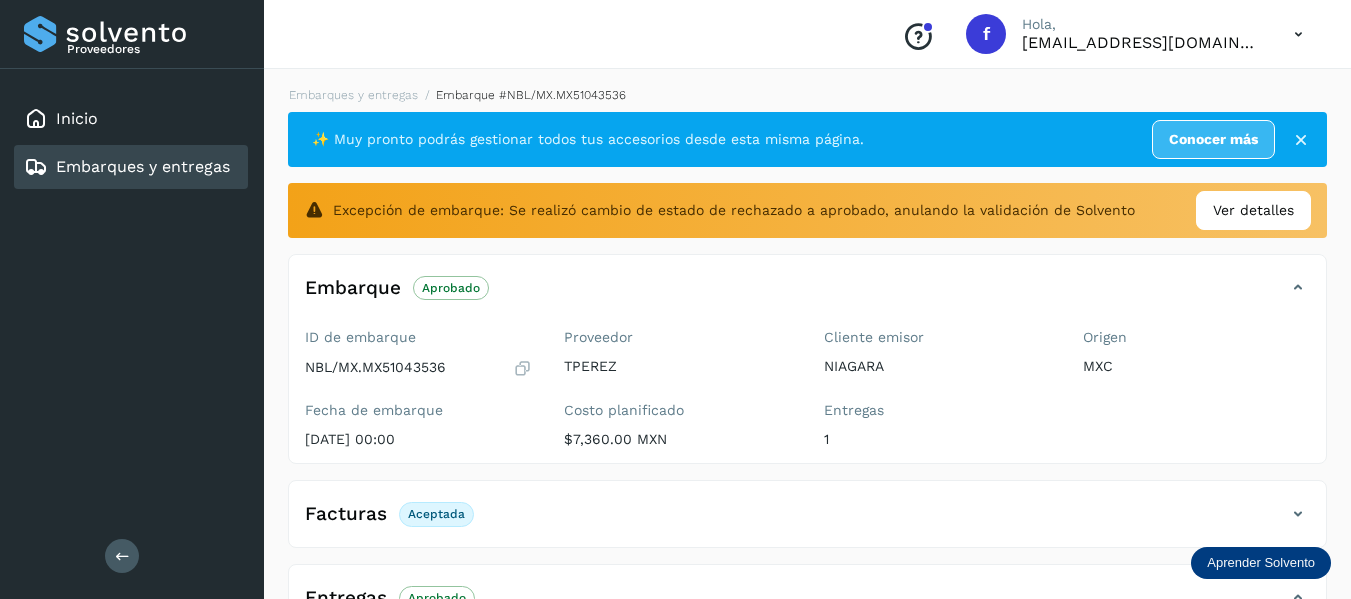 click at bounding box center [522, 368] 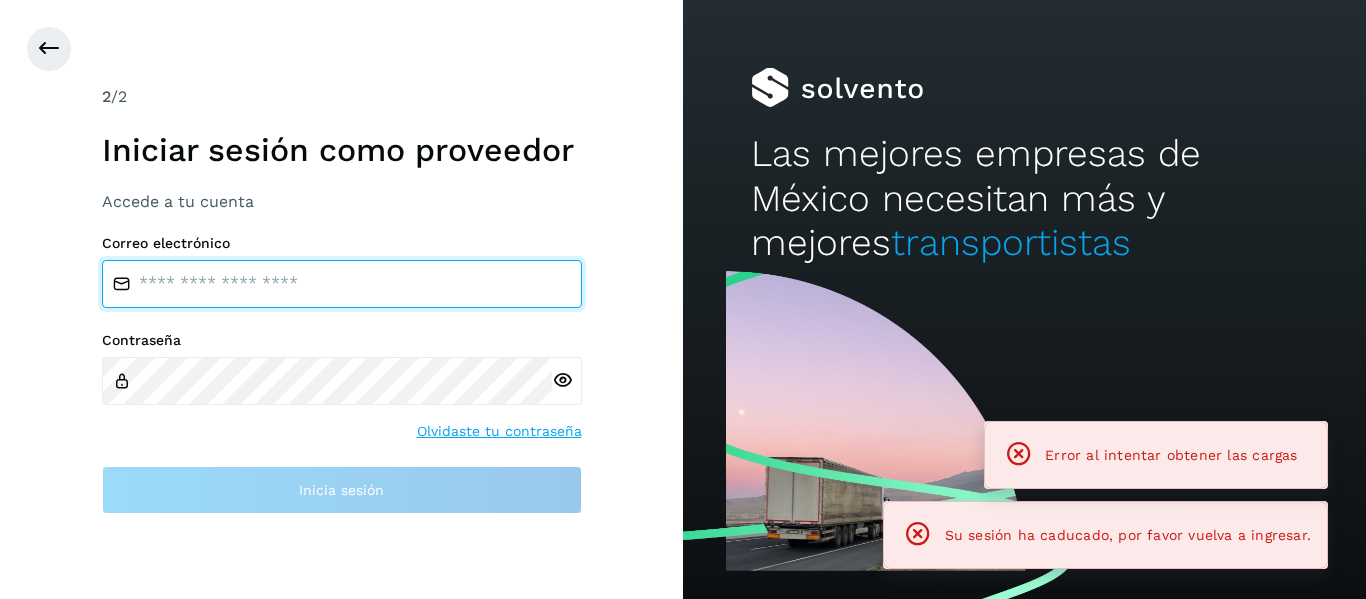 type on "**********" 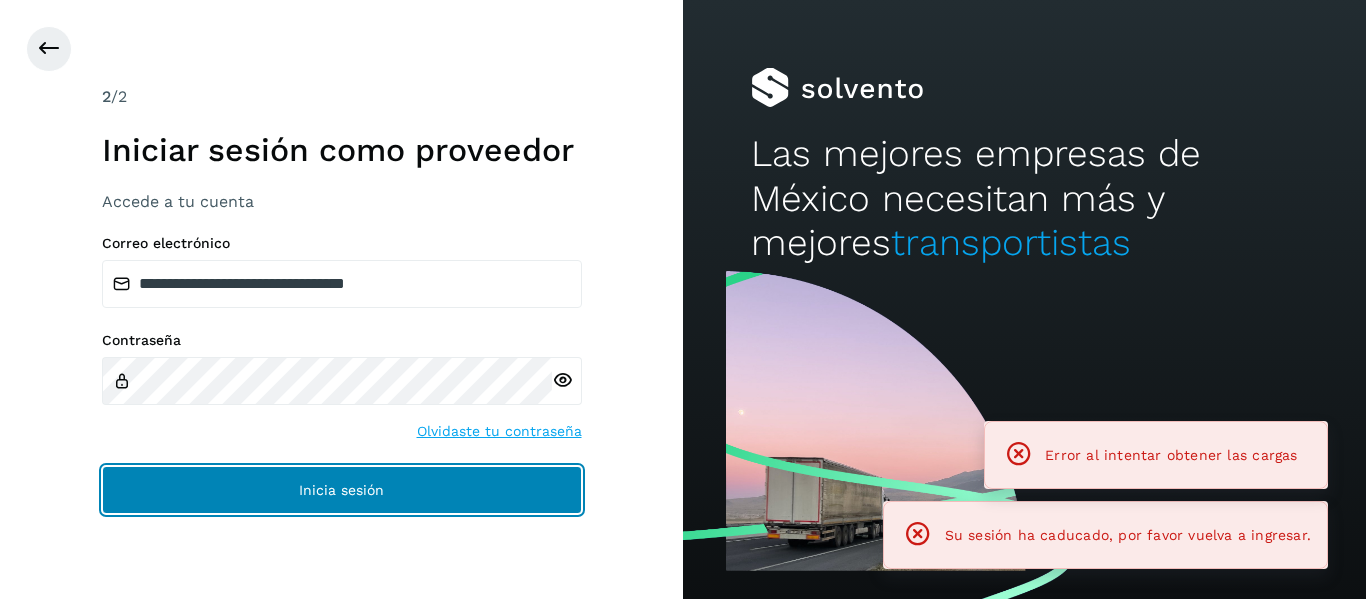click on "Inicia sesión" at bounding box center (342, 490) 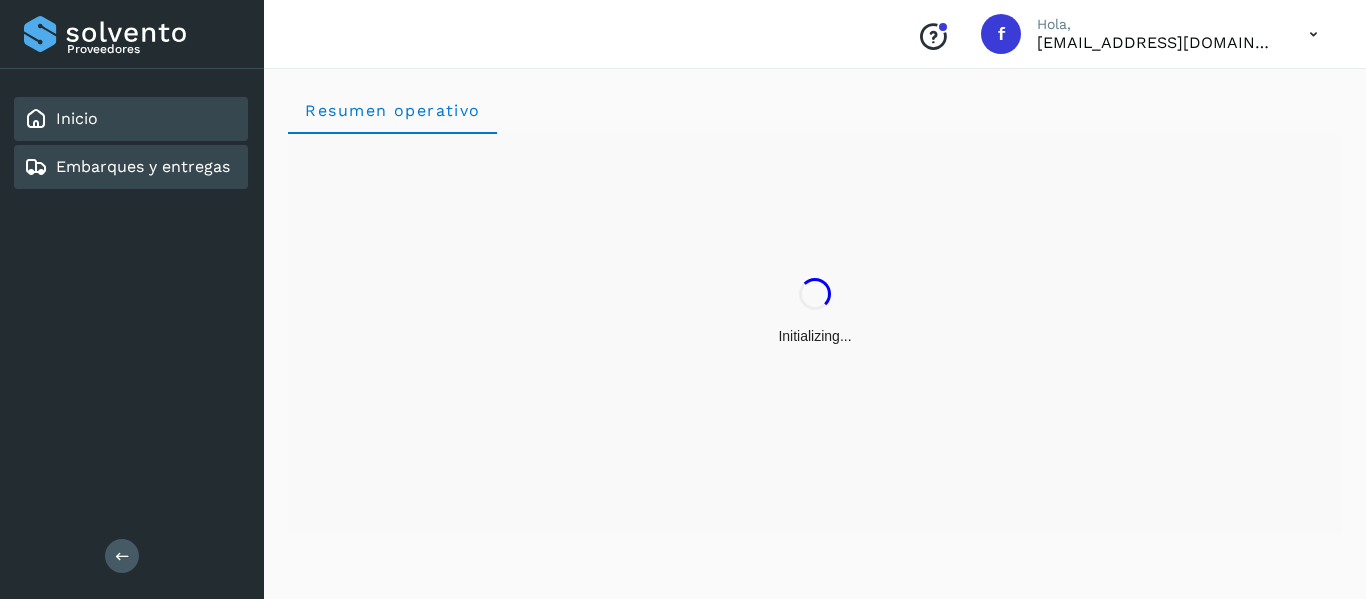 click on "Embarques y entregas" at bounding box center [143, 166] 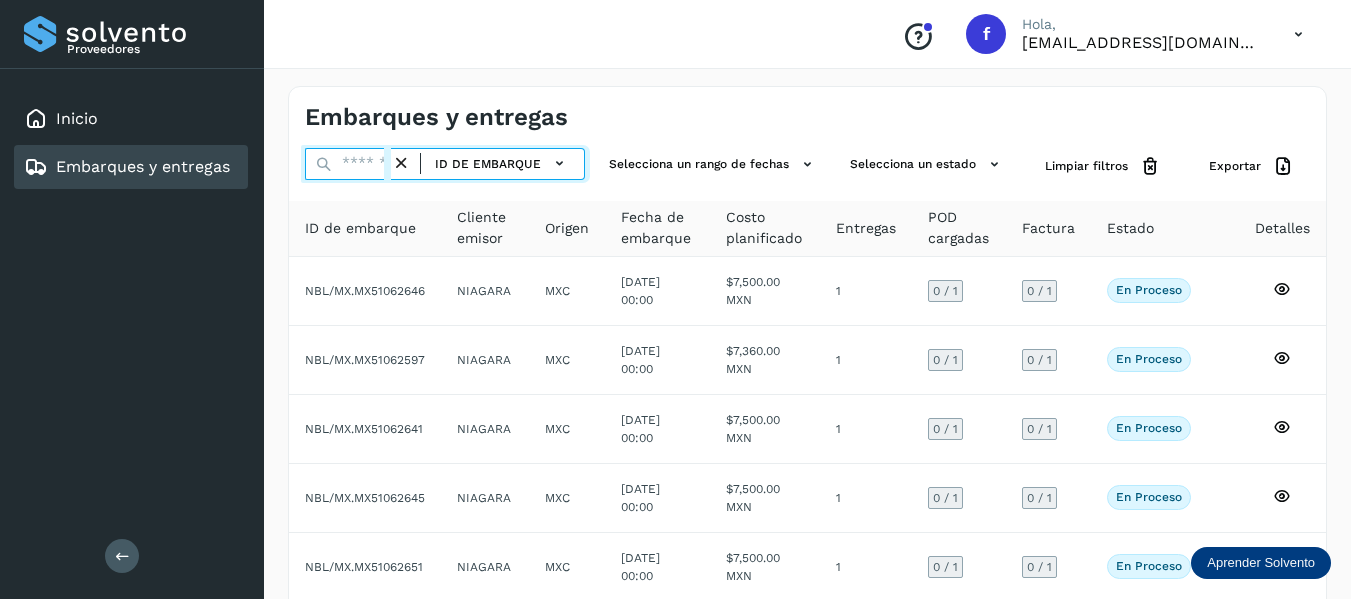 click at bounding box center (348, 164) 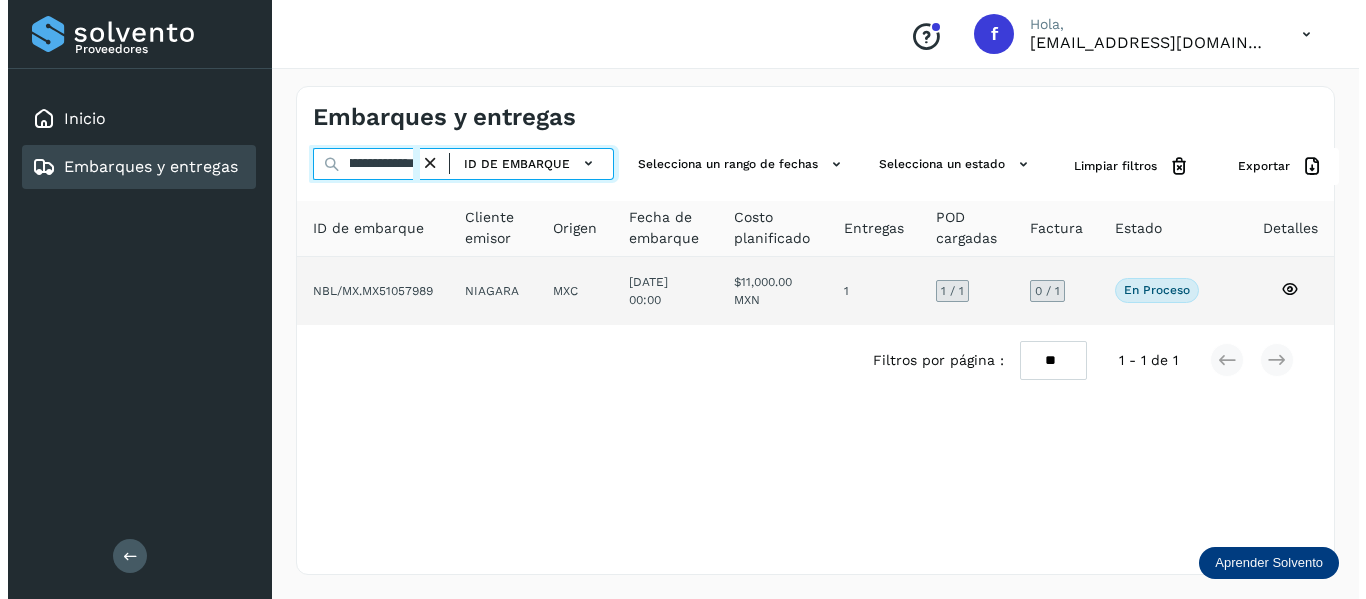 scroll, scrollTop: 0, scrollLeft: 77, axis: horizontal 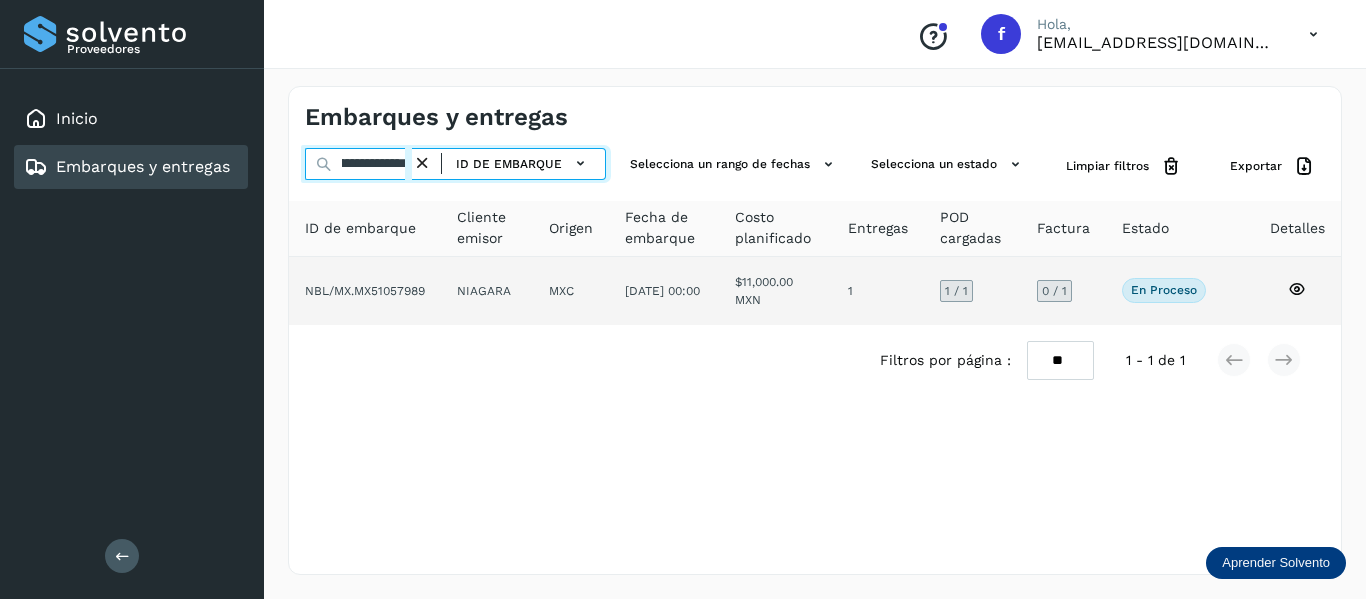type on "**********" 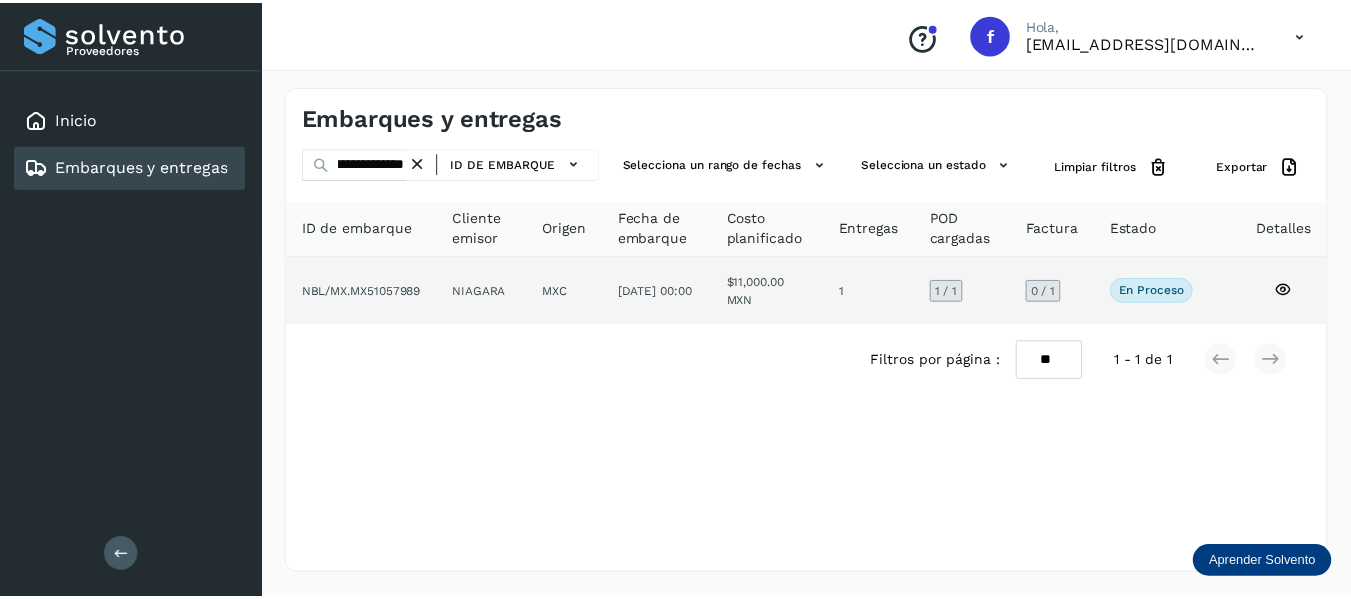 scroll, scrollTop: 0, scrollLeft: 0, axis: both 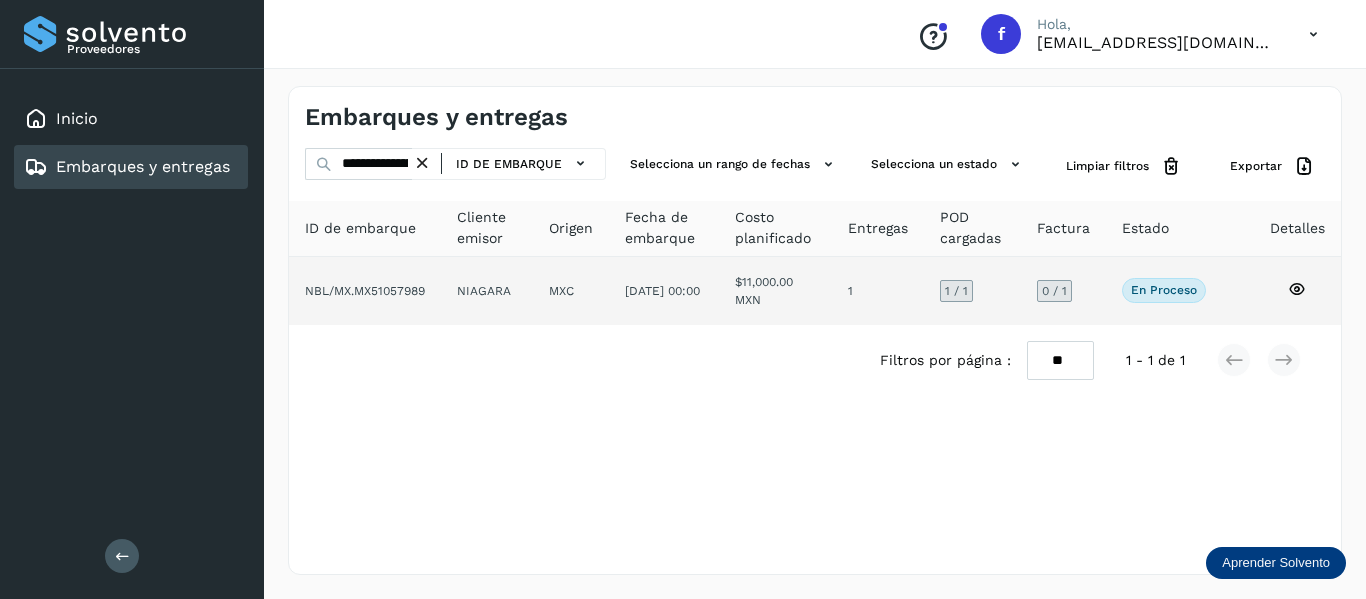 click 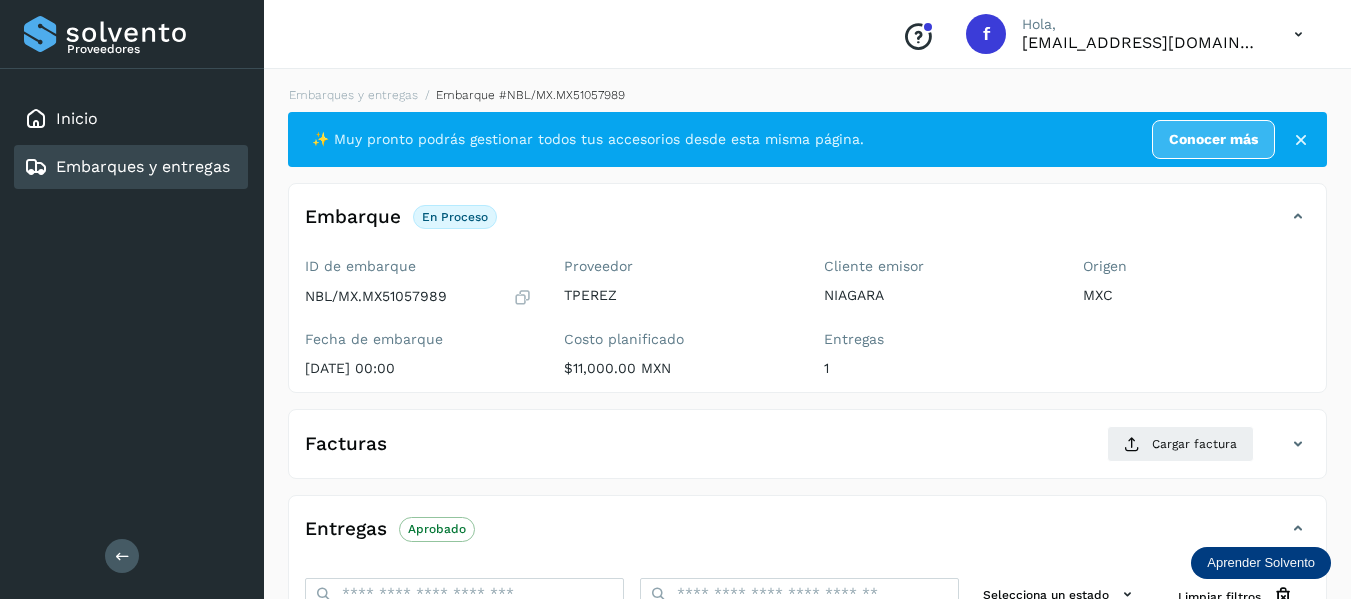 scroll, scrollTop: 100, scrollLeft: 0, axis: vertical 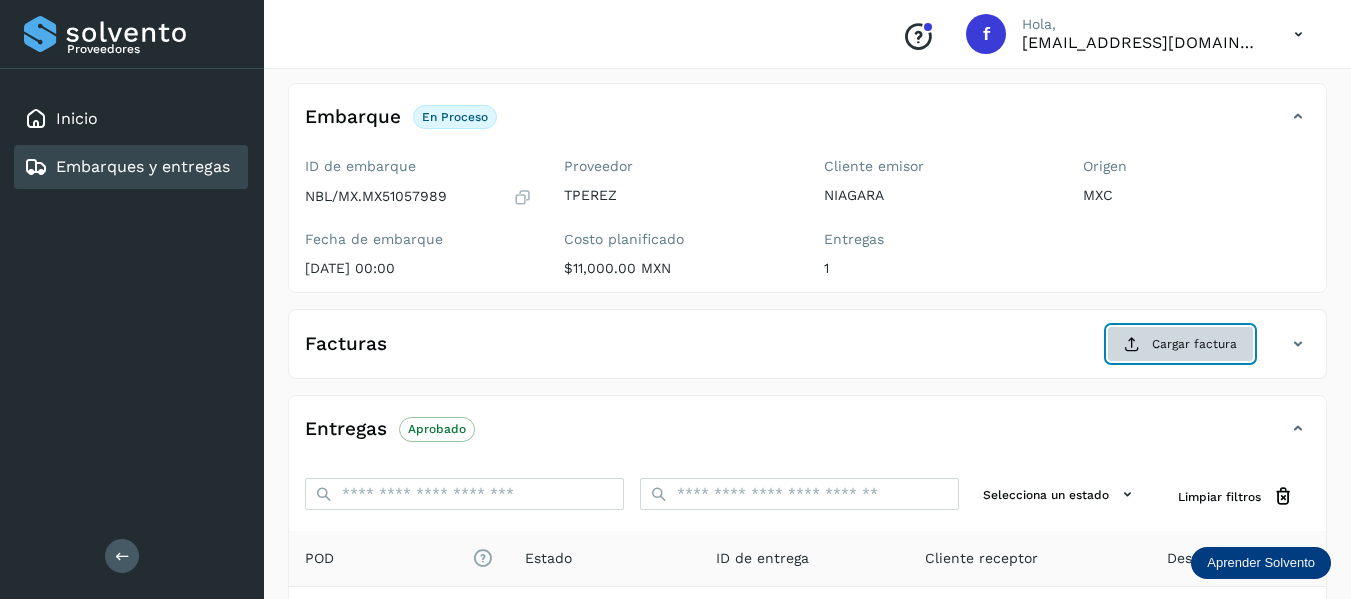 click on "Cargar factura" 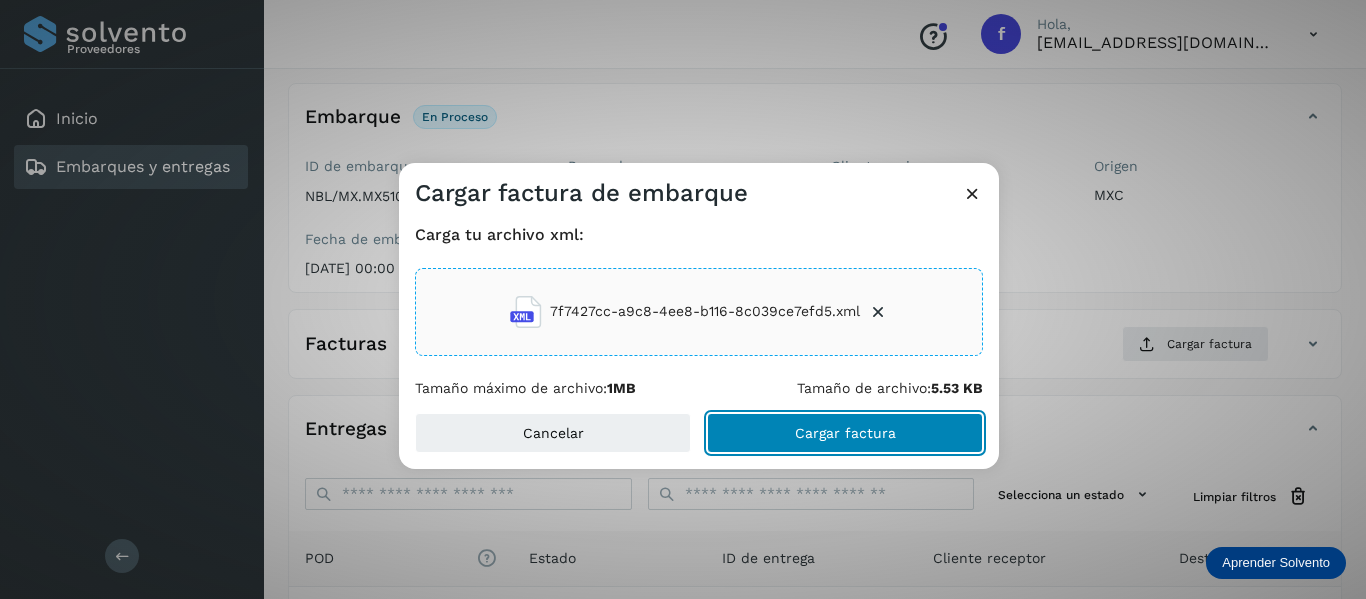 click on "Cargar factura" 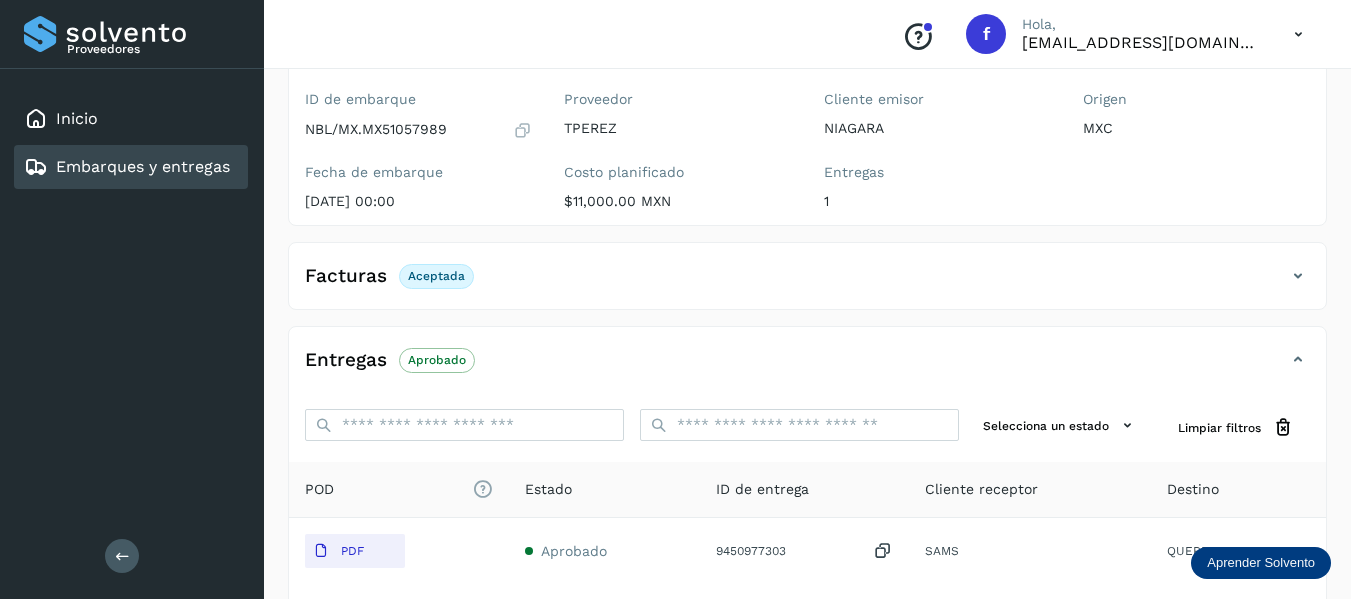 scroll, scrollTop: 200, scrollLeft: 0, axis: vertical 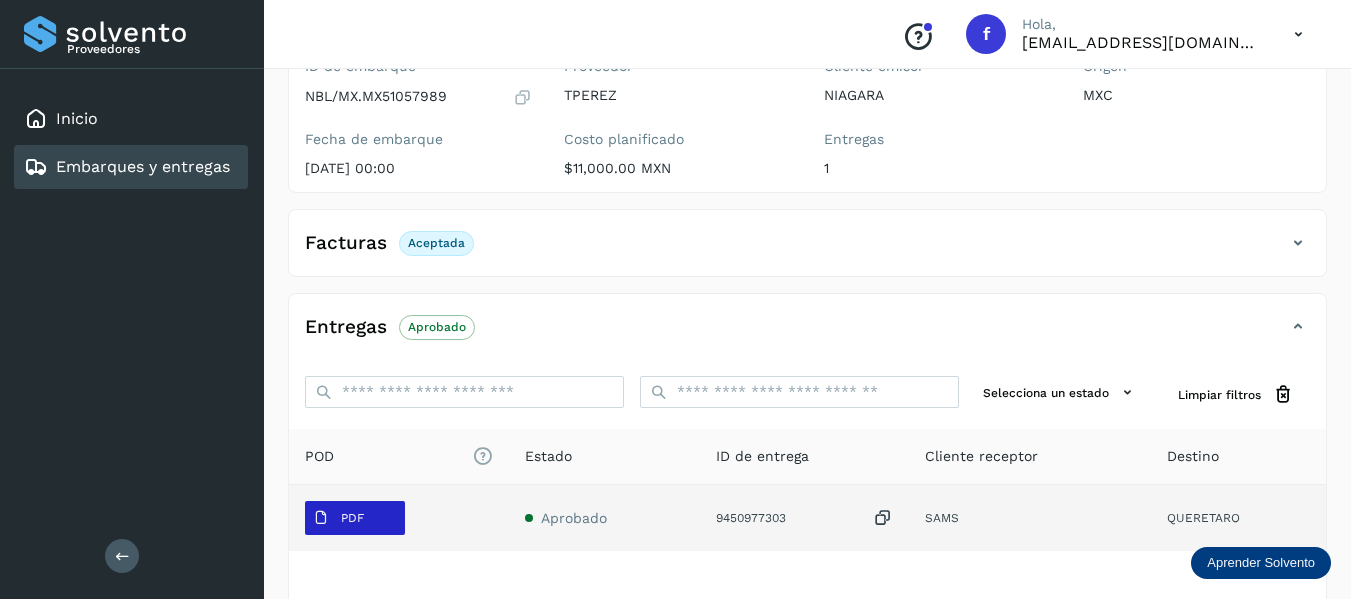click on "PDF" at bounding box center [355, 518] 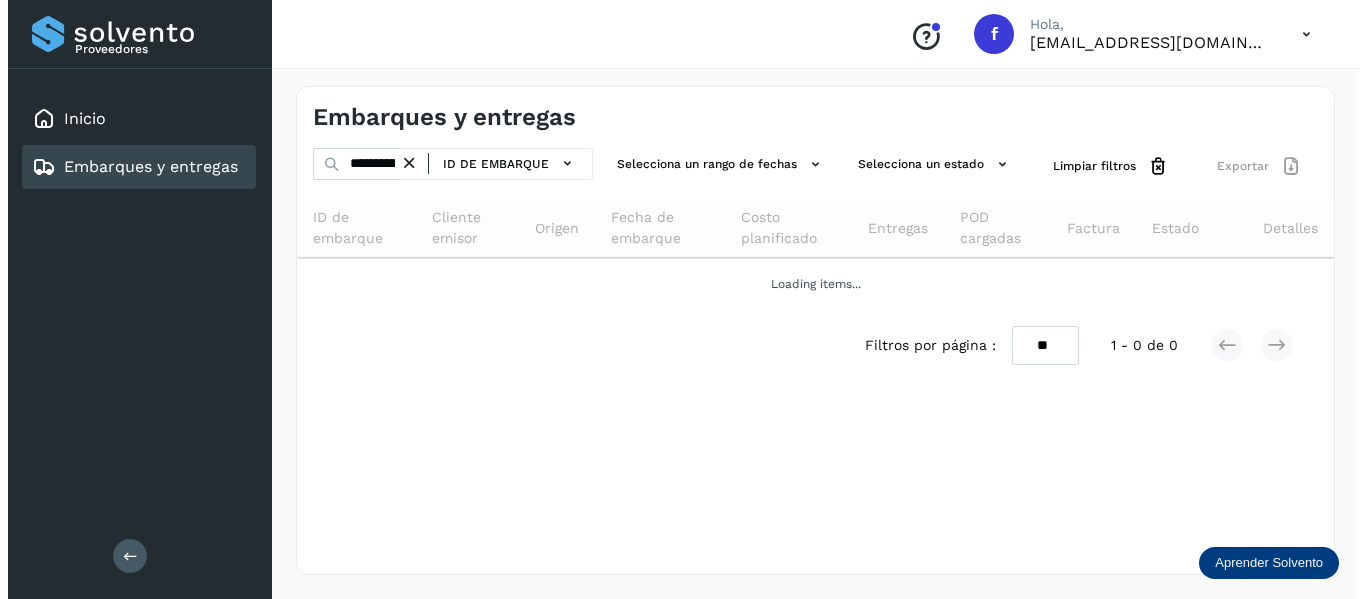scroll, scrollTop: 0, scrollLeft: 0, axis: both 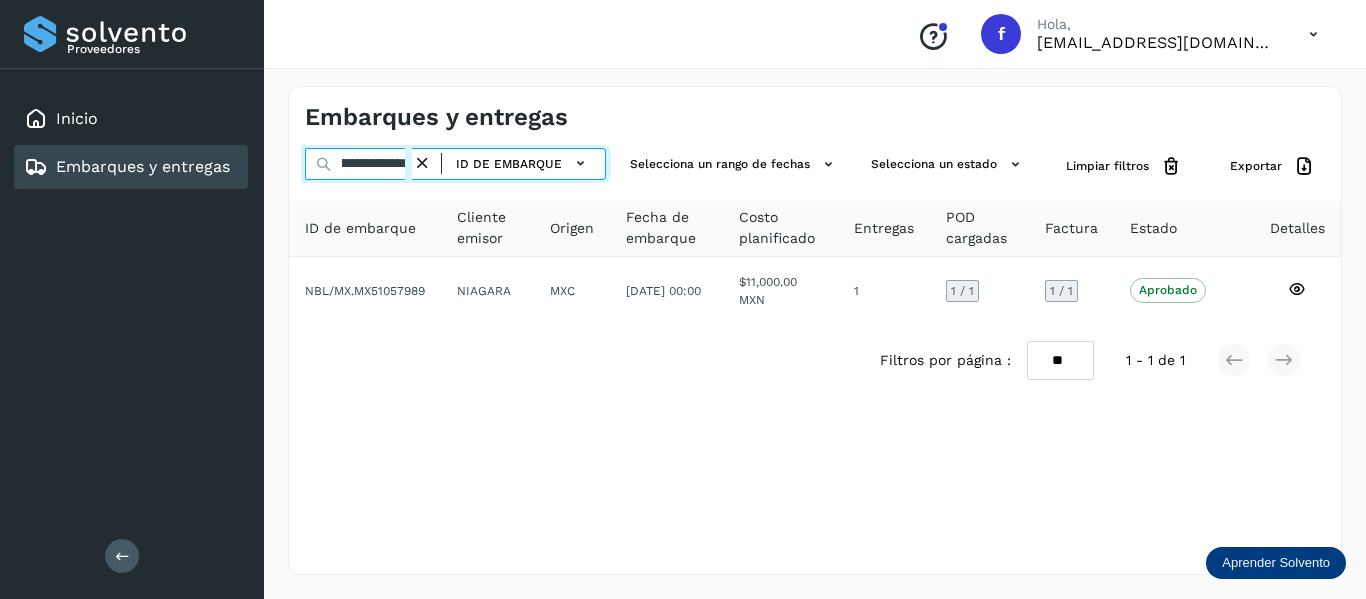 drag, startPoint x: 337, startPoint y: 164, endPoint x: 569, endPoint y: 237, distance: 243.2139 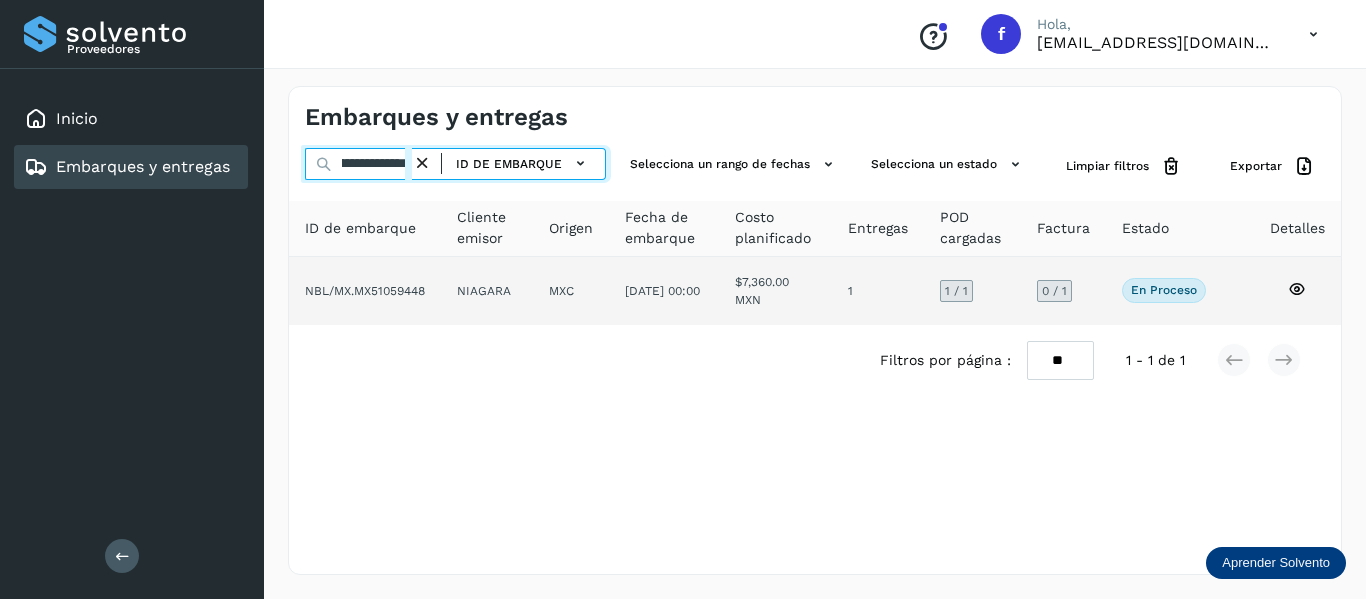 type on "**********" 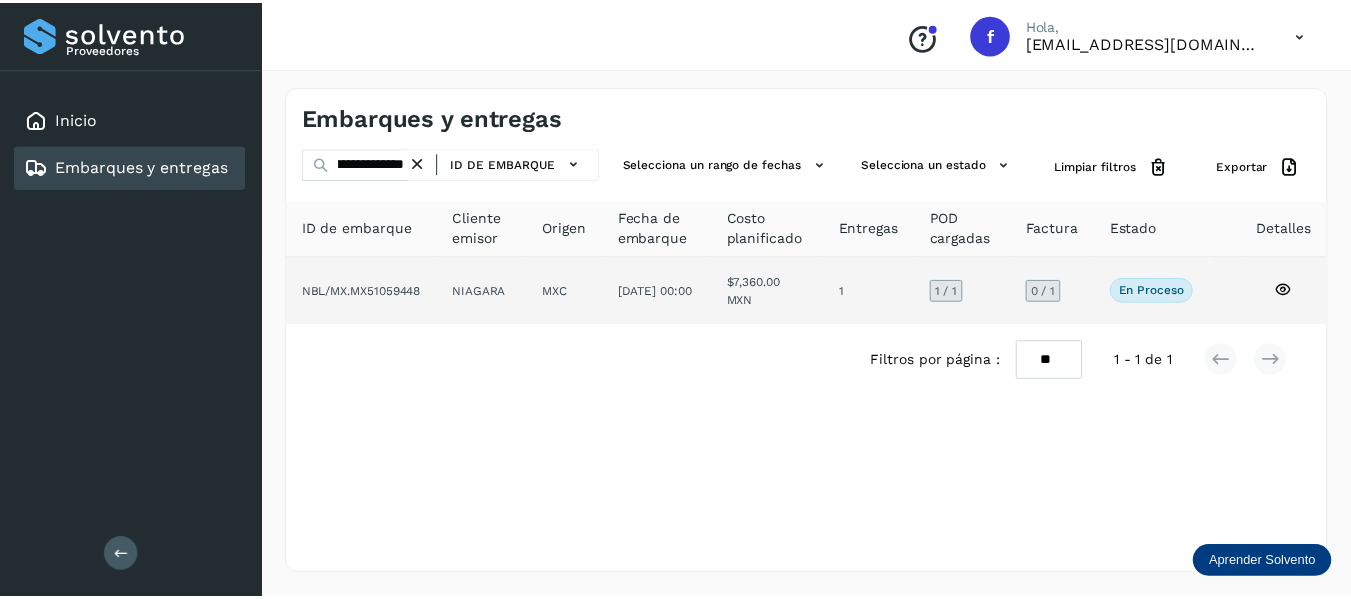 scroll, scrollTop: 0, scrollLeft: 0, axis: both 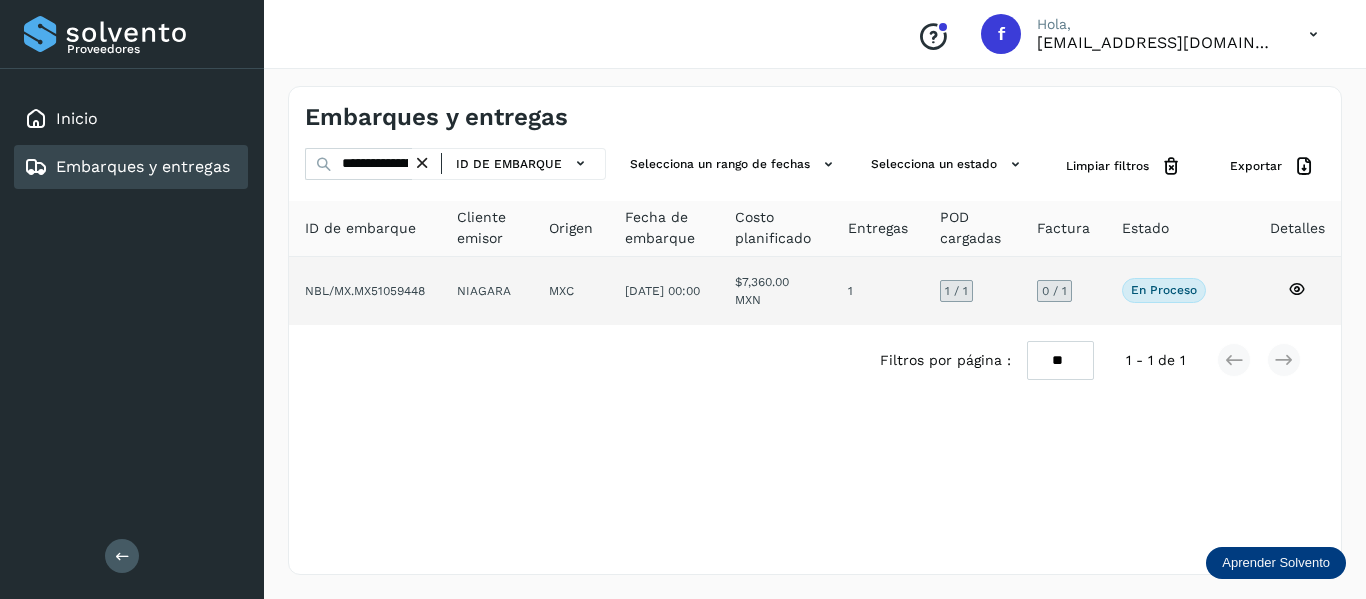 click 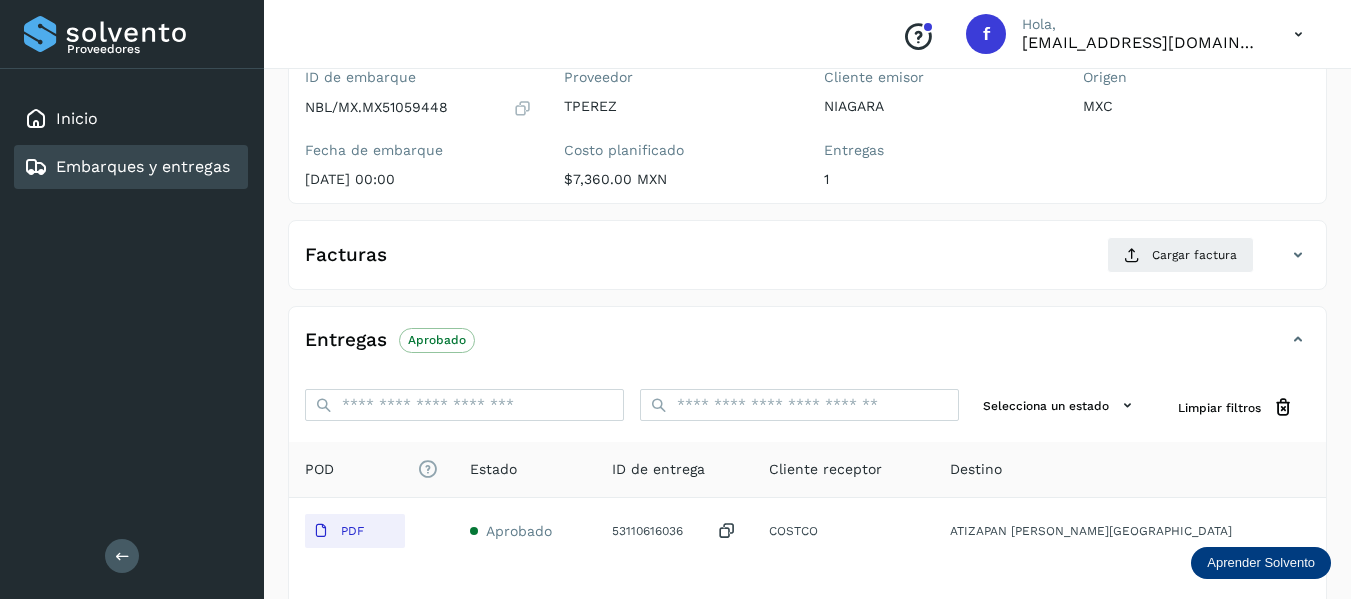 scroll, scrollTop: 200, scrollLeft: 0, axis: vertical 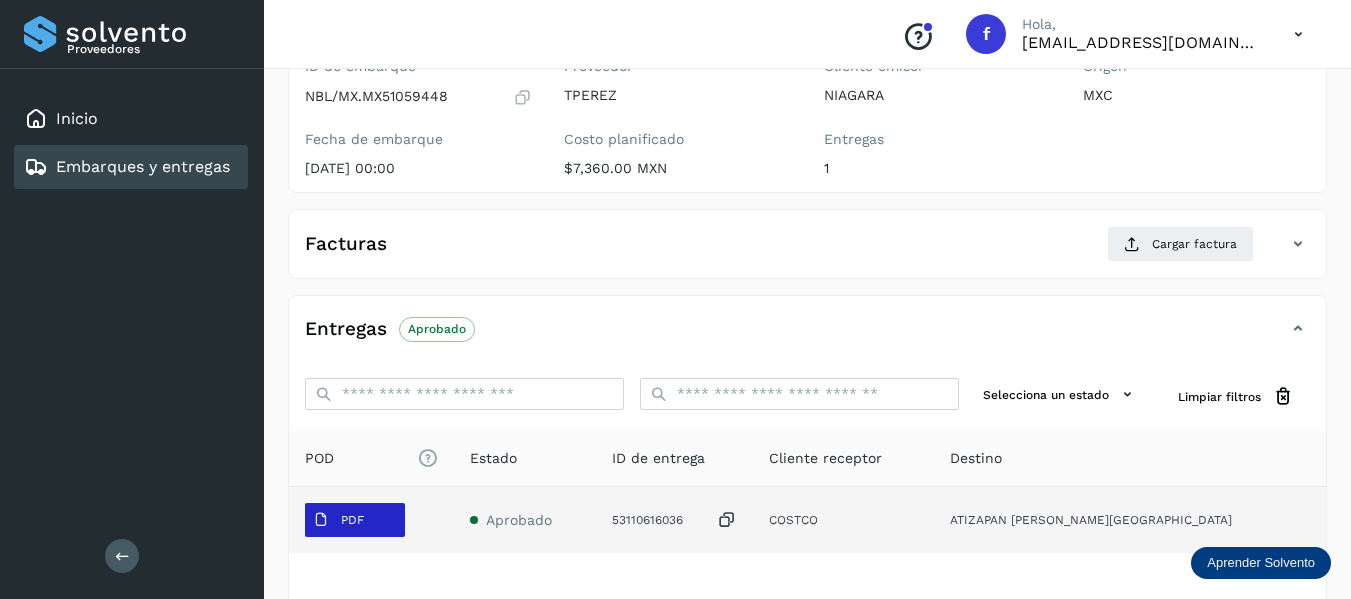 click on "PDF" at bounding box center [355, 520] 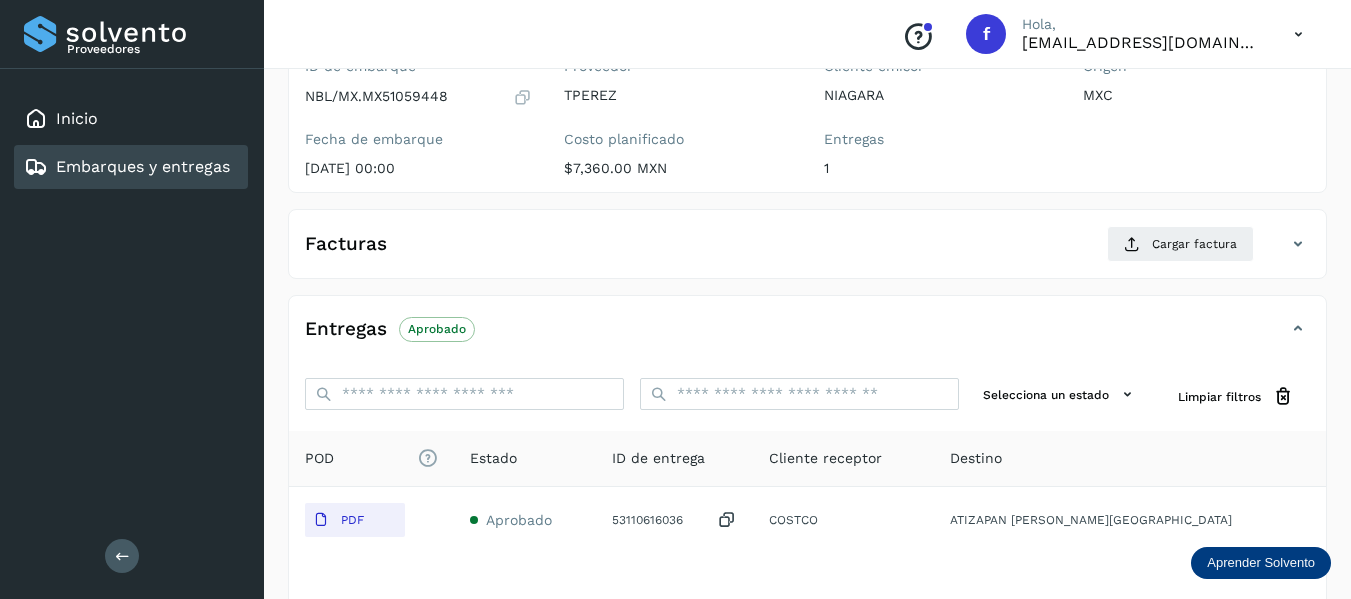 type 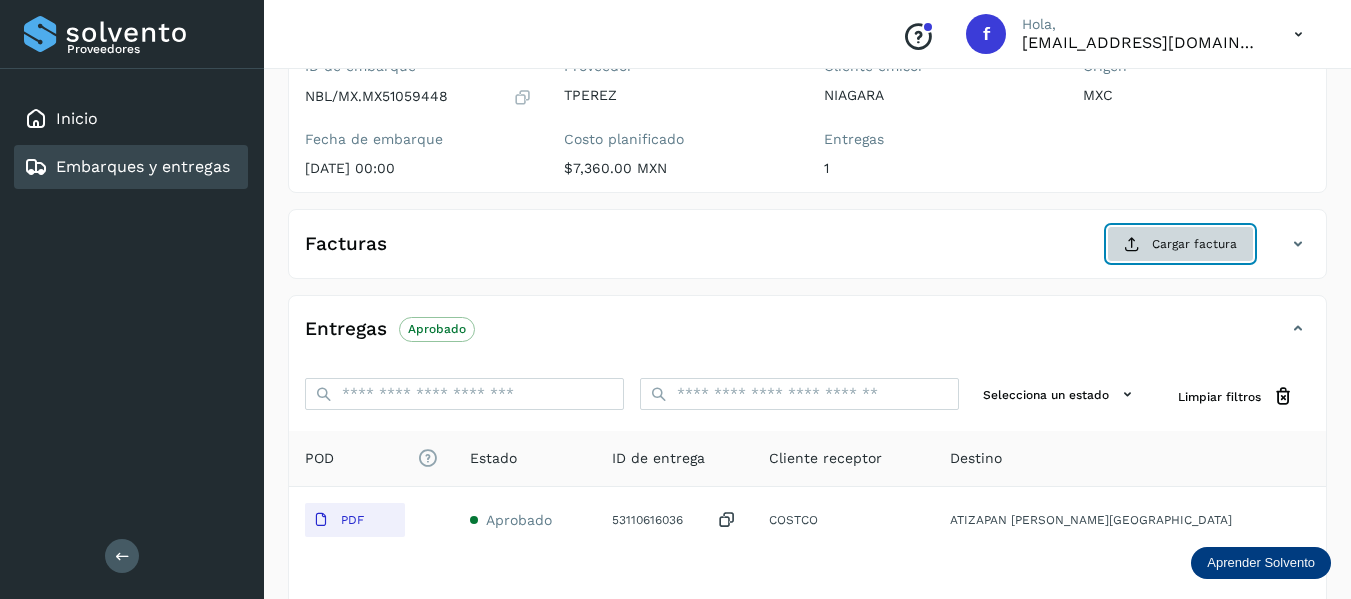 click on "Cargar factura" at bounding box center (1180, 244) 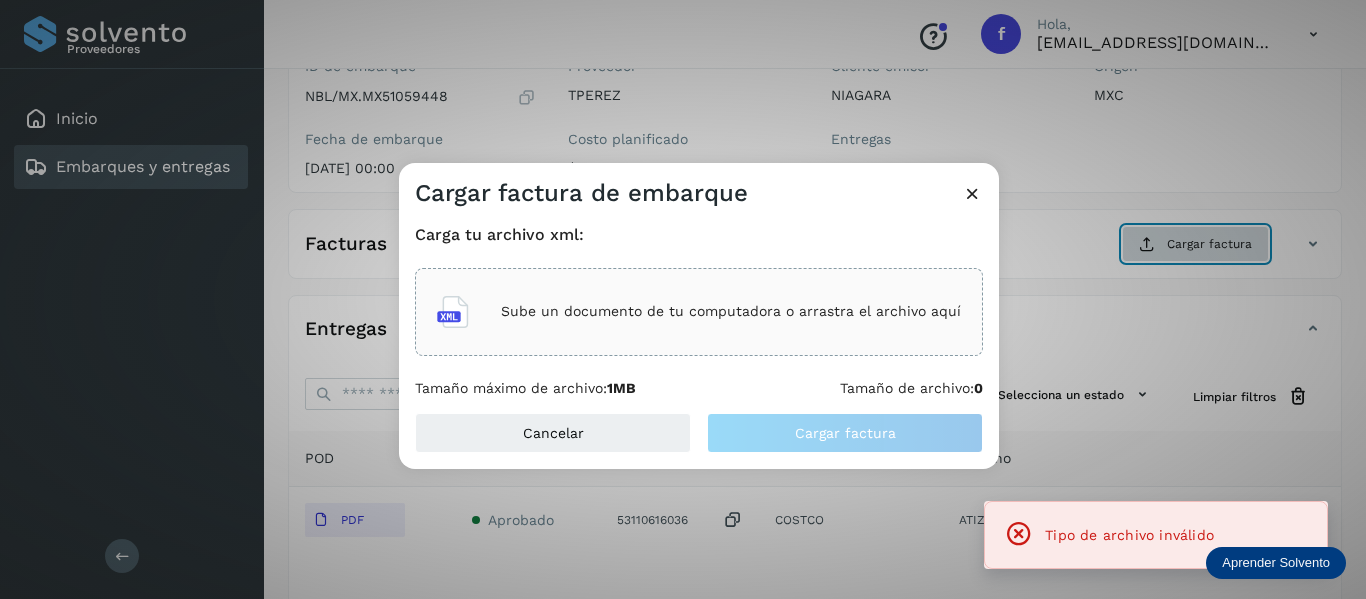 type 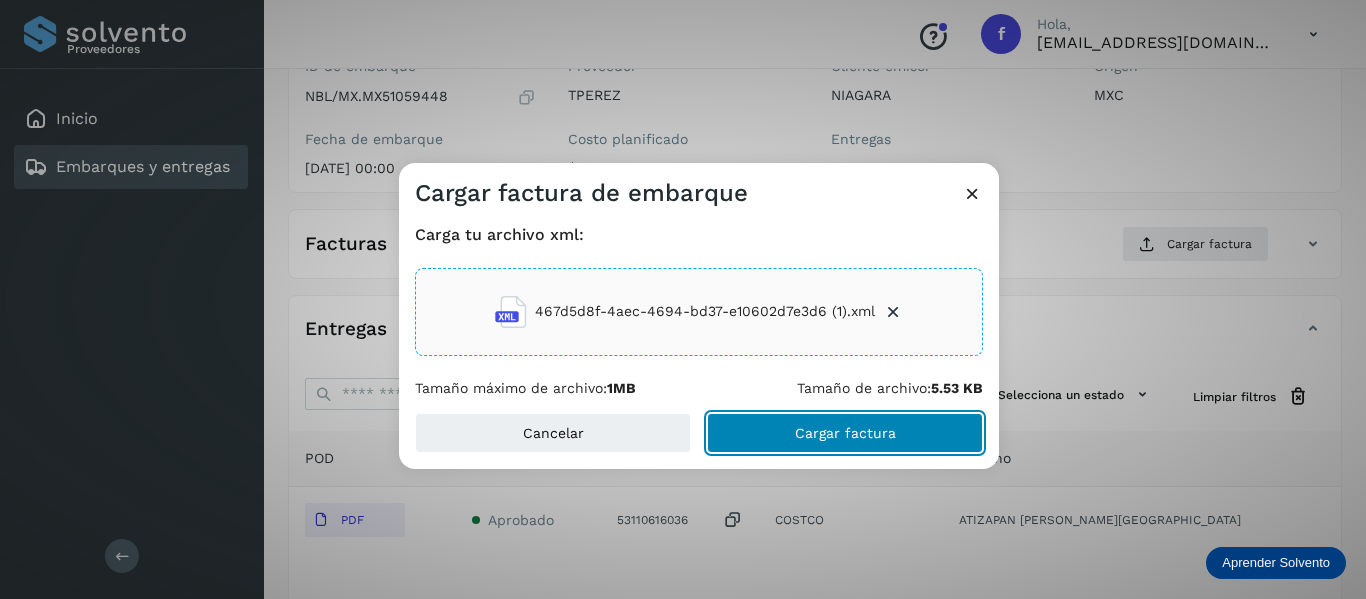 click on "Cargar factura" 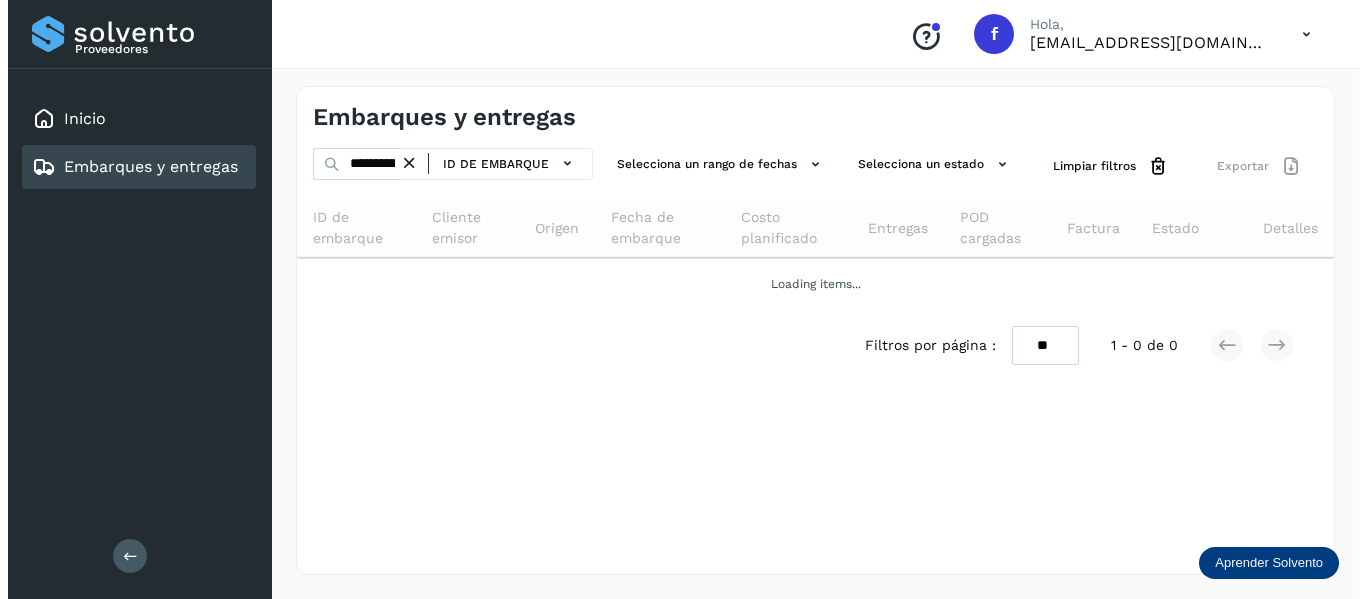 scroll, scrollTop: 0, scrollLeft: 0, axis: both 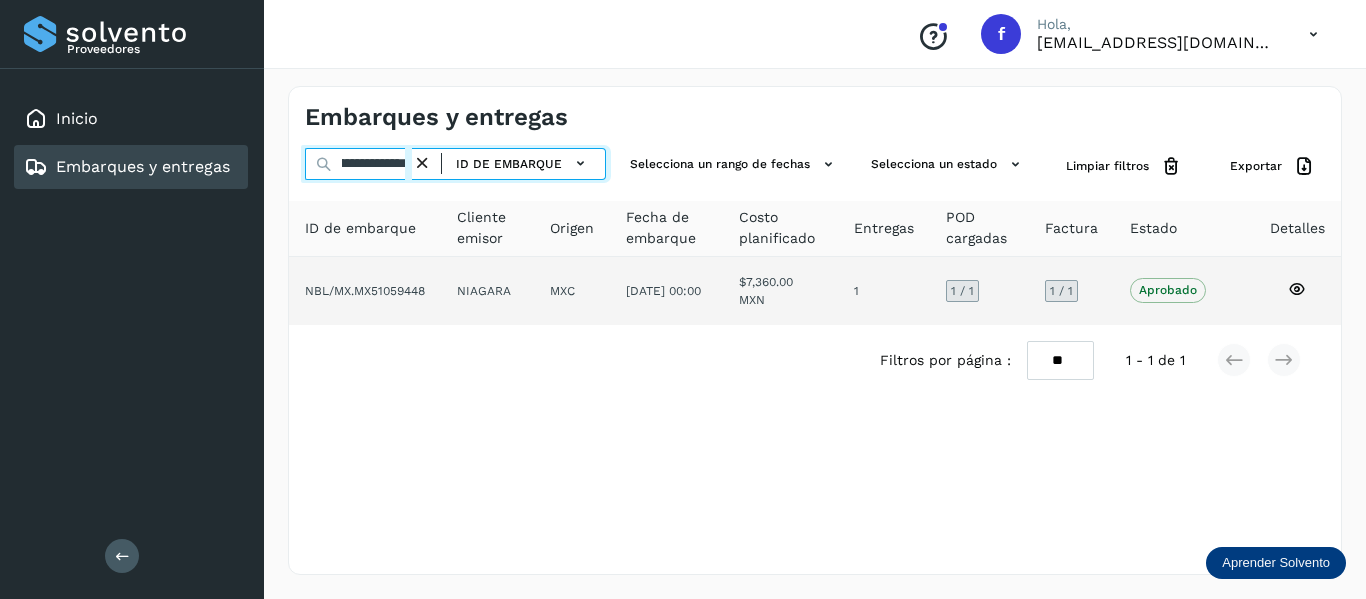 drag, startPoint x: 339, startPoint y: 162, endPoint x: 605, endPoint y: 268, distance: 286.34244 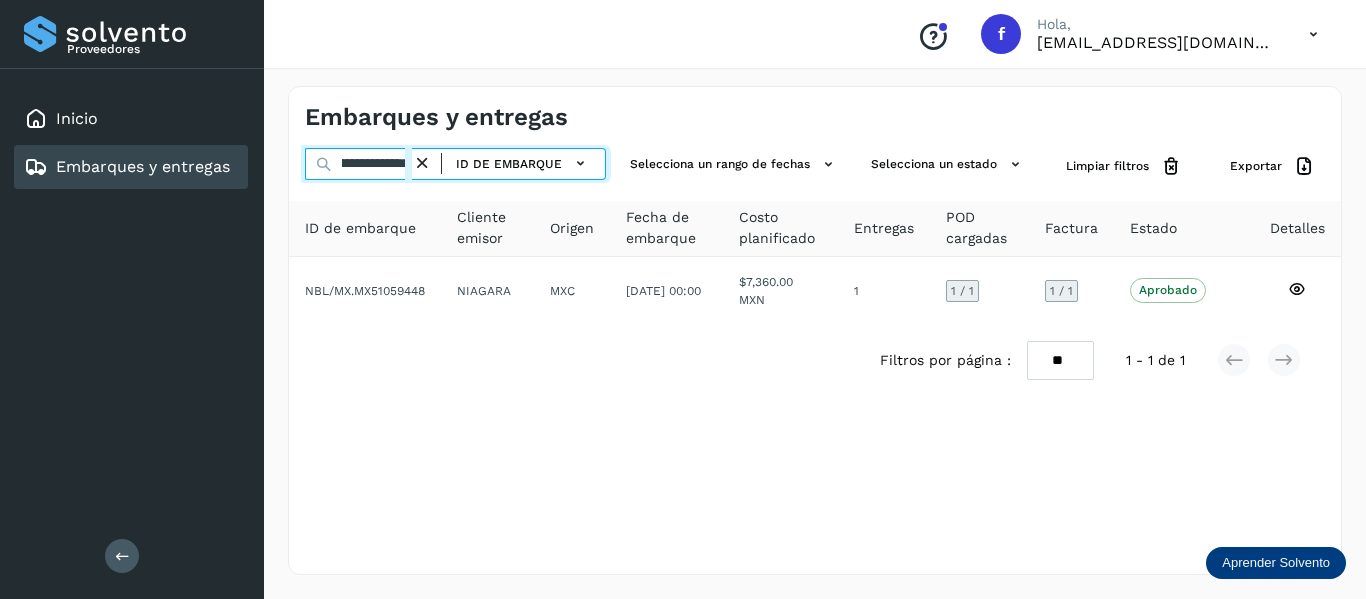 paste 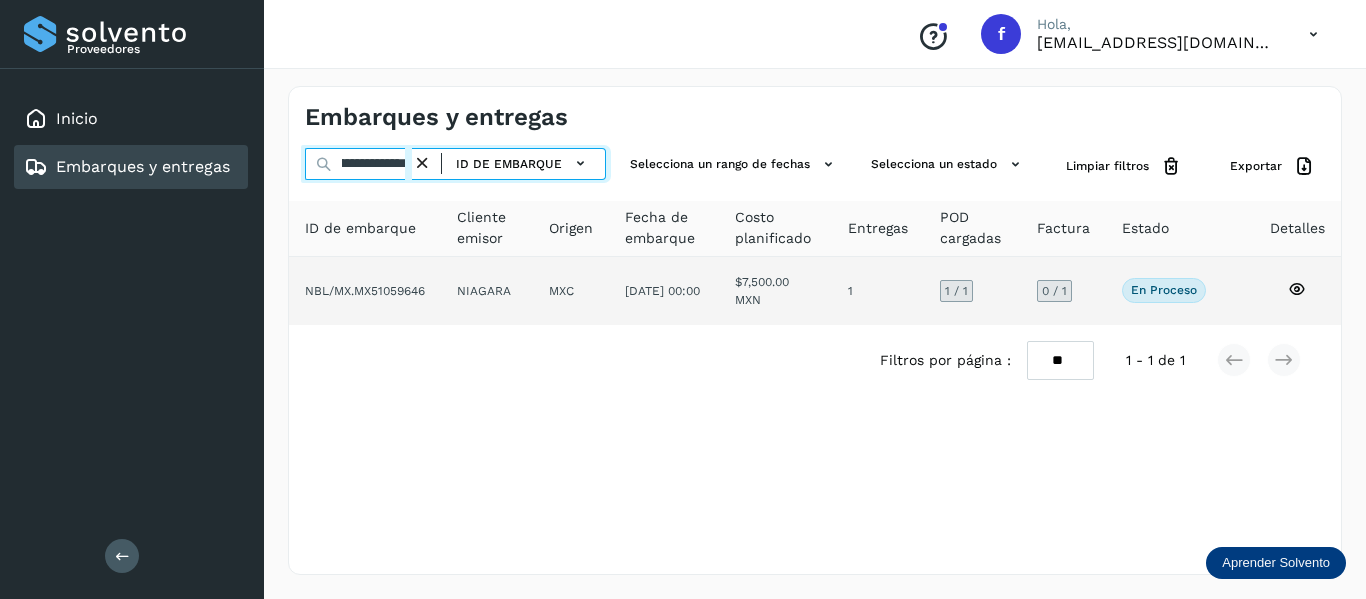 type on "**********" 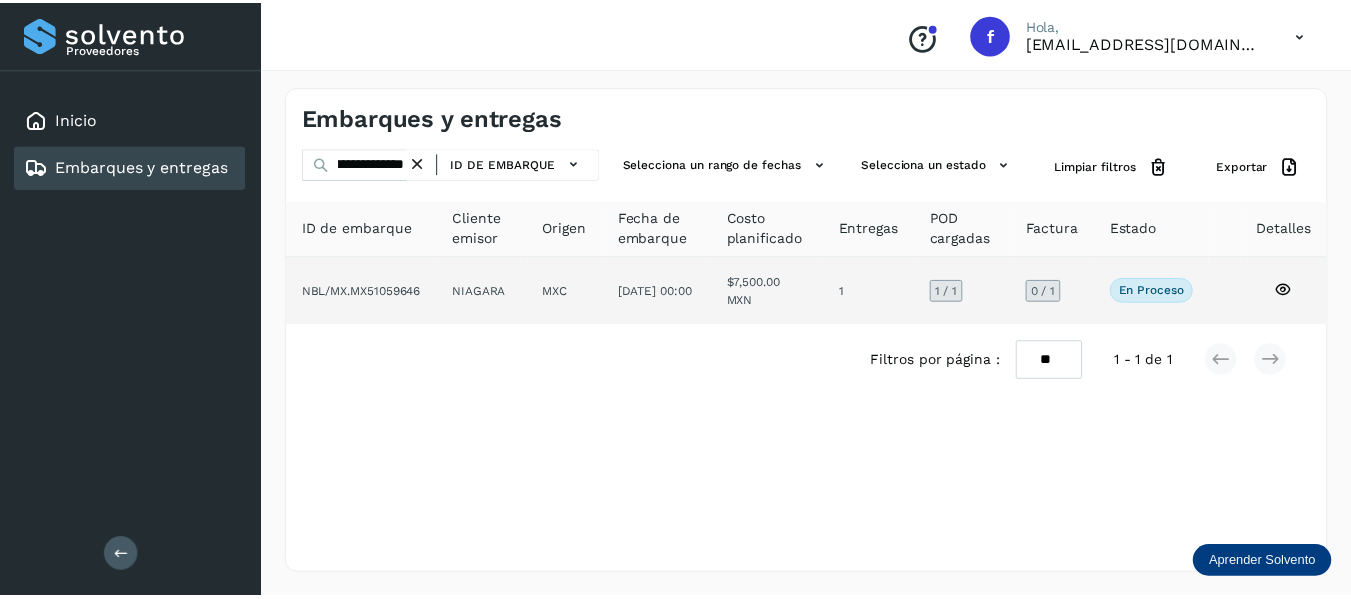 scroll, scrollTop: 0, scrollLeft: 0, axis: both 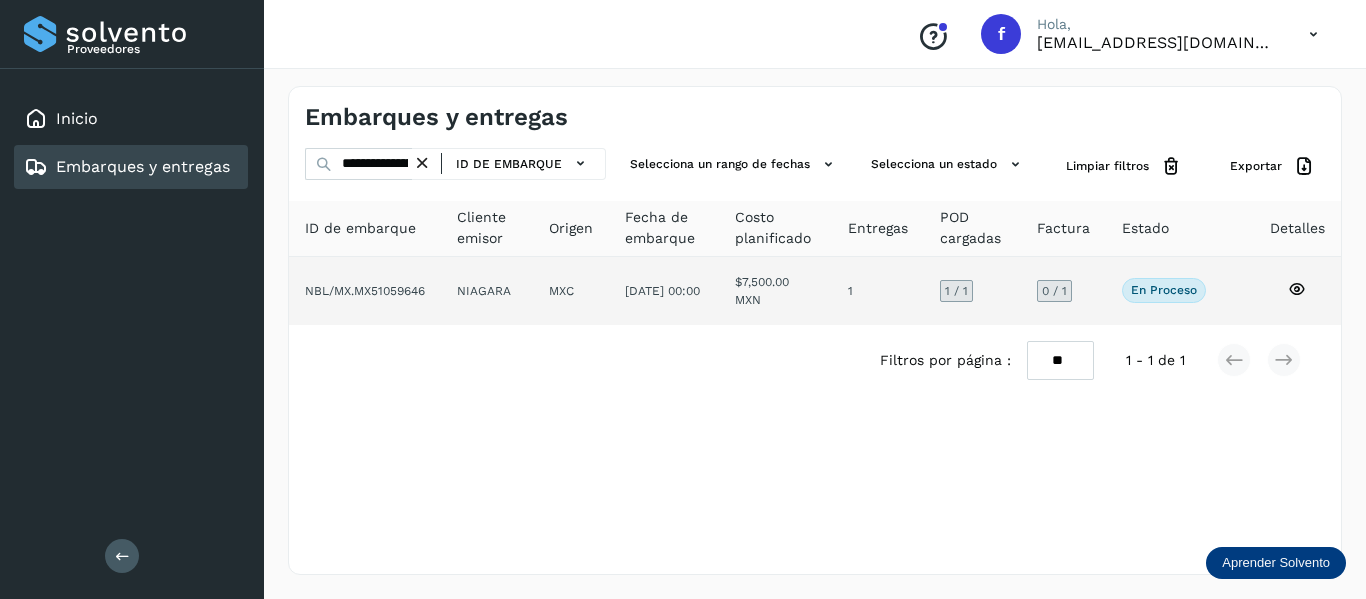 click 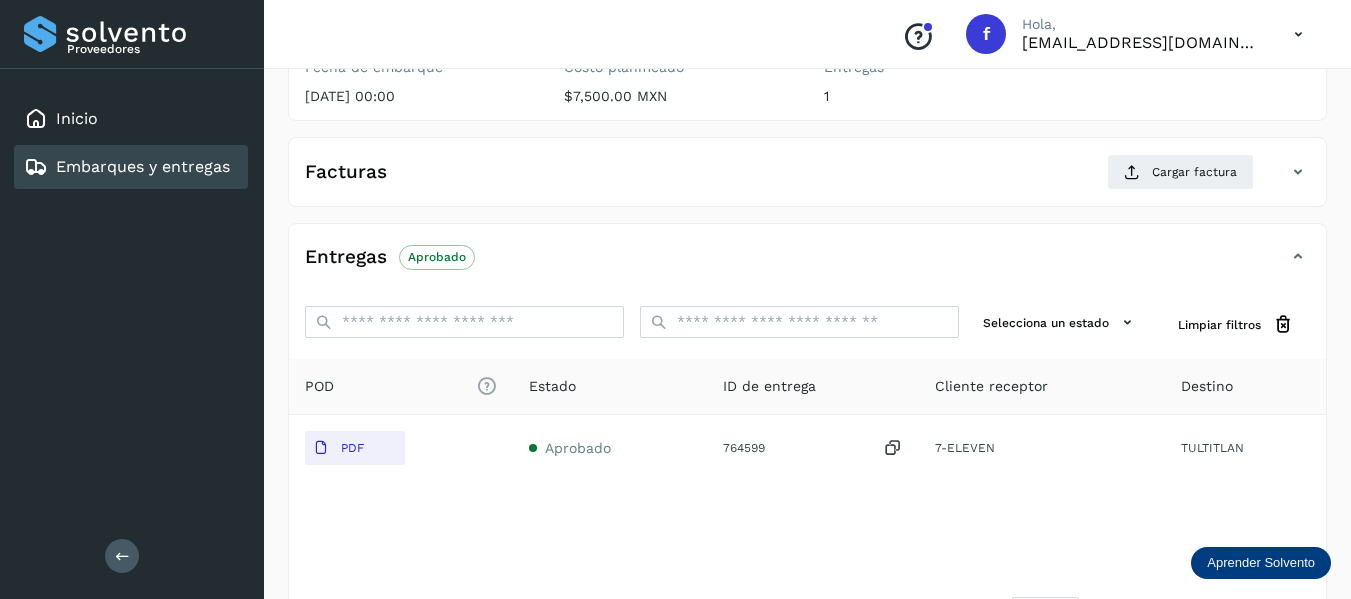 scroll, scrollTop: 350, scrollLeft: 0, axis: vertical 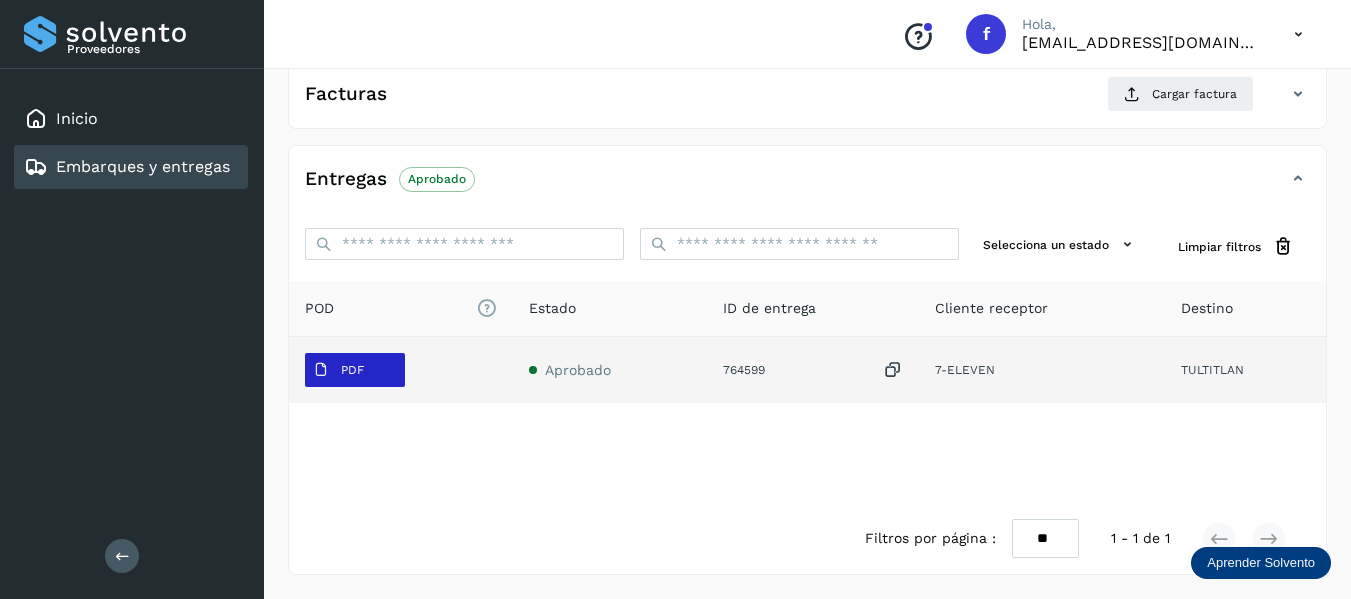 click on "PDF" at bounding box center [352, 370] 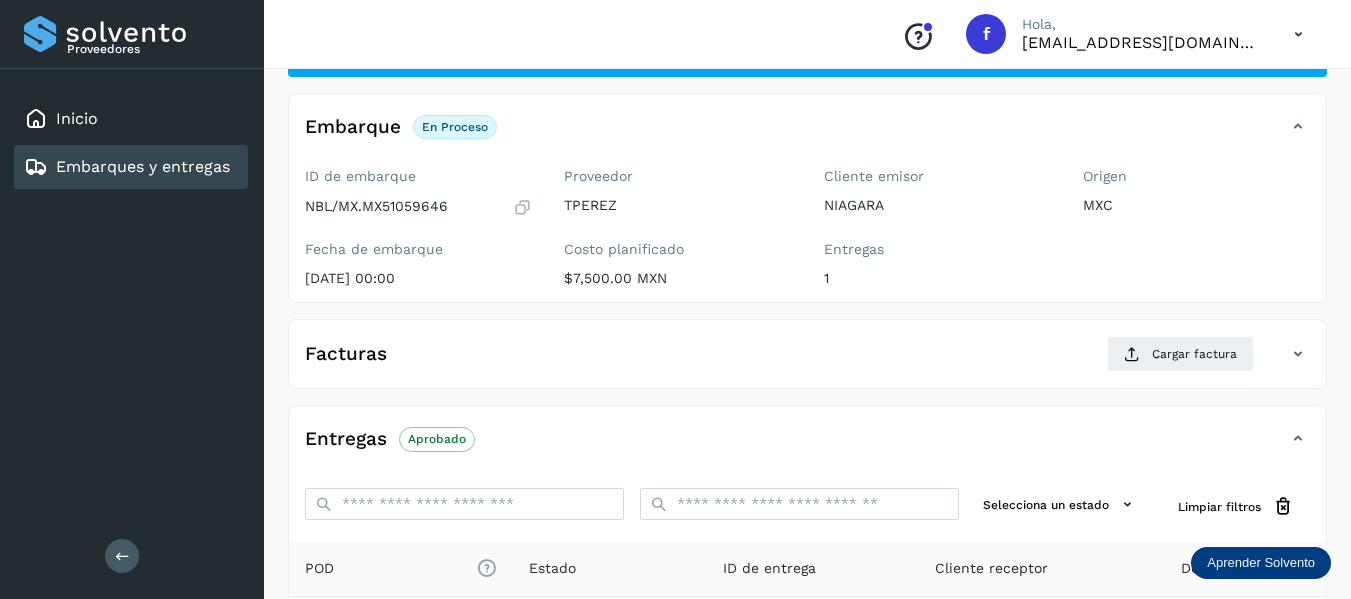 scroll, scrollTop: 50, scrollLeft: 0, axis: vertical 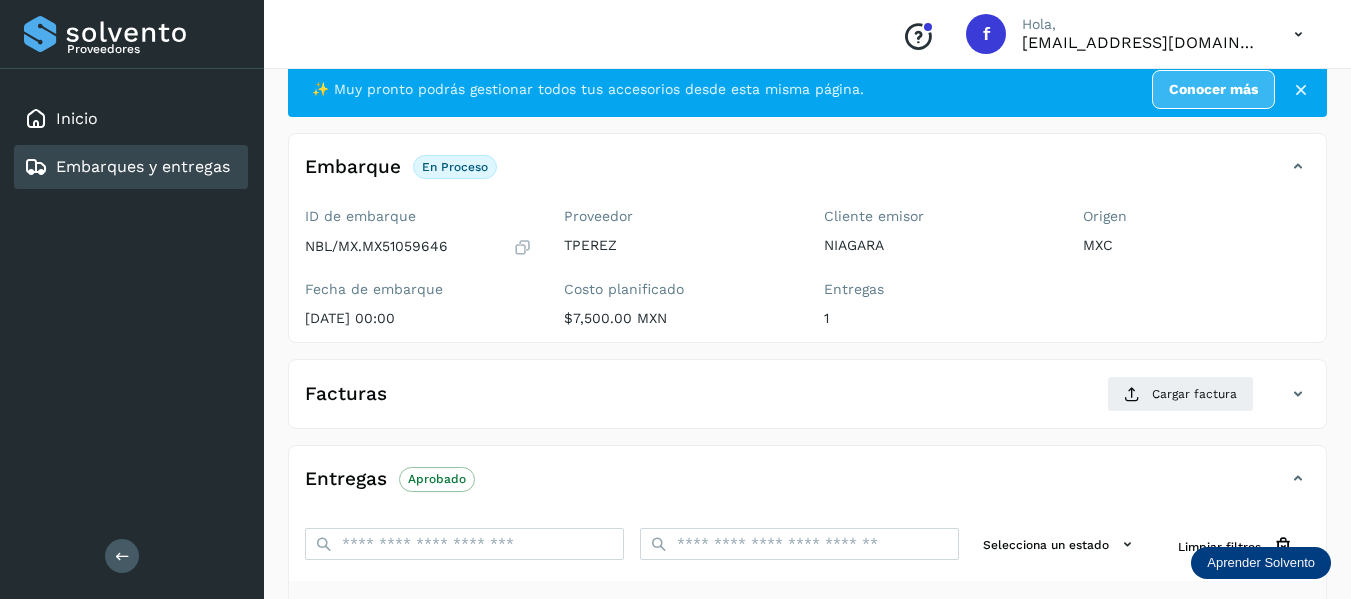 type 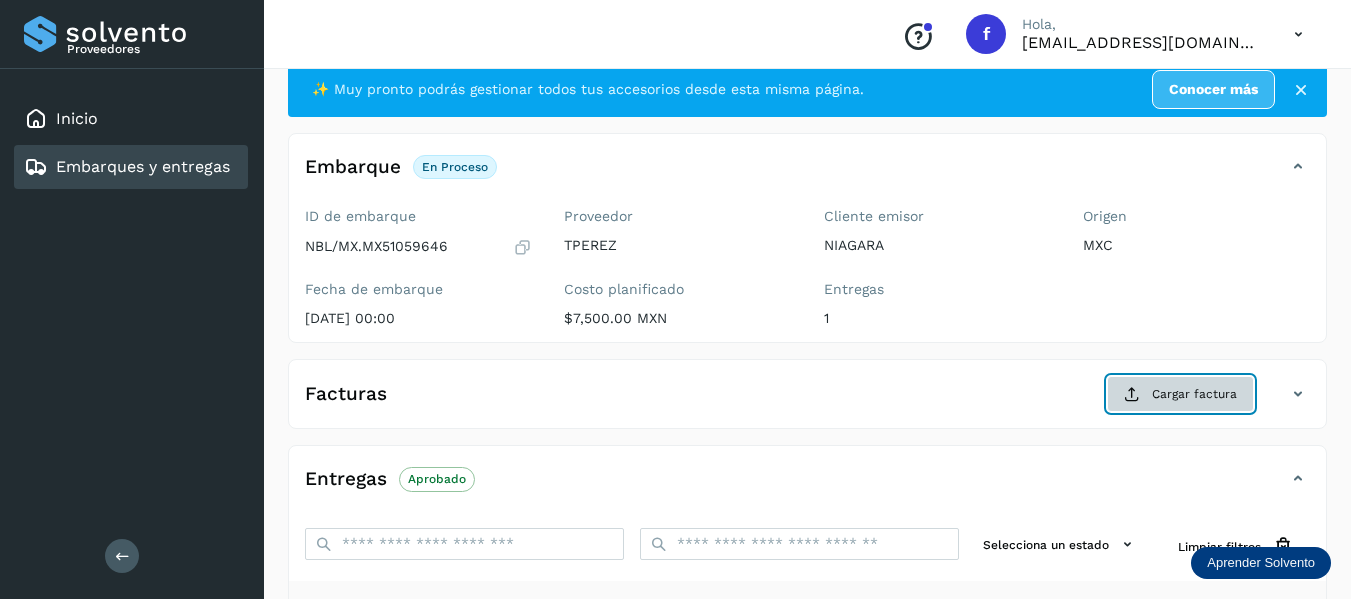 click at bounding box center [1132, 394] 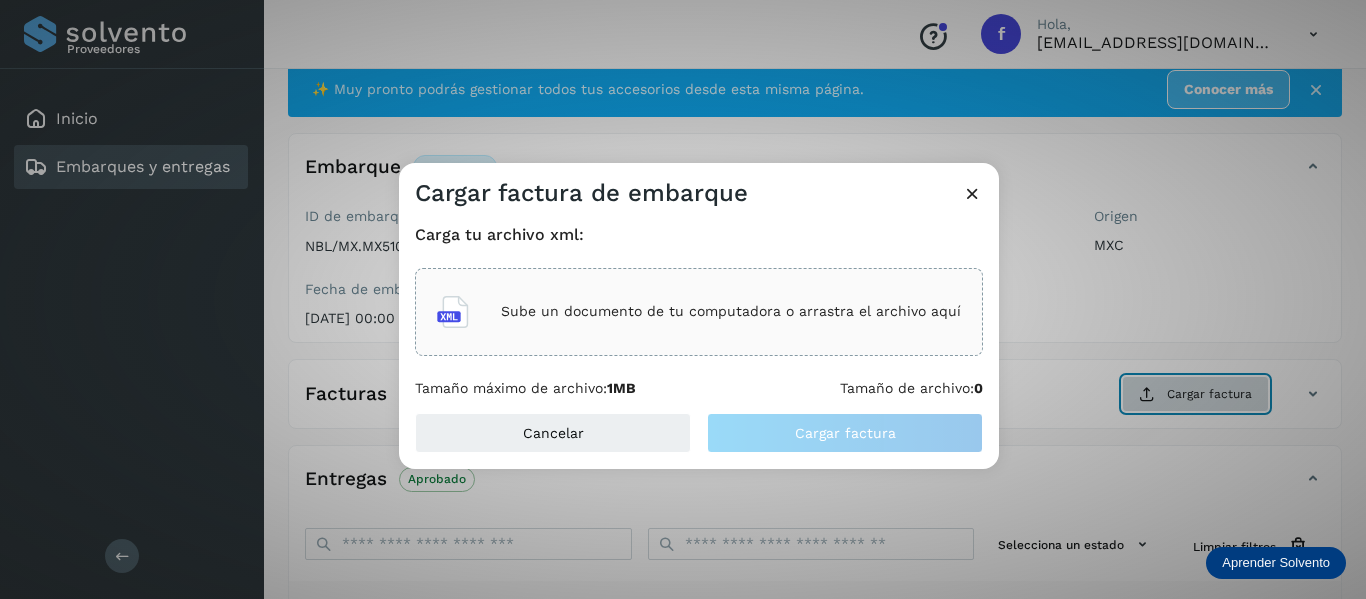 type 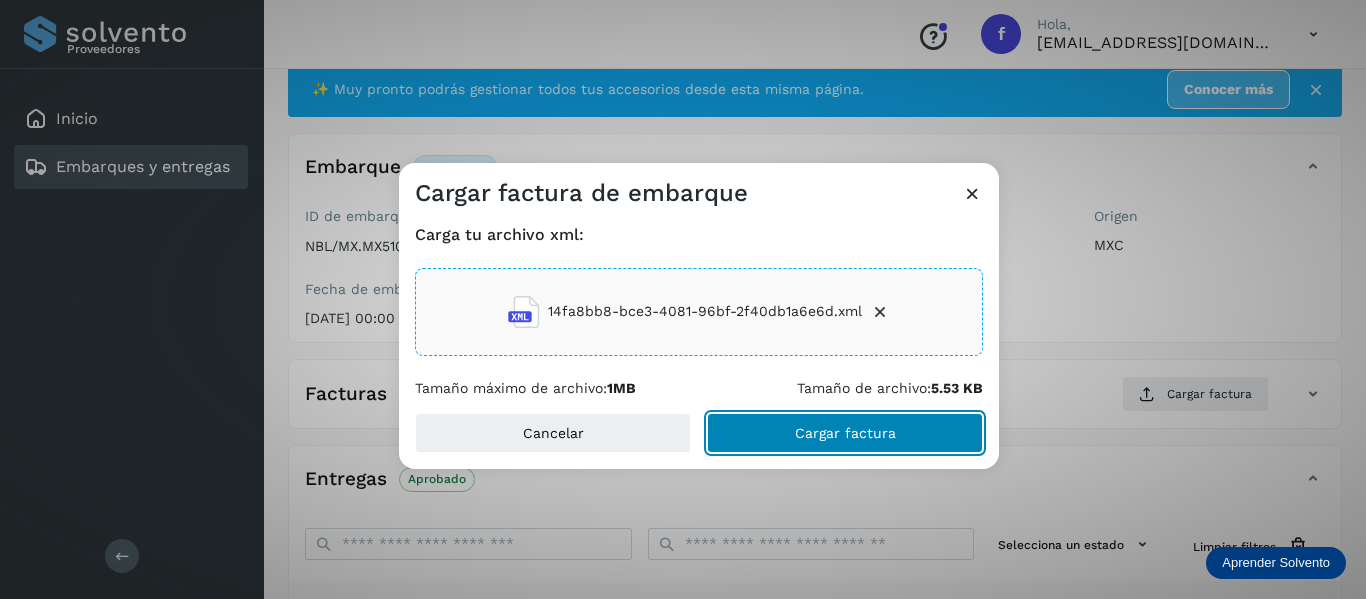 click on "Cargar factura" 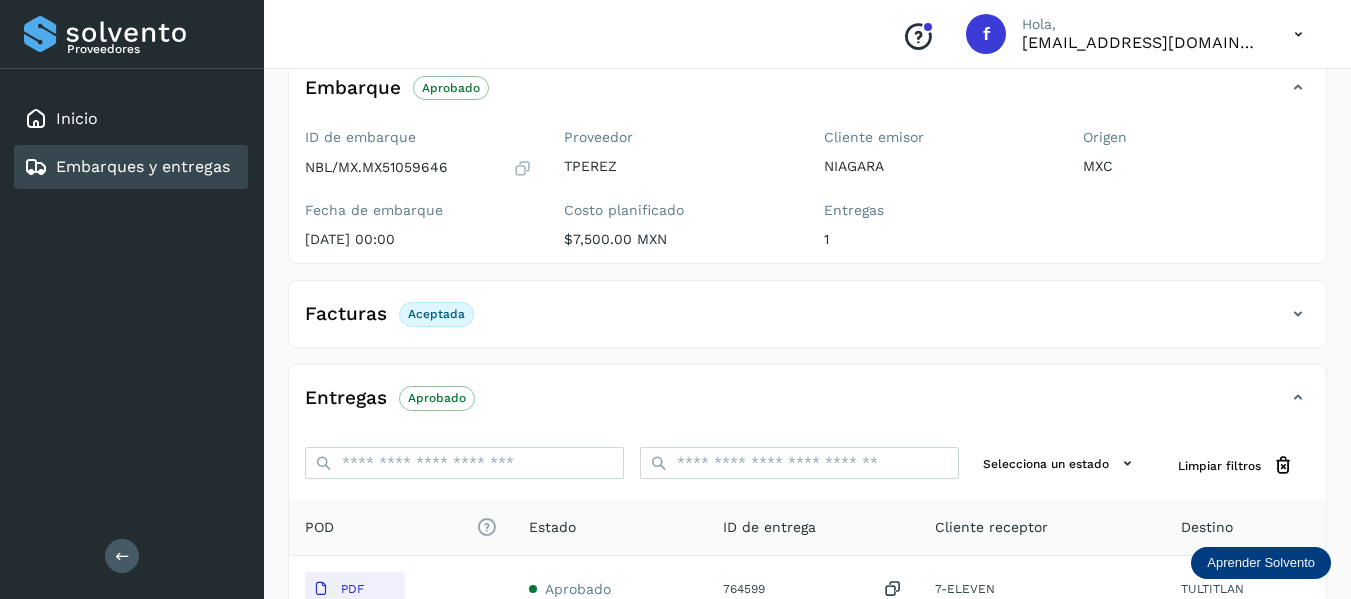 scroll, scrollTop: 250, scrollLeft: 0, axis: vertical 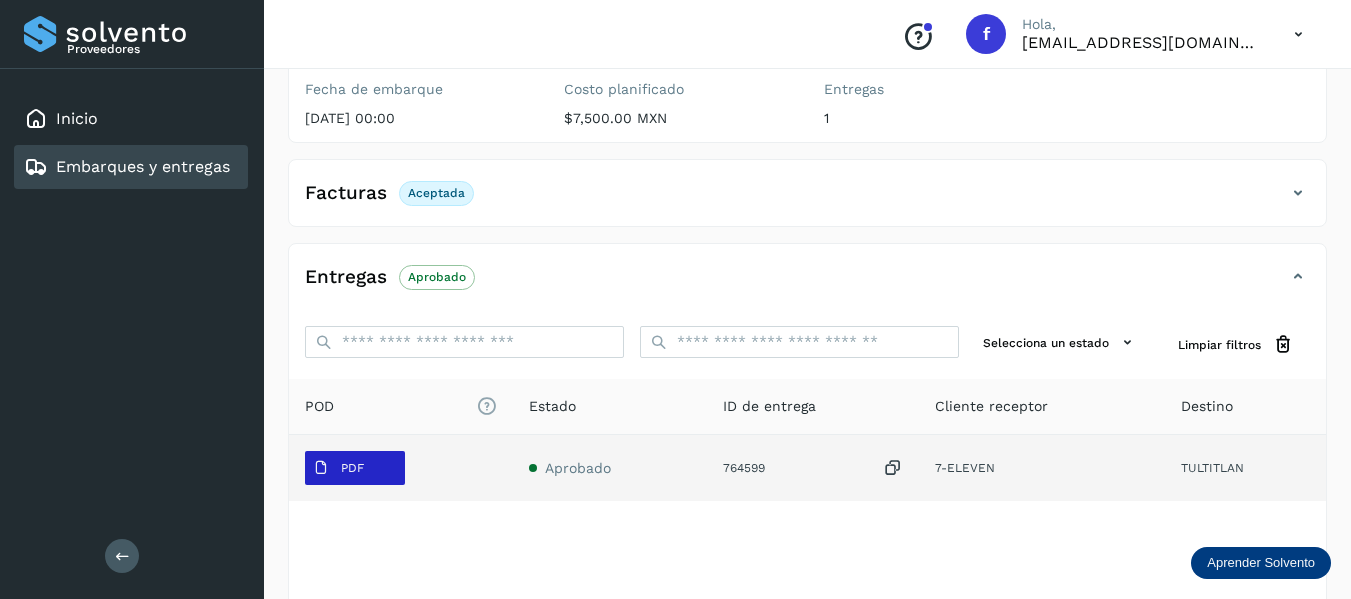 click on "PDF" at bounding box center (355, 468) 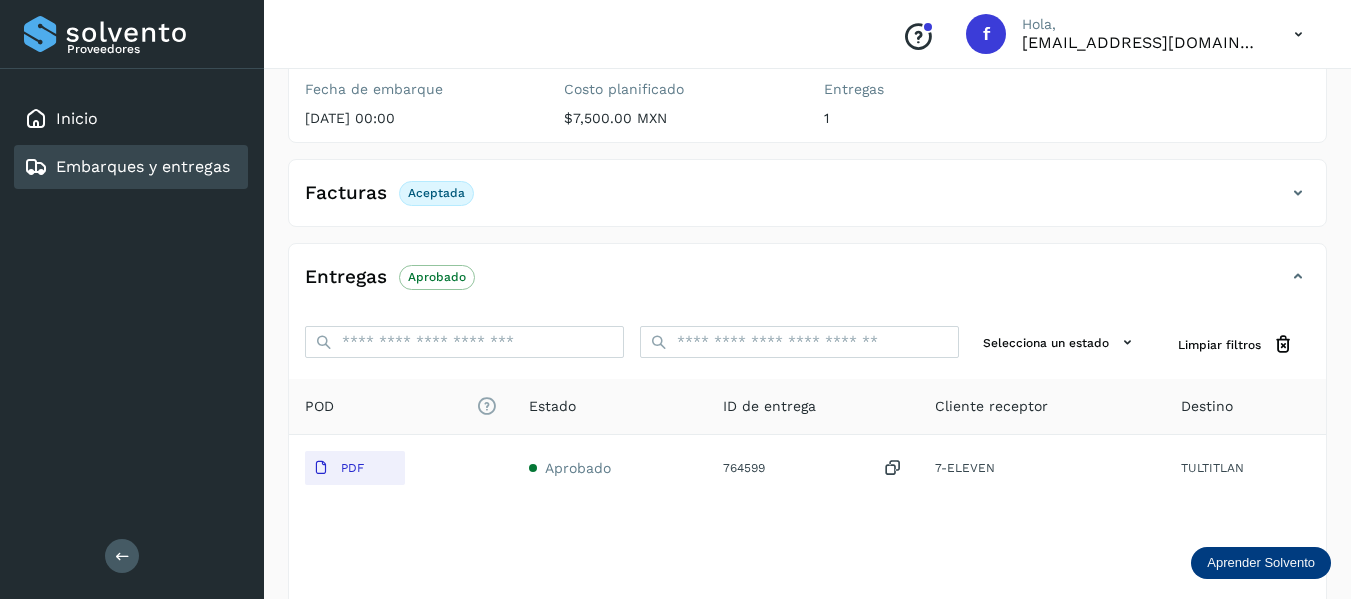 click on "Facturas Aceptada" 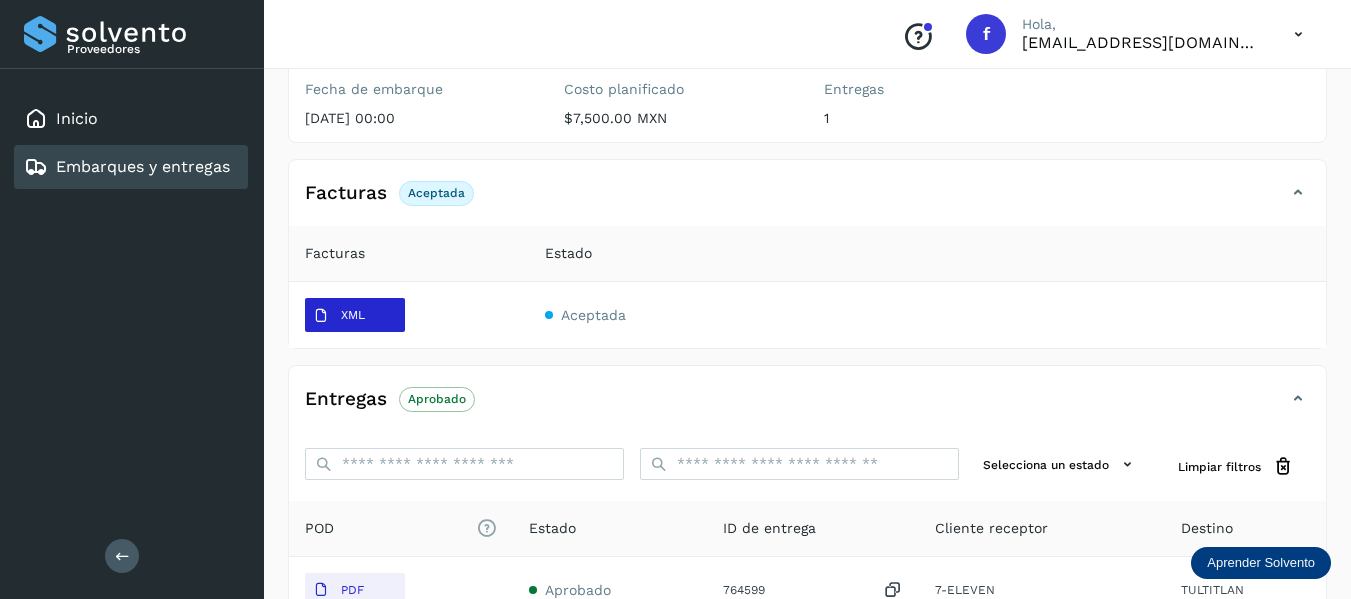 click on "XML" at bounding box center (353, 315) 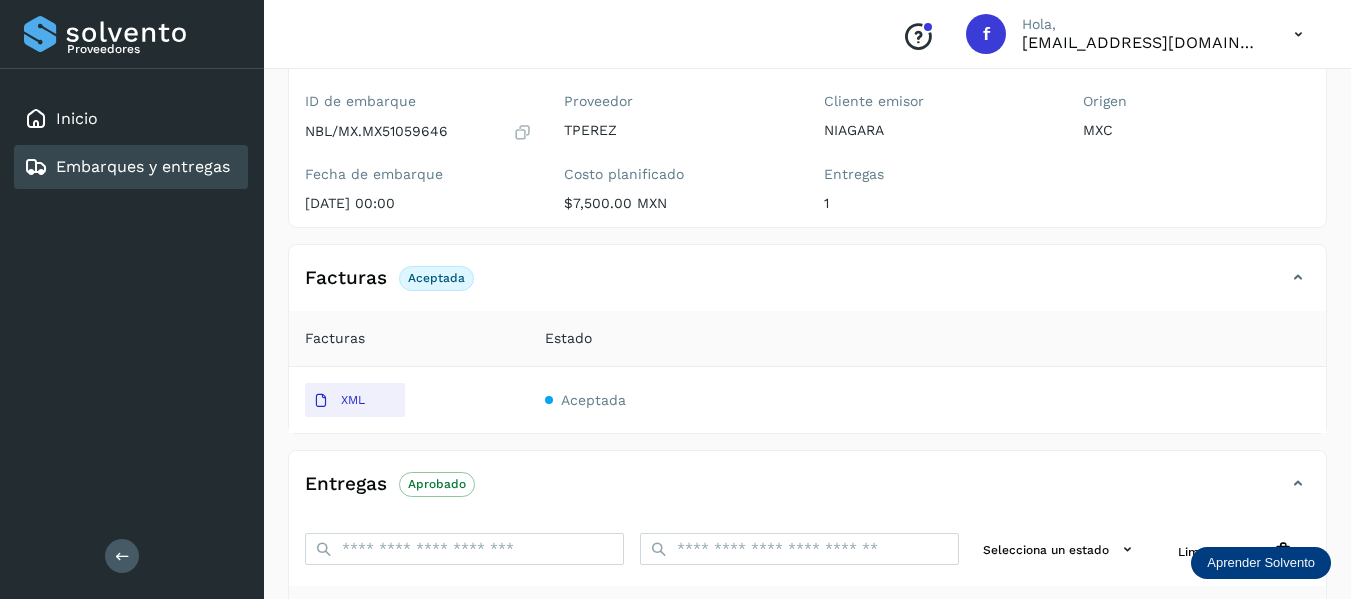 scroll, scrollTop: 50, scrollLeft: 0, axis: vertical 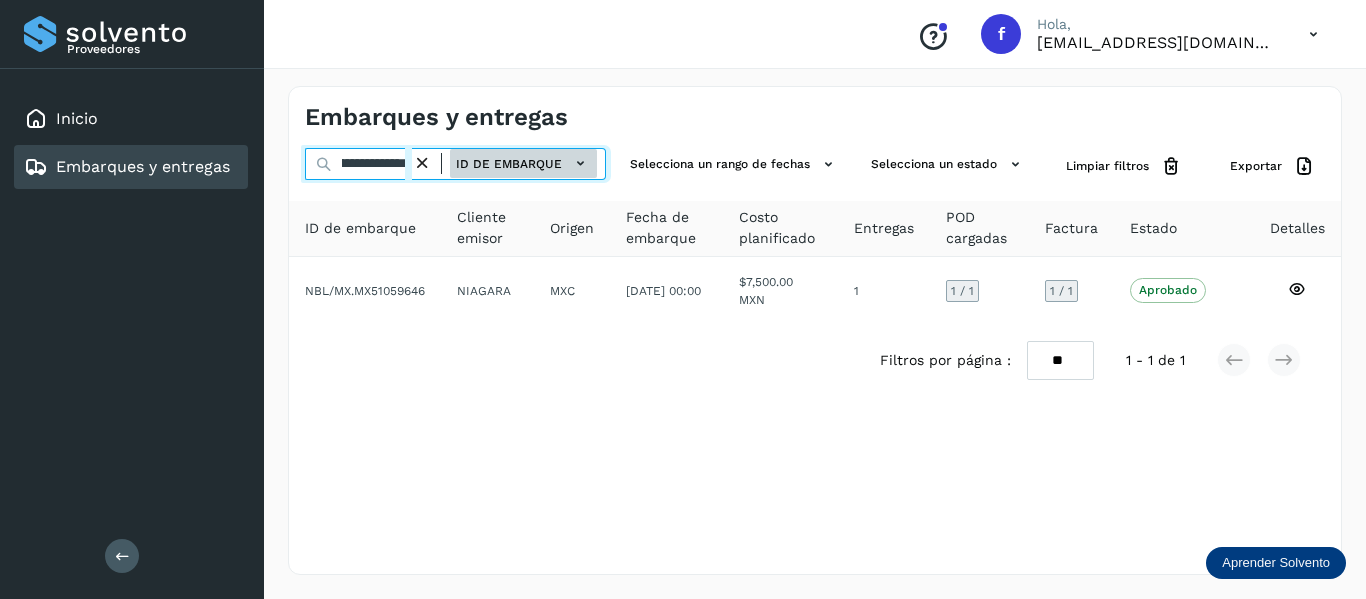 drag, startPoint x: 339, startPoint y: 163, endPoint x: 556, endPoint y: 174, distance: 217.27863 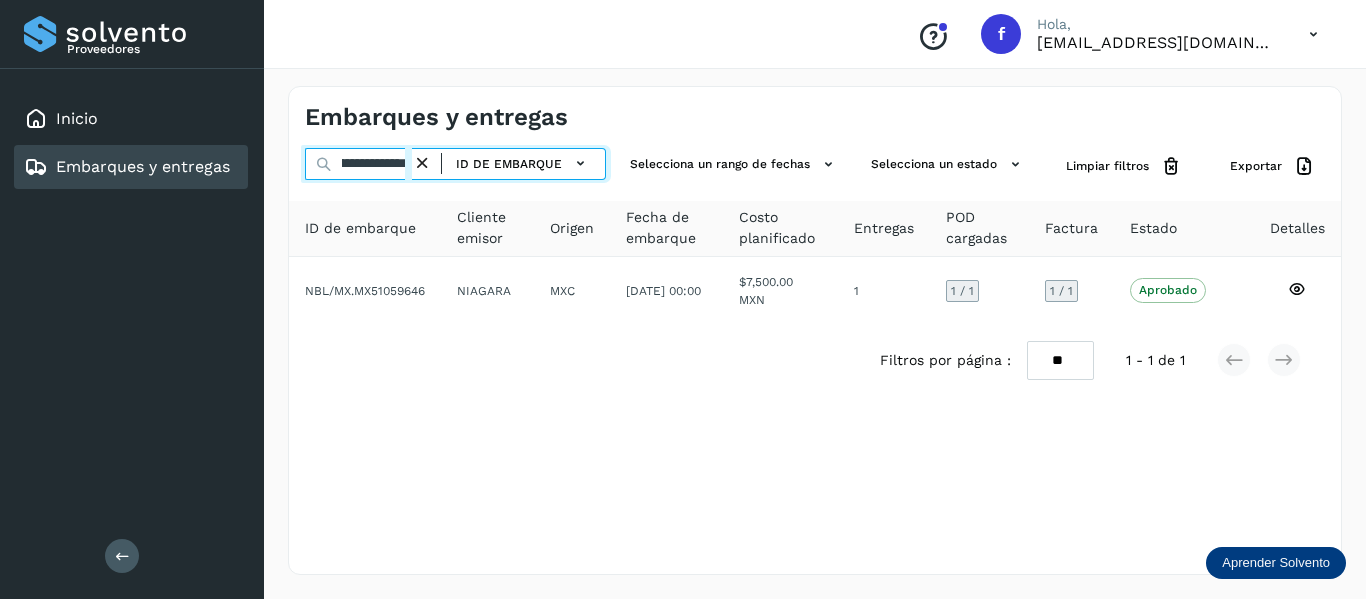 paste 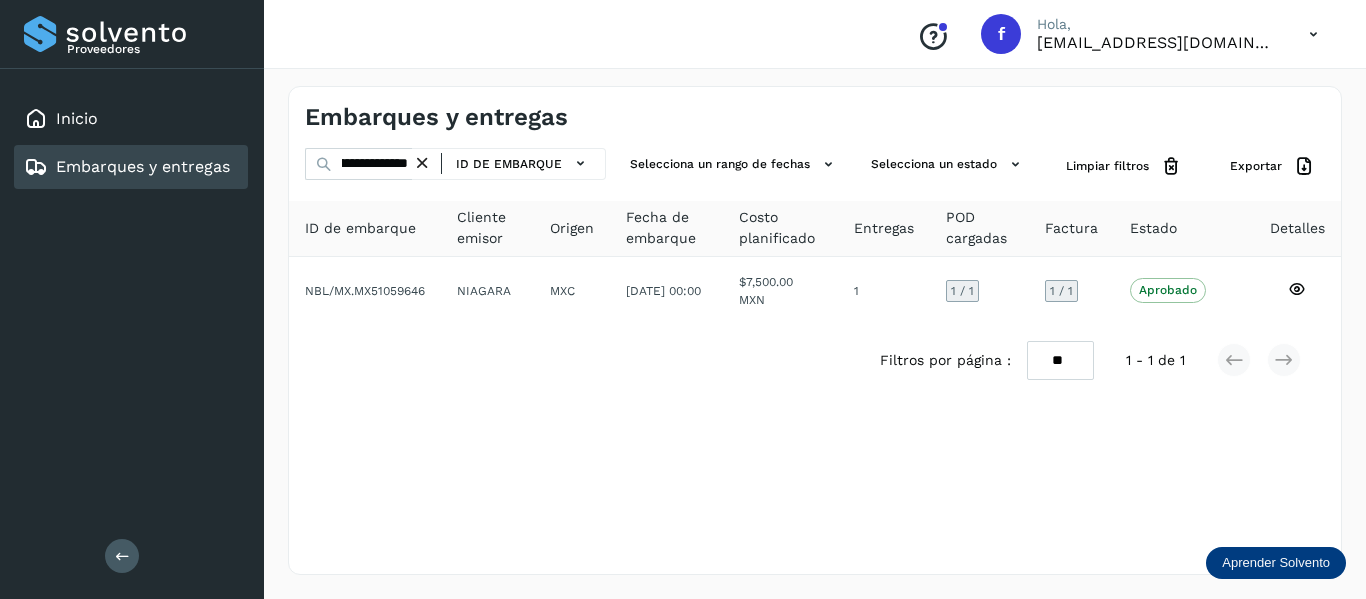 click on "**********" at bounding box center [815, 330] 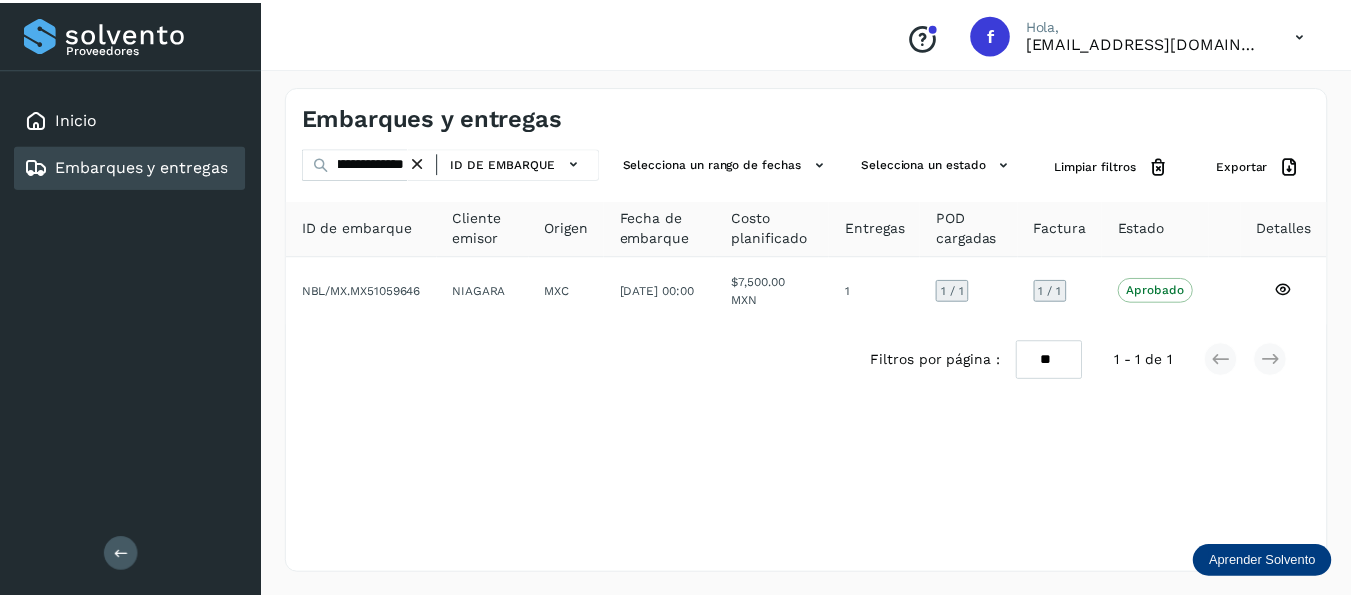 scroll, scrollTop: 0, scrollLeft: 0, axis: both 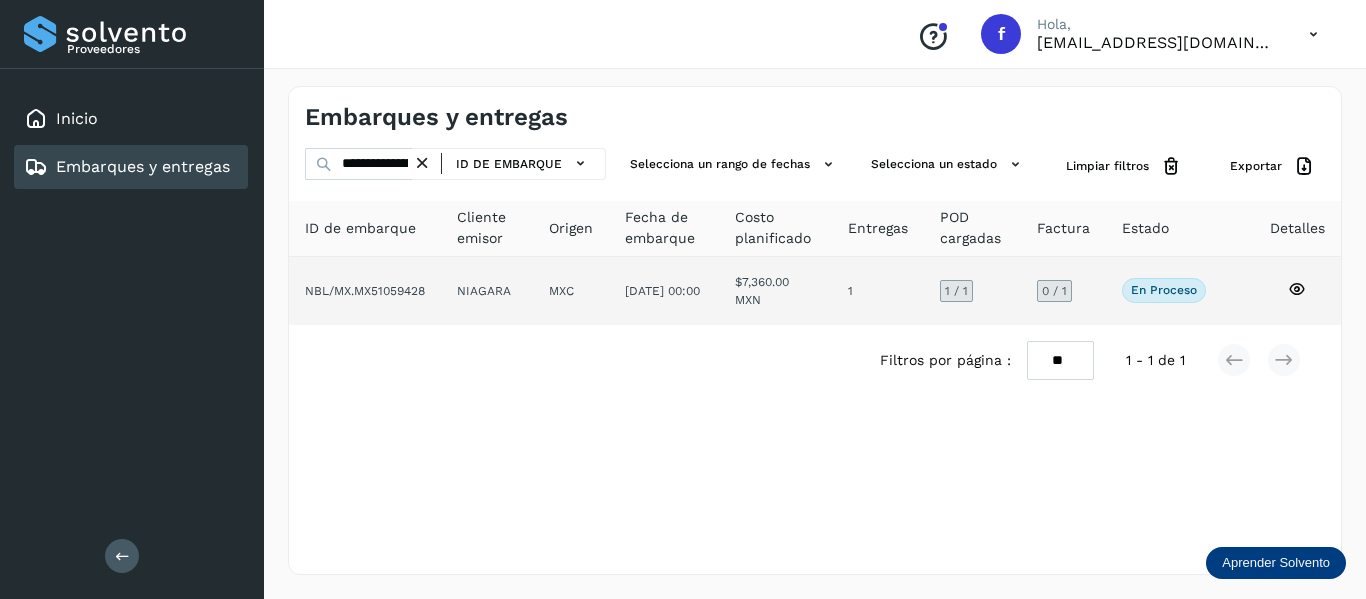 click 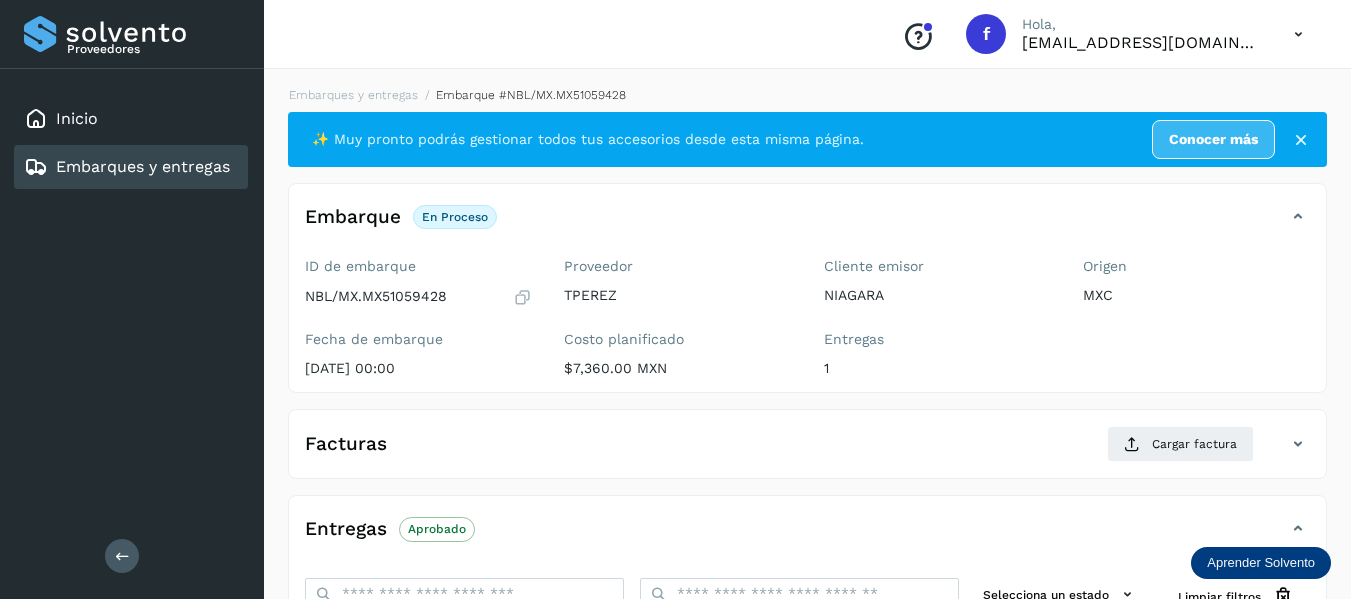 scroll, scrollTop: 100, scrollLeft: 0, axis: vertical 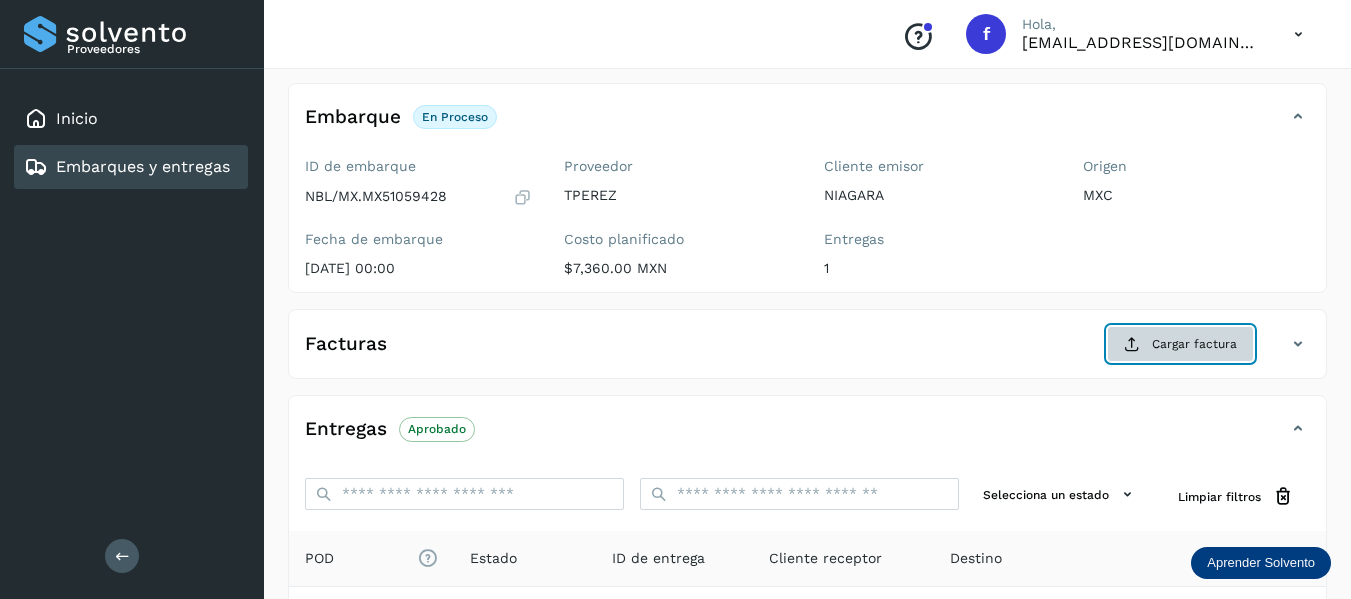 click on "Cargar factura" 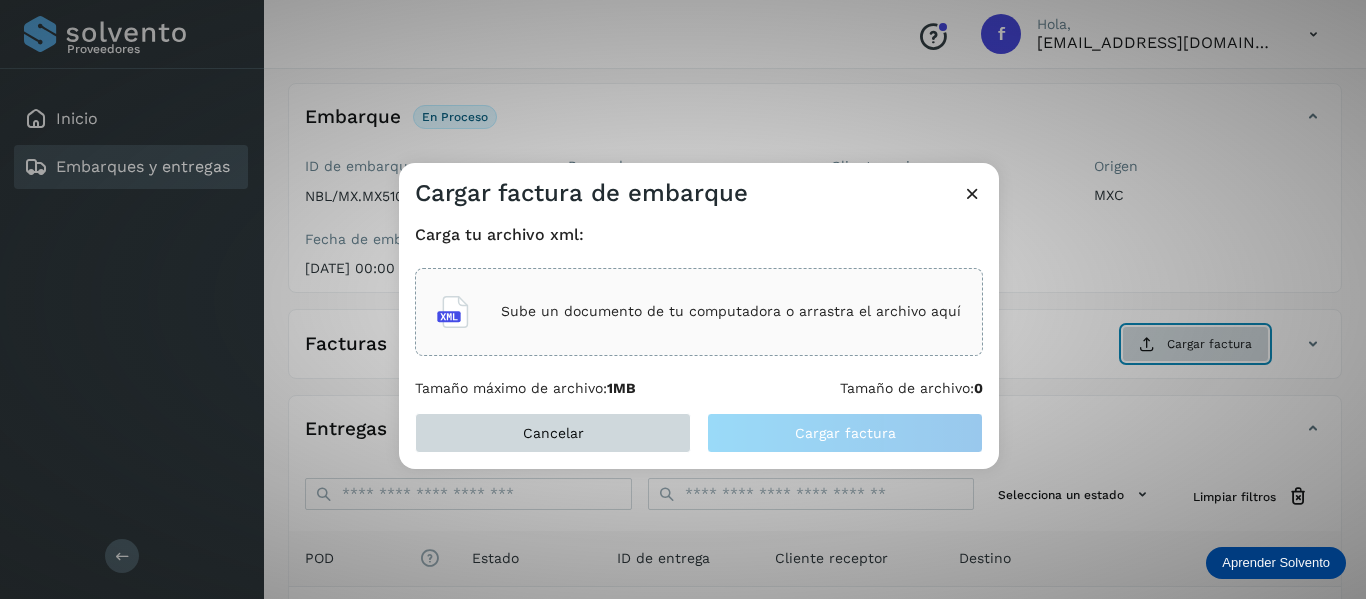 type 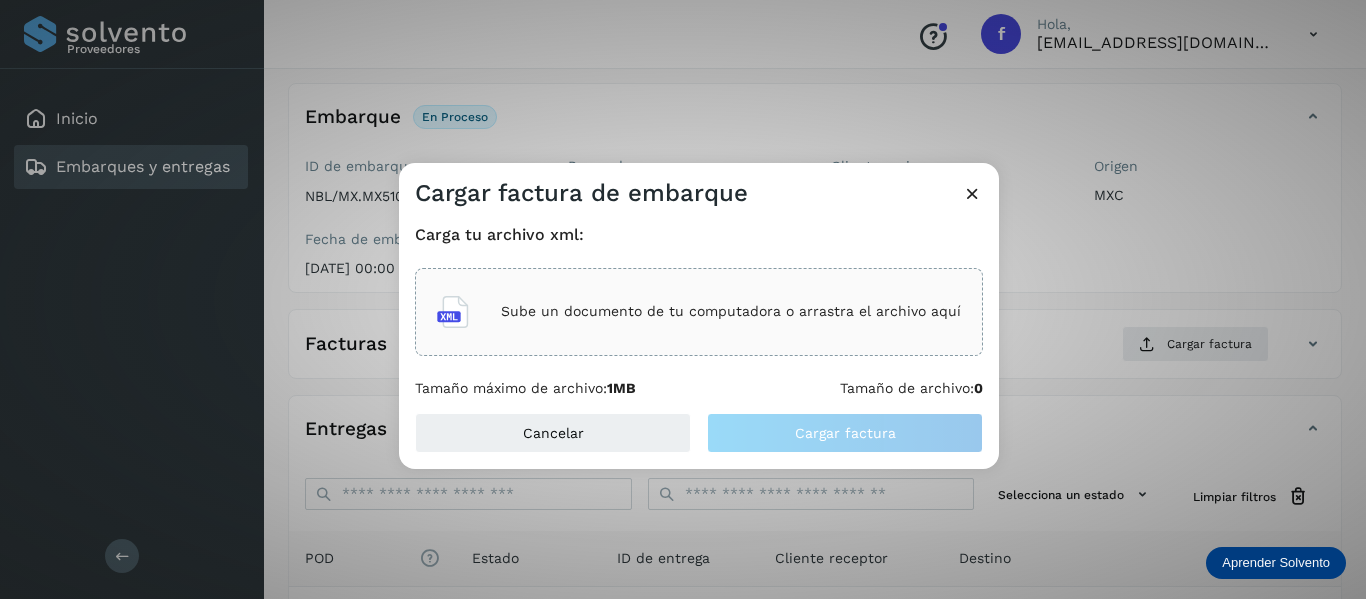 click at bounding box center (972, 193) 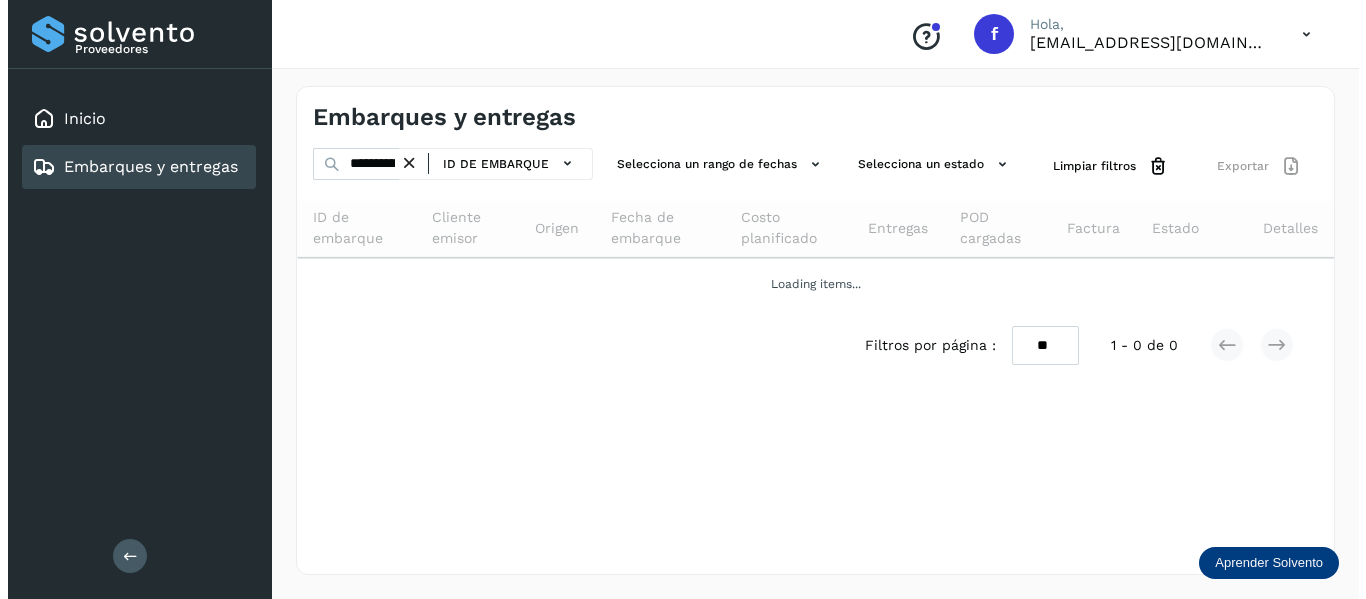 scroll, scrollTop: 0, scrollLeft: 0, axis: both 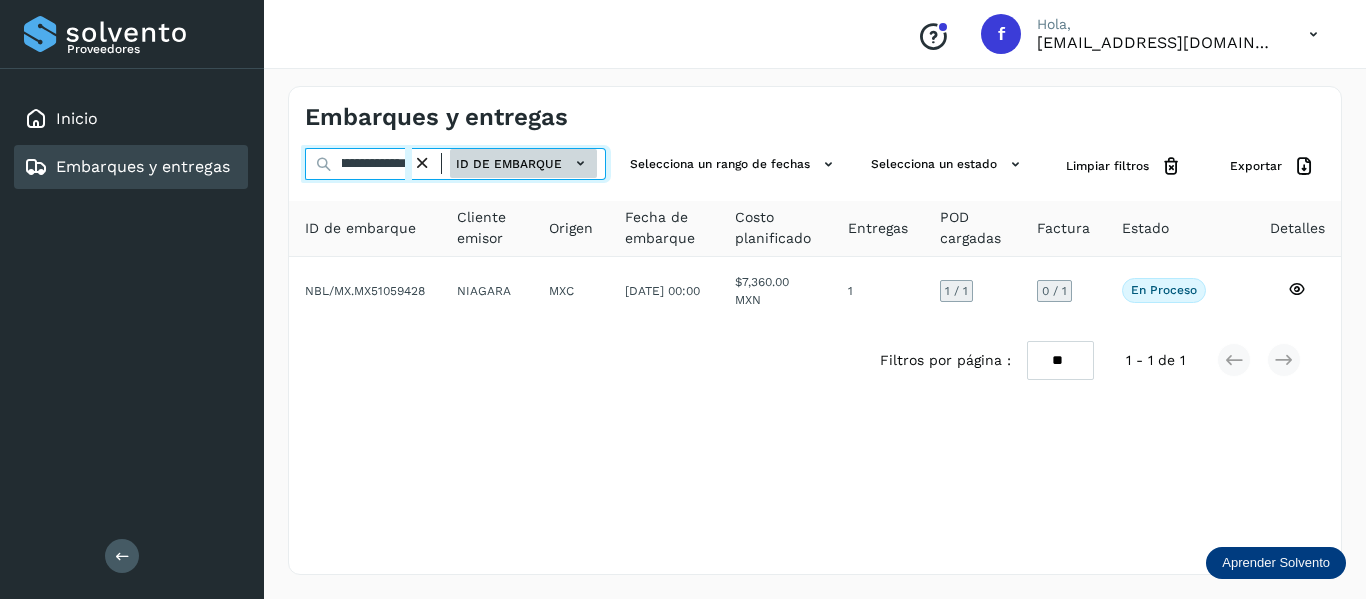 drag, startPoint x: 336, startPoint y: 171, endPoint x: 507, endPoint y: 174, distance: 171.0263 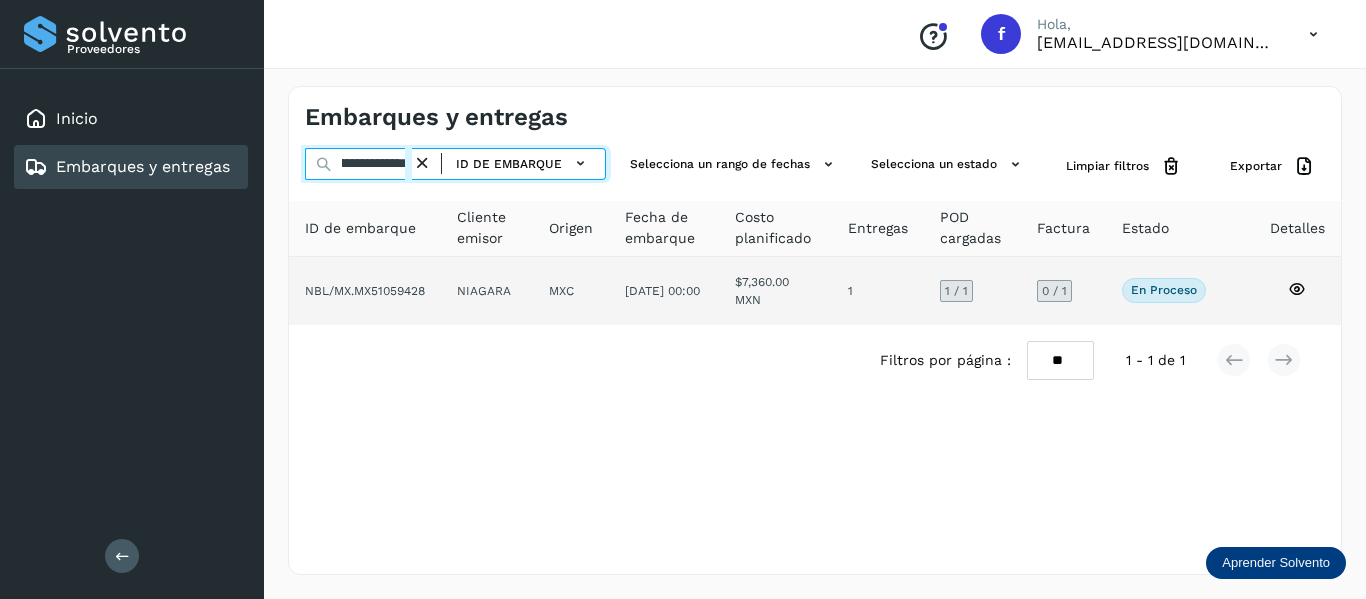 paste 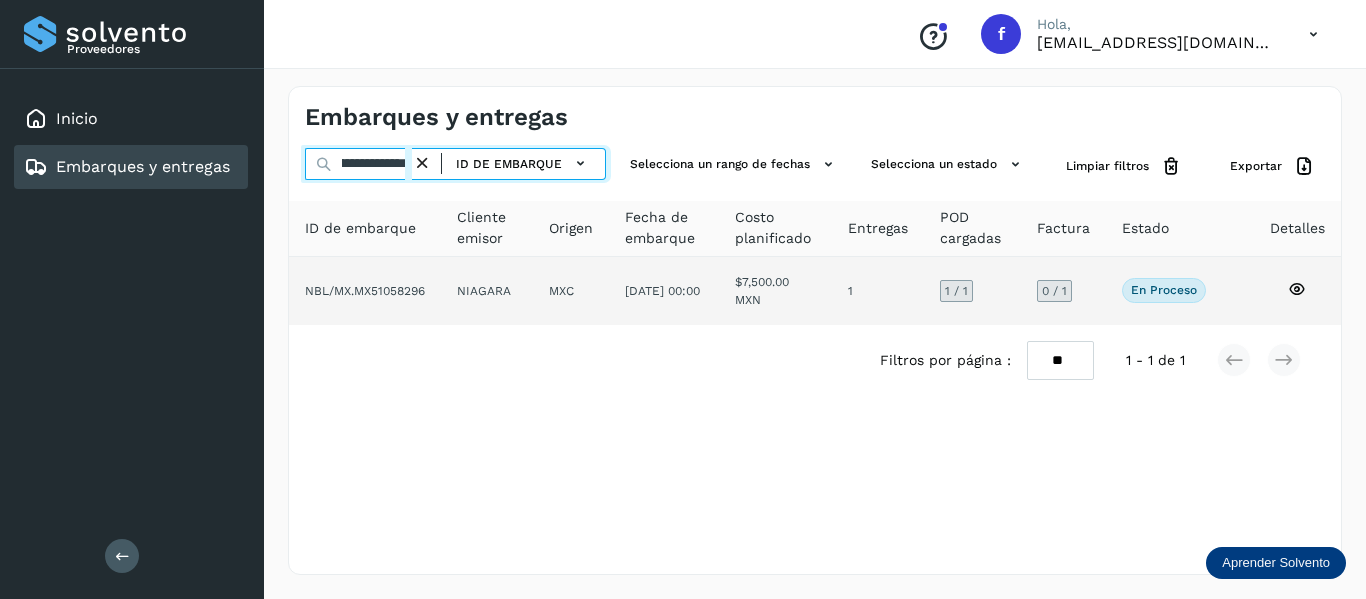 type on "**********" 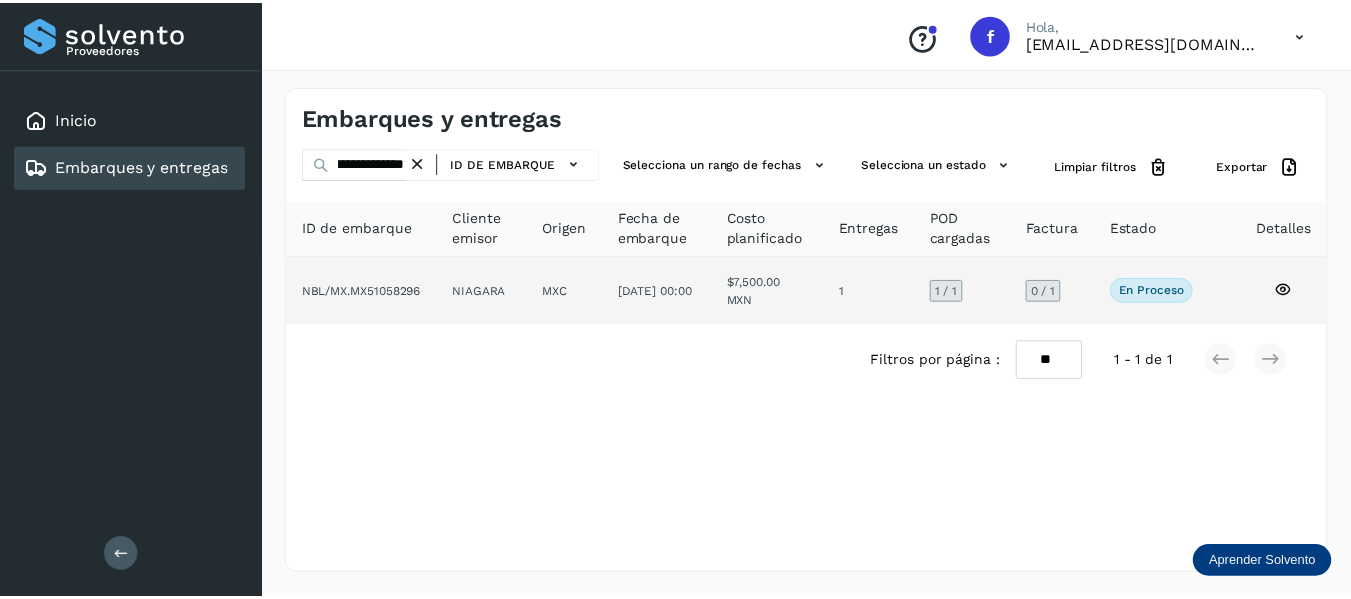 scroll, scrollTop: 0, scrollLeft: 0, axis: both 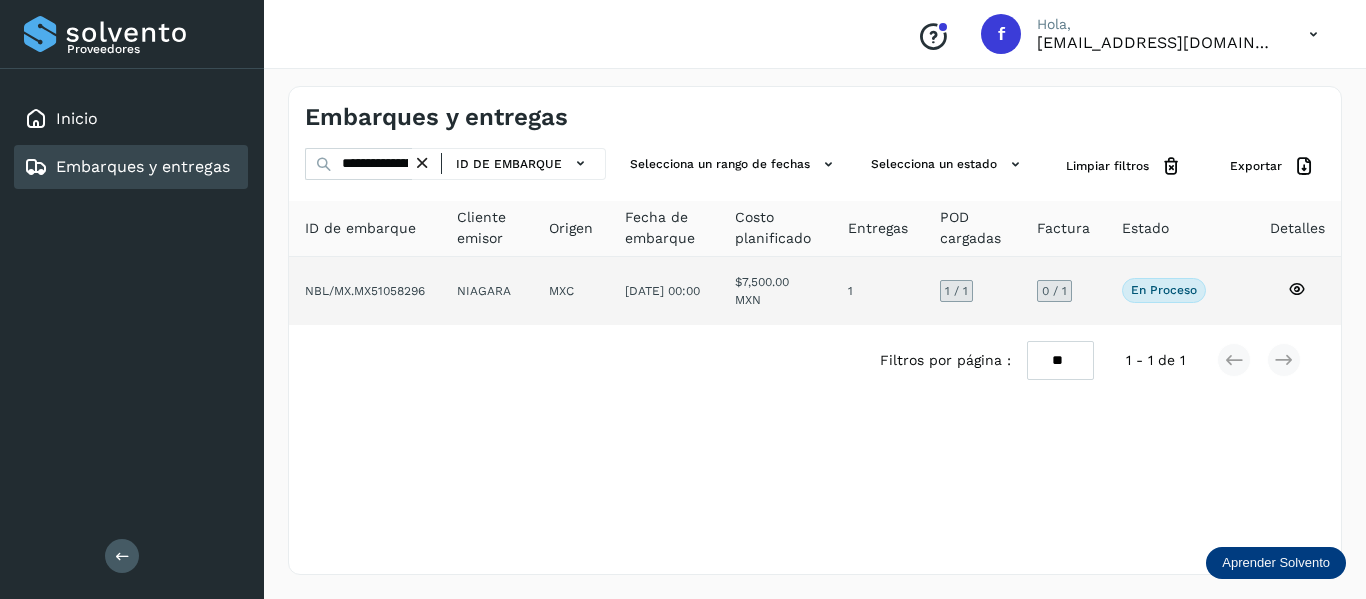 click 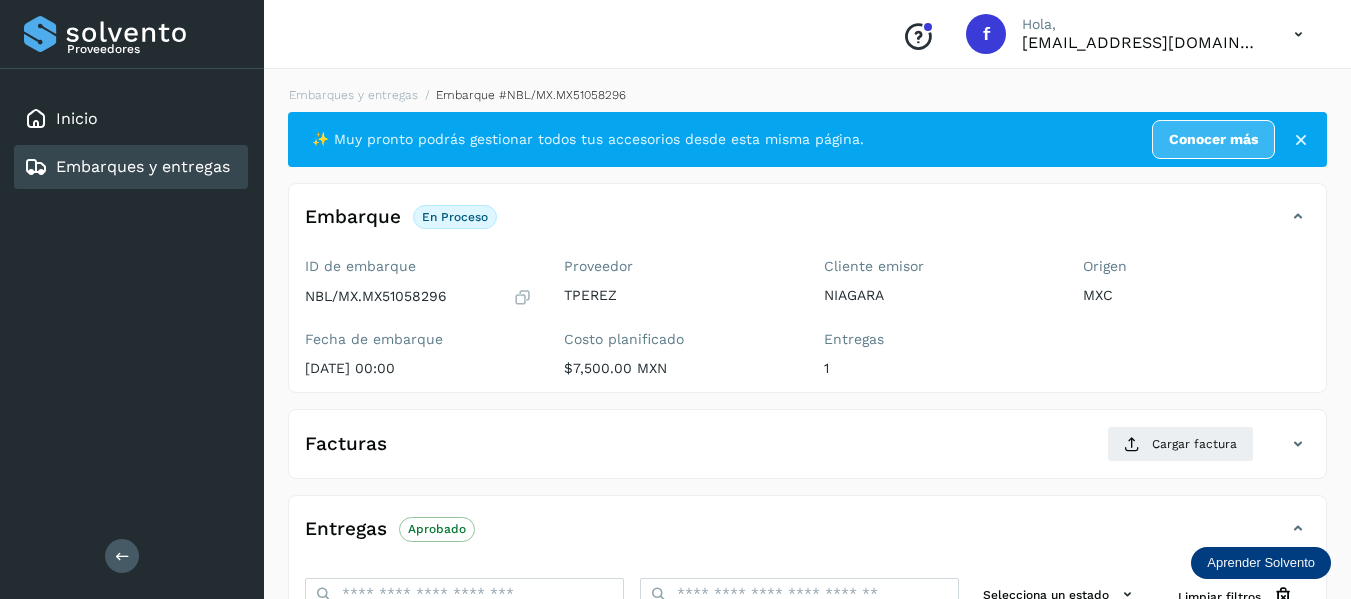 scroll, scrollTop: 200, scrollLeft: 0, axis: vertical 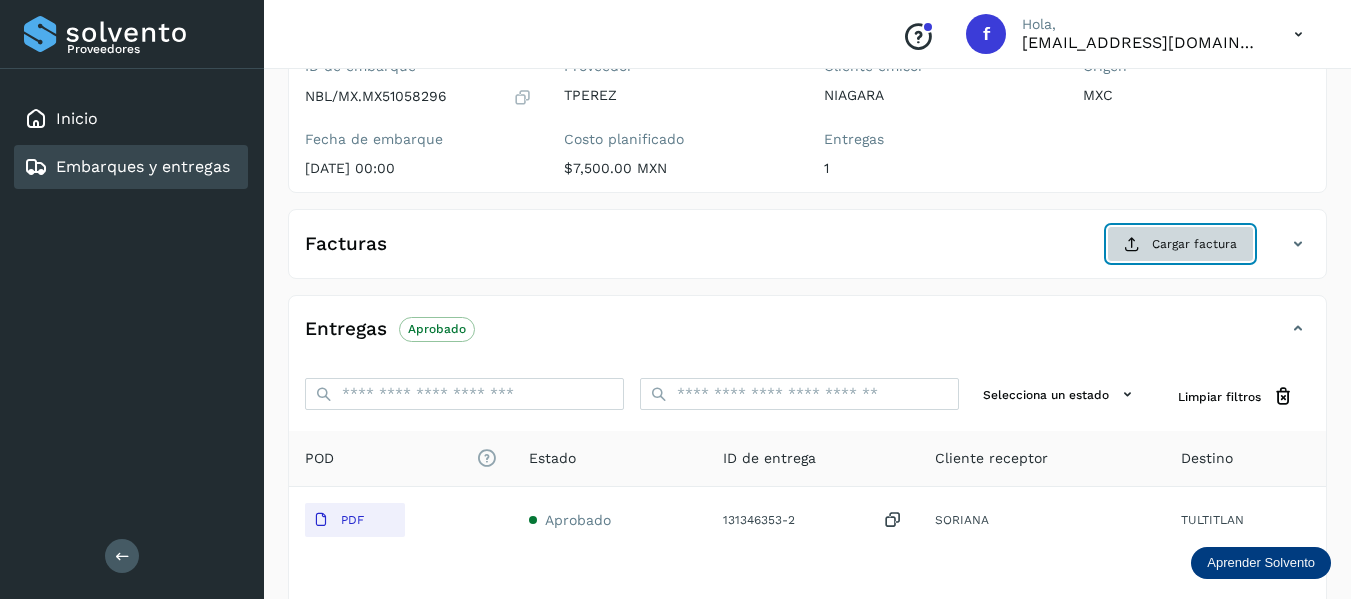click on "Cargar factura" at bounding box center [1180, 244] 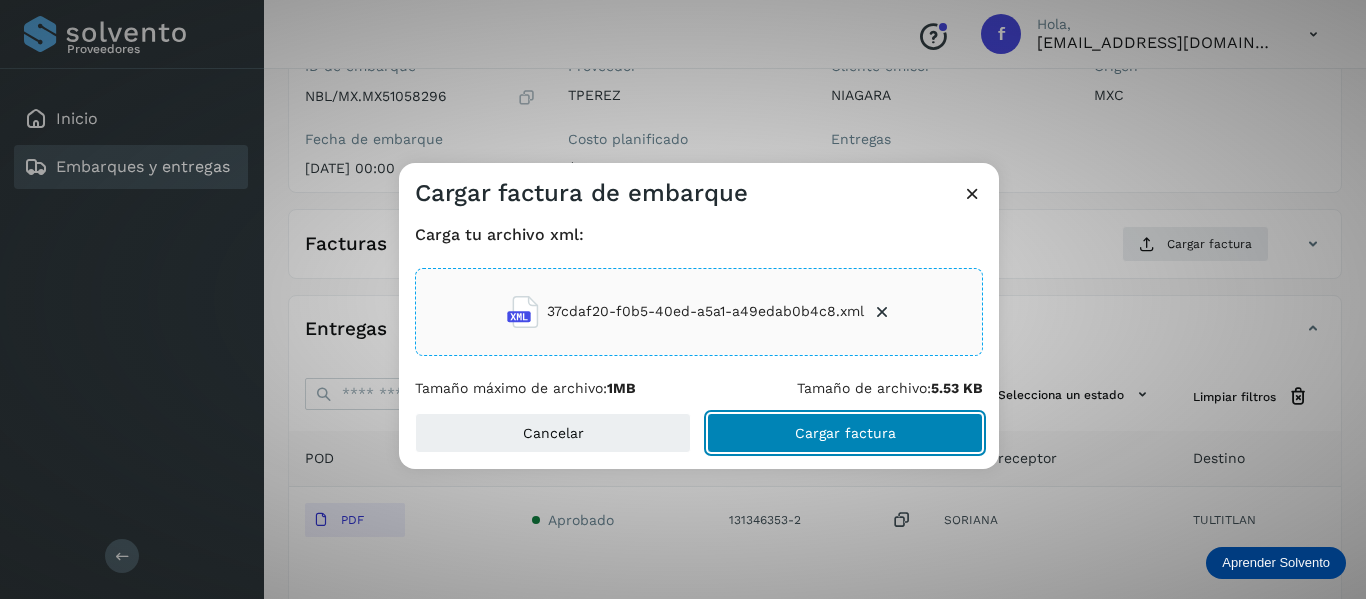 click on "Cargar factura" 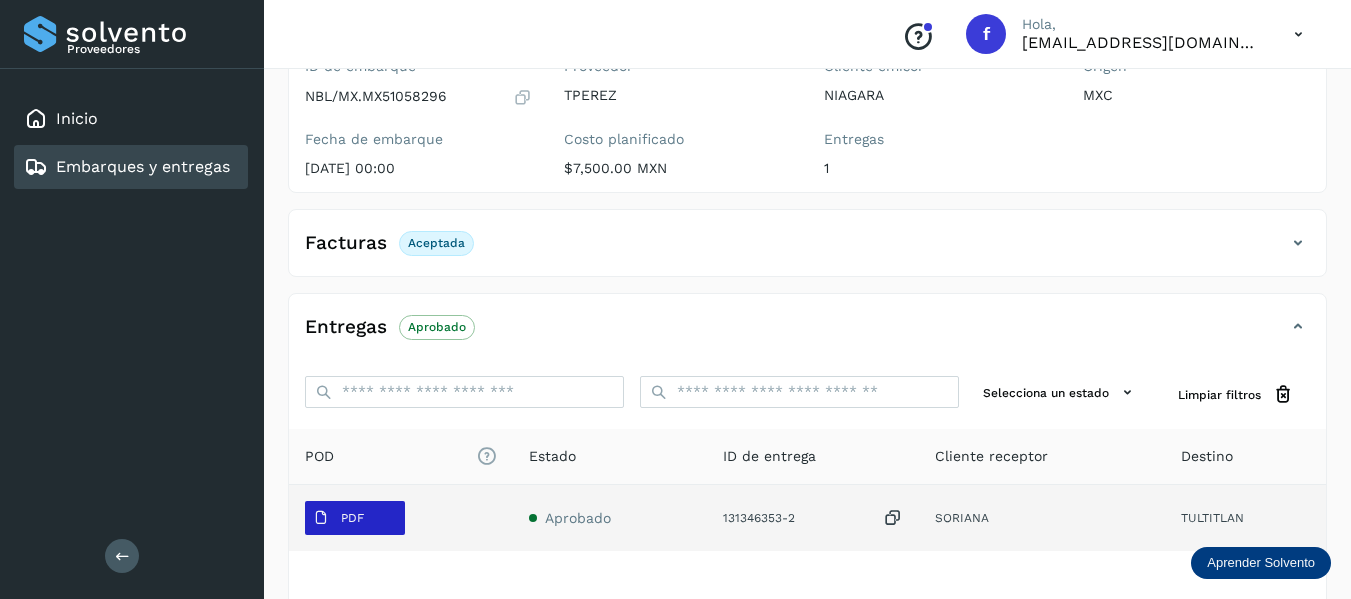 click on "PDF" at bounding box center (355, 518) 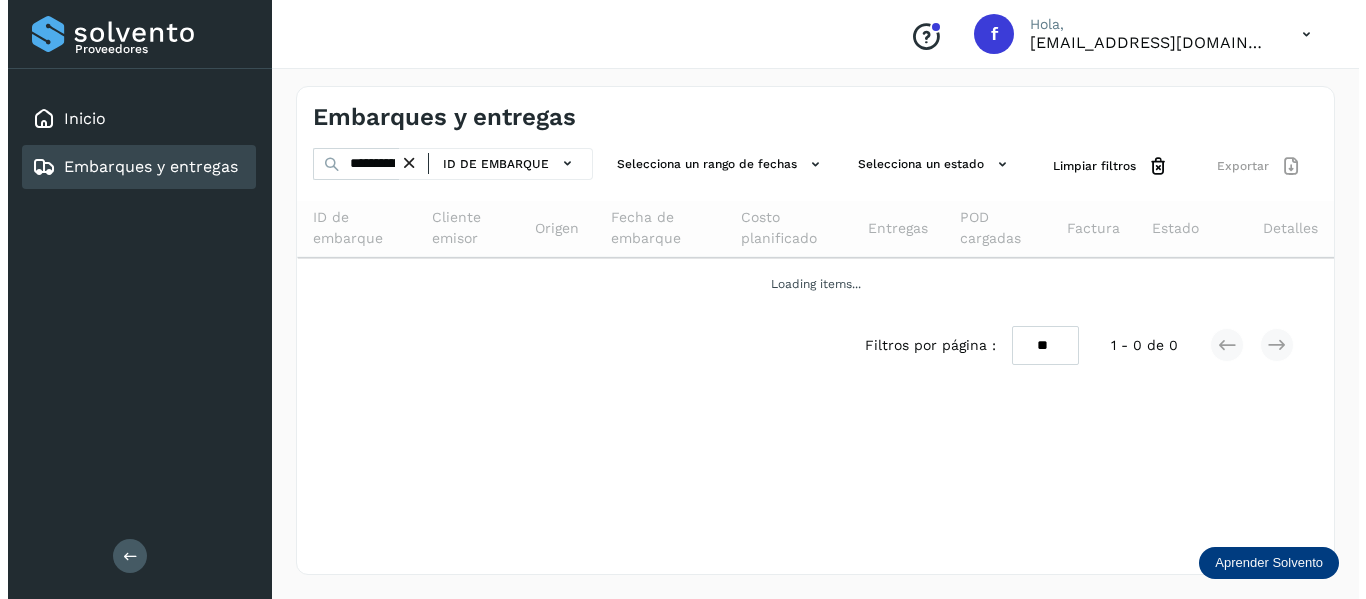 scroll, scrollTop: 0, scrollLeft: 0, axis: both 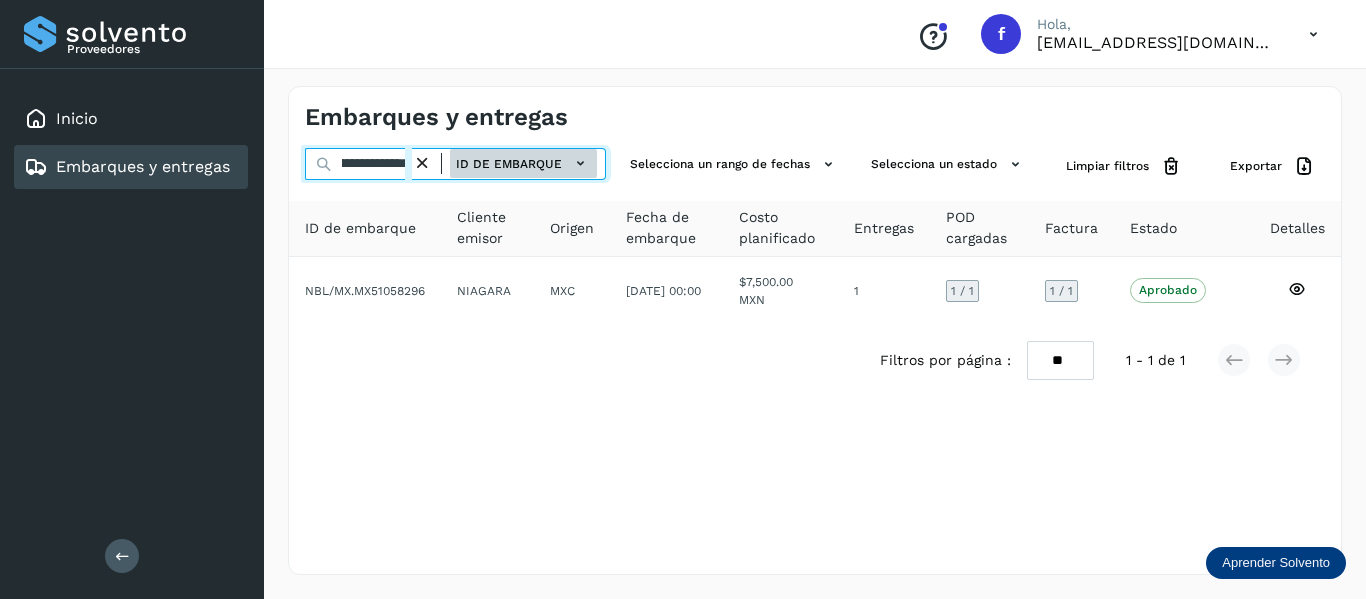 drag, startPoint x: 343, startPoint y: 162, endPoint x: 577, endPoint y: 172, distance: 234.21358 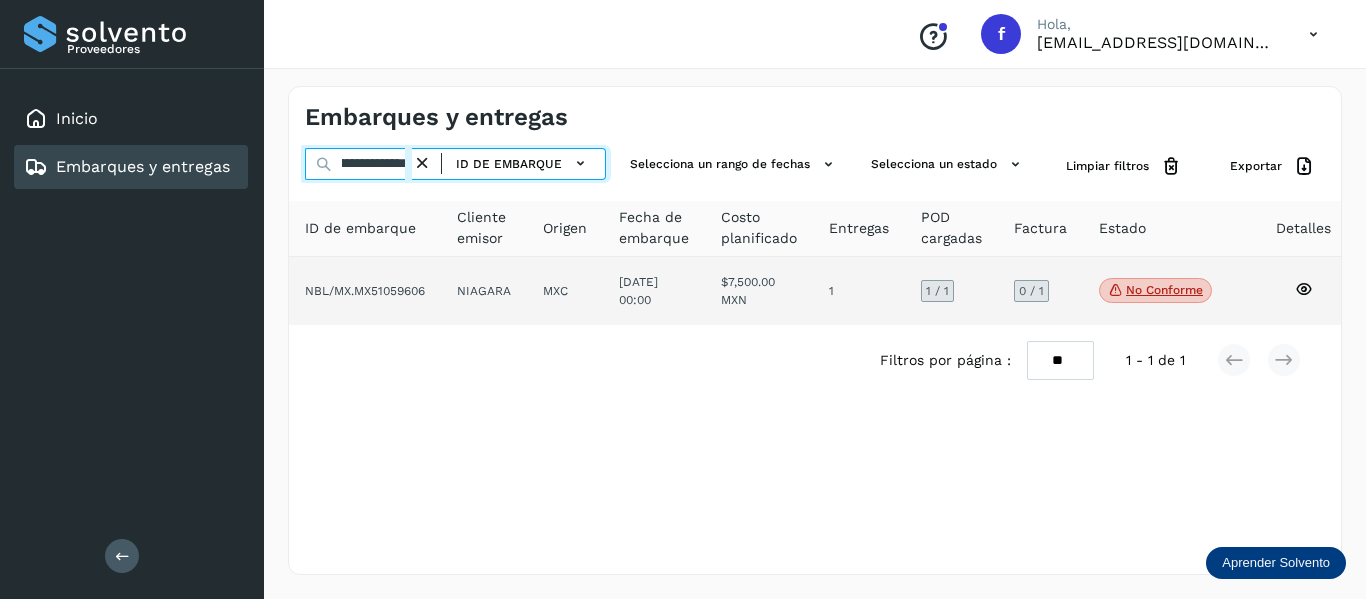 type on "**********" 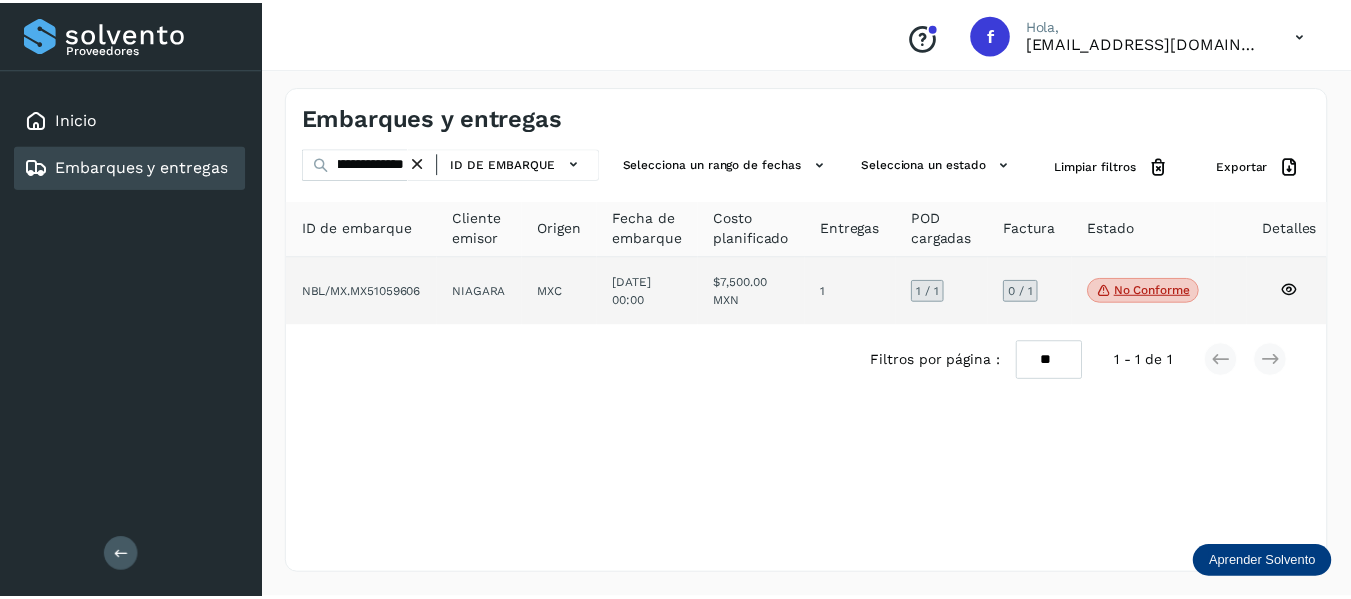 scroll, scrollTop: 0, scrollLeft: 0, axis: both 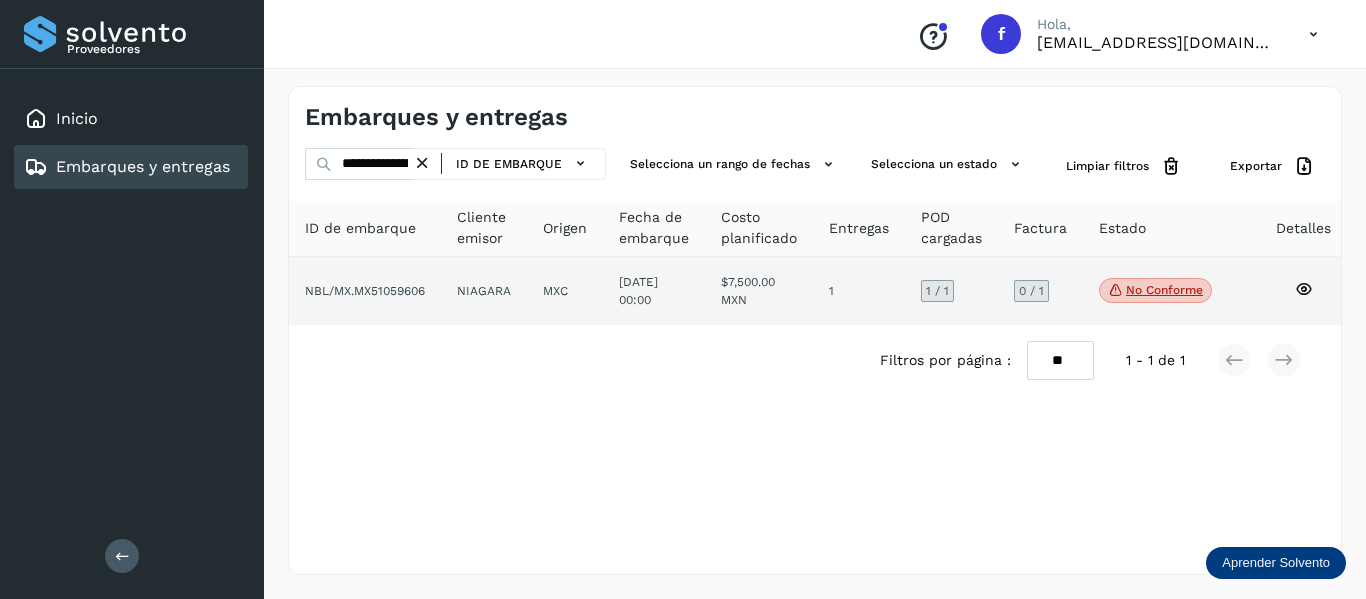 click 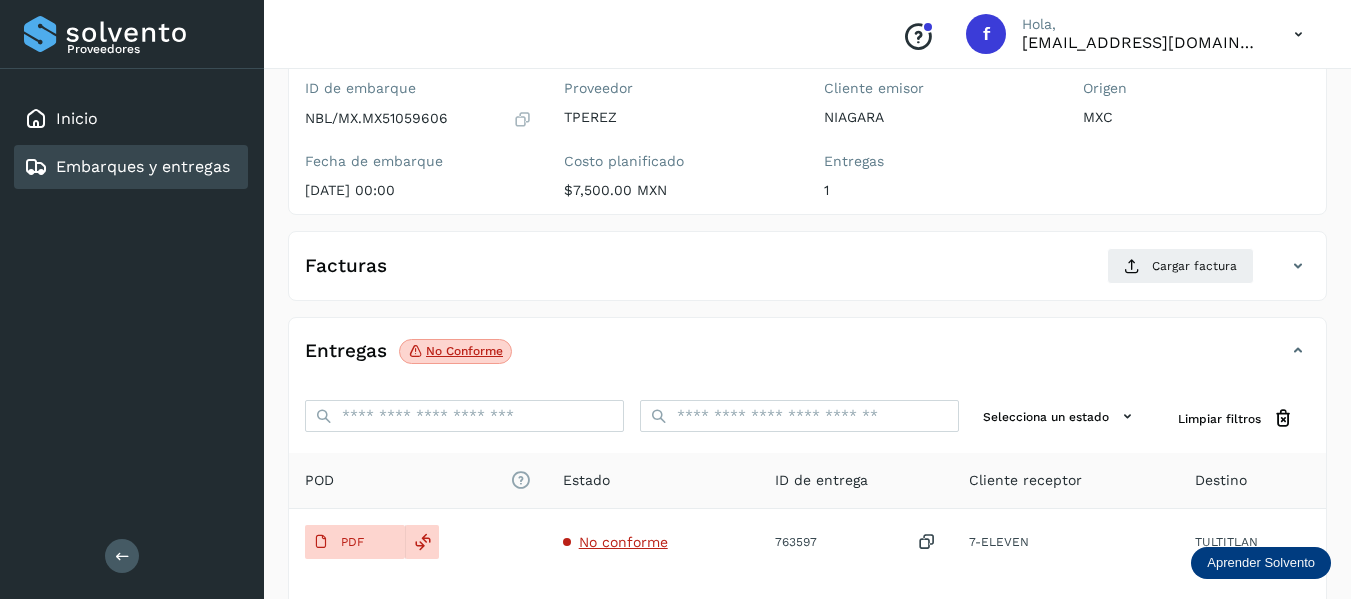scroll, scrollTop: 200, scrollLeft: 0, axis: vertical 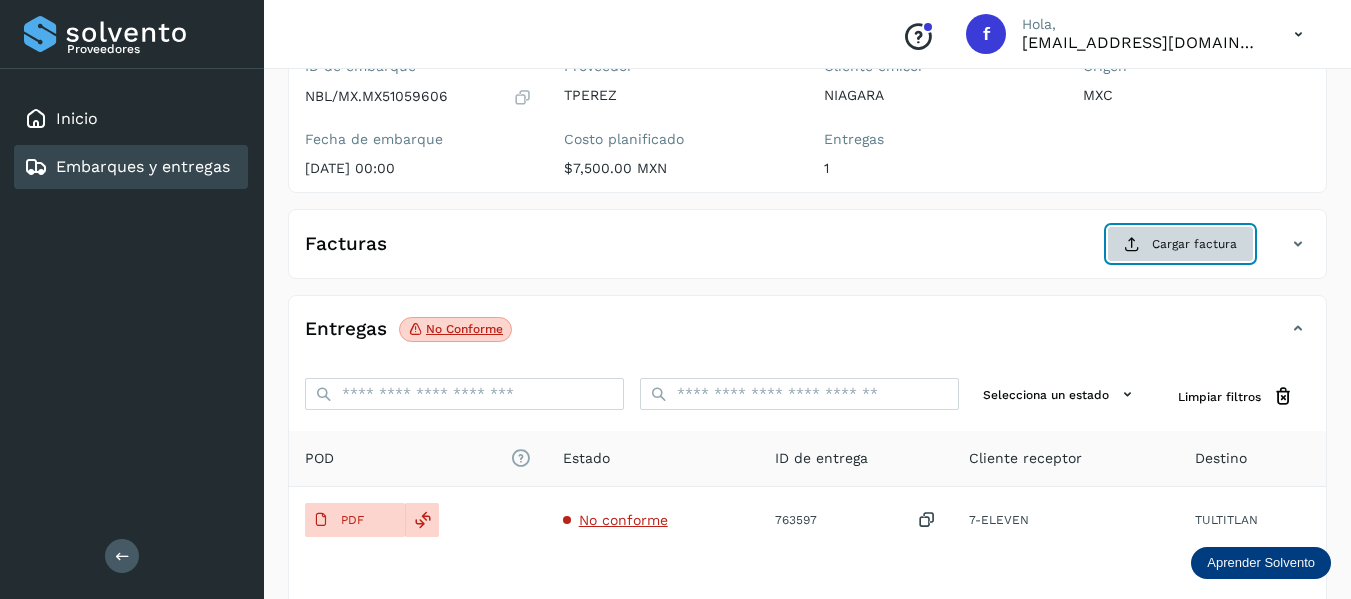 click on "Cargar factura" 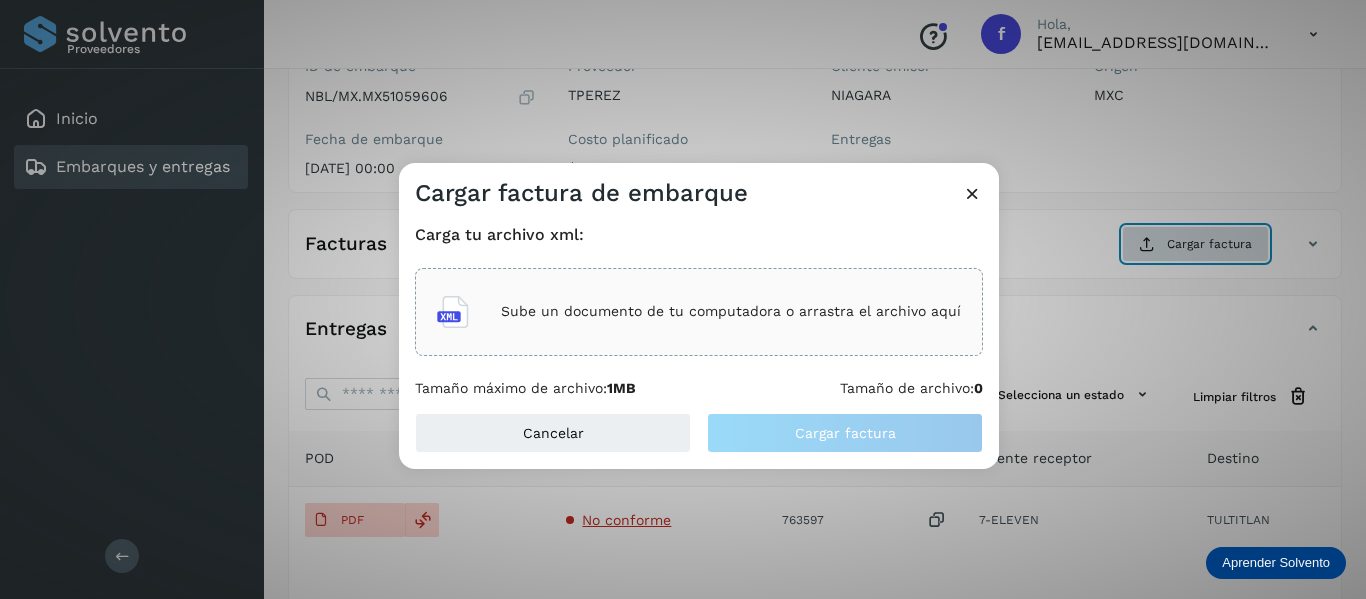 type 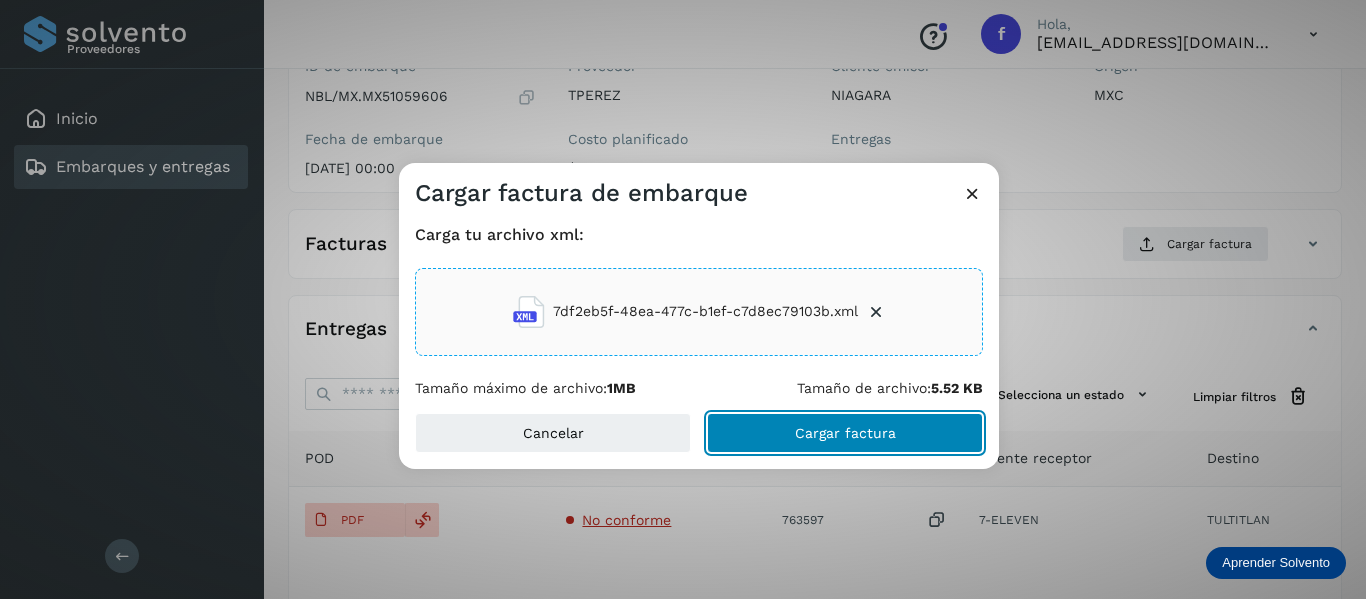 click on "Cargar factura" 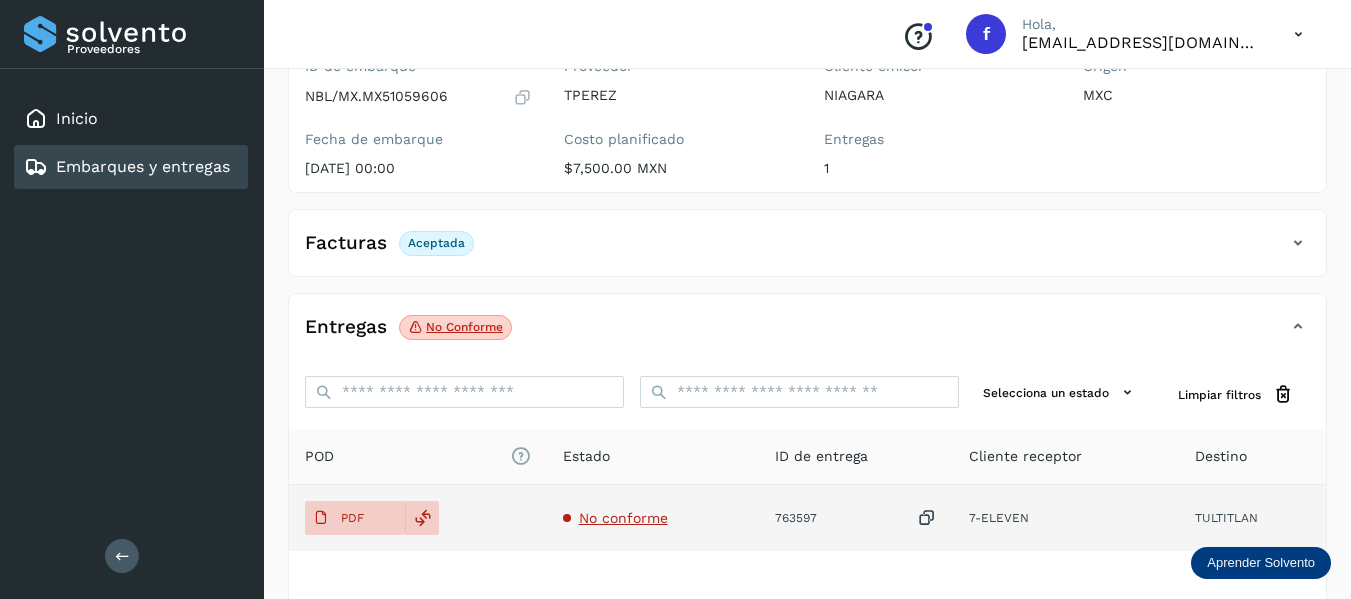 click on "No conforme" at bounding box center (623, 518) 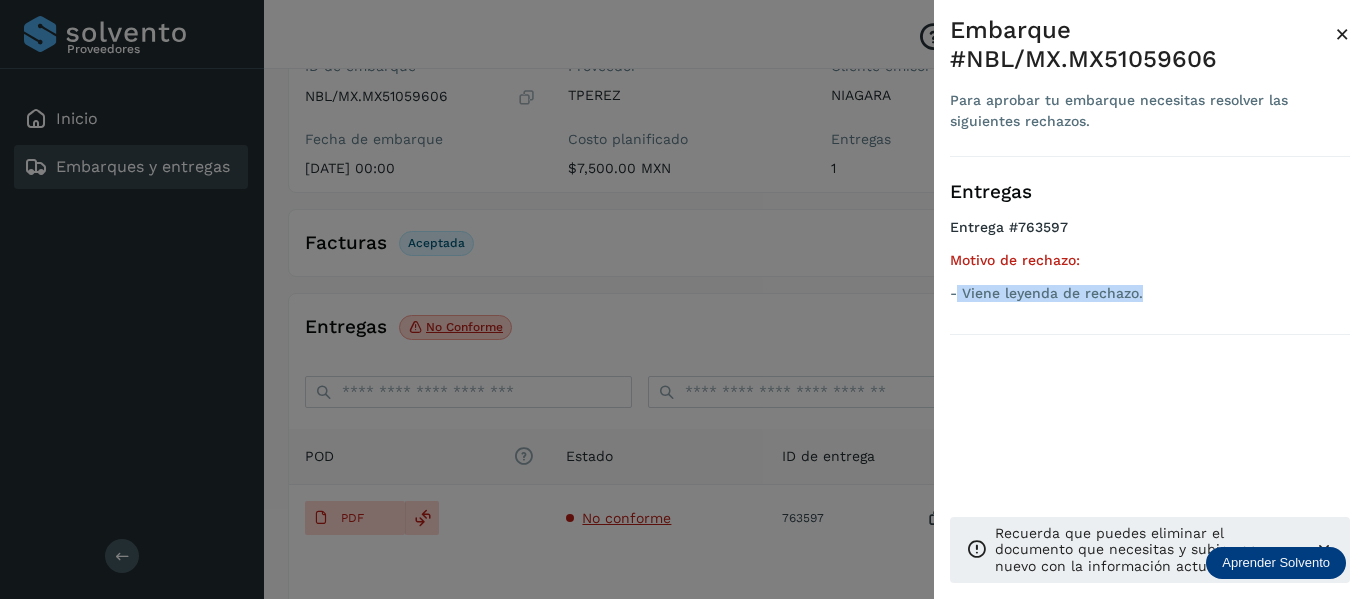drag, startPoint x: 957, startPoint y: 296, endPoint x: 1168, endPoint y: 296, distance: 211 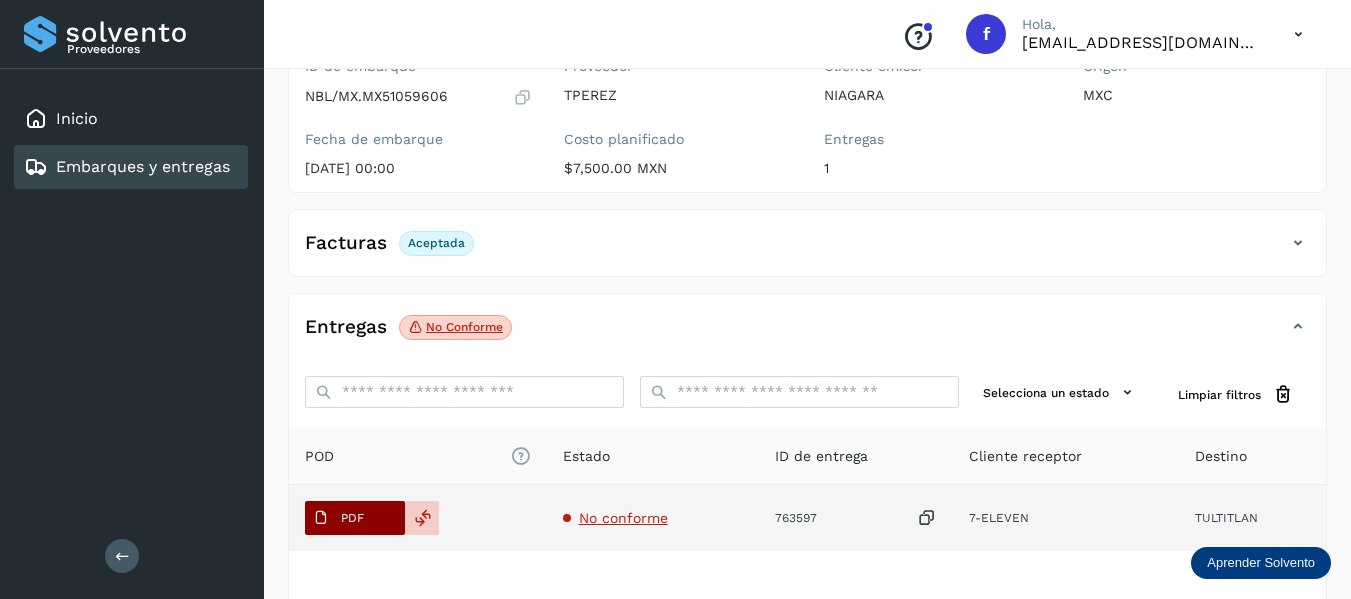 click on "PDF" at bounding box center [352, 518] 